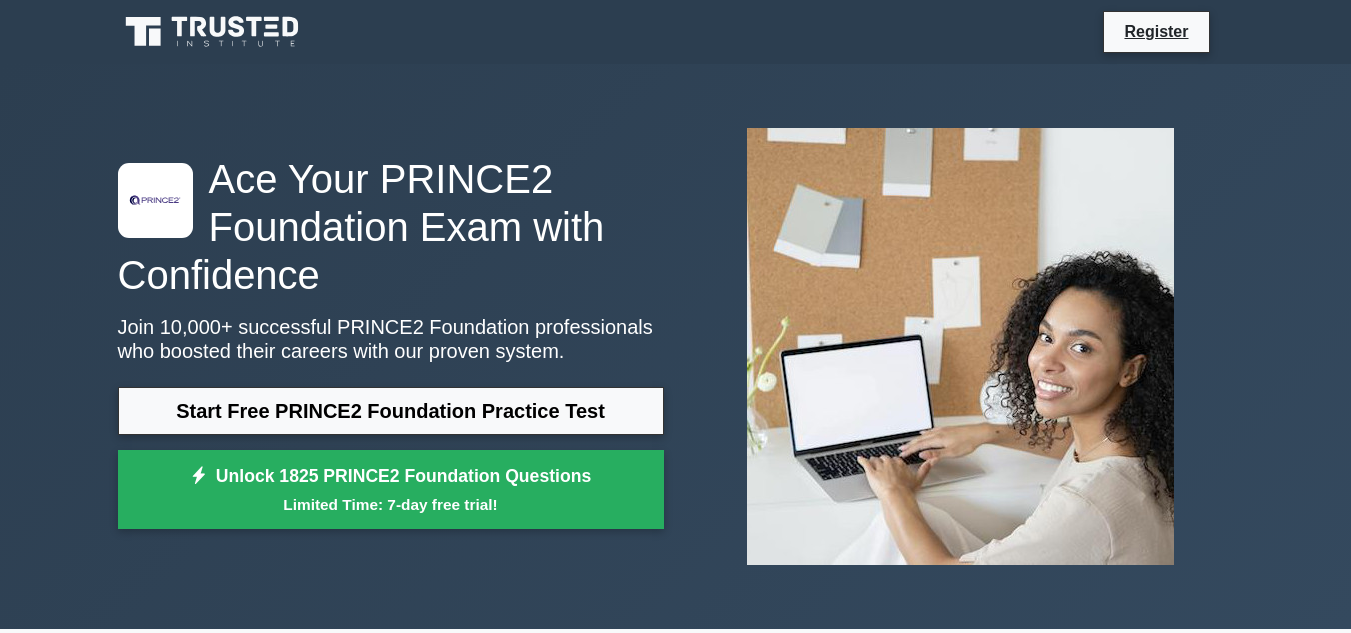 scroll, scrollTop: 0, scrollLeft: 0, axis: both 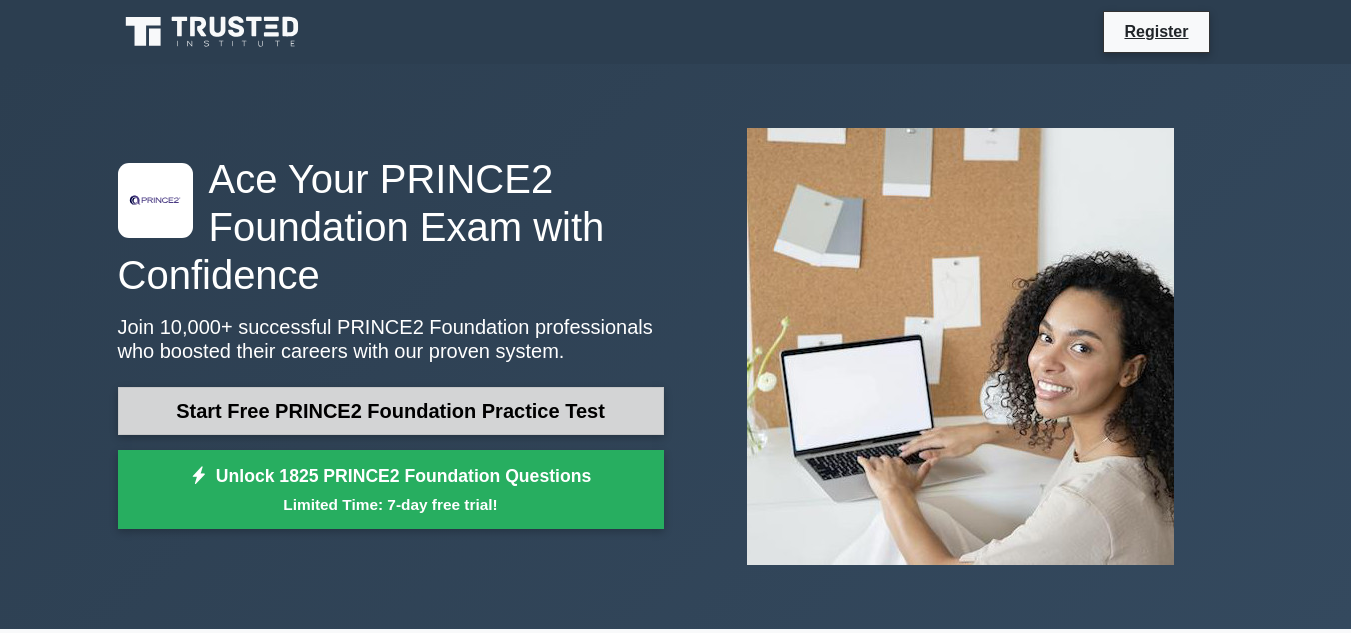 click on "Start Free PRINCE2 Foundation Practice Test" at bounding box center (391, 411) 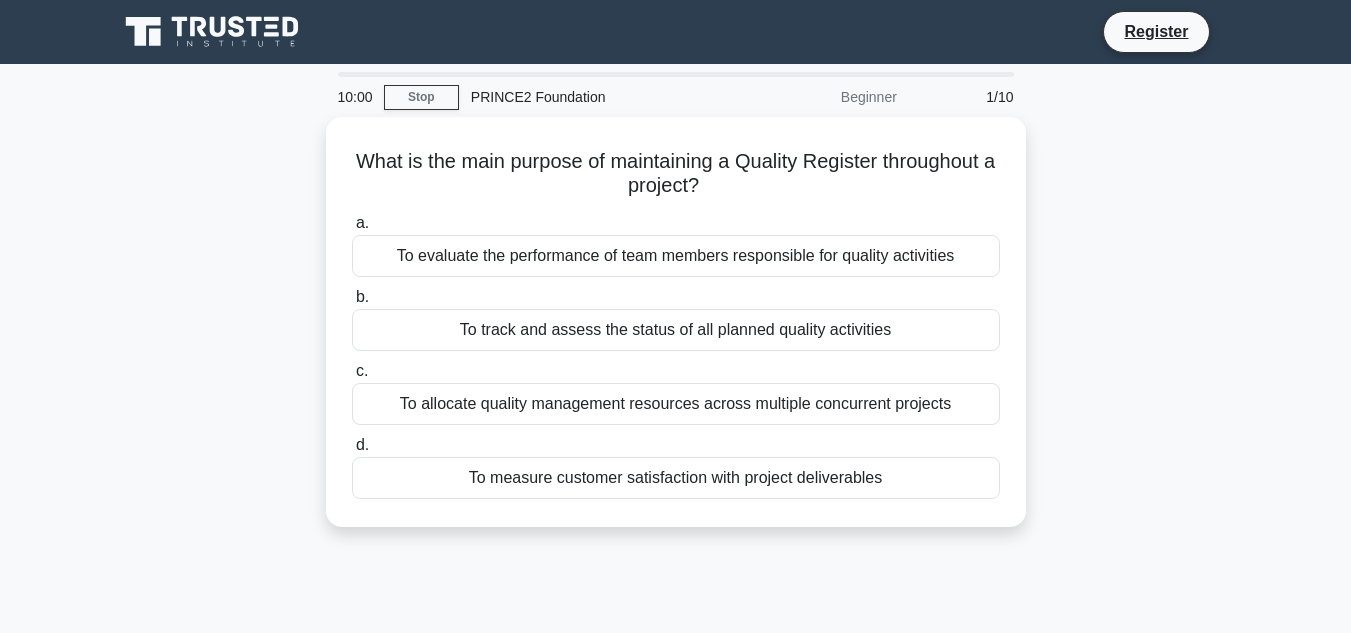 scroll, scrollTop: 0, scrollLeft: 0, axis: both 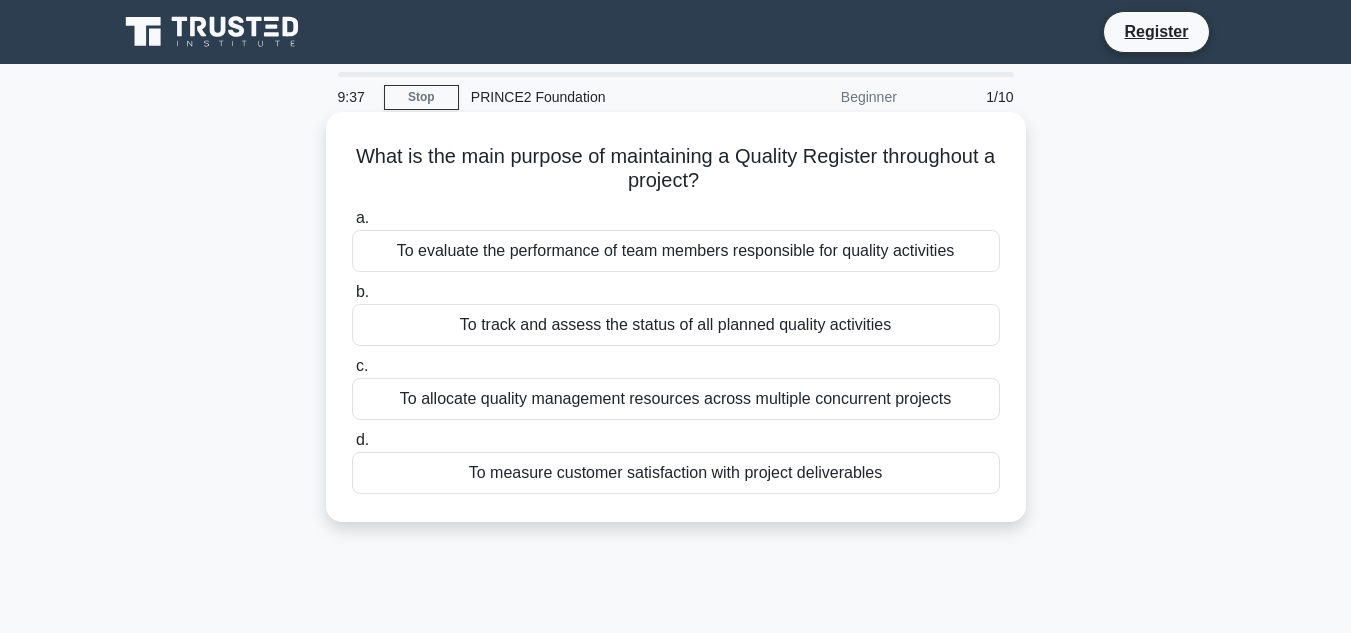click on "To track and assess the status of all planned quality activities" at bounding box center [676, 325] 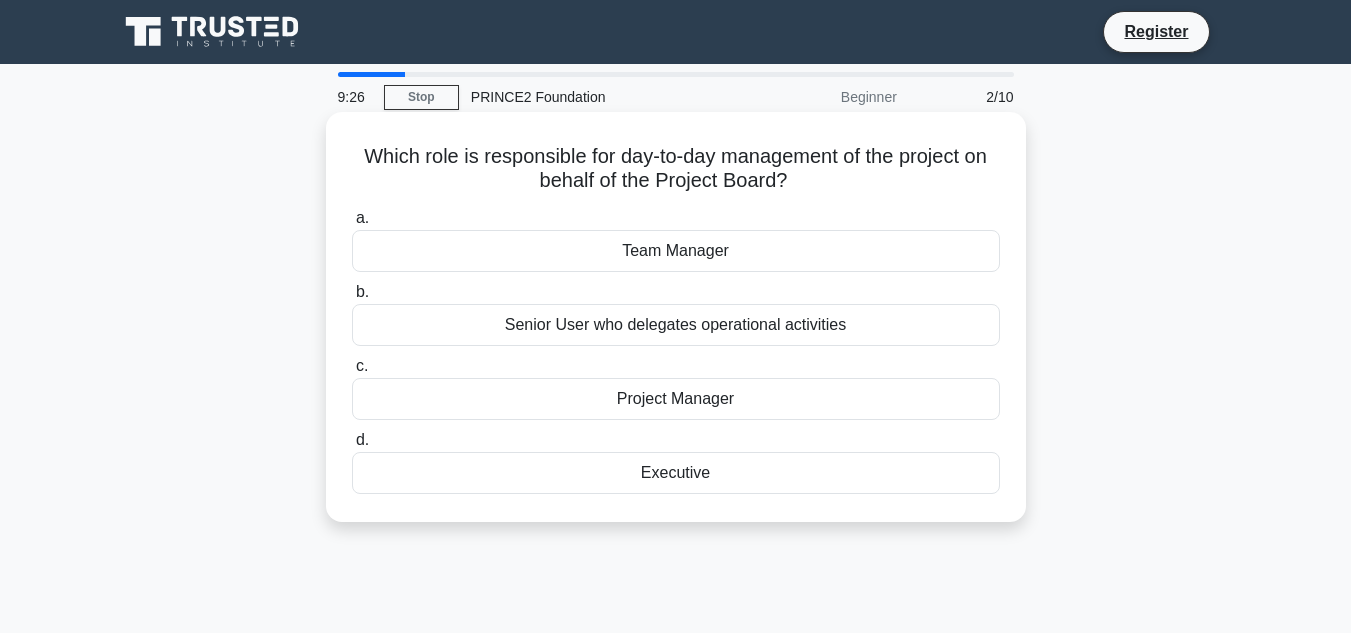 click on "Project Manager" at bounding box center (676, 399) 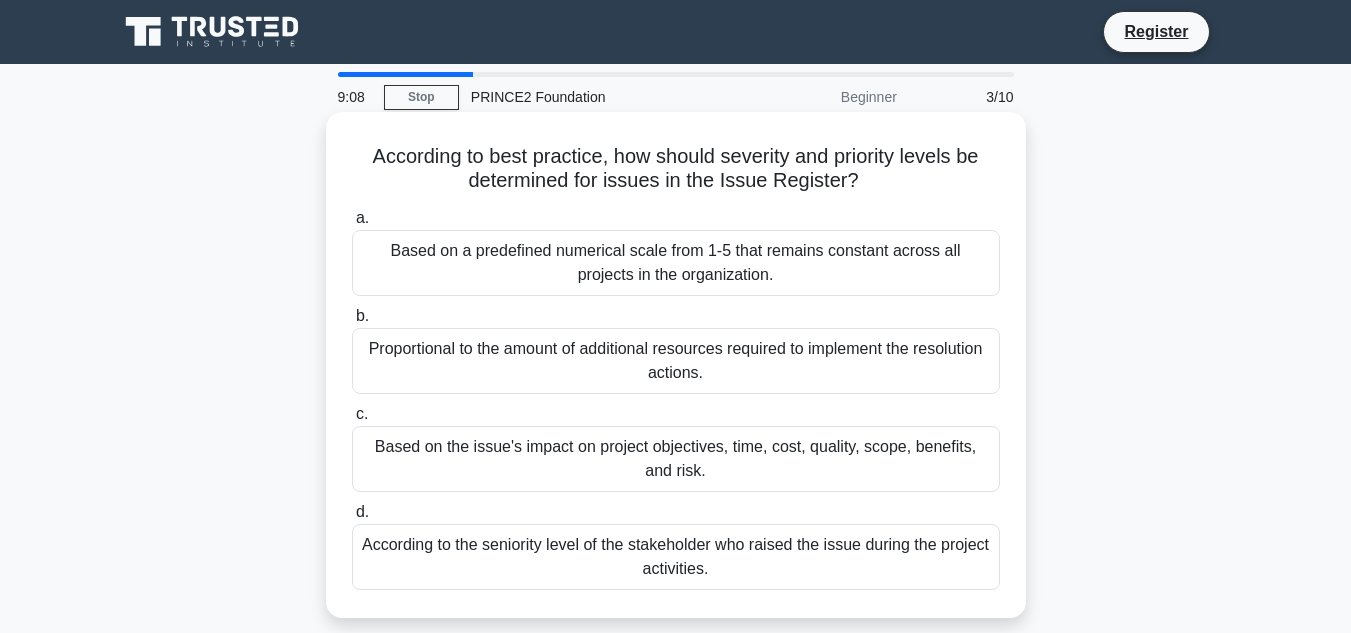 click on "Based on the issue's impact on project objectives, time, cost, quality, scope, benefits, and risk." at bounding box center (676, 459) 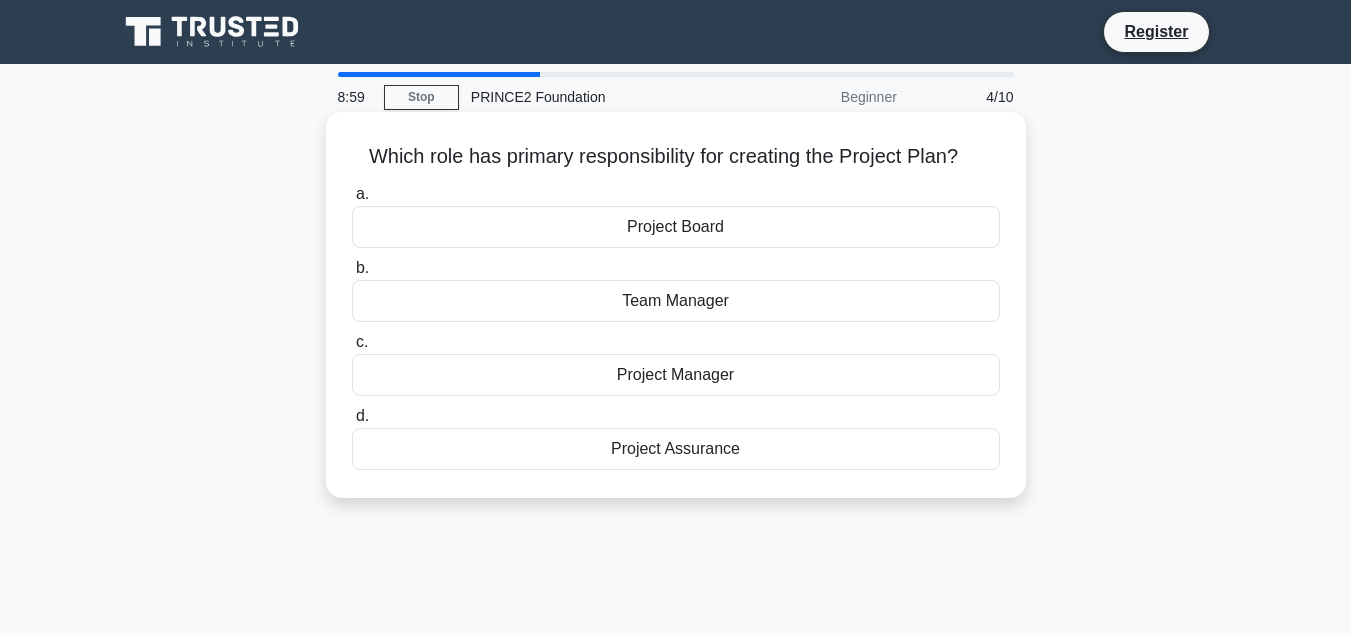 click on "Project Manager" at bounding box center [676, 375] 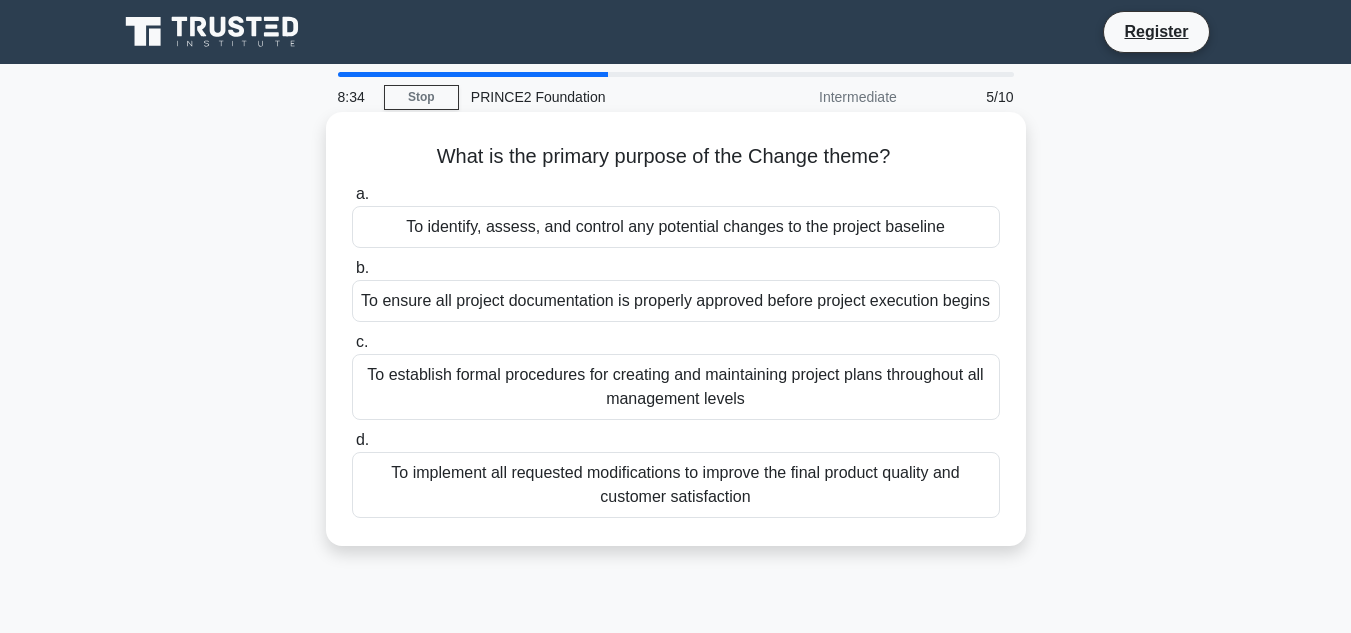 click on "To identify, assess, and control any potential changes to the project baseline" at bounding box center [676, 227] 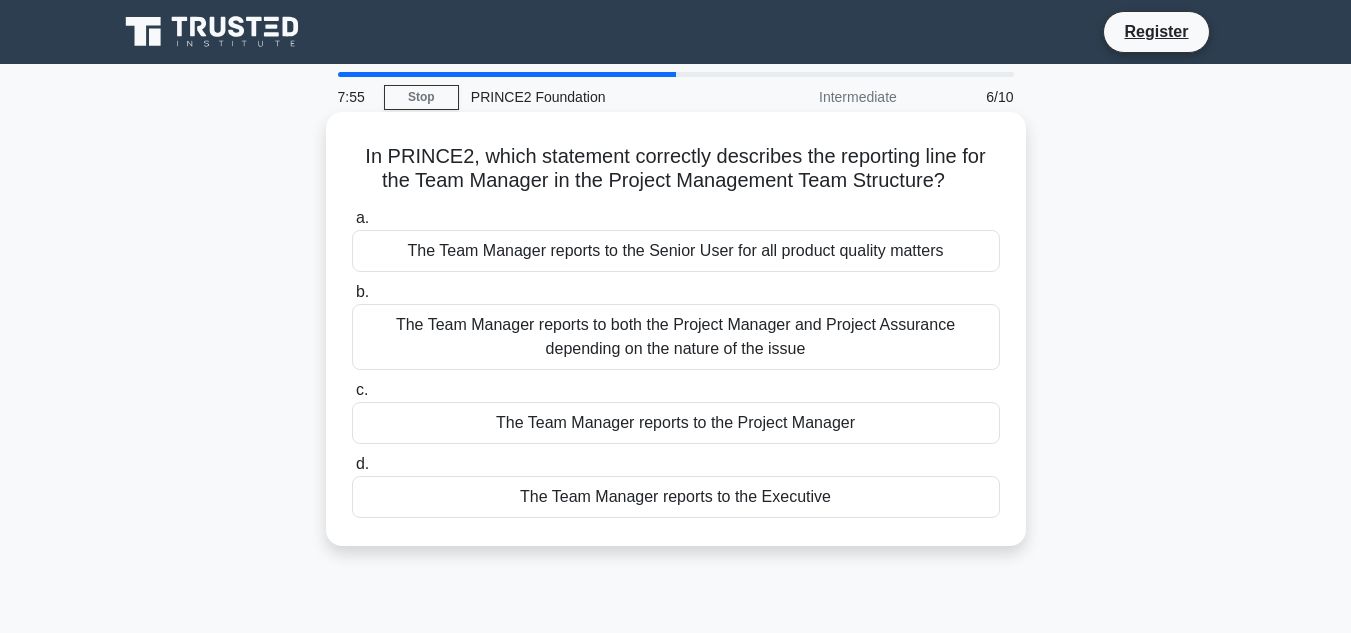 click on "The Team Manager reports to the Project Manager" at bounding box center [676, 423] 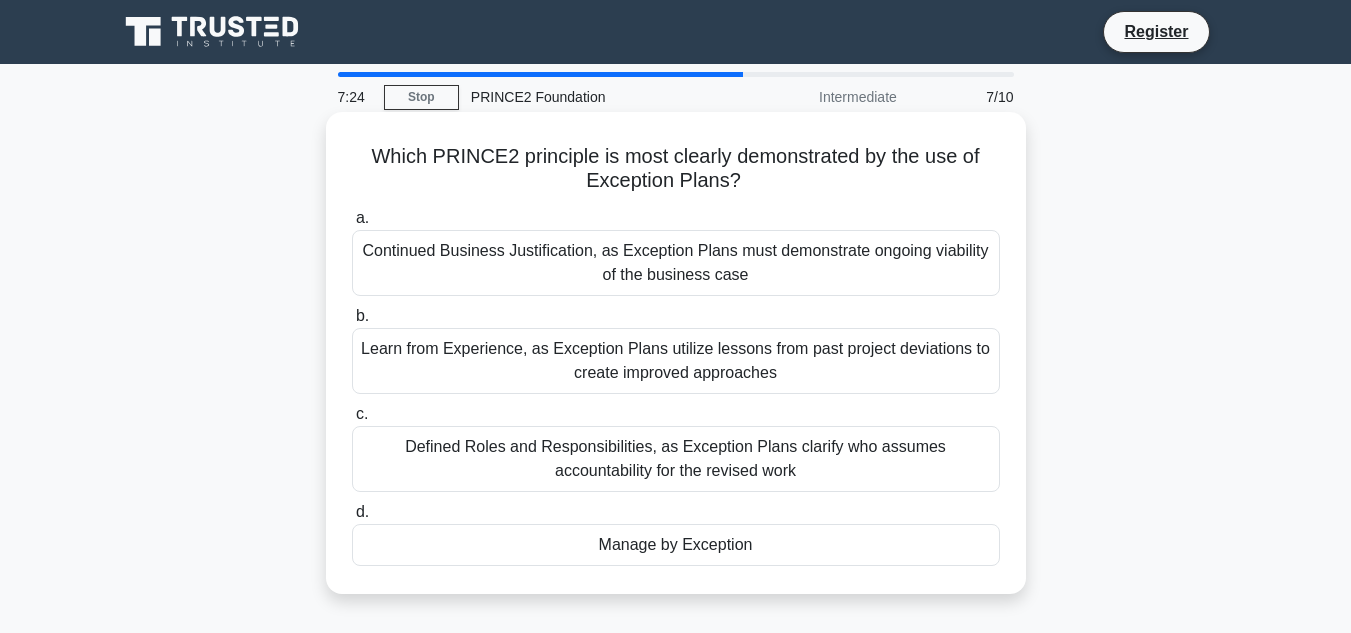 click on "Manage by Exception" at bounding box center [676, 545] 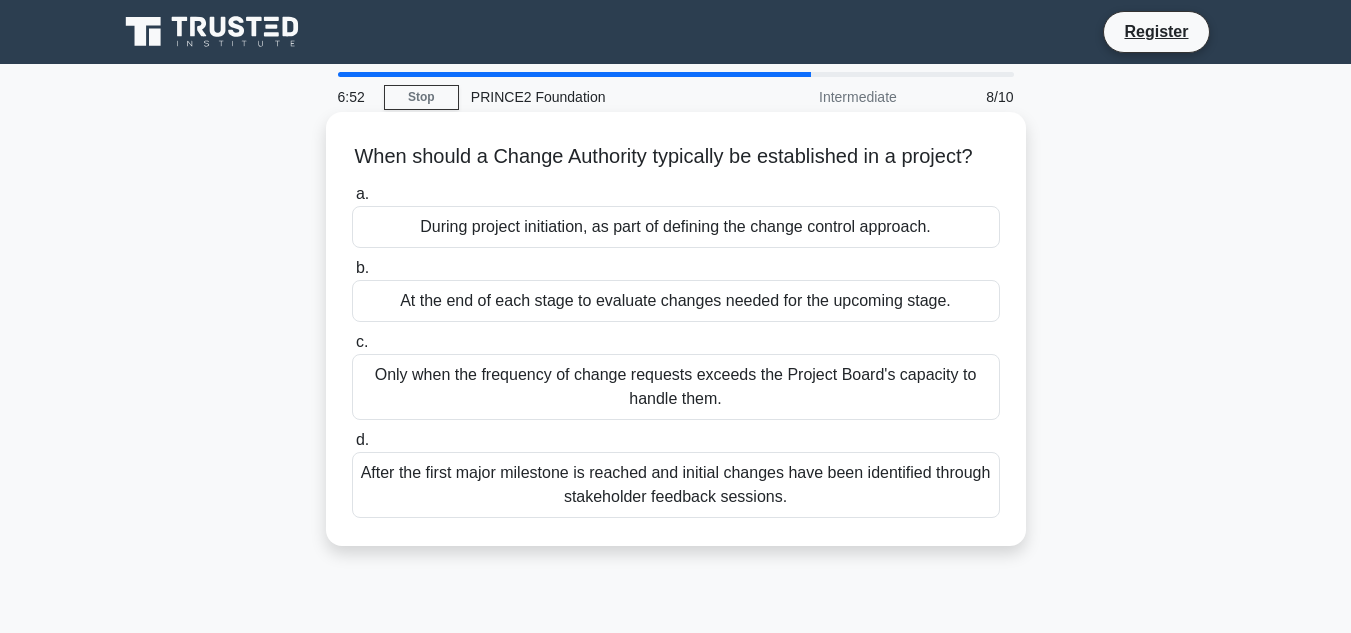 click on "During project initiation, as part of defining the change control approach." at bounding box center [676, 227] 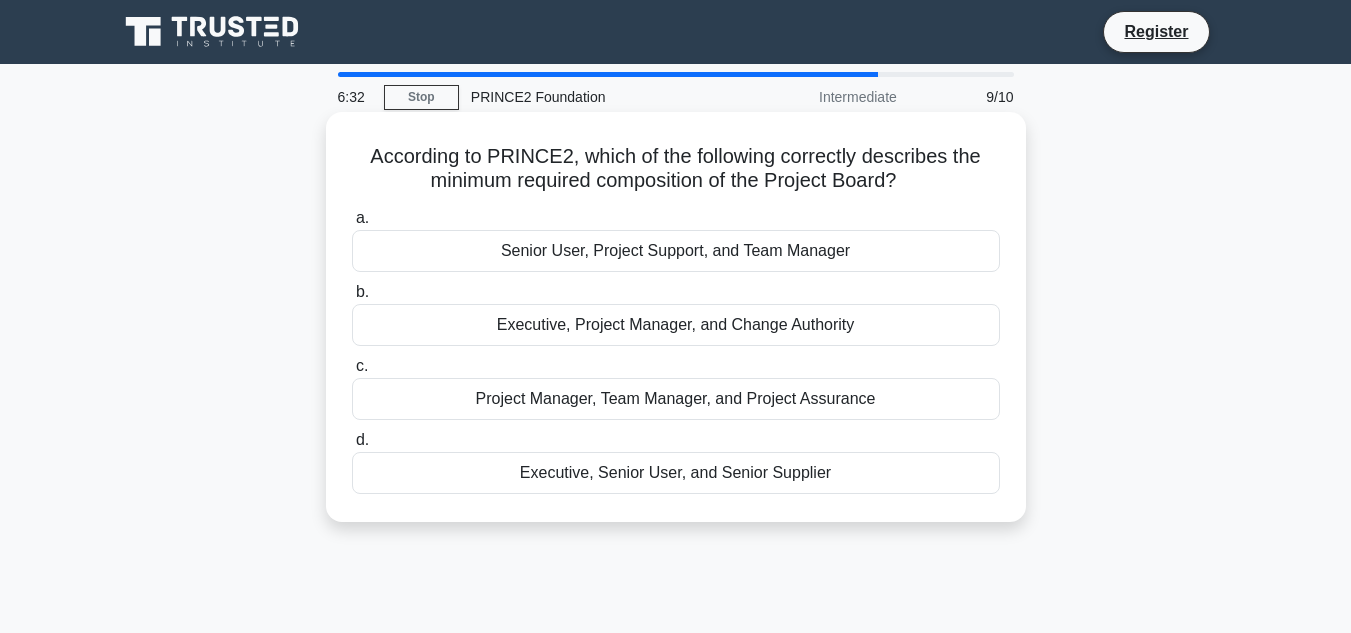 click on "Executive, Senior User, and Senior Supplier" at bounding box center [676, 473] 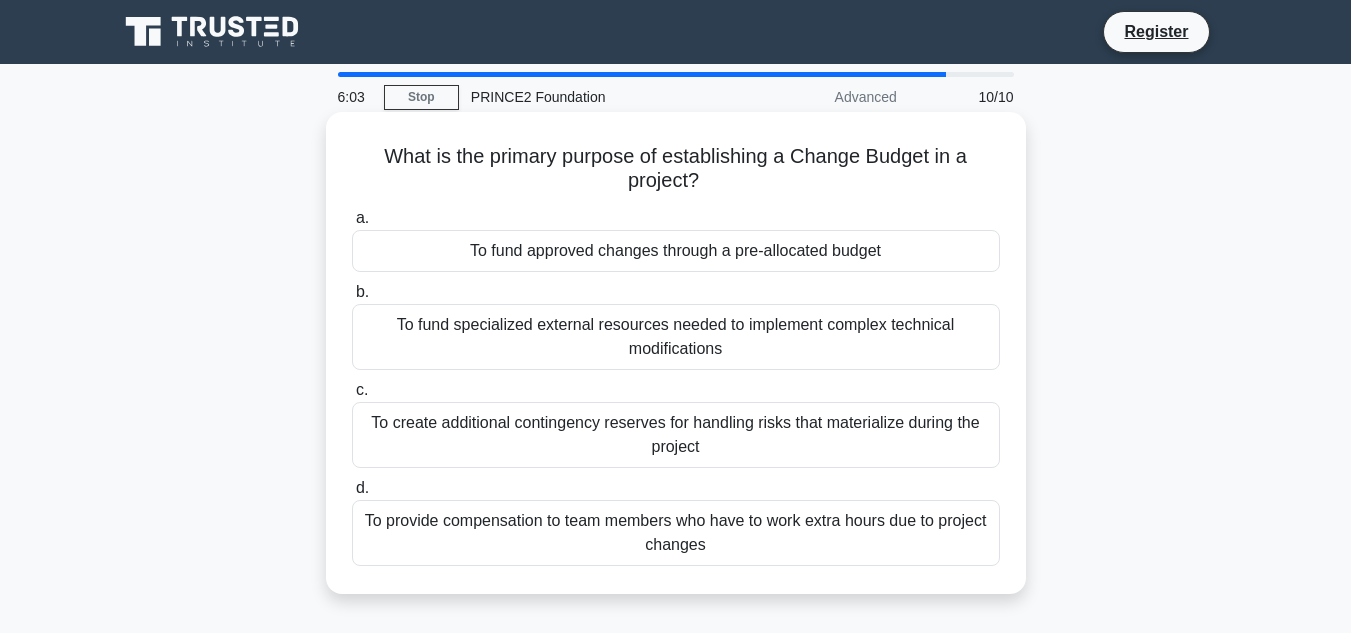 click on "To create additional contingency reserves for handling risks that materialize during the project" at bounding box center [676, 435] 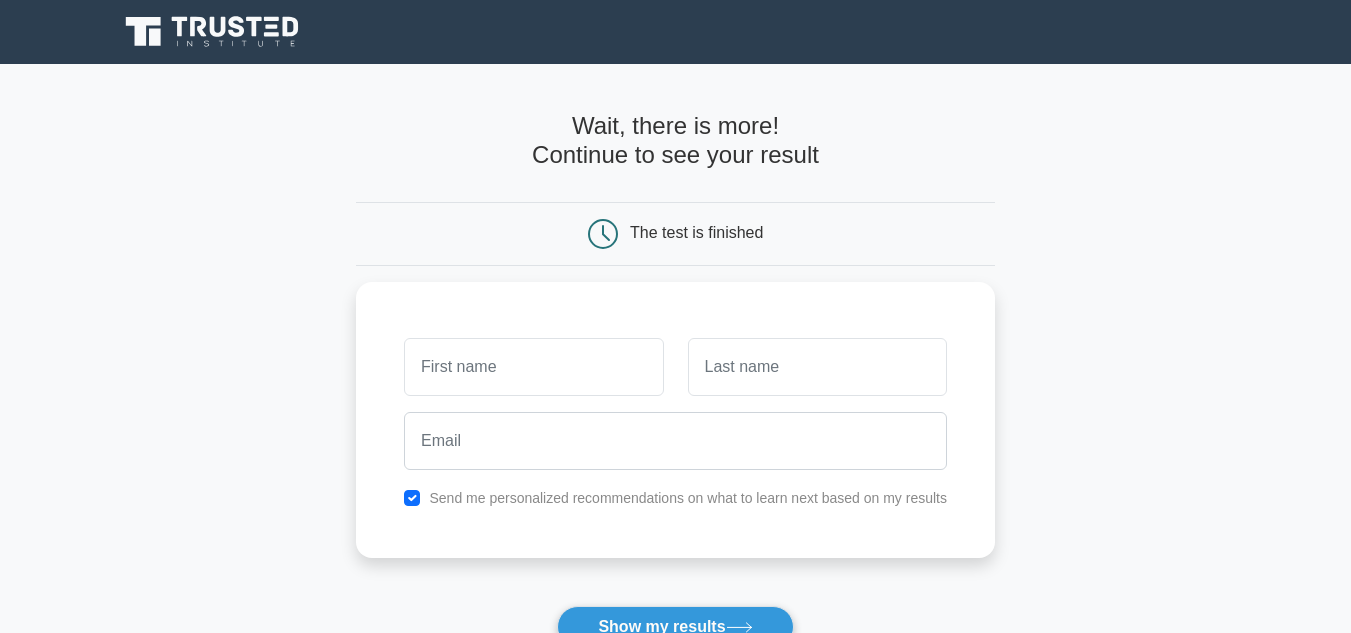 scroll, scrollTop: 0, scrollLeft: 0, axis: both 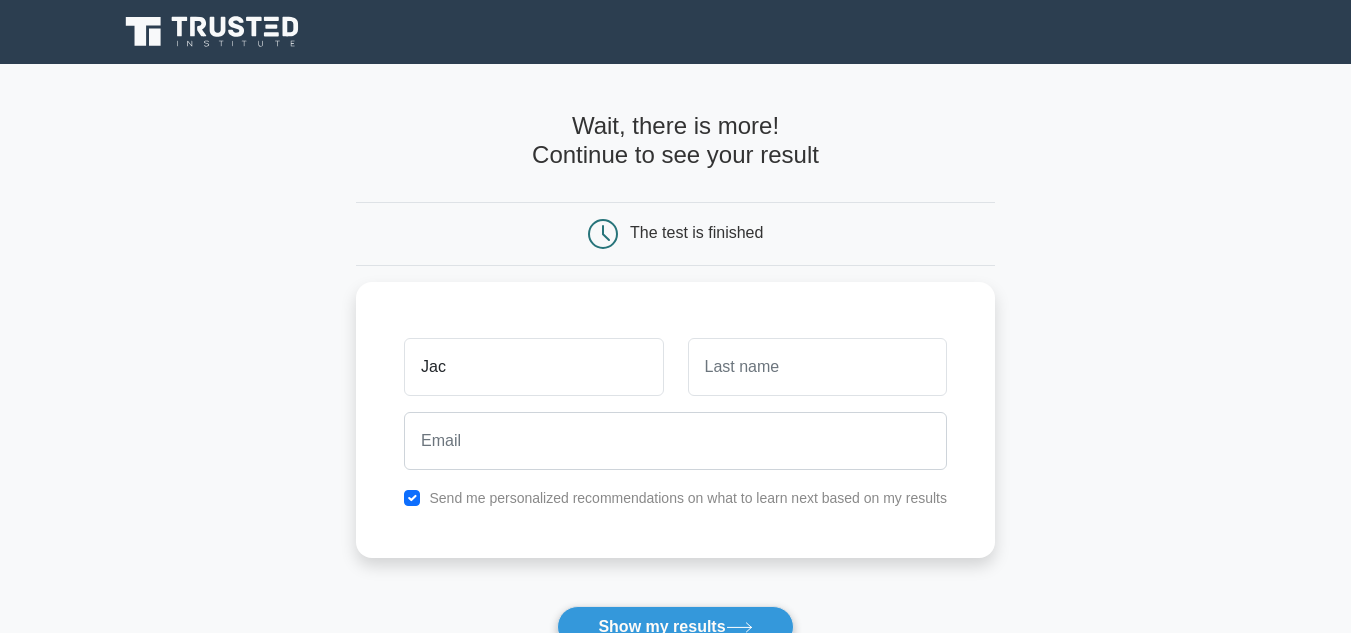 type on "Jac" 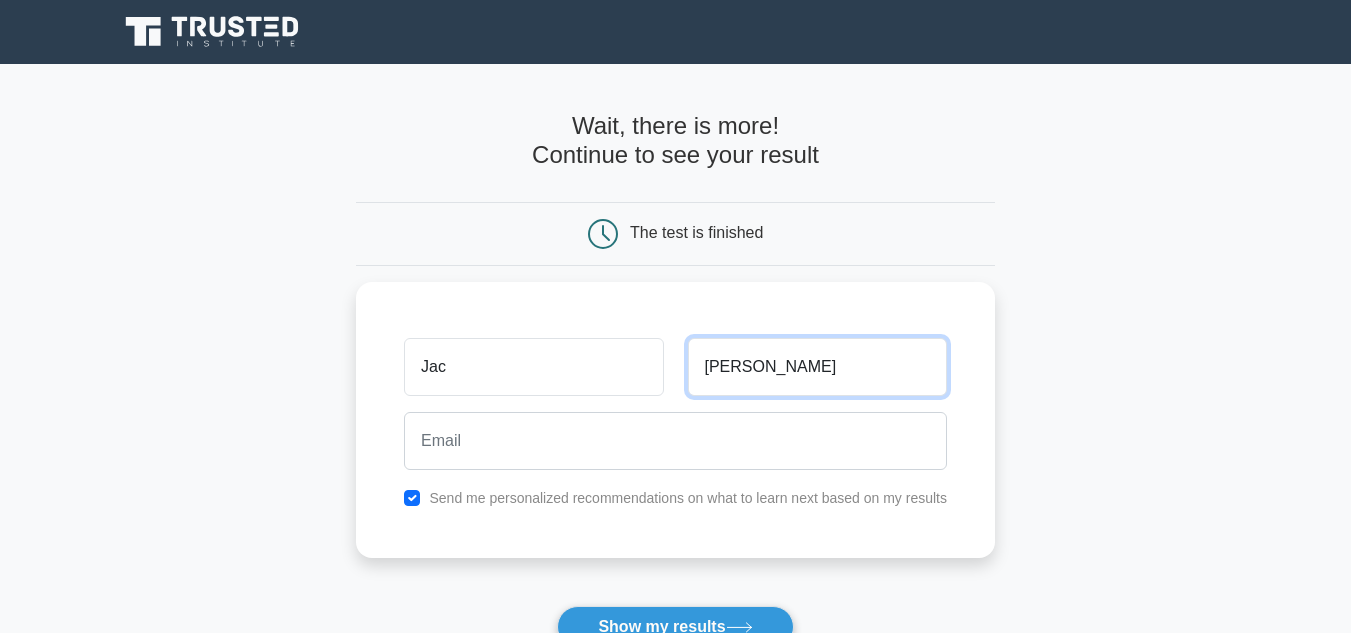 type on "[PERSON_NAME]" 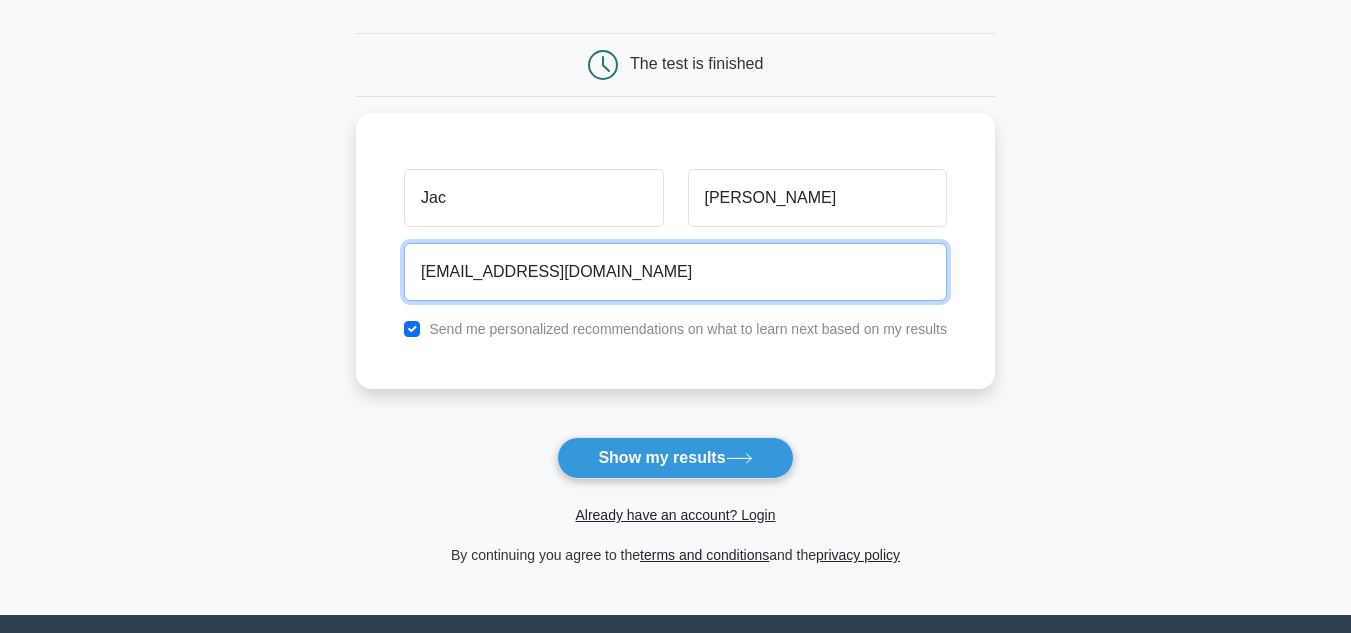 scroll, scrollTop: 170, scrollLeft: 0, axis: vertical 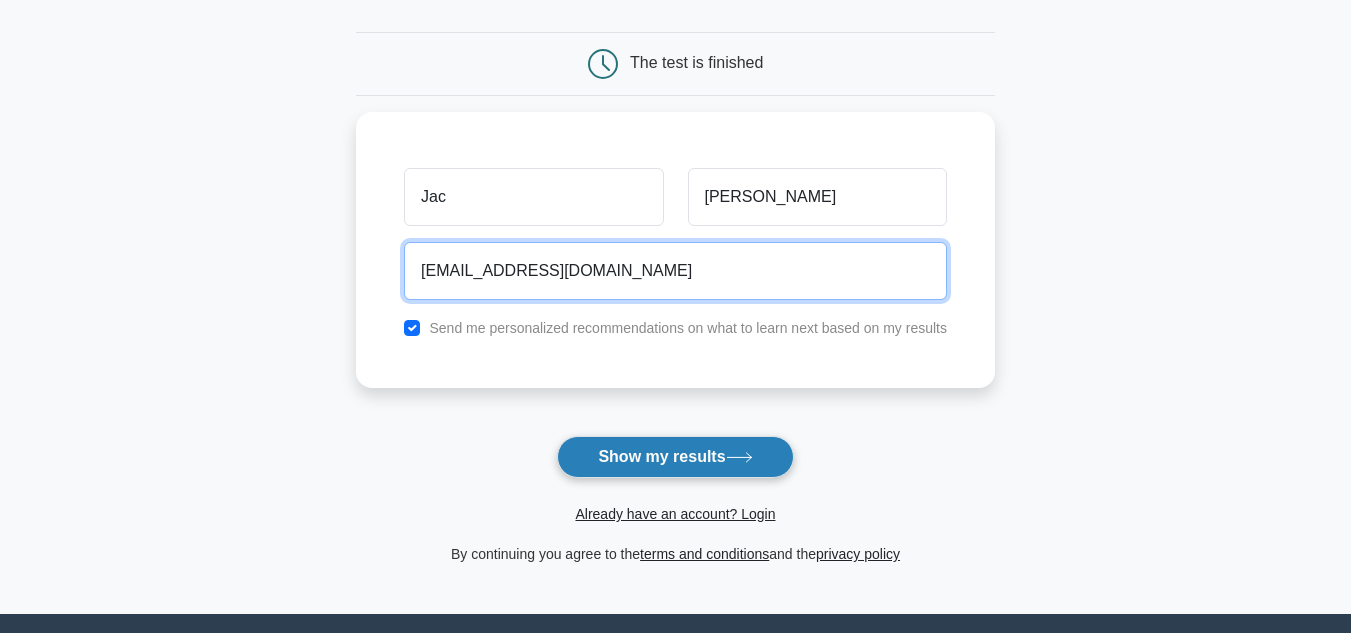 type on "[EMAIL_ADDRESS][DOMAIN_NAME]" 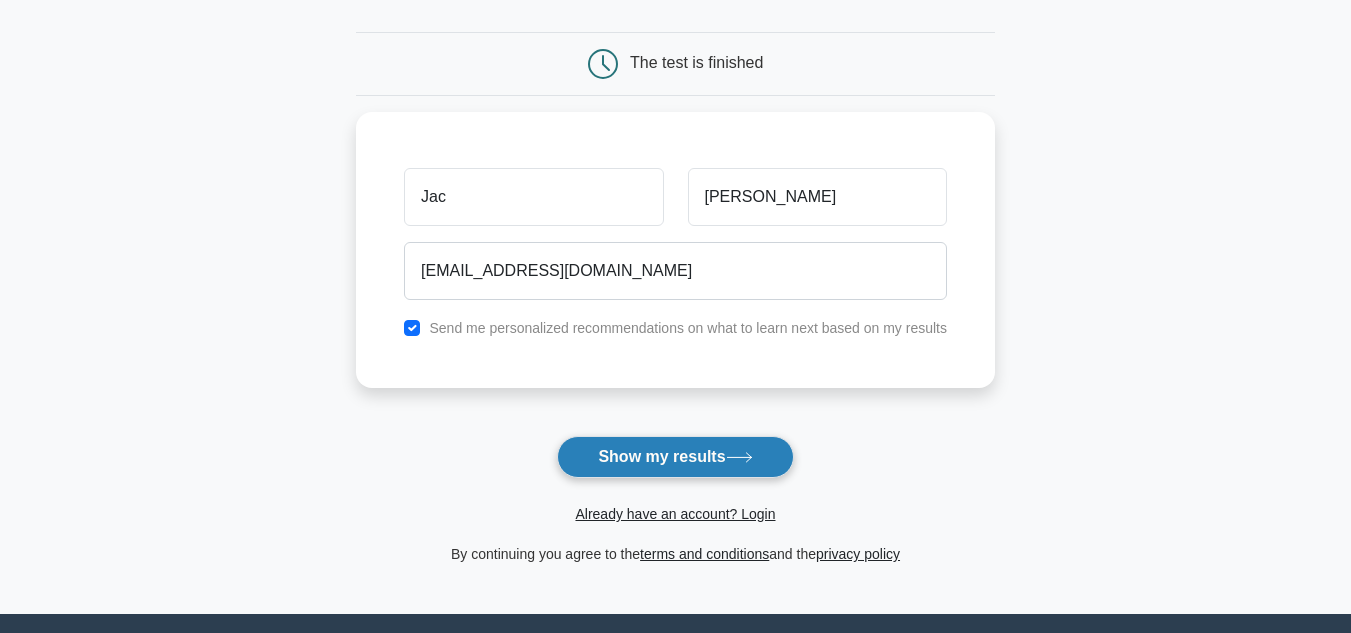 click on "Show my results" at bounding box center [675, 457] 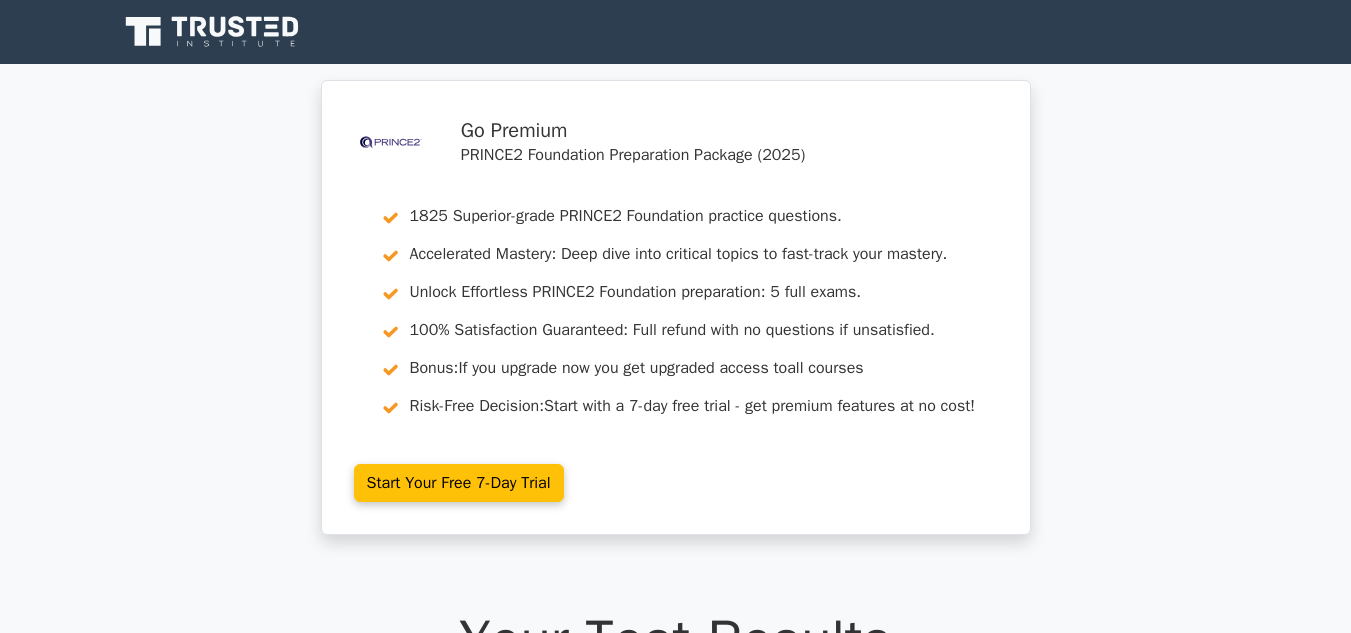 scroll, scrollTop: 0, scrollLeft: 0, axis: both 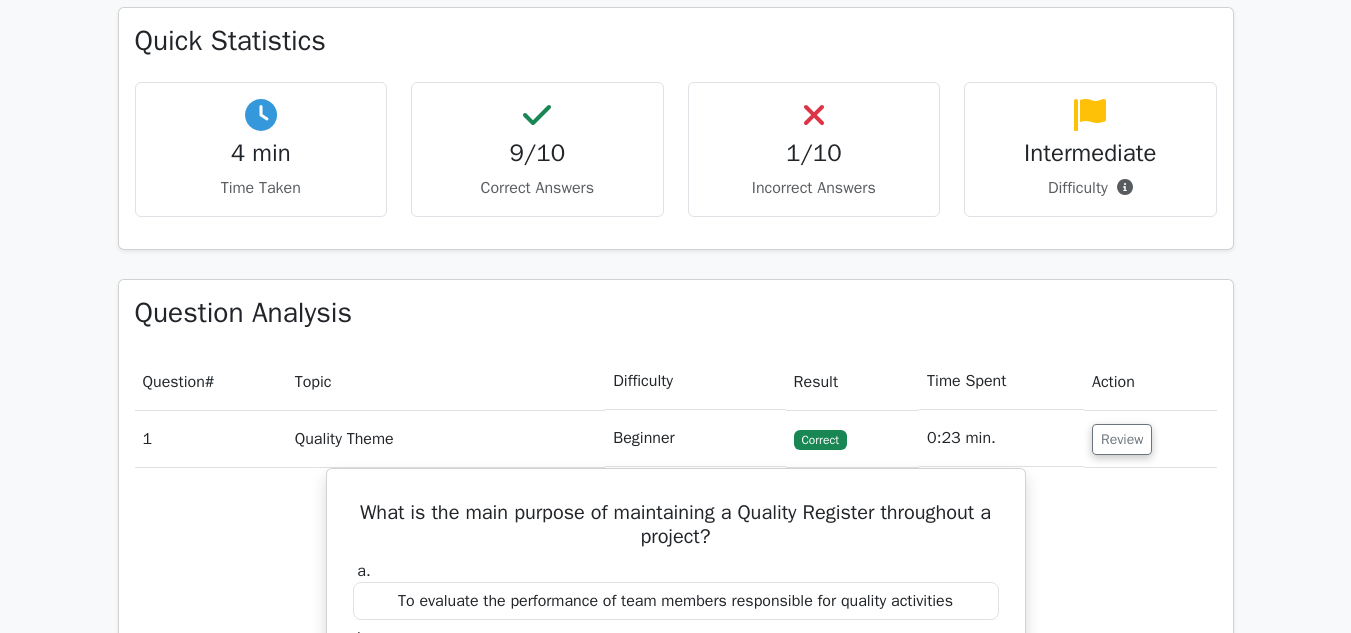 click on "1/10
Incorrect Answers" at bounding box center [814, 149] 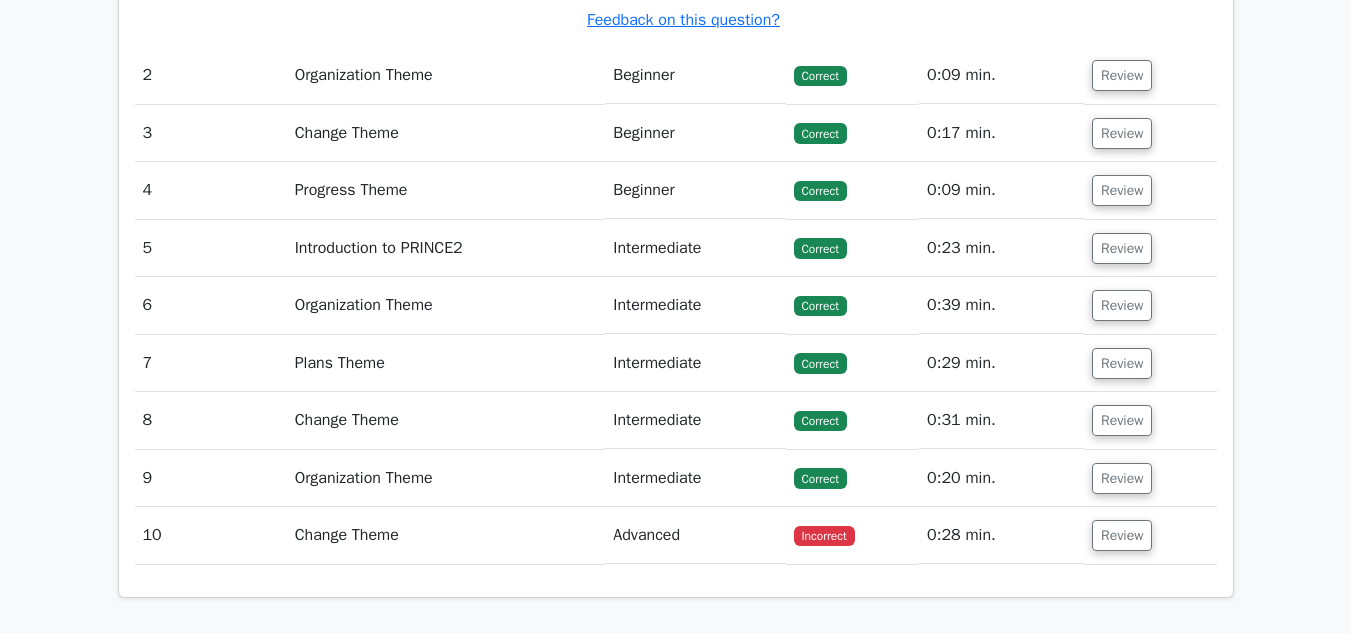 scroll, scrollTop: 2613, scrollLeft: 0, axis: vertical 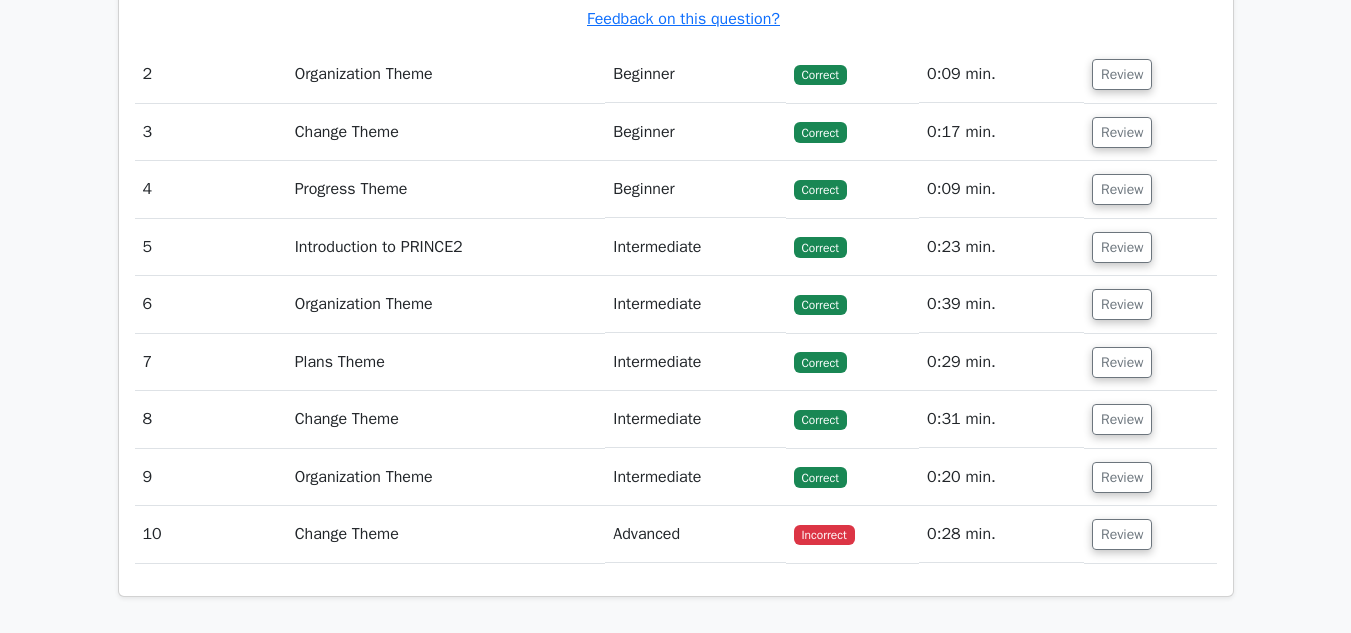 click on "Change Theme" at bounding box center (446, 534) 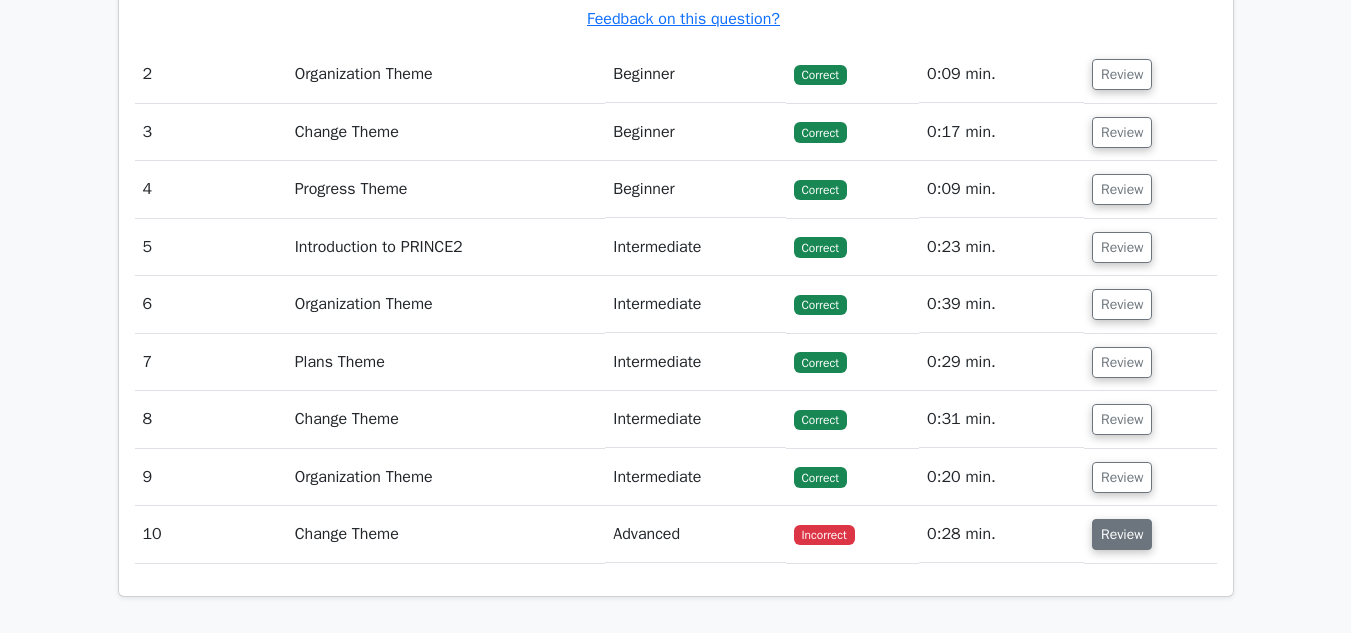 click on "Review" at bounding box center (1122, 534) 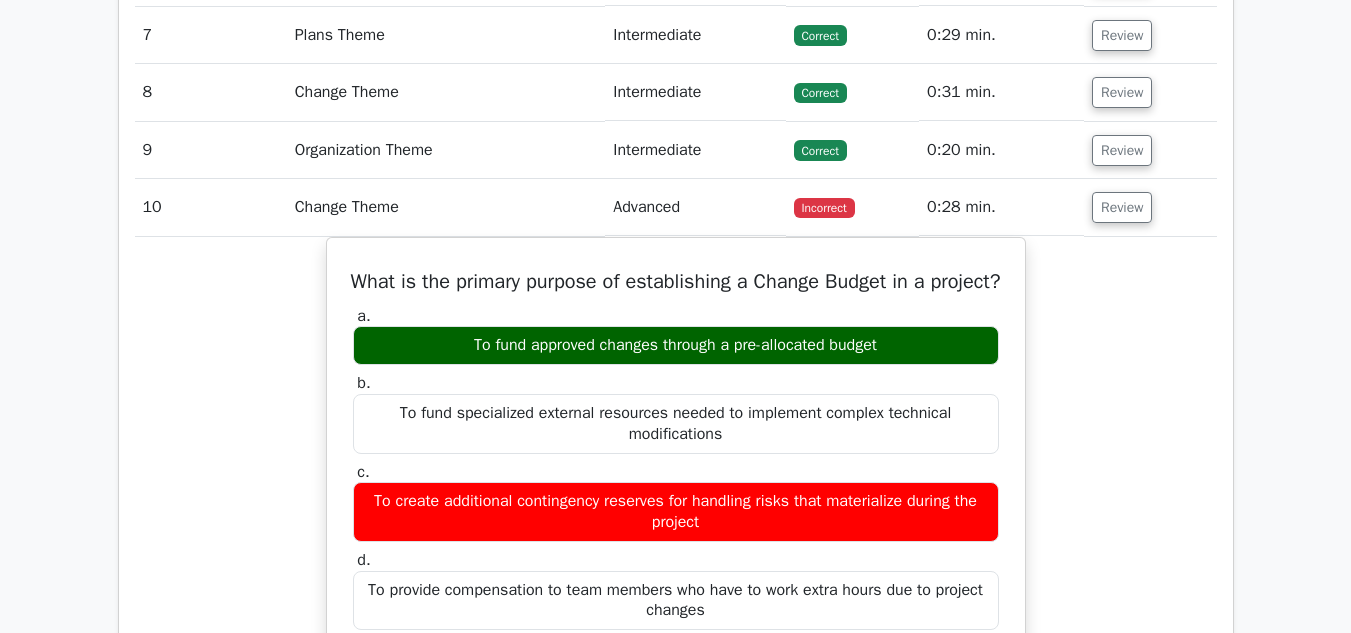 scroll, scrollTop: 3020, scrollLeft: 0, axis: vertical 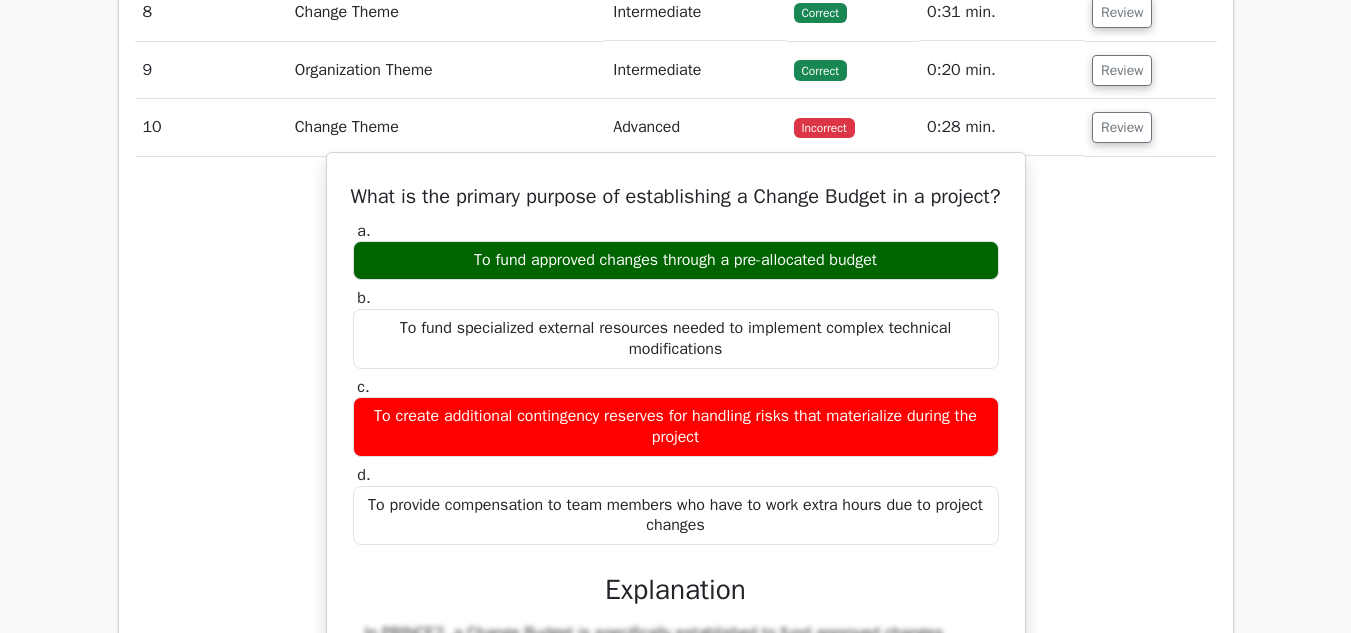 click on "To fund approved changes through a pre-allocated budget" at bounding box center (676, 260) 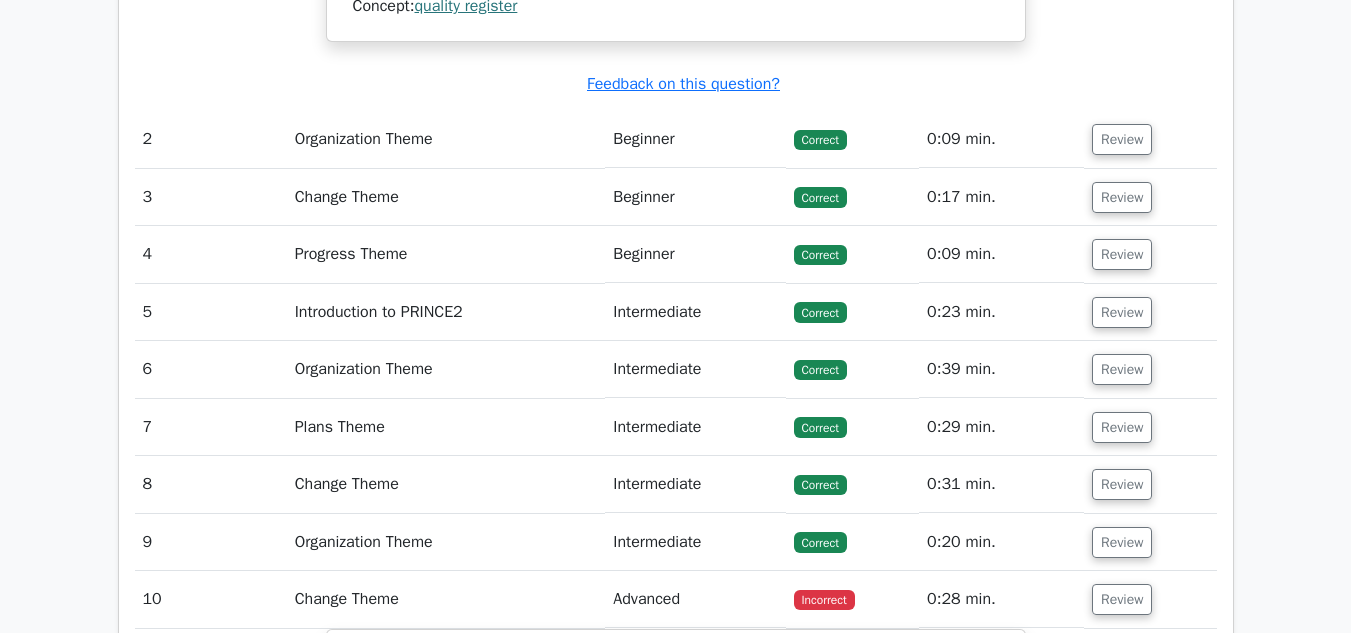 scroll, scrollTop: 2547, scrollLeft: 0, axis: vertical 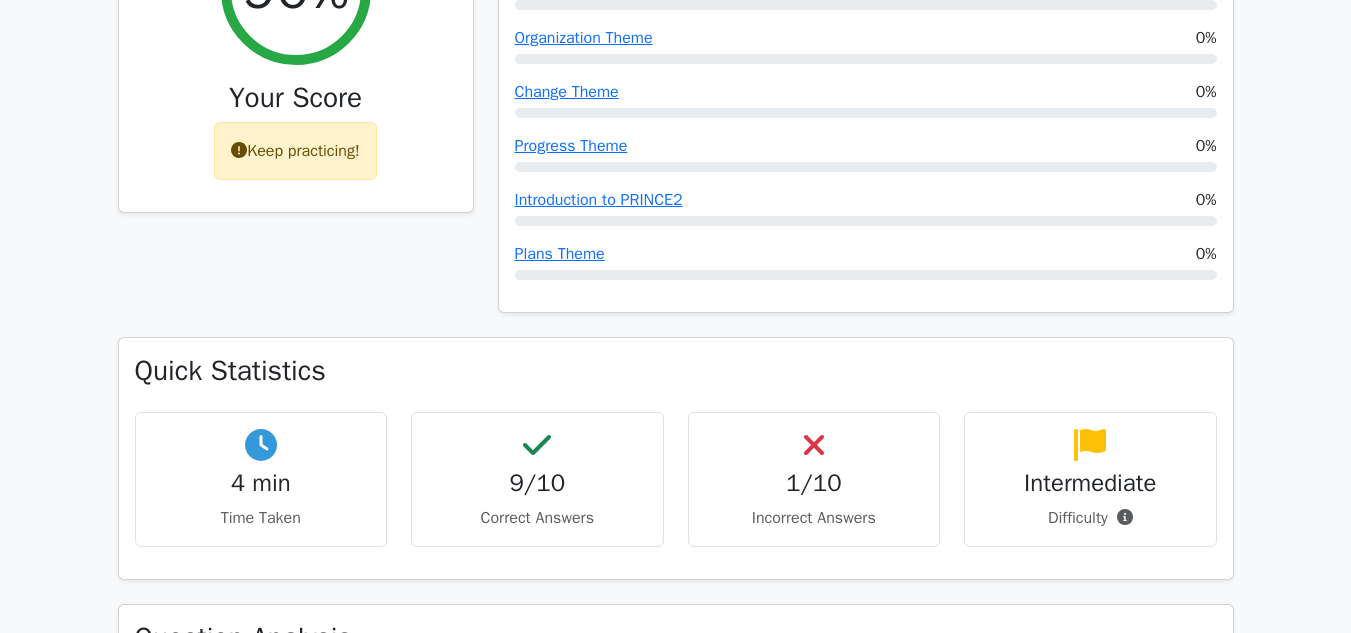 click on "90%
Your Score
Keep practicing!" at bounding box center (296, 118) 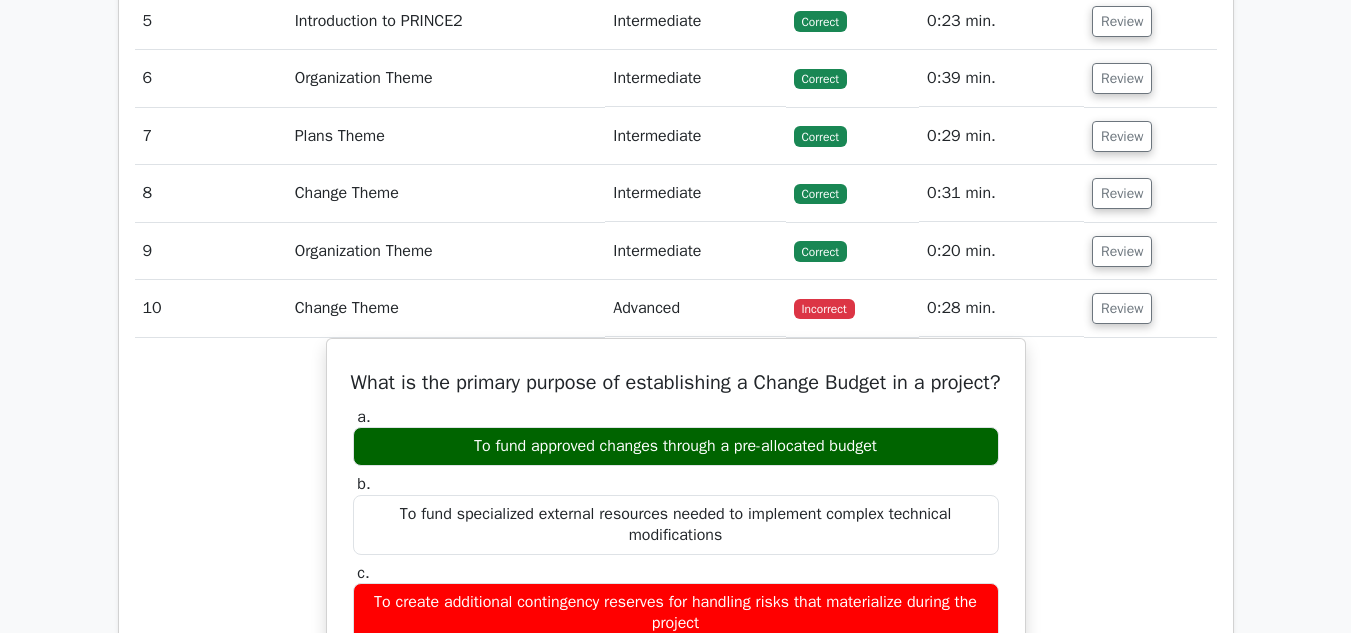 scroll, scrollTop: 2843, scrollLeft: 0, axis: vertical 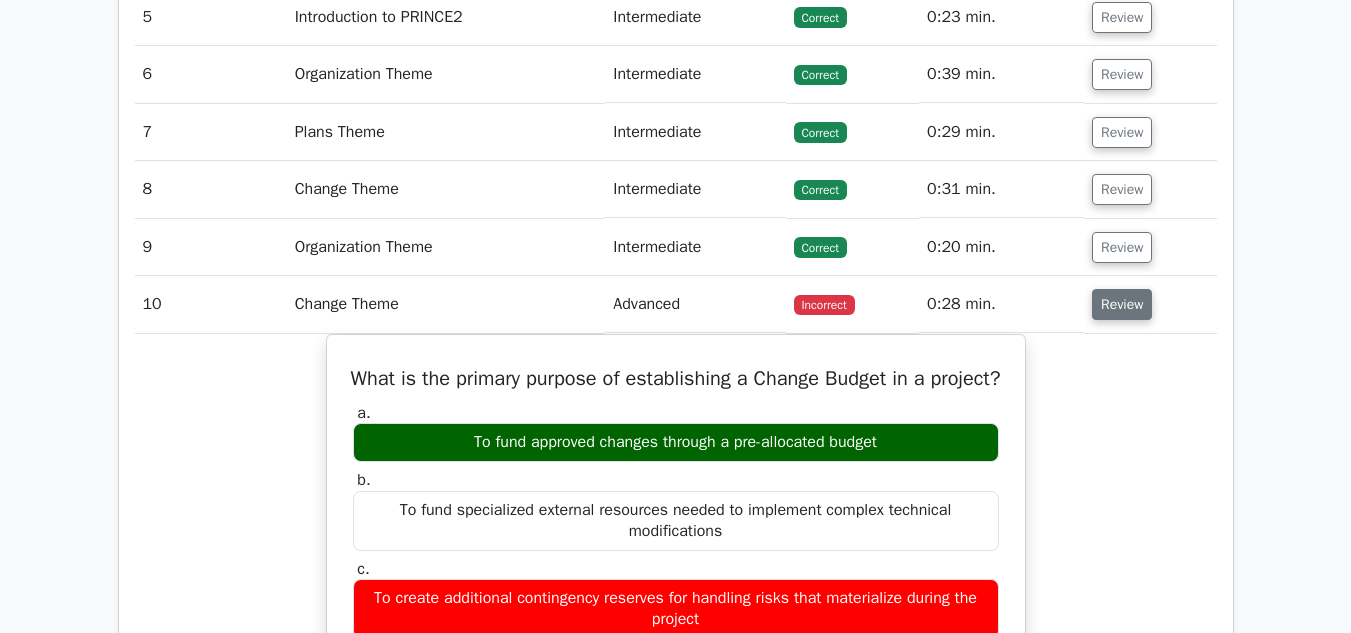 click on "Review" at bounding box center [1122, 304] 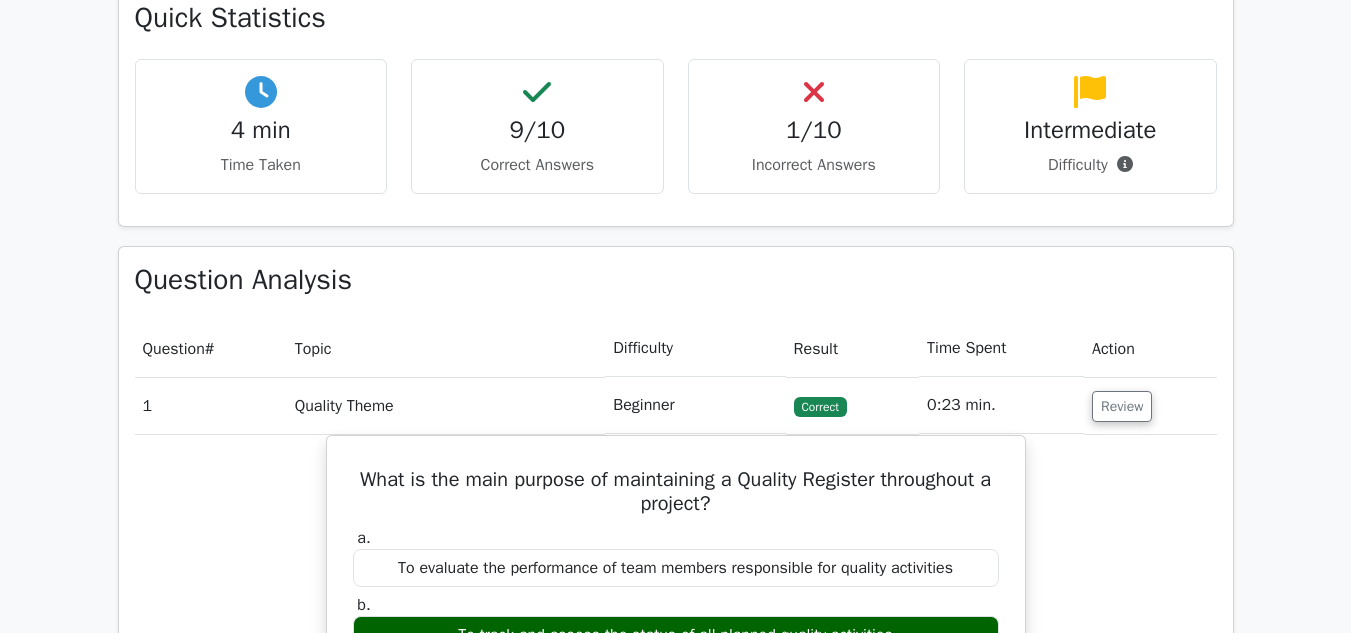 scroll, scrollTop: 1239, scrollLeft: 0, axis: vertical 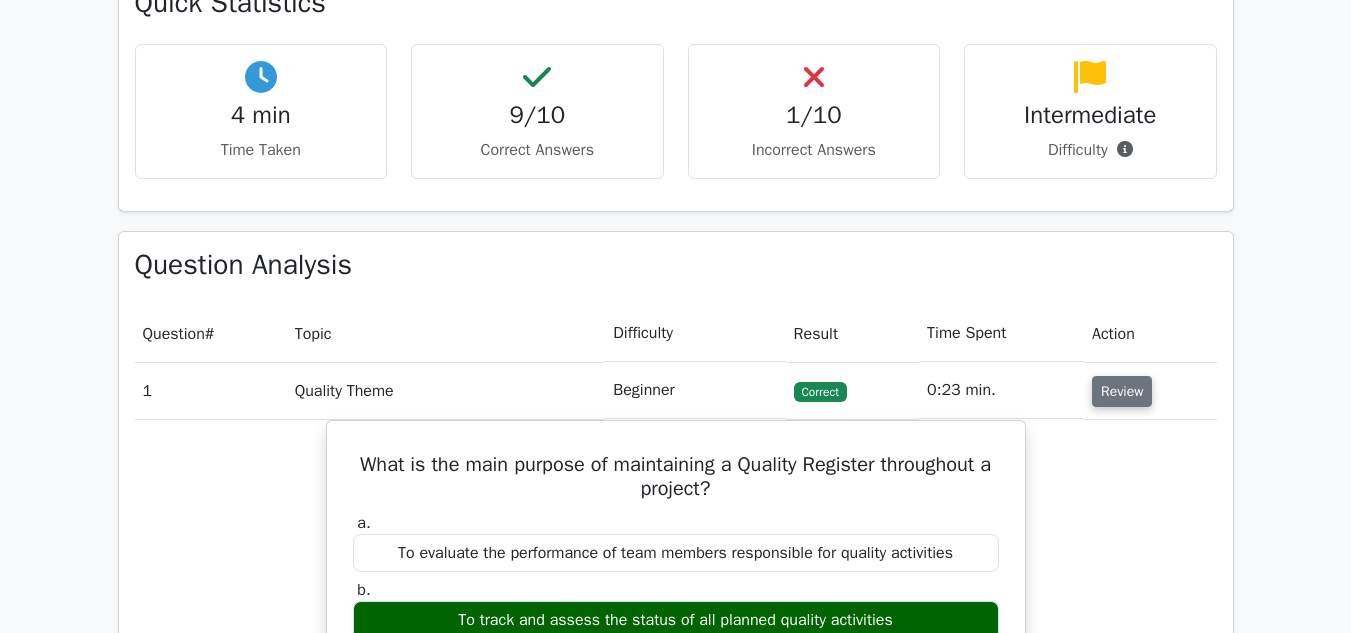 click on "Review" at bounding box center (1122, 391) 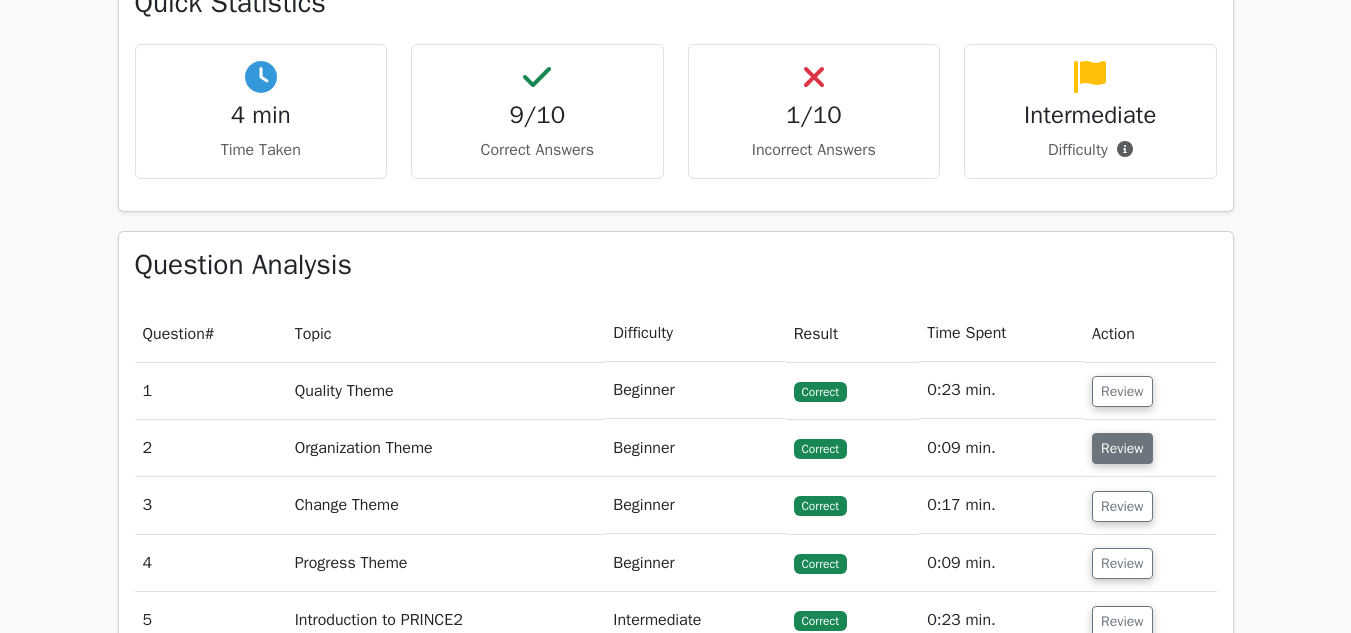 click on "Review" at bounding box center (1122, 448) 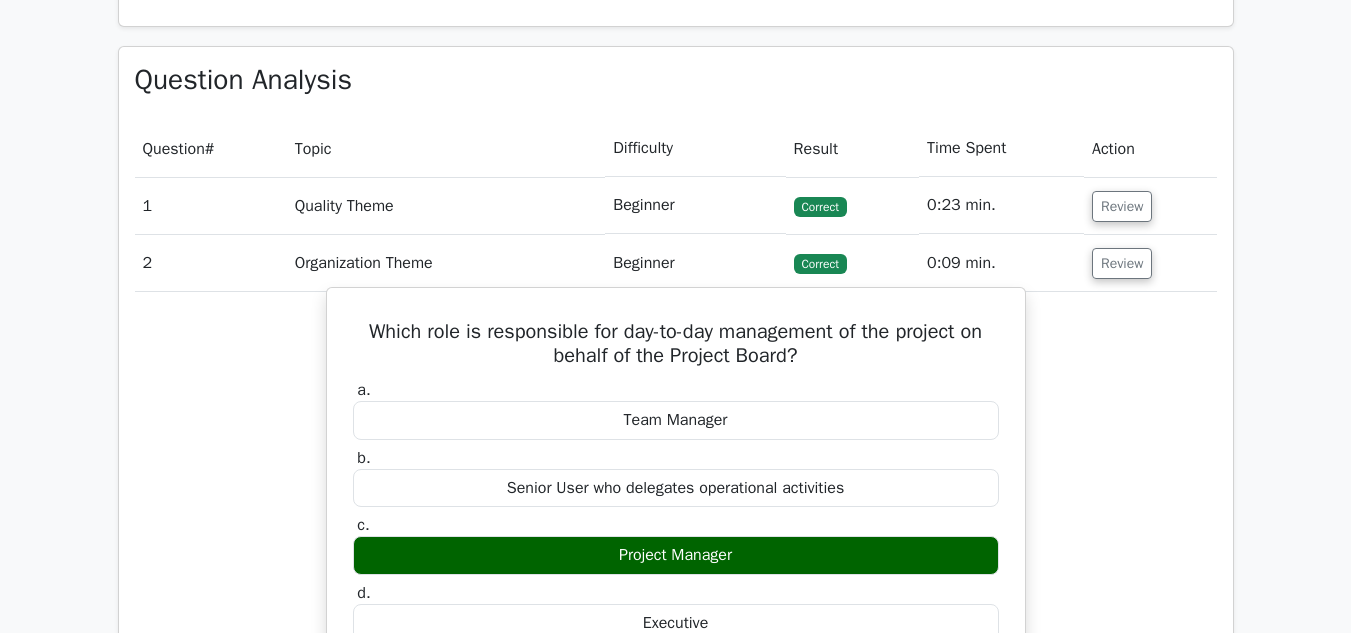 scroll, scrollTop: 1422, scrollLeft: 0, axis: vertical 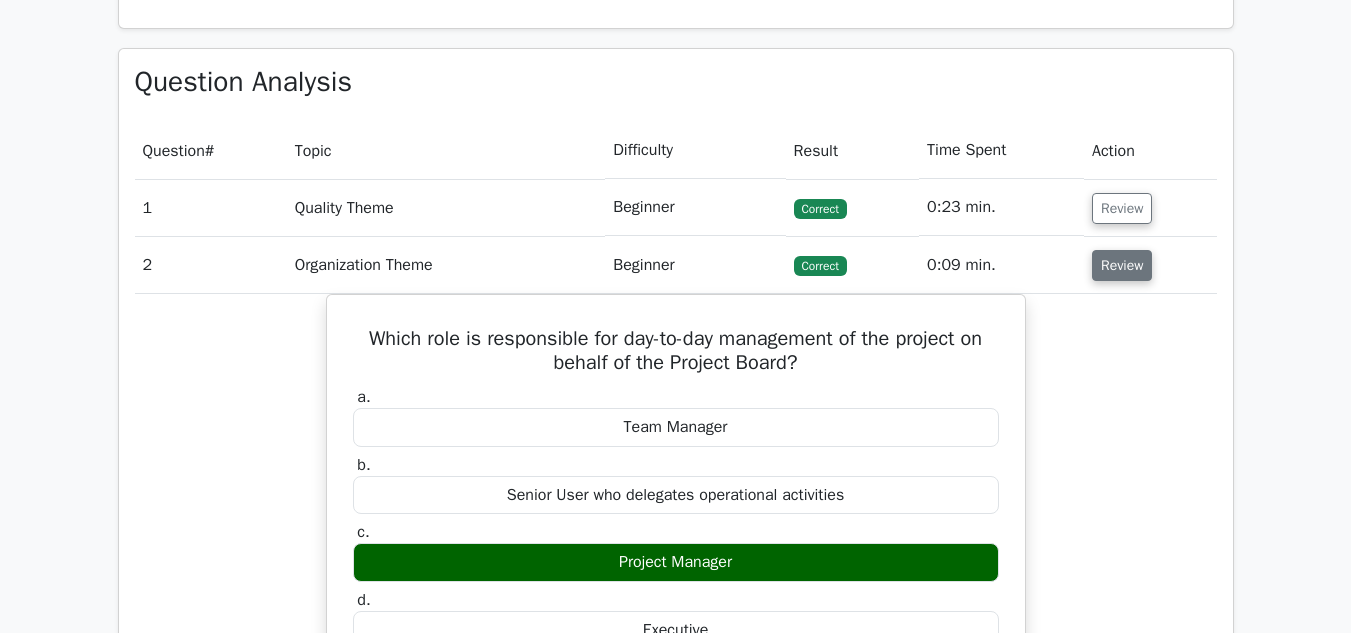 click on "Review" at bounding box center [1122, 265] 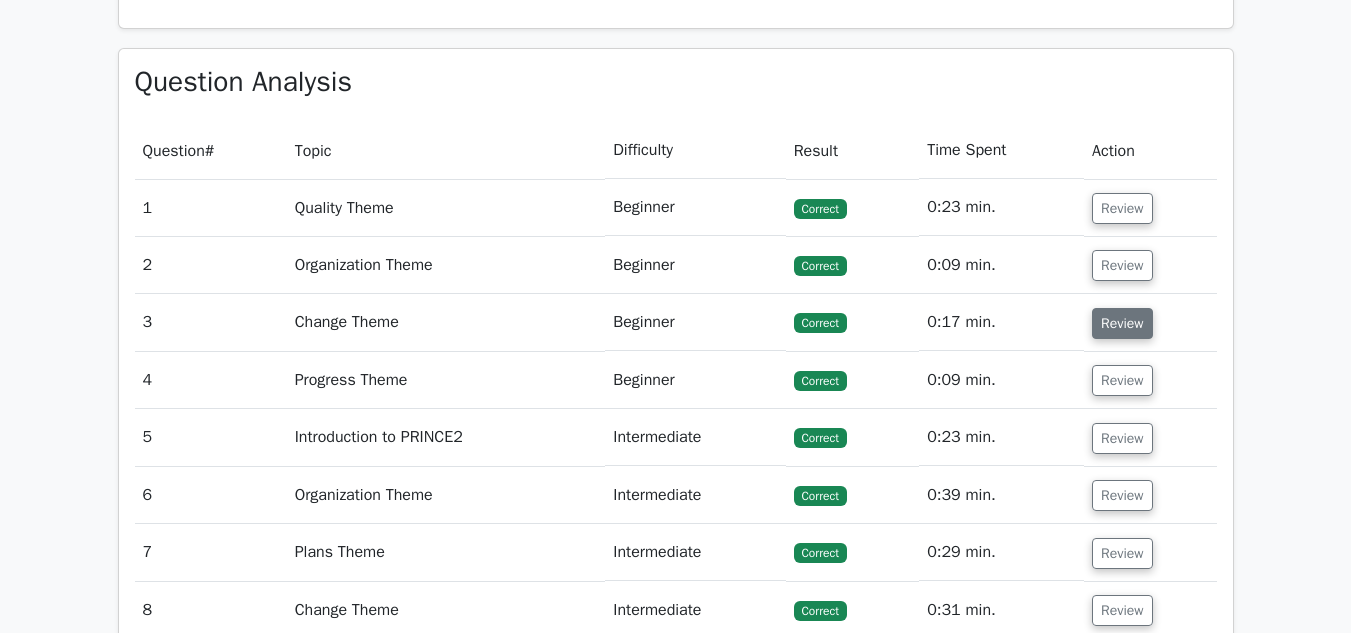 click on "Review" at bounding box center (1122, 323) 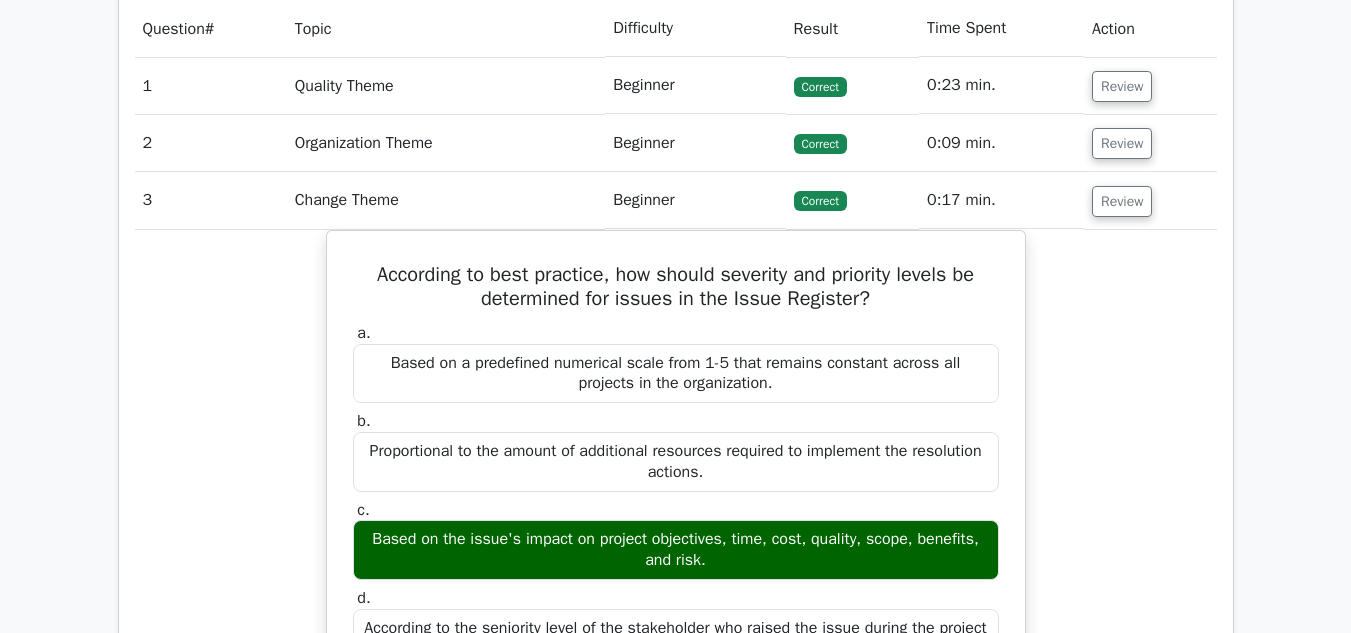 scroll, scrollTop: 1545, scrollLeft: 0, axis: vertical 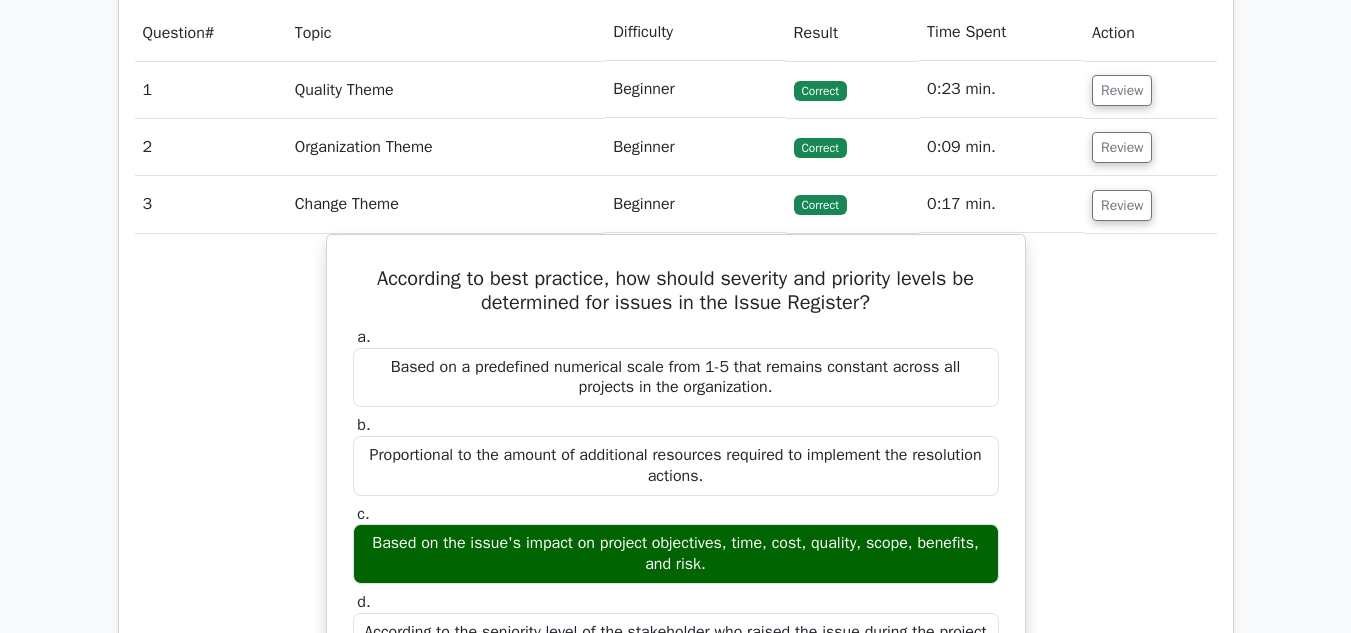 drag, startPoint x: 1147, startPoint y: 455, endPoint x: 1262, endPoint y: 280, distance: 209.40392 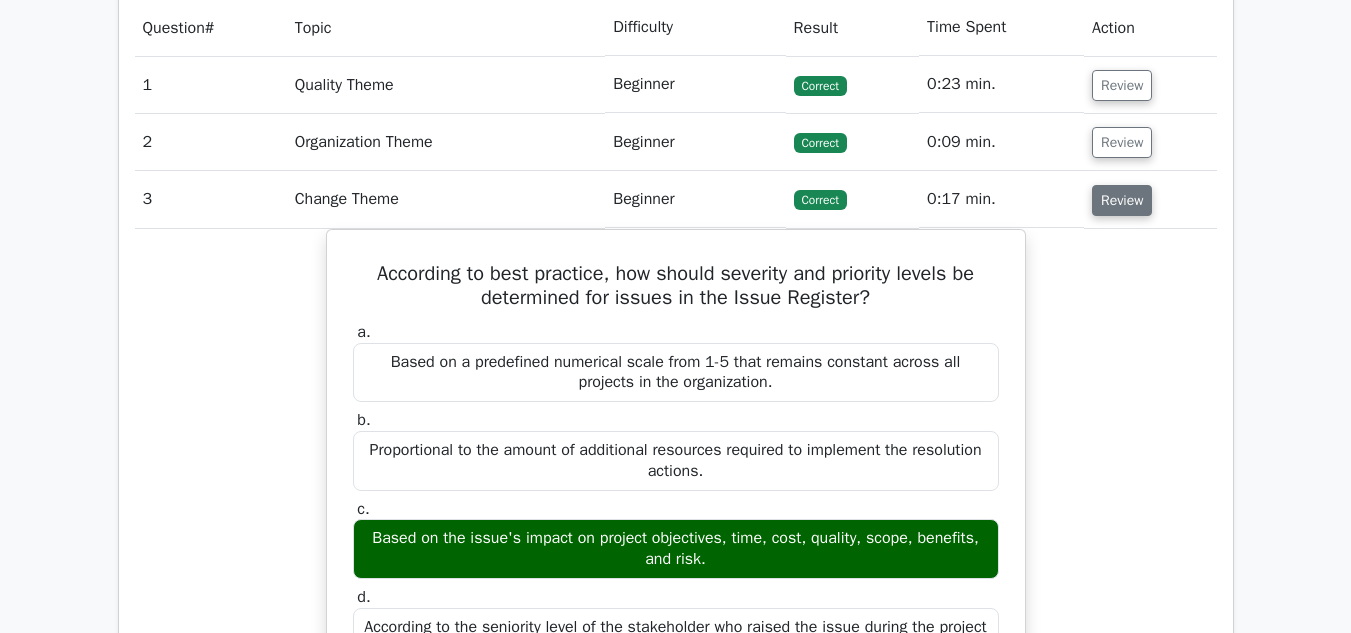 click on "Review" at bounding box center [1122, 200] 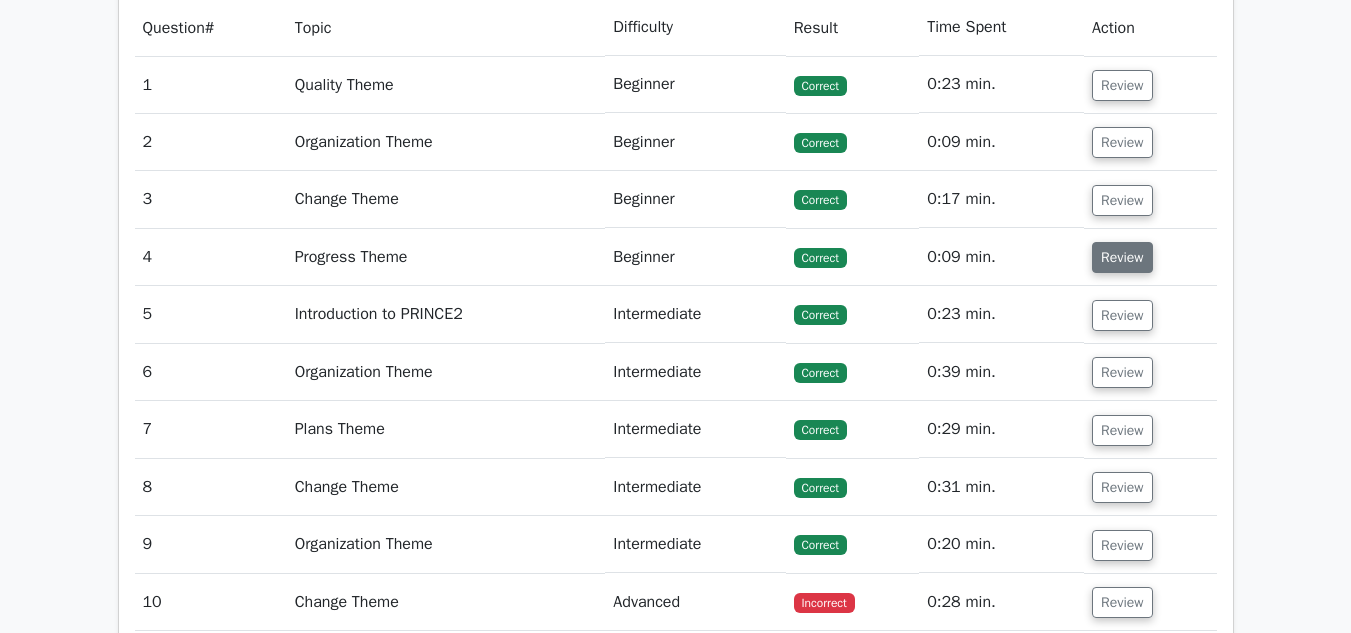 click on "Review" at bounding box center [1122, 257] 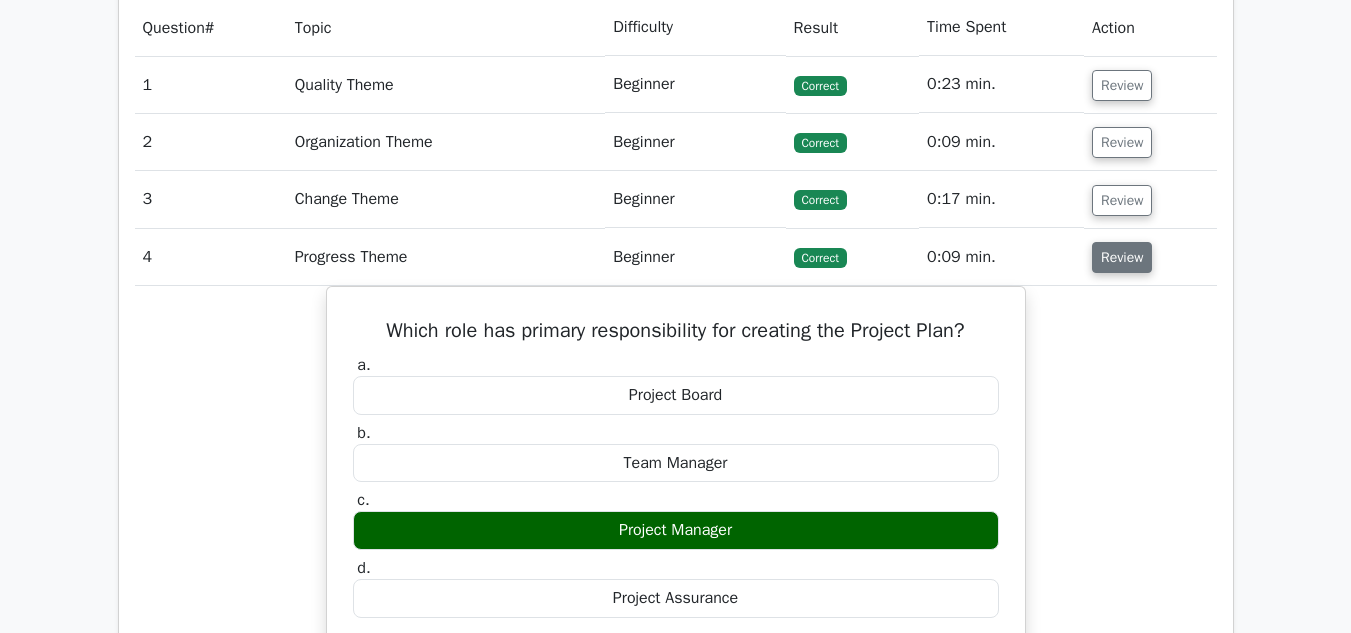 click on "Review" at bounding box center [1122, 257] 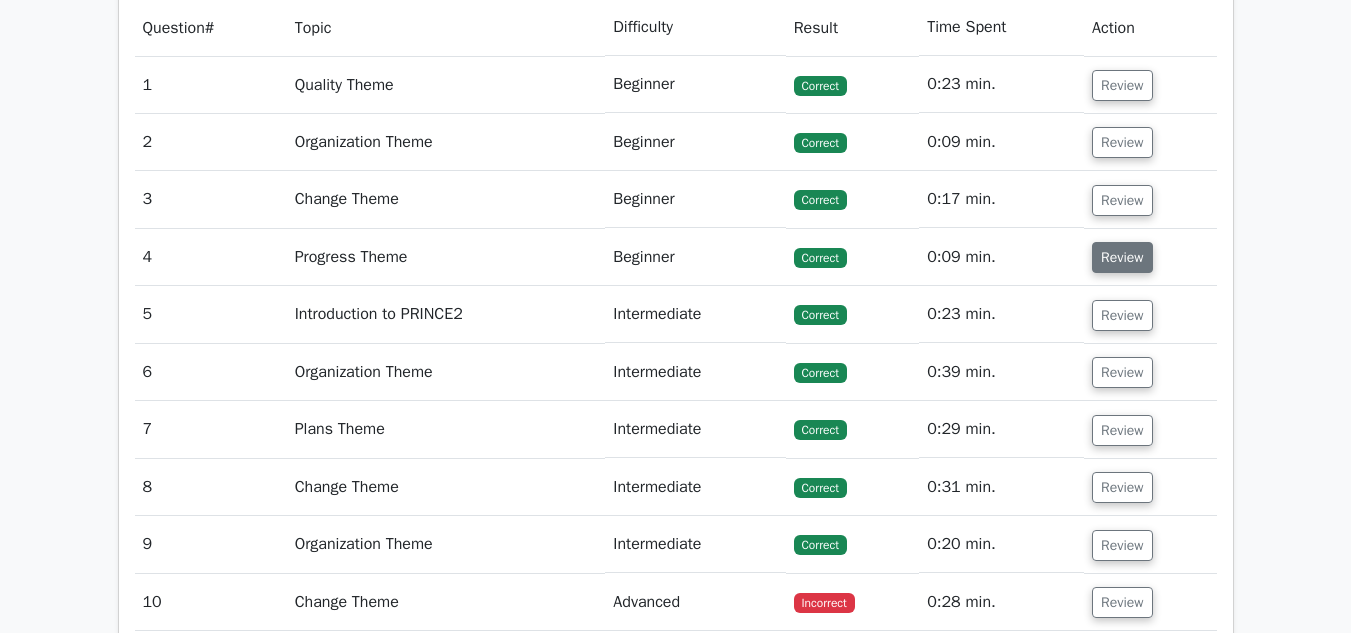 click on "Review" at bounding box center (1122, 257) 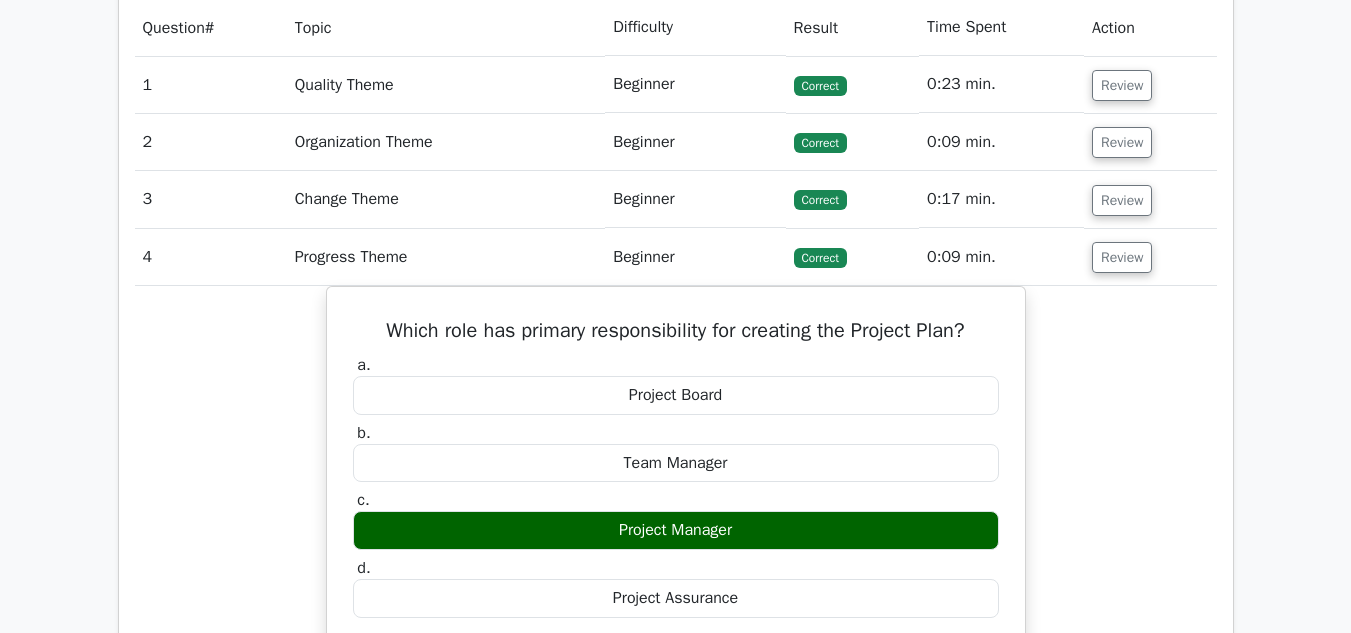 click on "Review" at bounding box center (1150, 257) 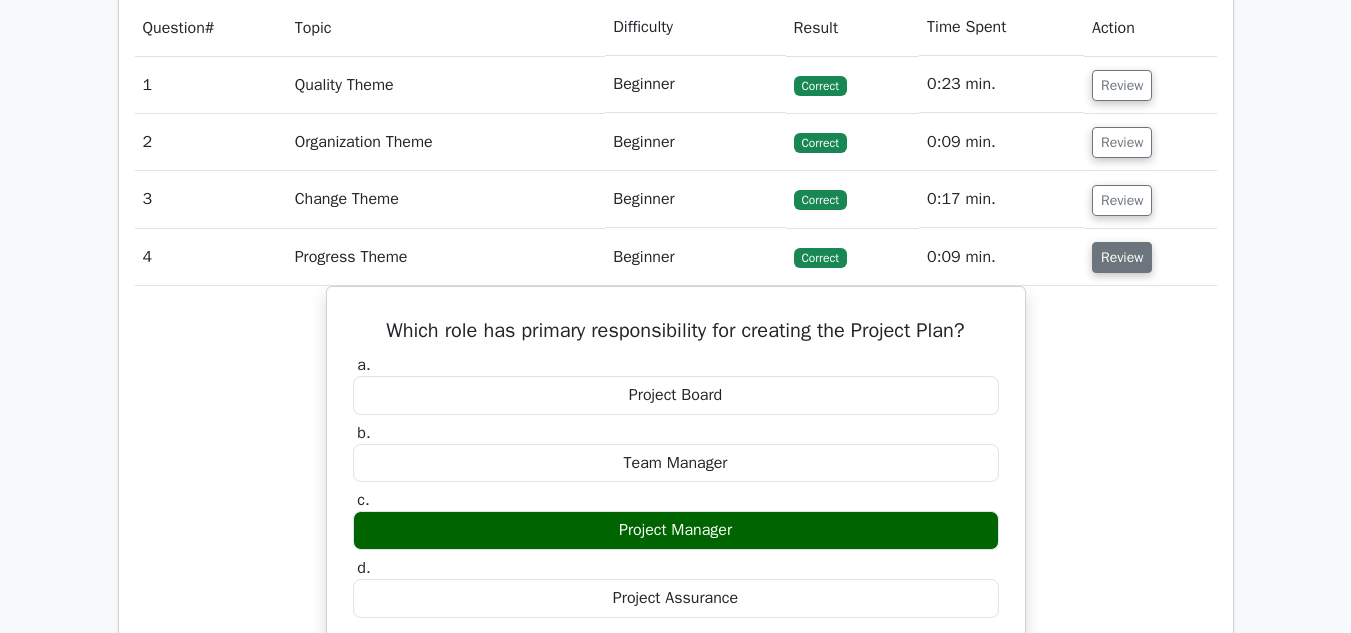 click on "Review" at bounding box center [1122, 257] 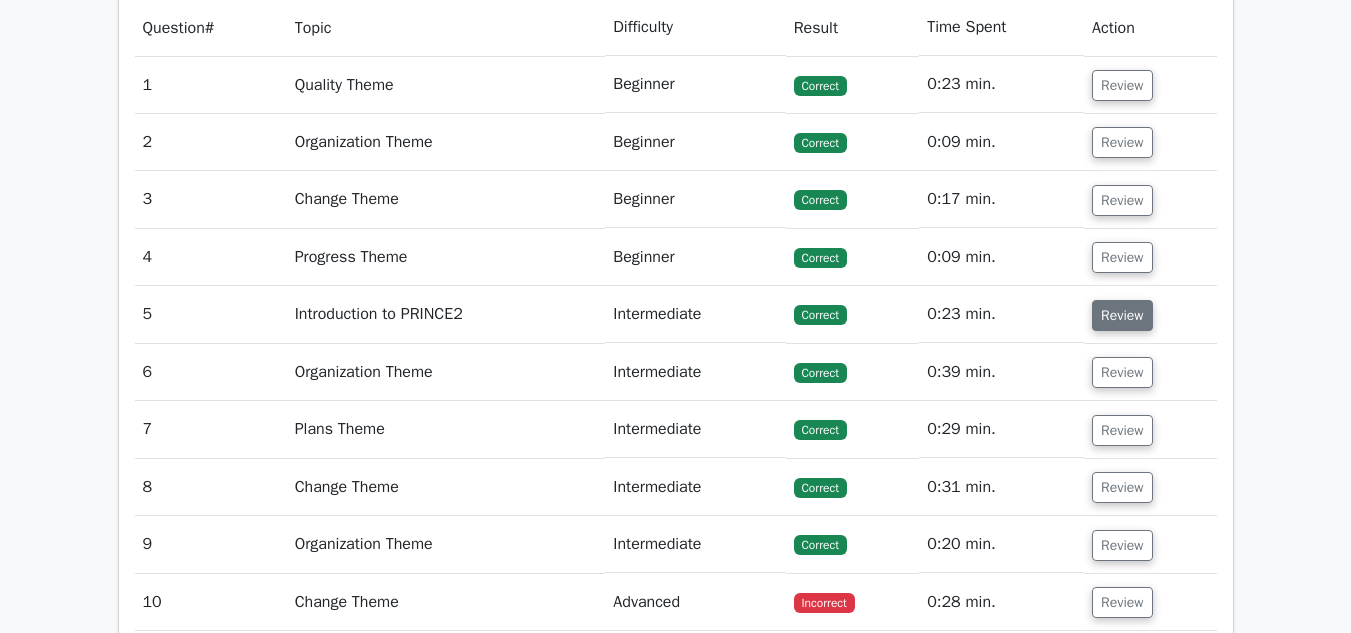 click on "Review" at bounding box center (1122, 315) 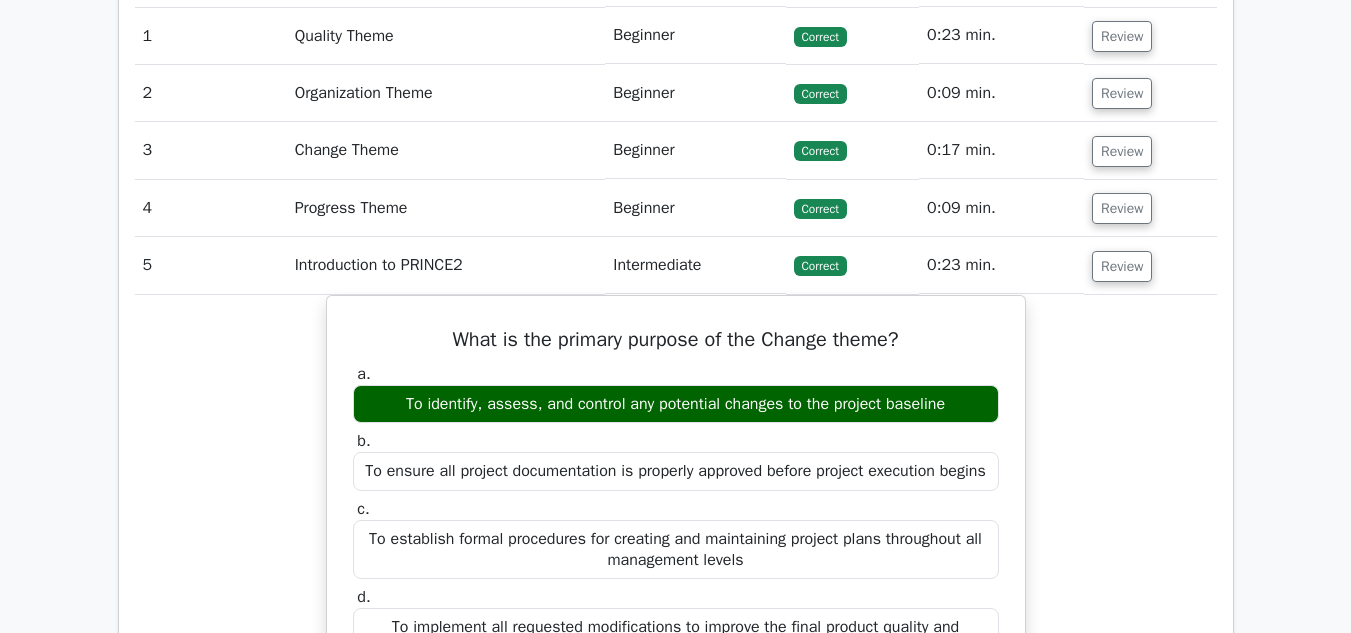 scroll, scrollTop: 1595, scrollLeft: 0, axis: vertical 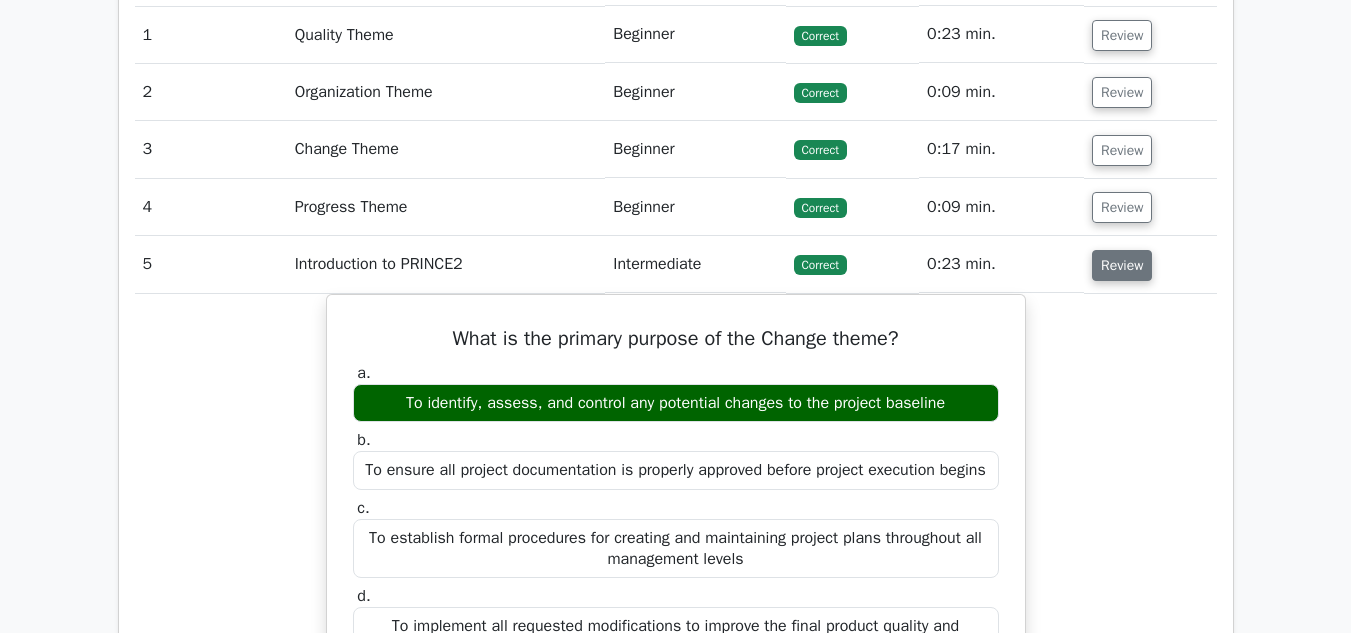 click on "Review" at bounding box center [1122, 265] 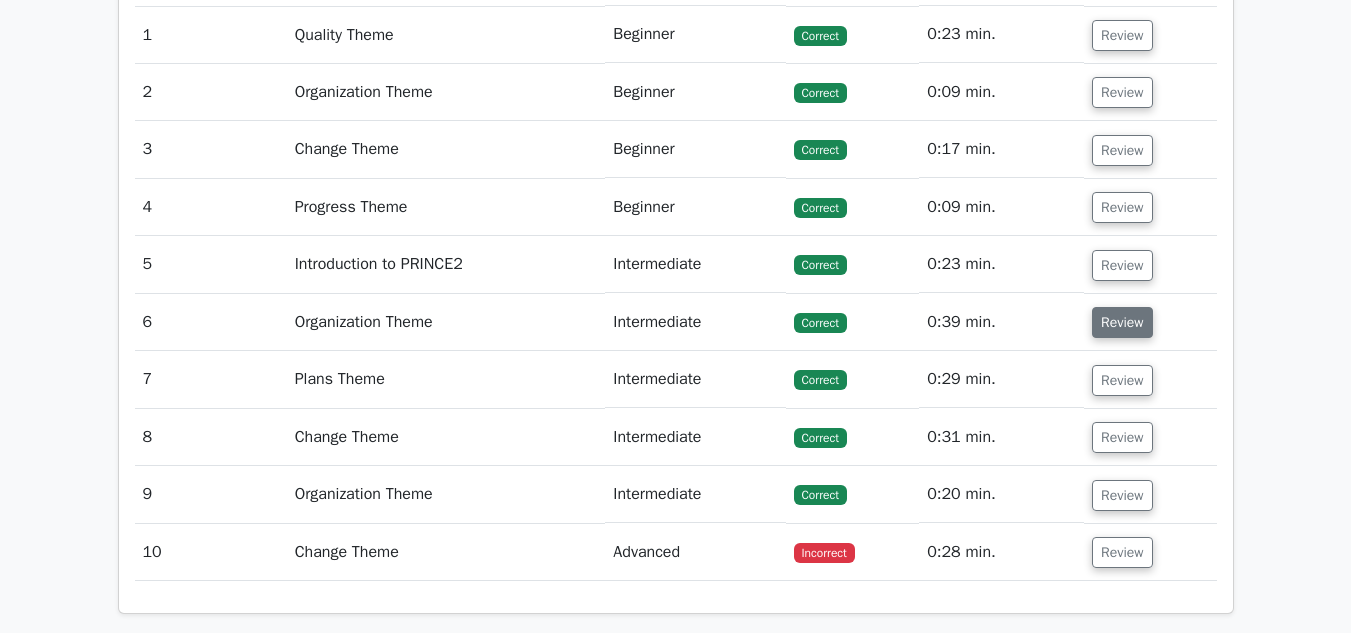 click on "Review" at bounding box center [1122, 322] 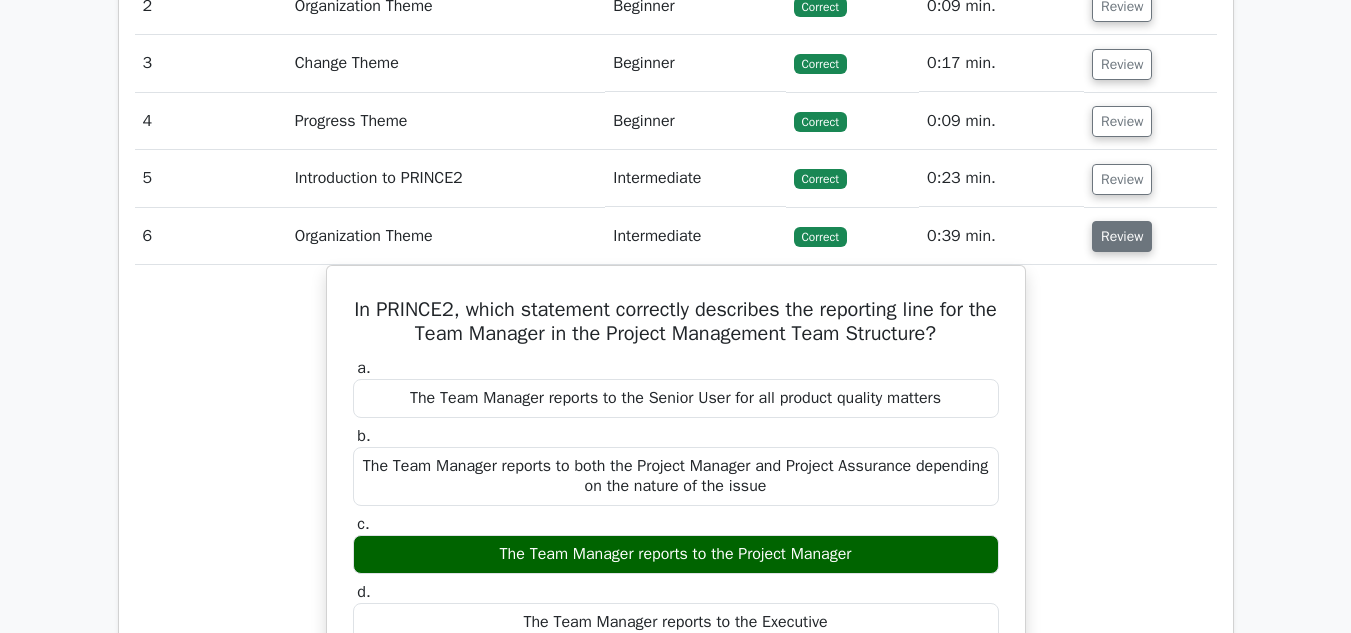 scroll, scrollTop: 1676, scrollLeft: 0, axis: vertical 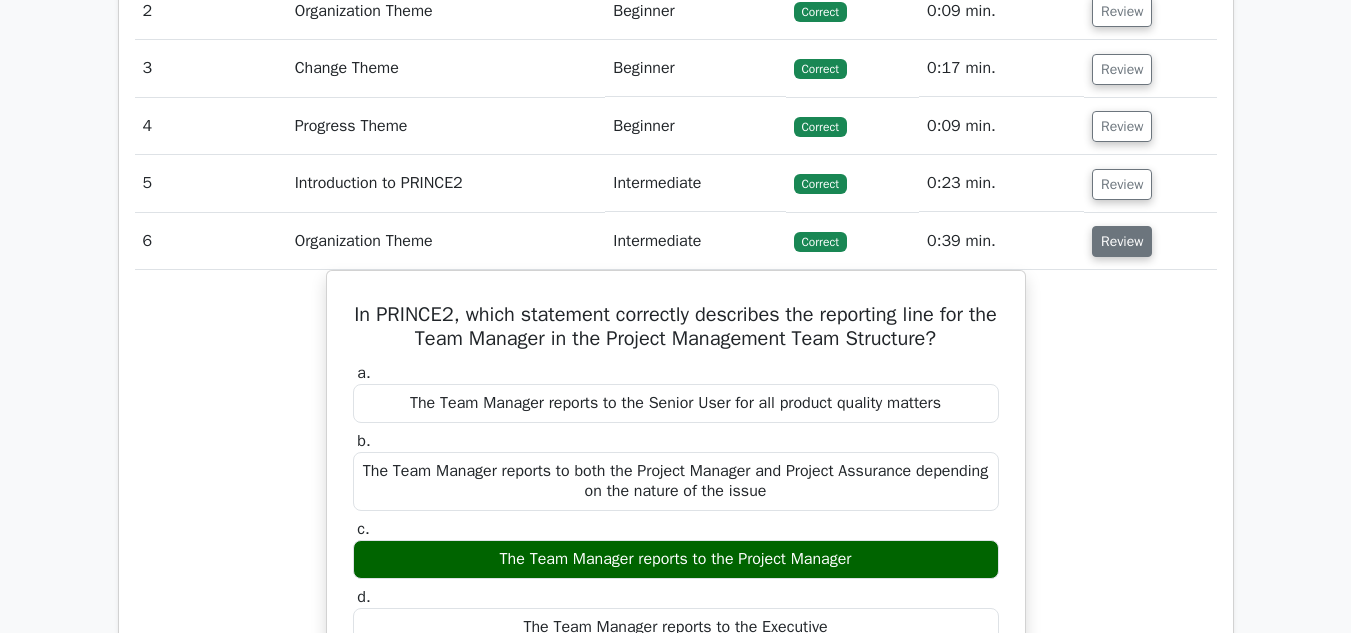 click on "Review" at bounding box center (1122, 241) 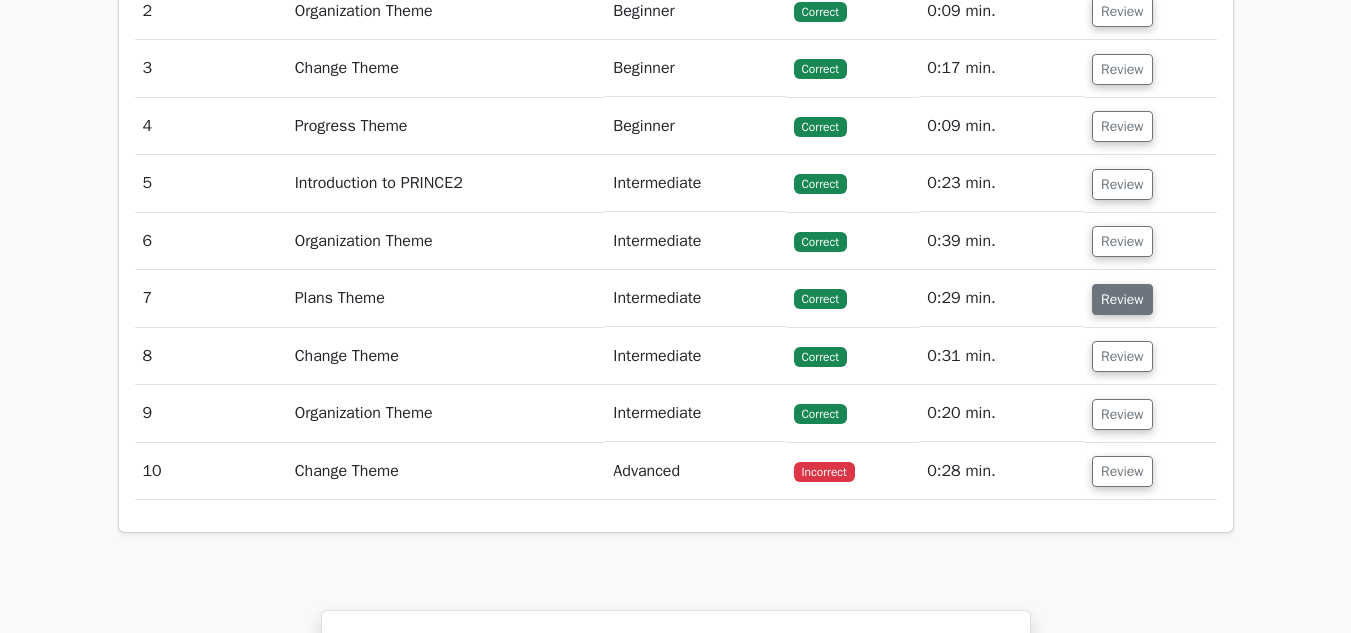 click on "Review" at bounding box center (1122, 299) 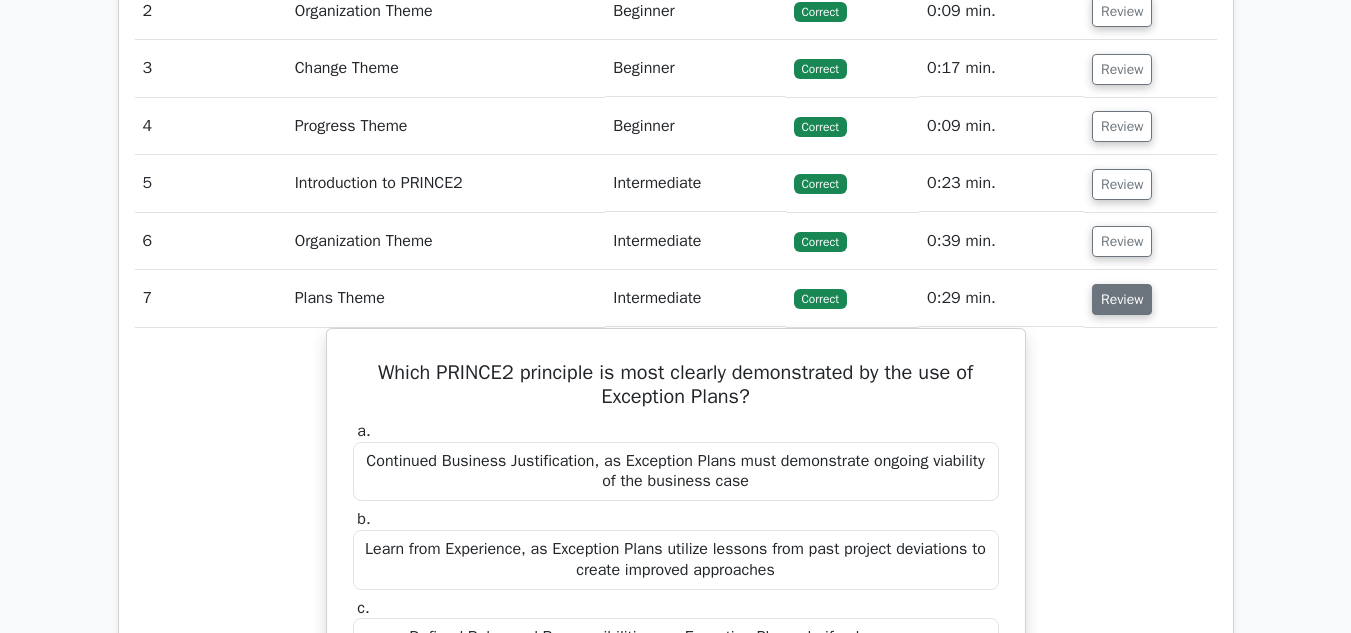 click on "Review" at bounding box center [1122, 299] 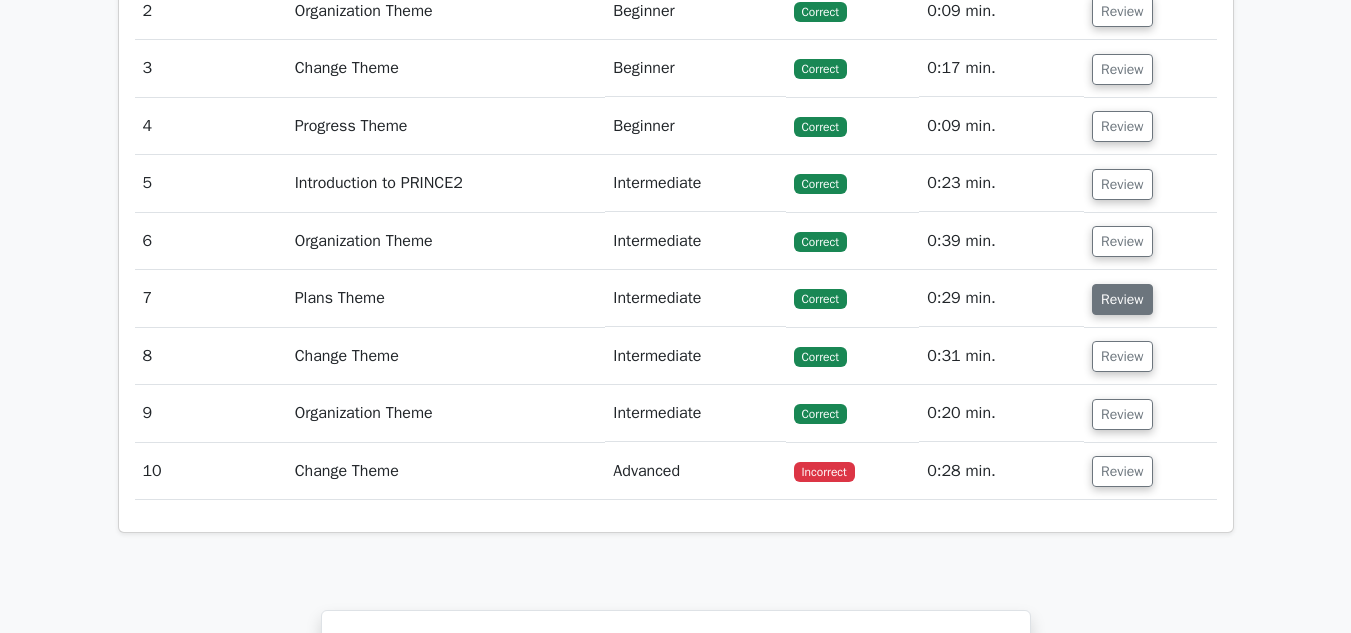 click on "Review" at bounding box center [1122, 299] 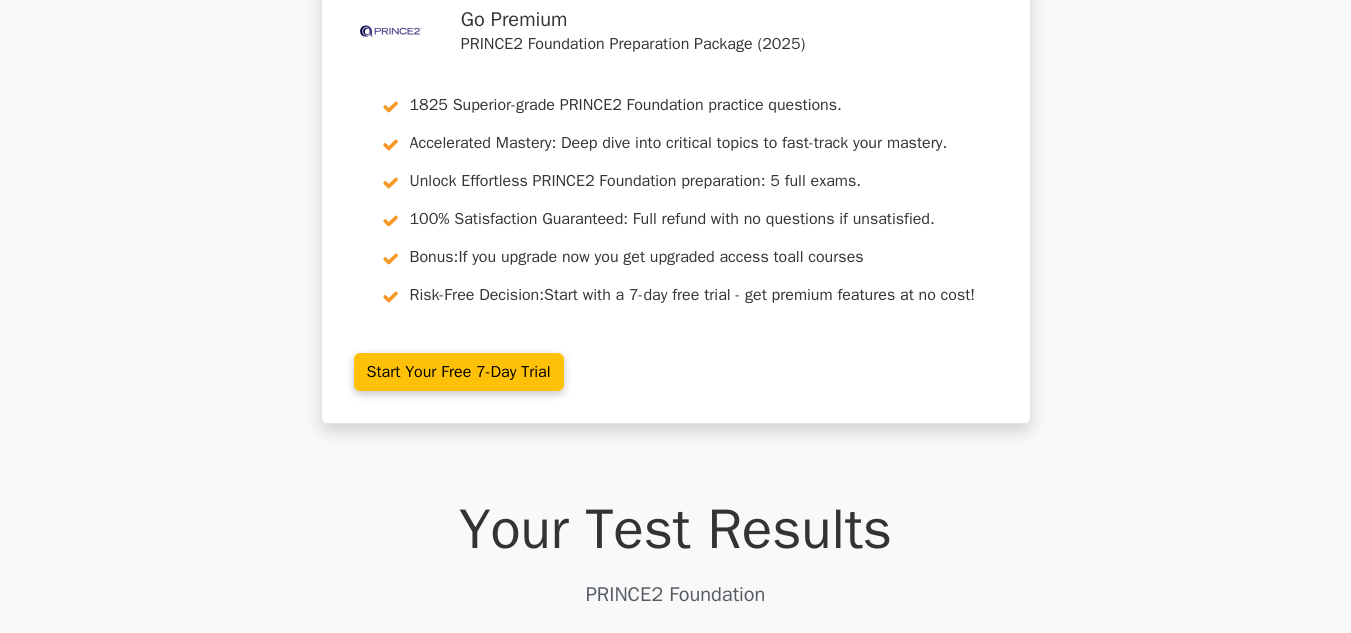 scroll, scrollTop: 0, scrollLeft: 0, axis: both 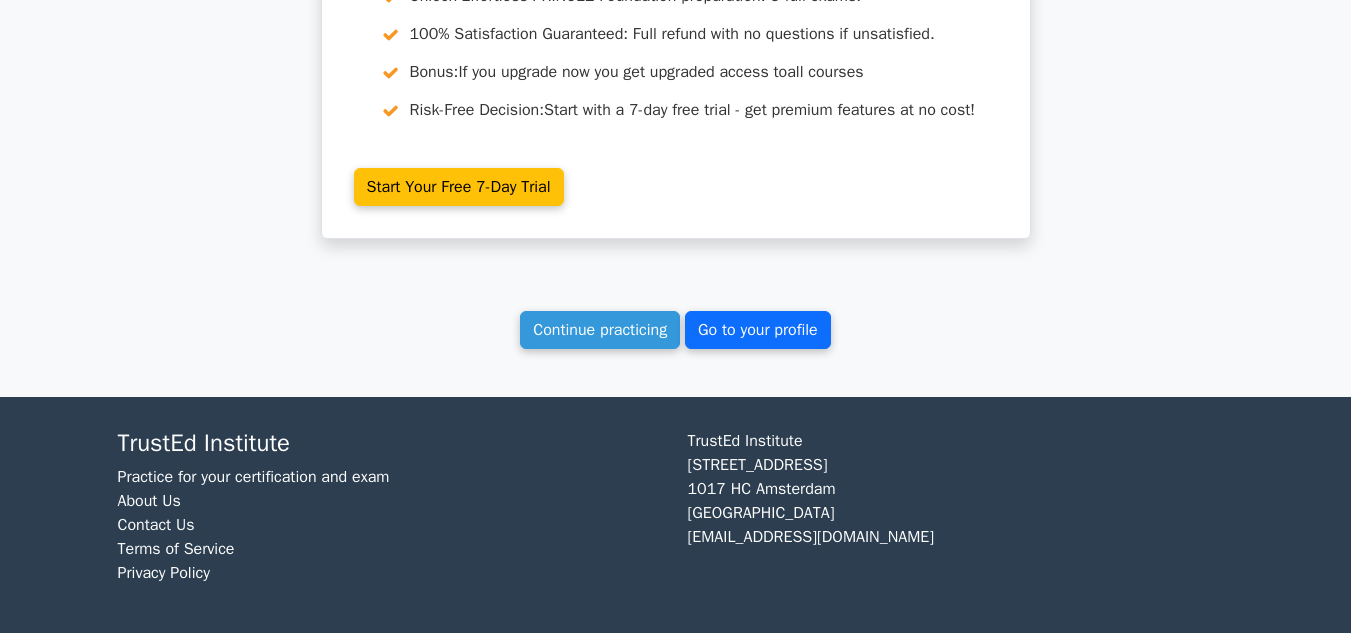 click on "Go to your profile" at bounding box center (758, 330) 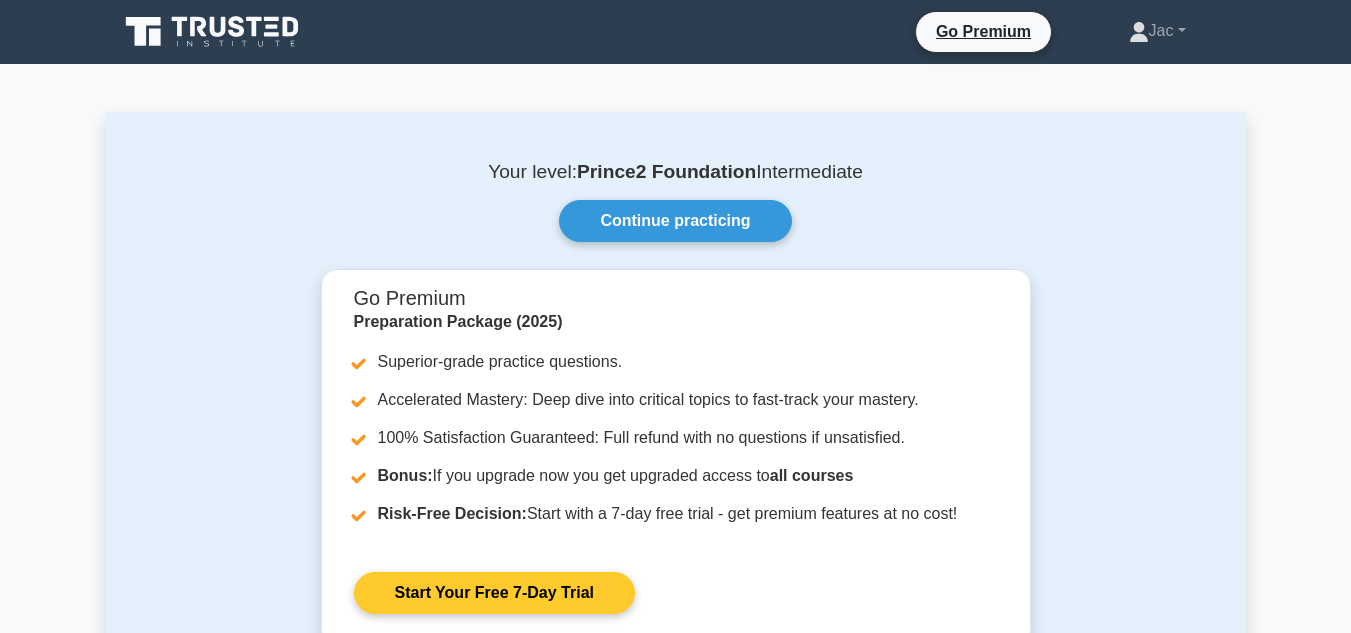scroll, scrollTop: 0, scrollLeft: 0, axis: both 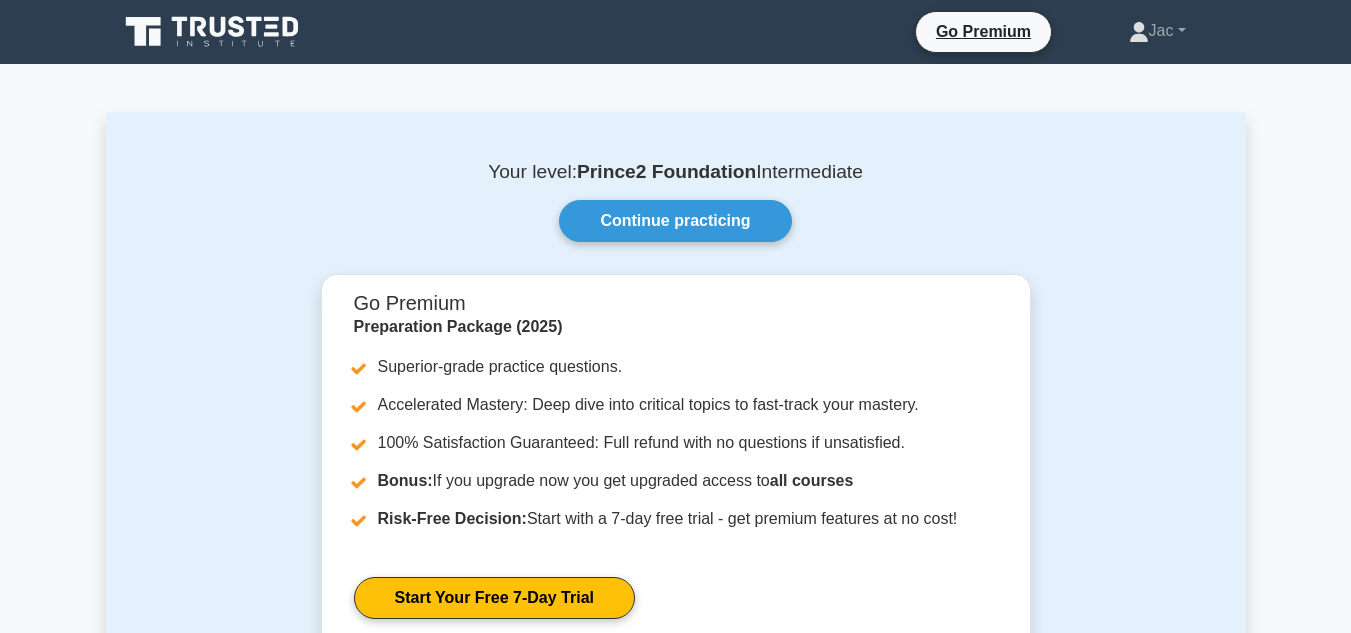 click on "Go Premium
Preparation Package (2025)
Superior-grade   practice questions.
Accelerated Mastery: Deep dive into critical topics to fast-track your mastery.
100% Satisfaction Guaranteed: Full refund with no questions if unsatisfied.
Bonus:  If you upgrade now you get upgraded access to  all courses
Risk-Free Decision:  Start with a 7-day free trial - get premium features at no cost!
Start Your Free 7-Day Trial" at bounding box center [676, 589] 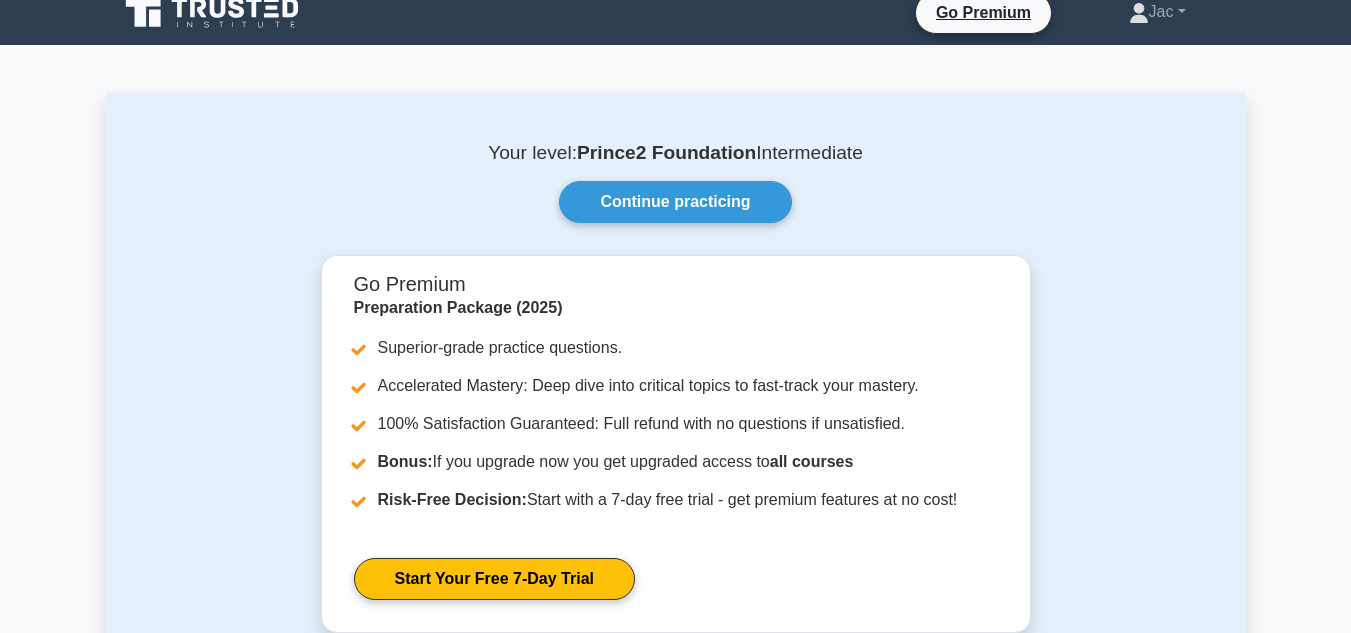 scroll, scrollTop: 0, scrollLeft: 0, axis: both 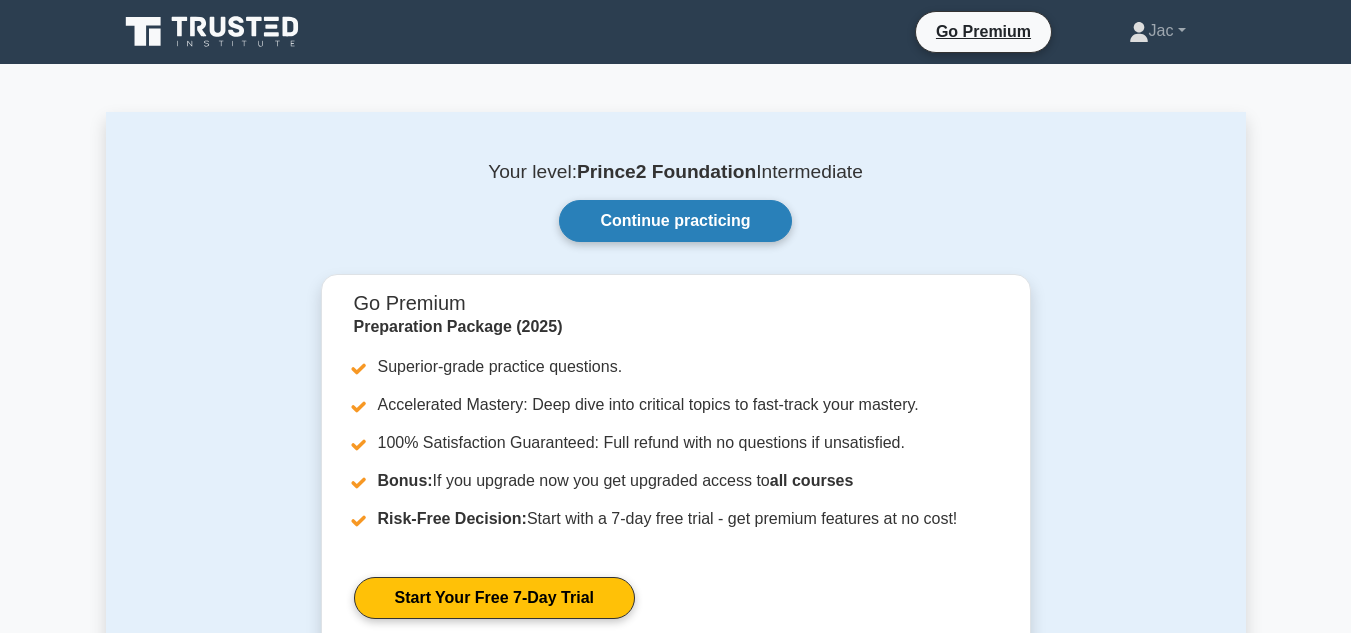 click on "Continue practicing" at bounding box center (675, 221) 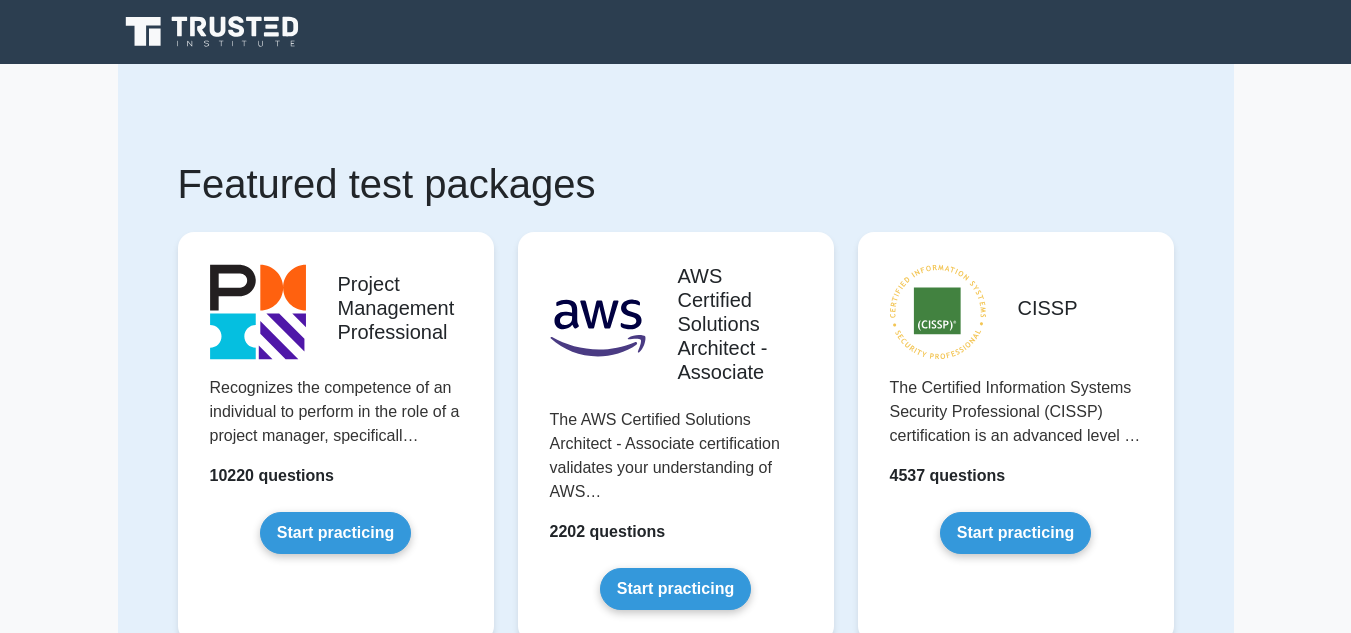 scroll, scrollTop: 0, scrollLeft: 0, axis: both 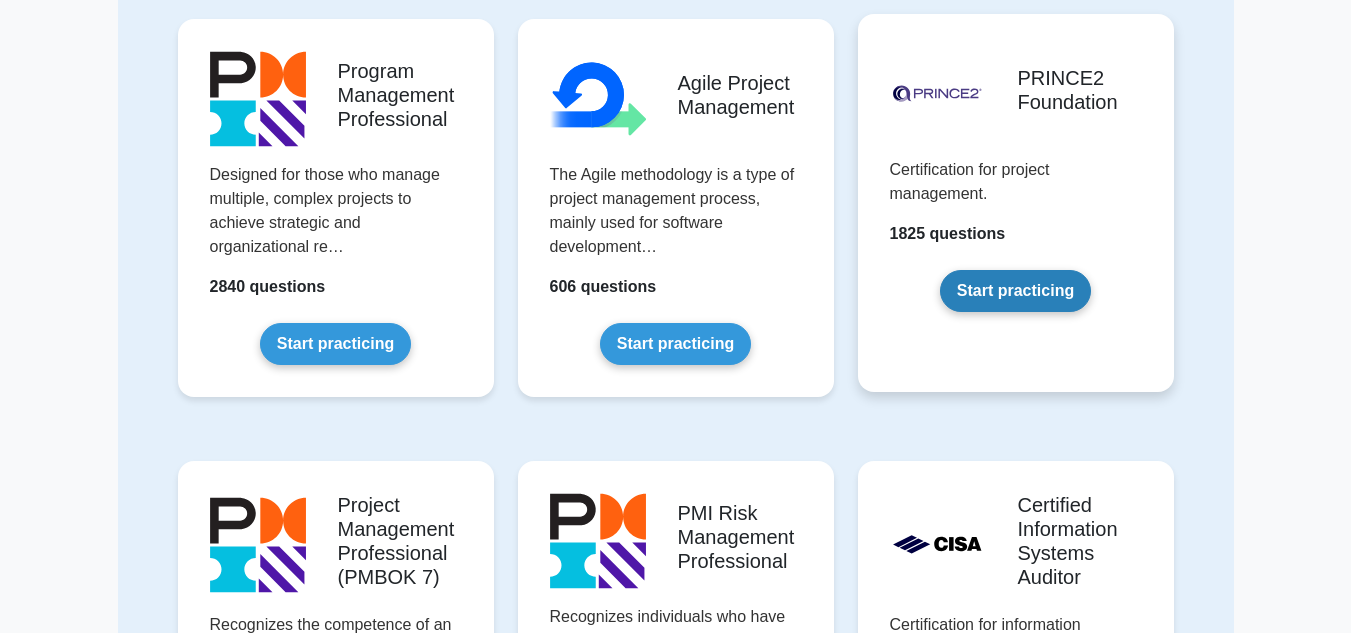 click on "Start practicing" at bounding box center (1015, 291) 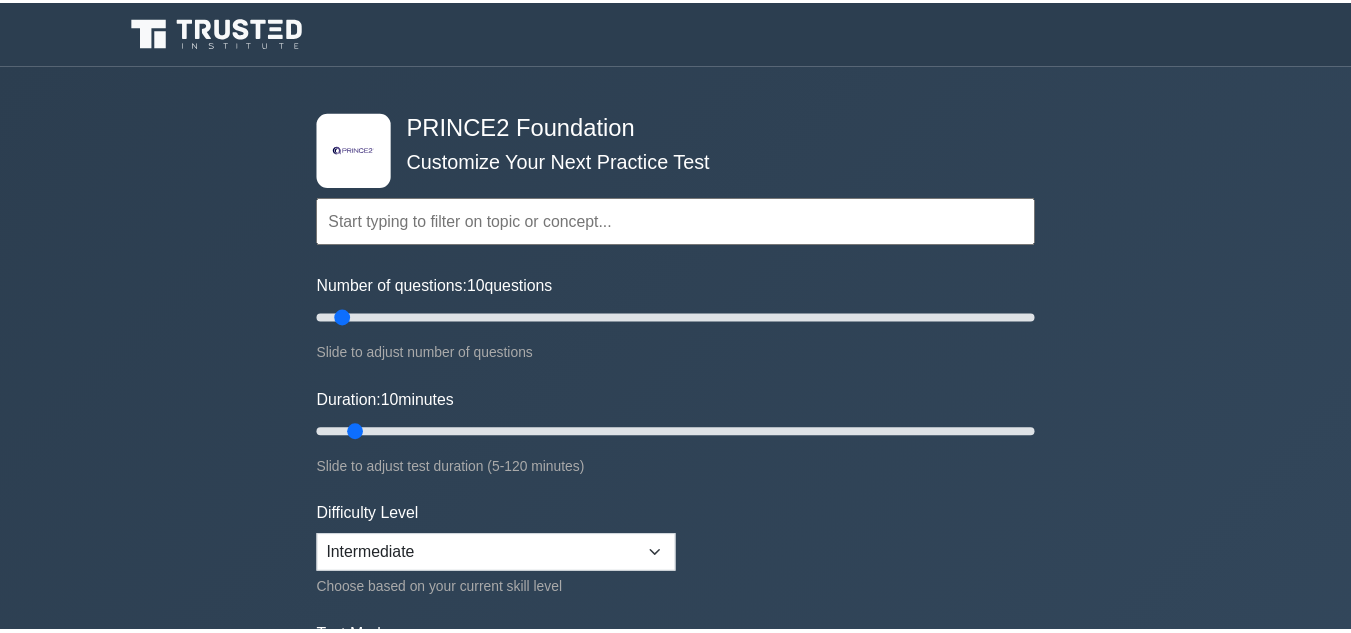 scroll, scrollTop: 0, scrollLeft: 0, axis: both 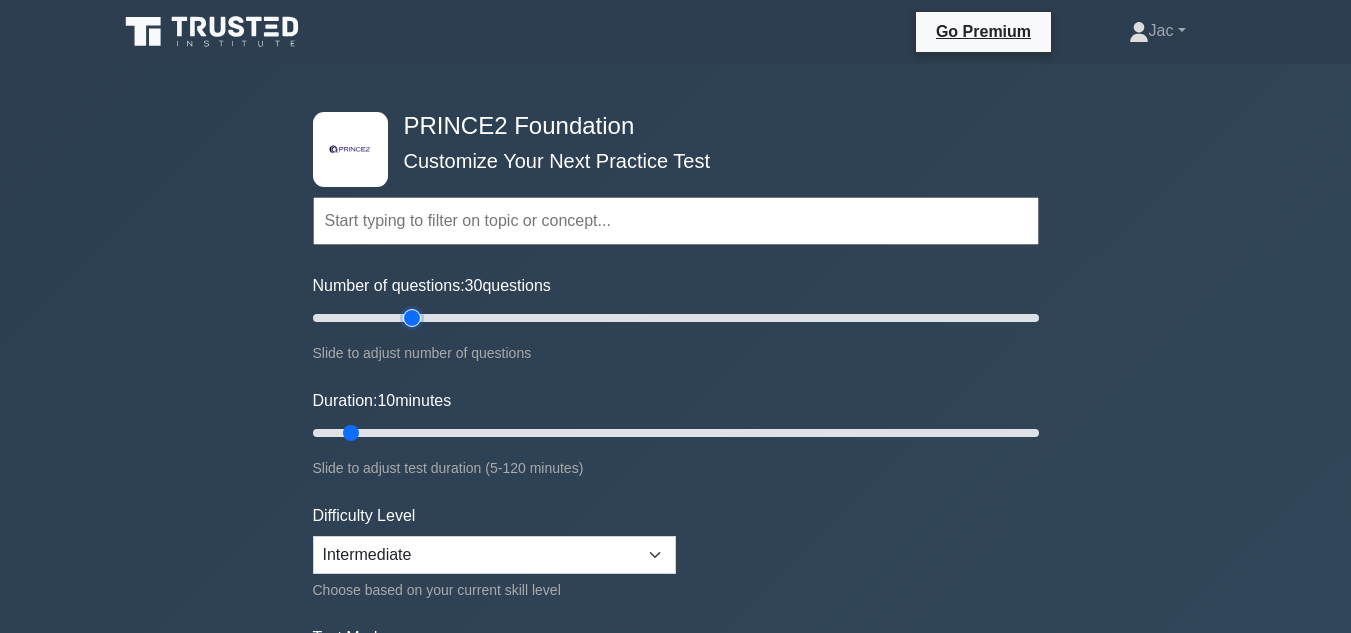 click on "Number of questions:  30  questions" at bounding box center [676, 318] 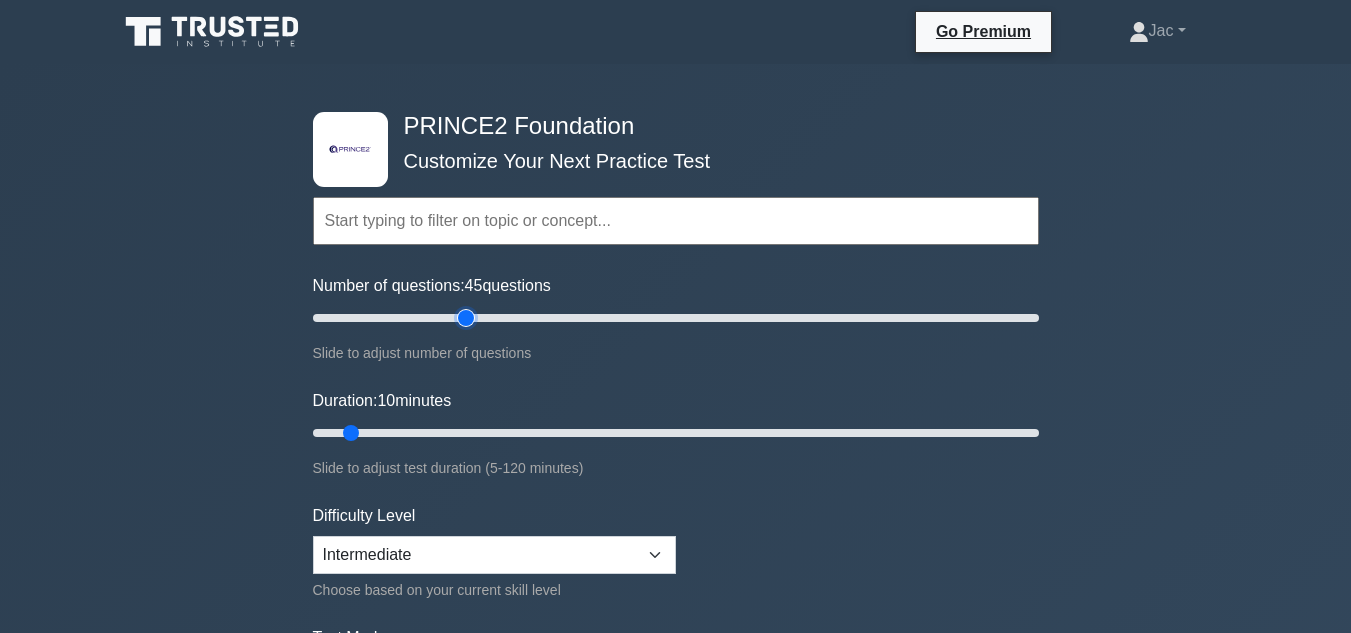 click on "Number of questions:  45  questions" at bounding box center [676, 318] 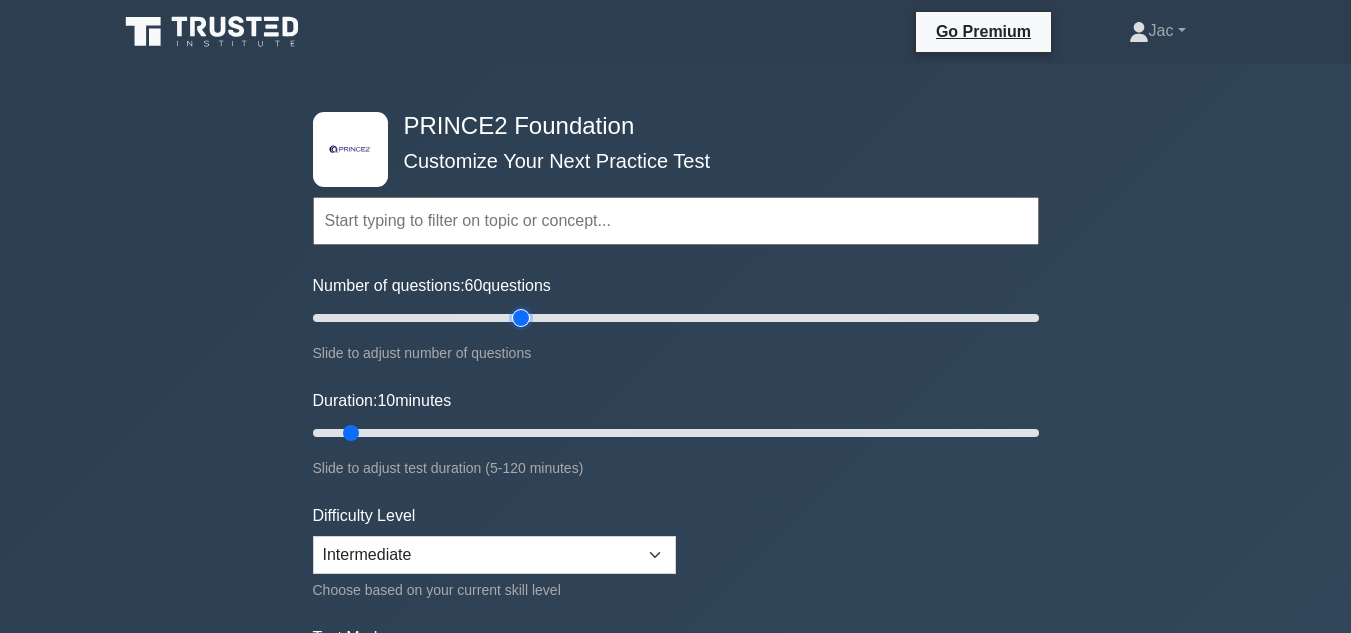 type on "60" 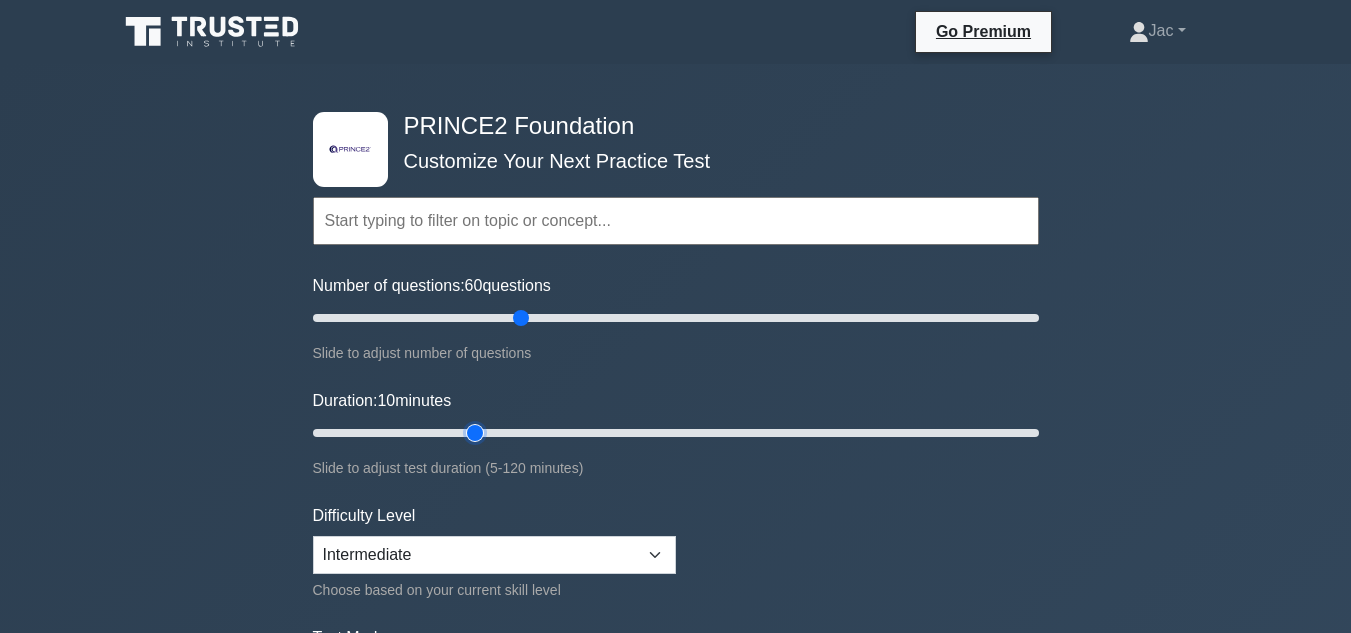 click on "Duration:  10  minutes" at bounding box center (676, 433) 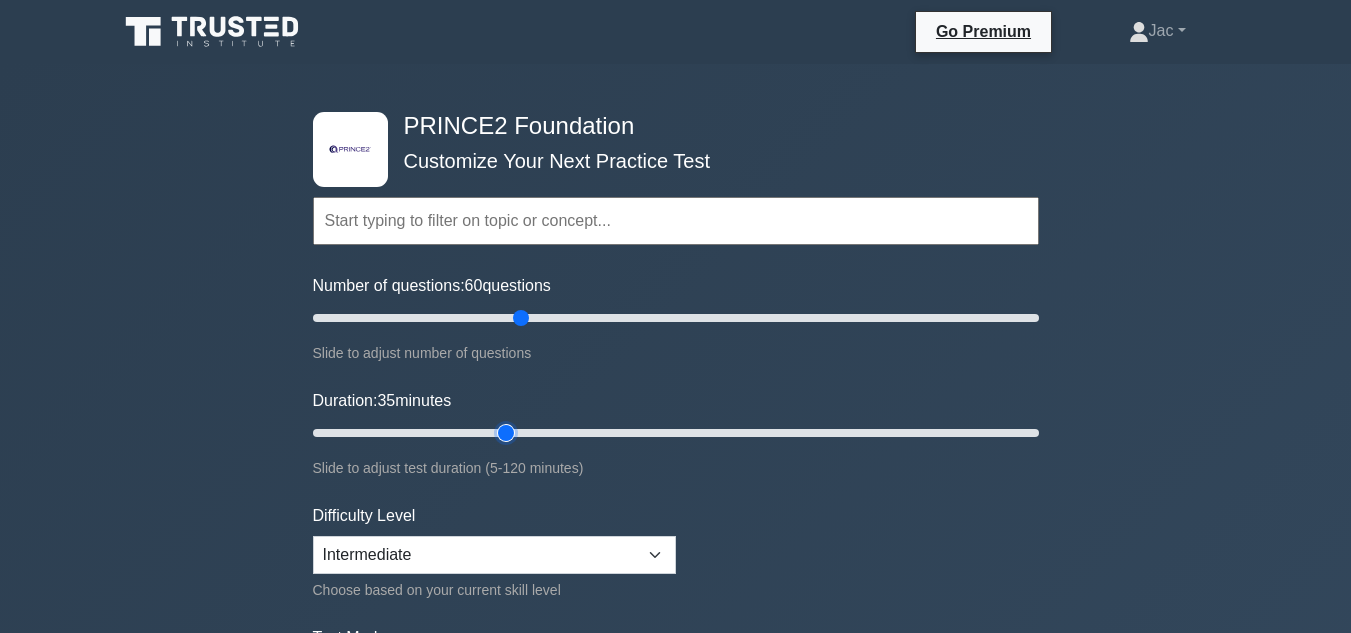 click on "Duration:  35  minutes" at bounding box center (676, 433) 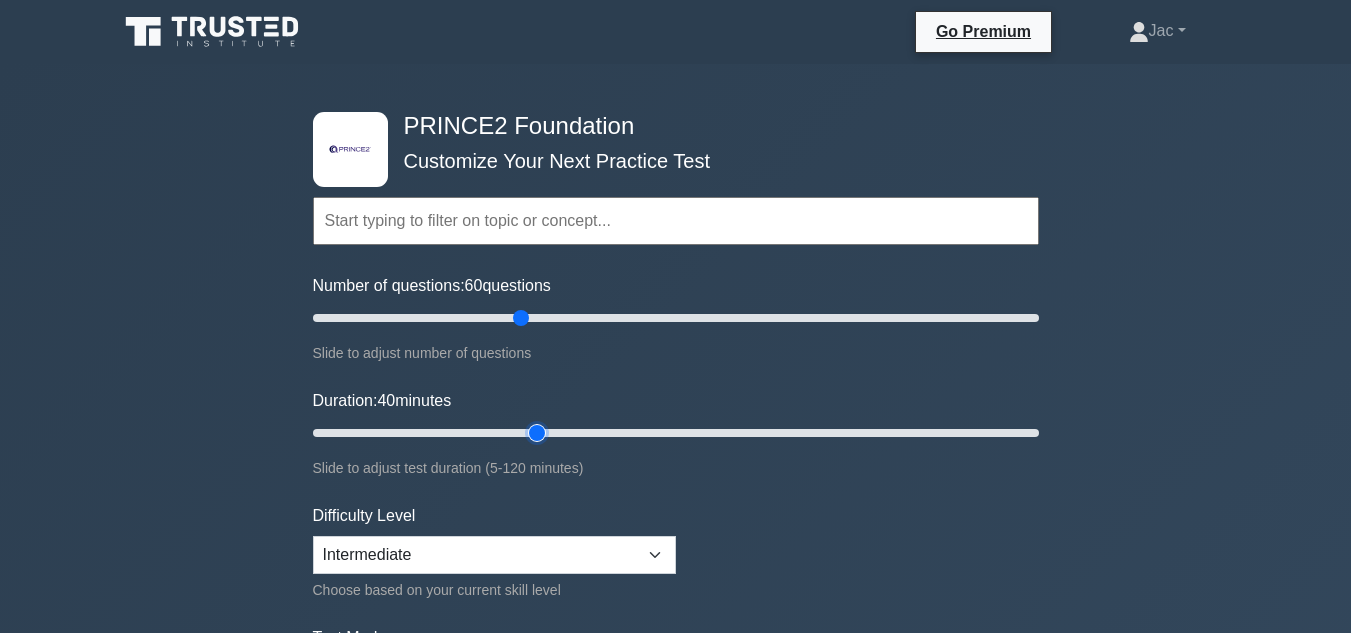 click on "Duration:  40  minutes" at bounding box center (676, 433) 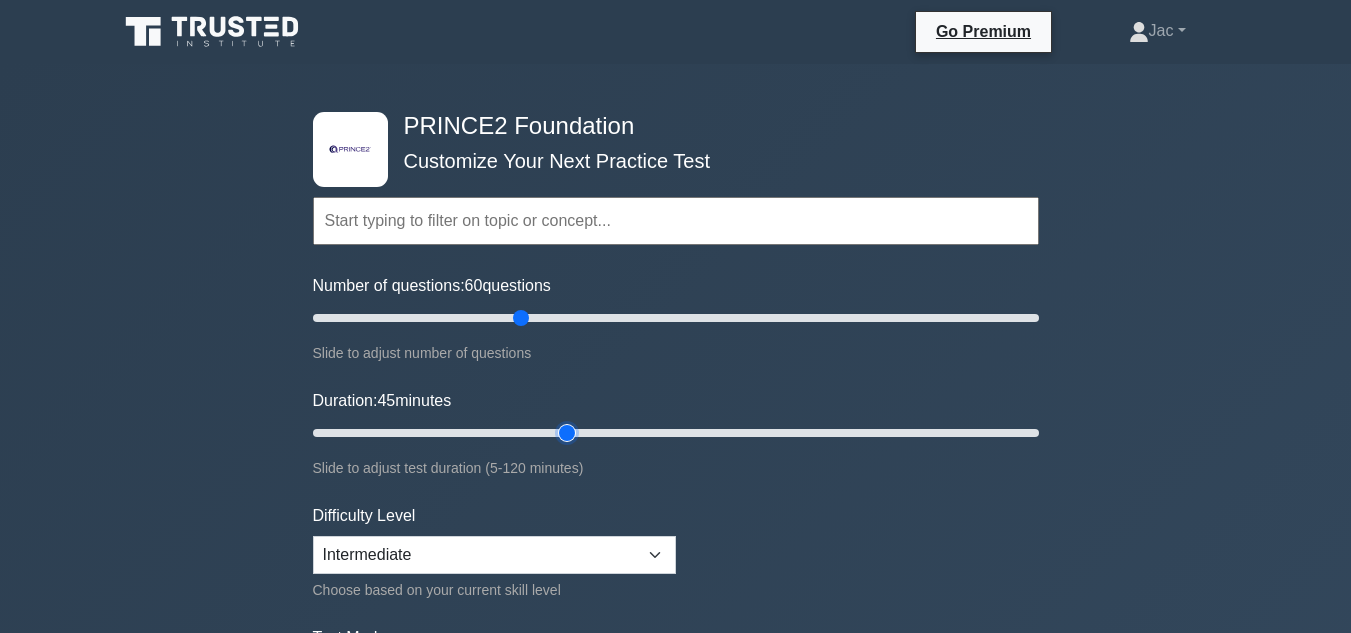 click on "Duration:  45  minutes" at bounding box center (676, 433) 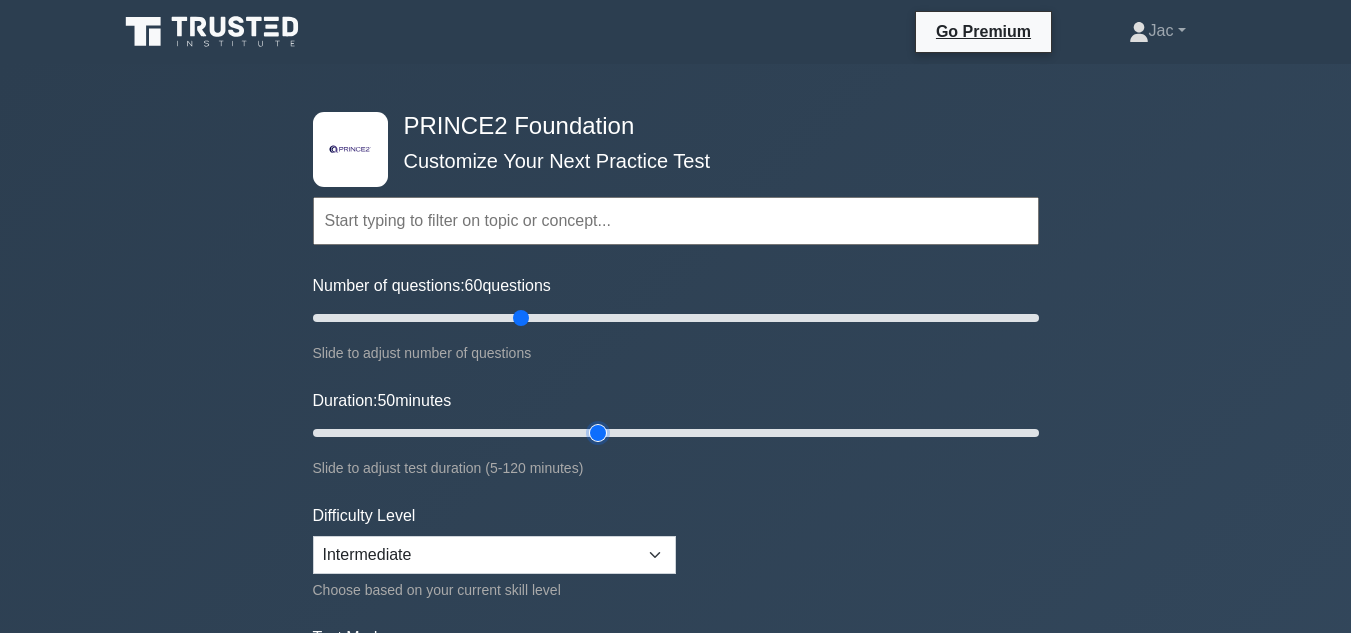 click on "Duration:  50  minutes" at bounding box center (676, 433) 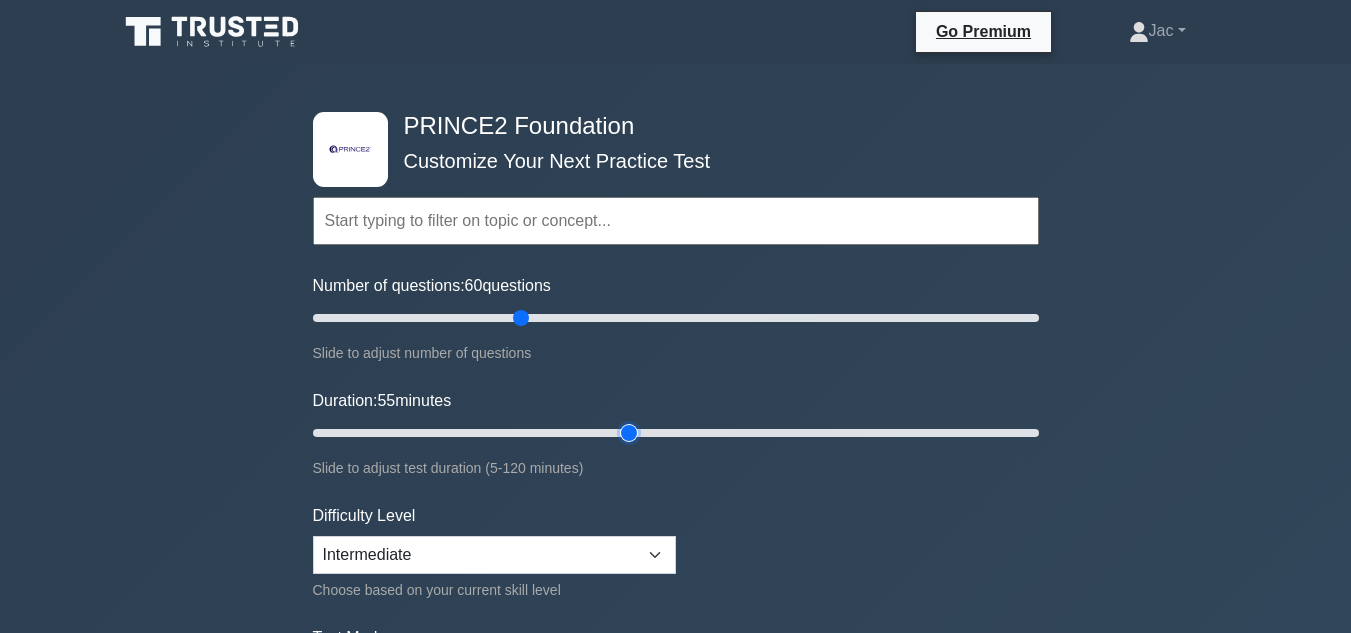 click on "Duration:  55  minutes" at bounding box center [676, 433] 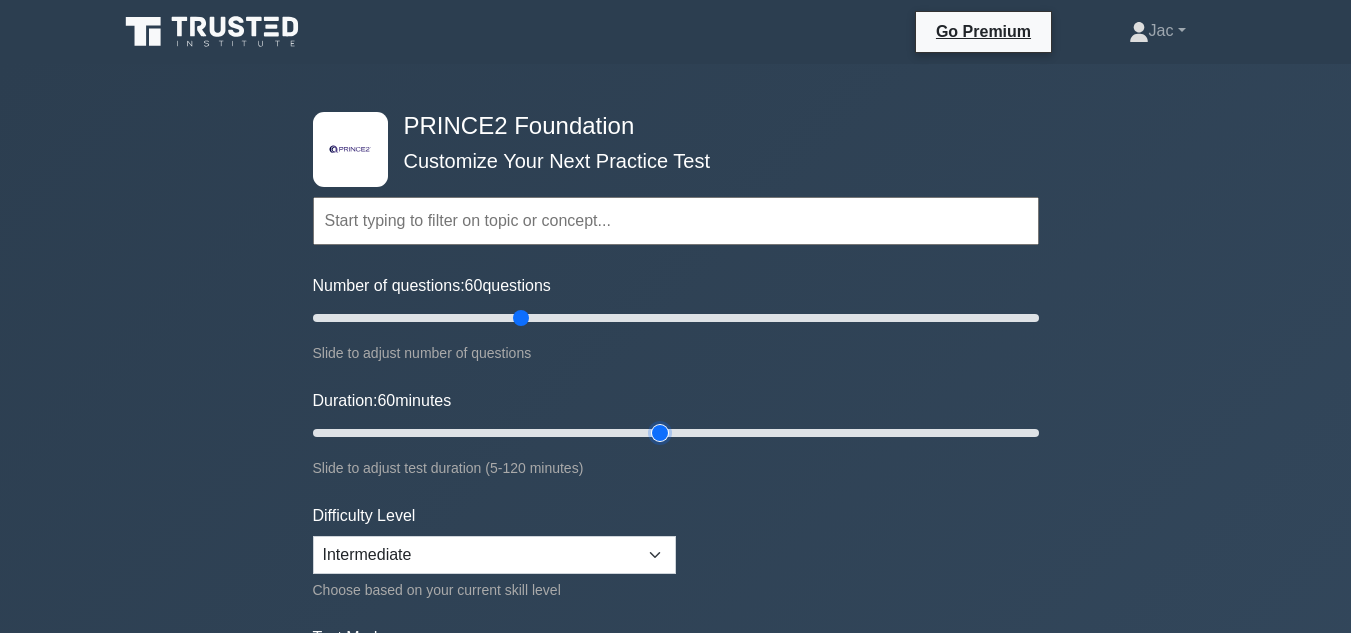 type on "60" 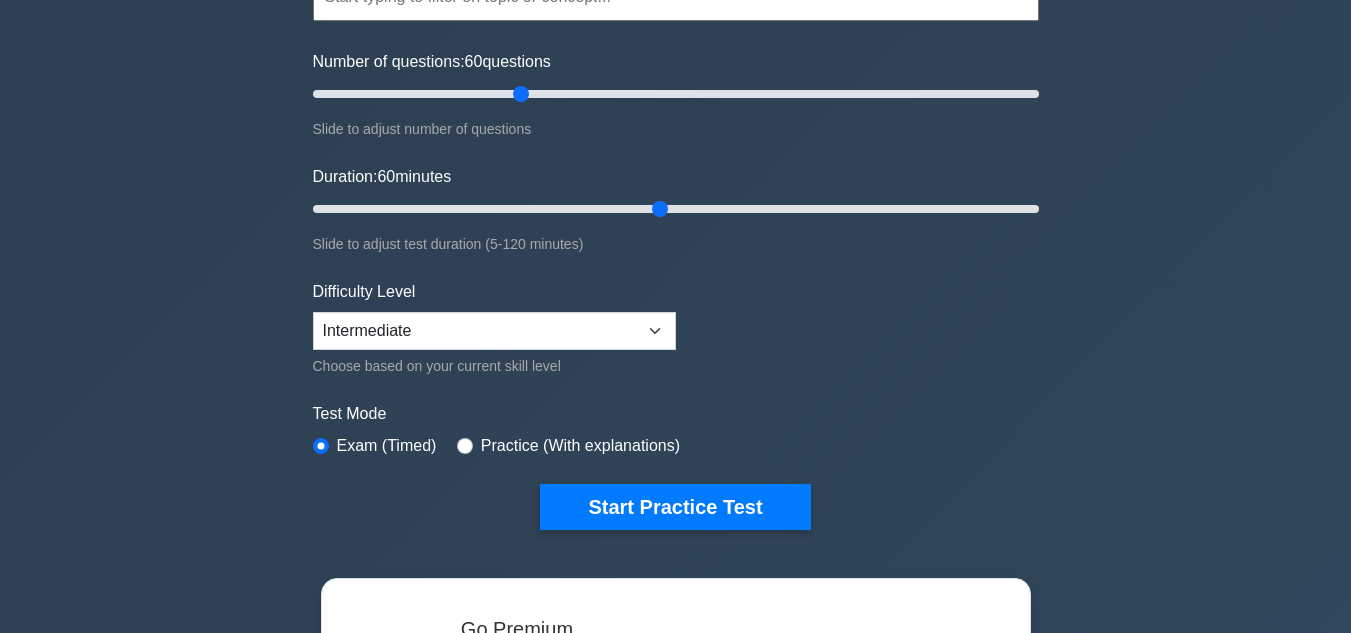 scroll, scrollTop: 225, scrollLeft: 0, axis: vertical 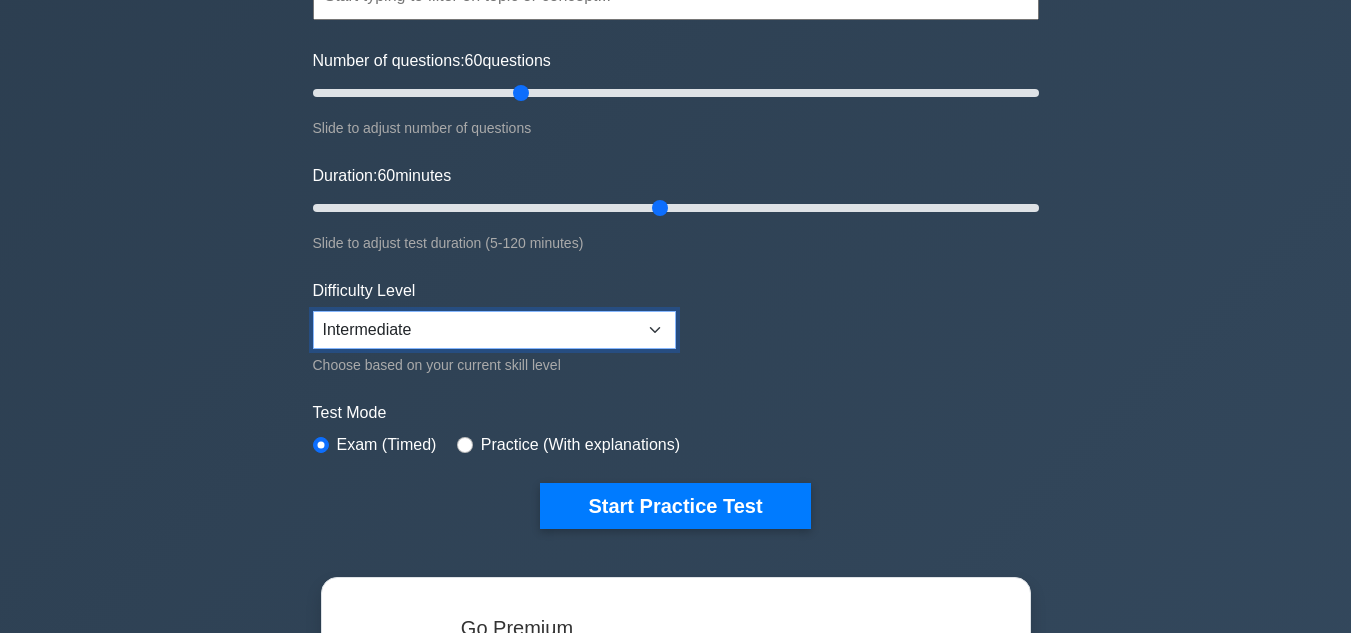 click on "Beginner
Intermediate
Expert" at bounding box center (494, 330) 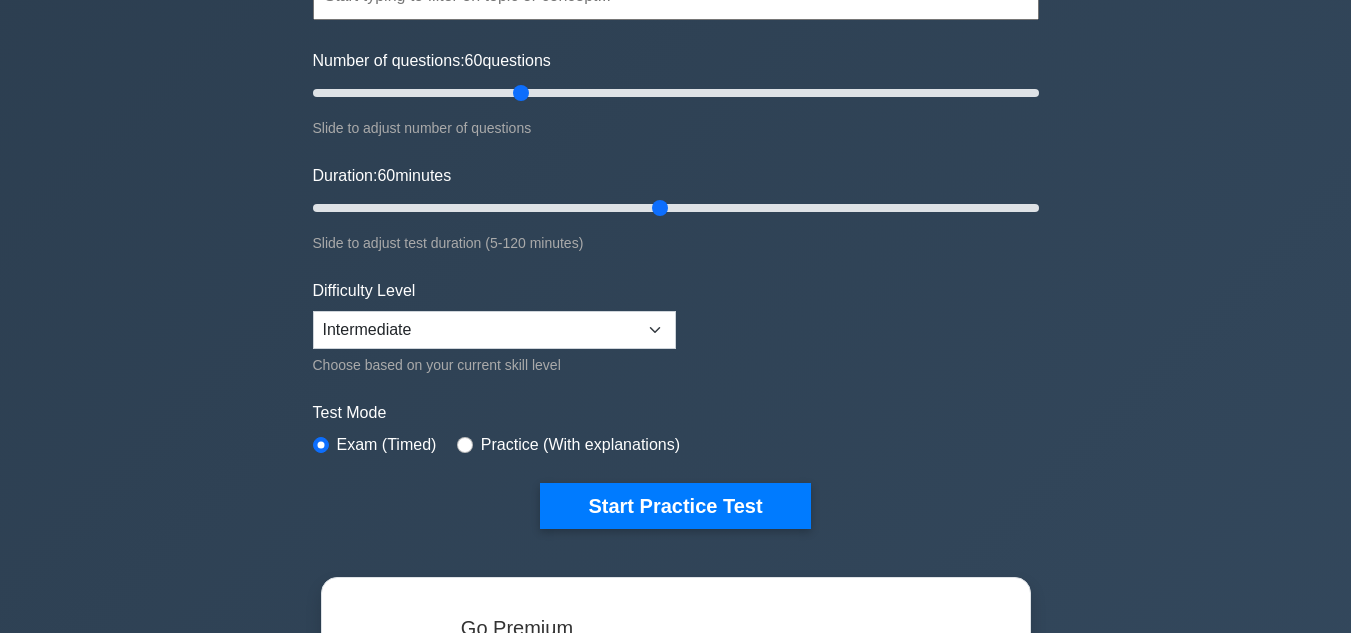 click on ".st0{fill-rule:evenodd;clip-rule:evenodd;fill:#000041;} .st1{fill-rule:evenodd;clip-rule:evenodd;fill:#4A3B83;} .st2{fill-rule:evenodd;clip-rule:evenodd;fill:#A89DC3;} .st3{fill:#4A3B83;}
PRINCE2 Foundation
Customize Your Next Practice Test
Topics
Introduction to PRINCE2
PRINCE2 Principles
Organization Theme
Business Case Theme
Quality Theme" at bounding box center (675, 449) 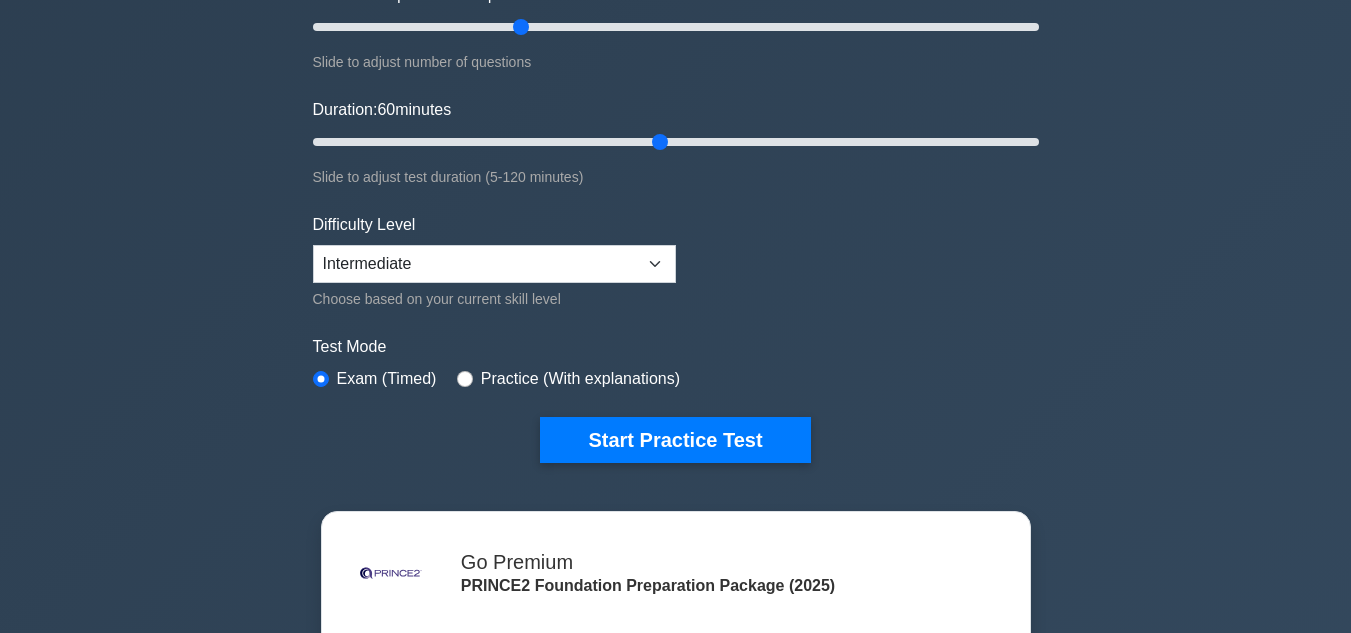 scroll, scrollTop: 290, scrollLeft: 0, axis: vertical 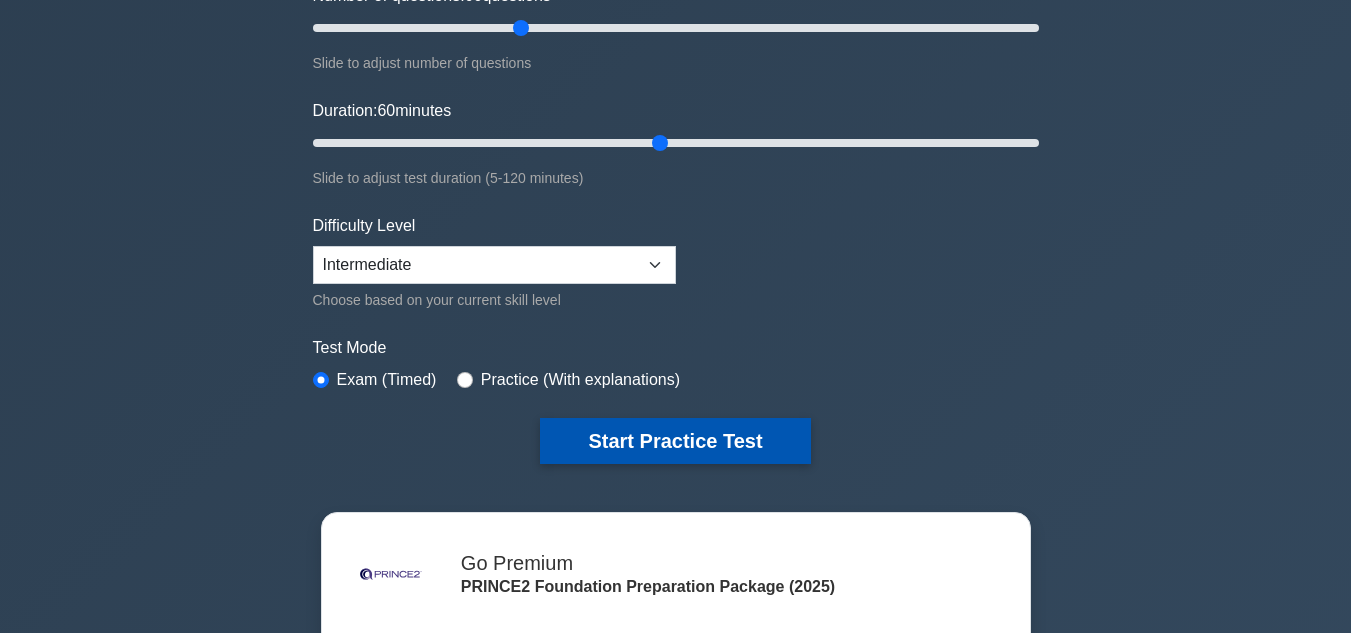 click on "Start Practice Test" at bounding box center [675, 441] 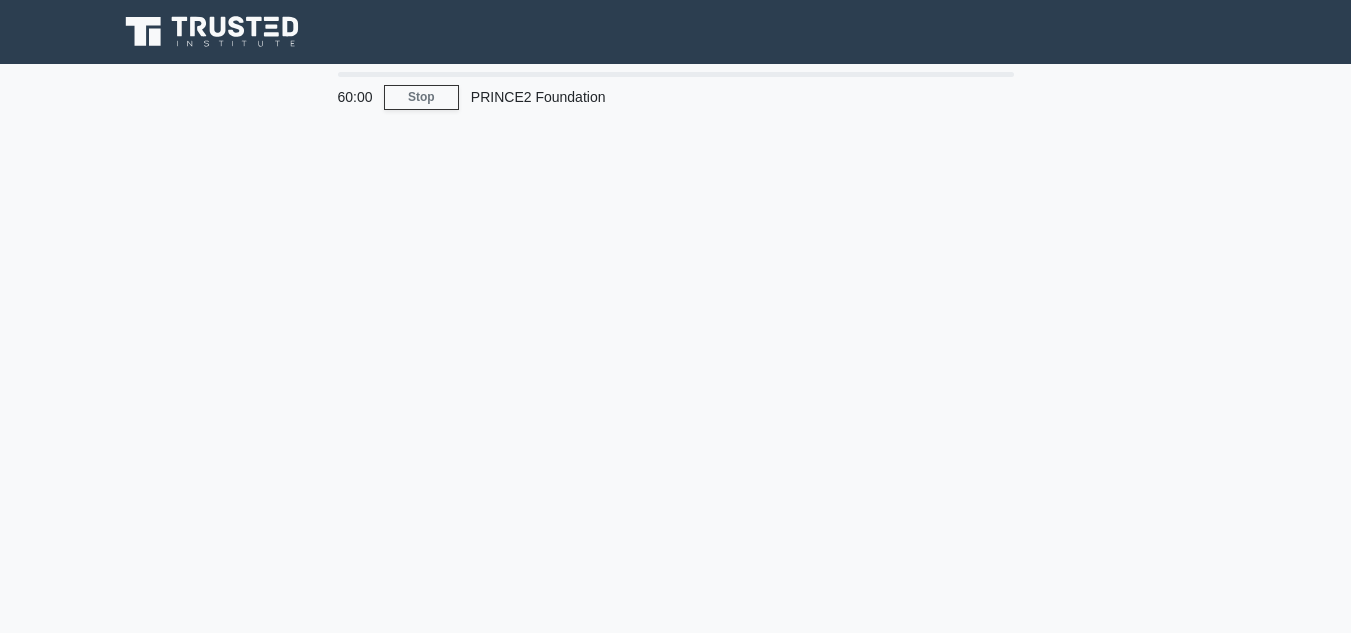 scroll, scrollTop: 0, scrollLeft: 0, axis: both 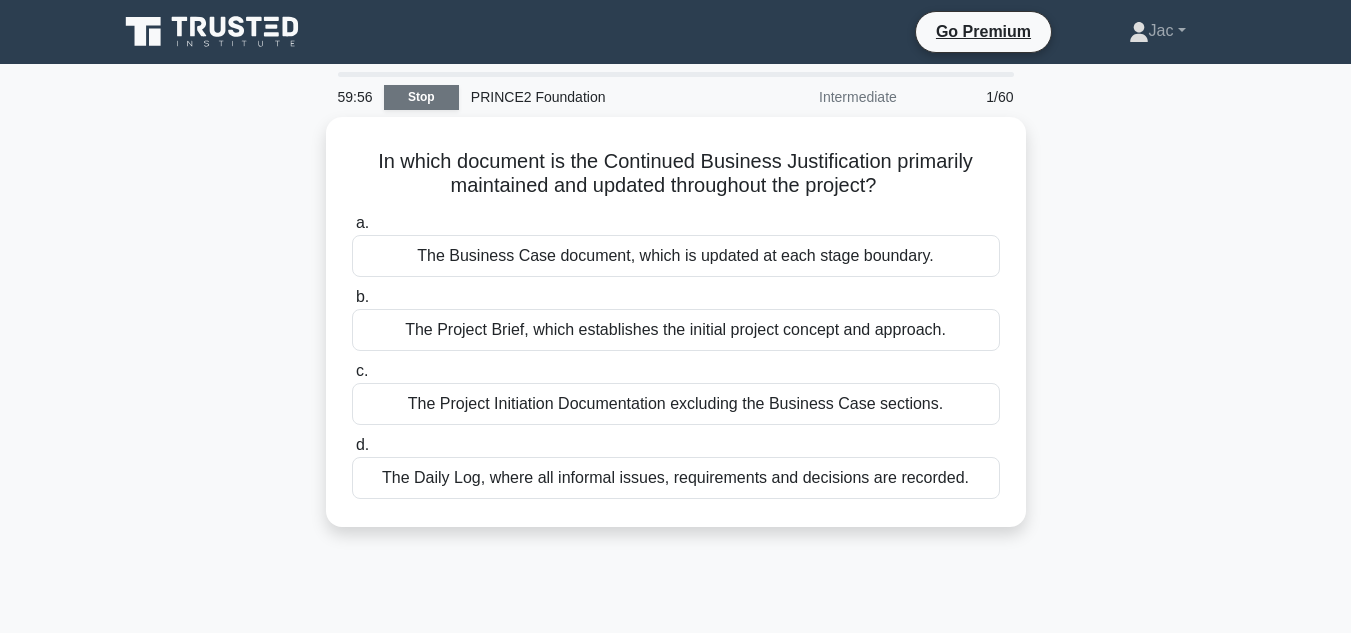 click on "Stop" at bounding box center (421, 97) 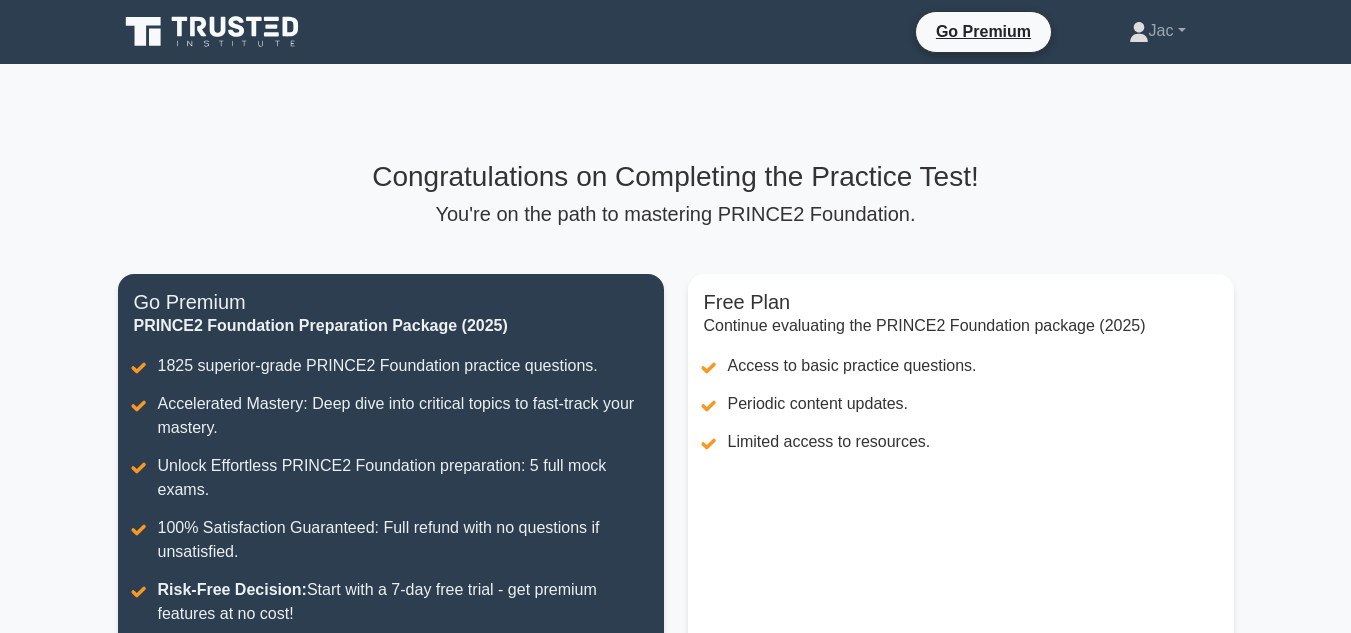 scroll, scrollTop: 0, scrollLeft: 0, axis: both 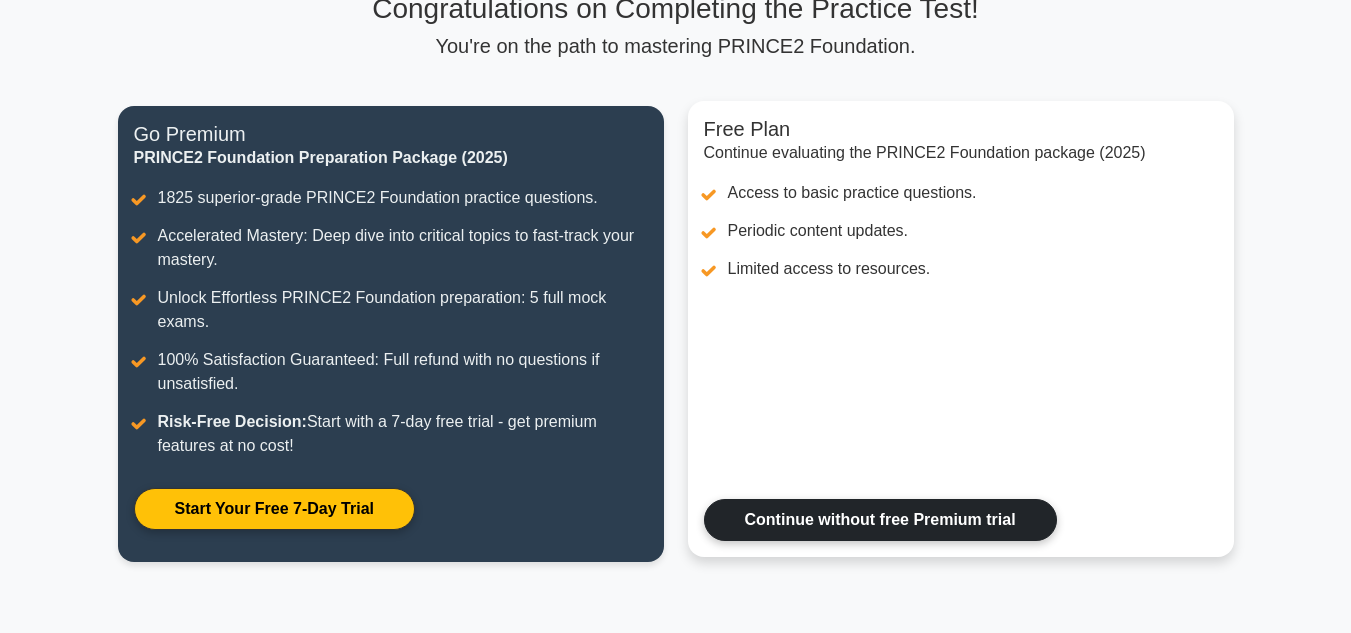 click on "Continue without free Premium trial" at bounding box center (880, 520) 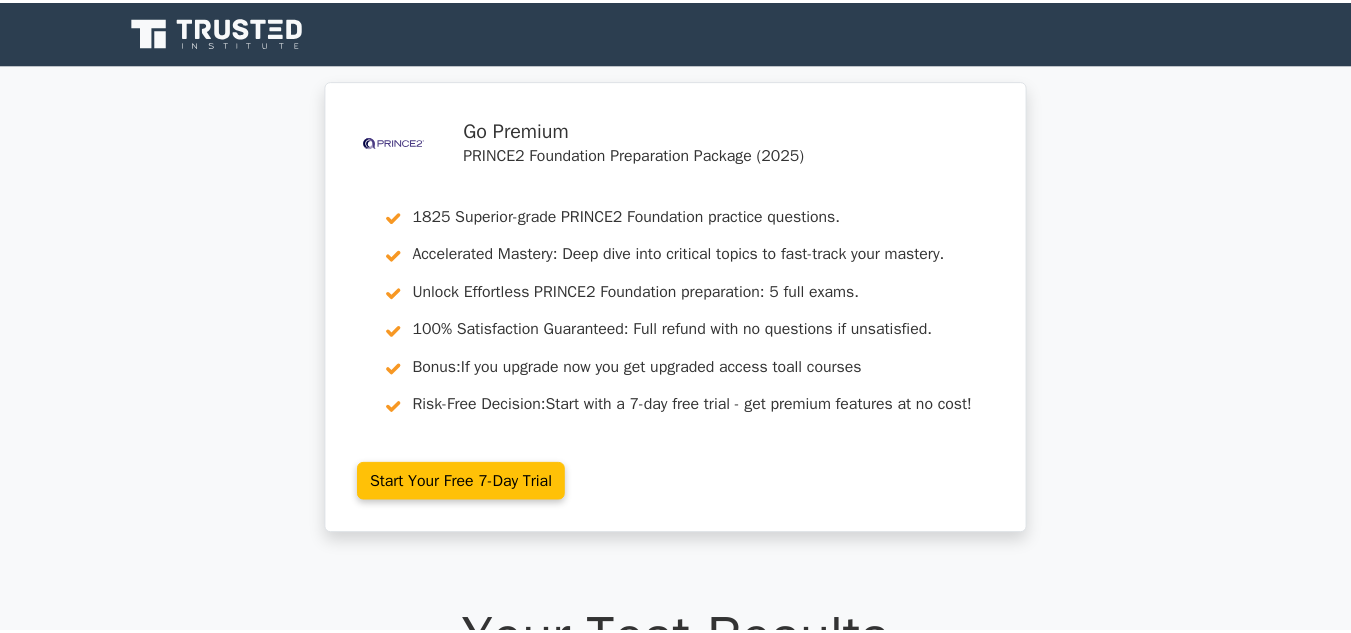 scroll, scrollTop: 0, scrollLeft: 0, axis: both 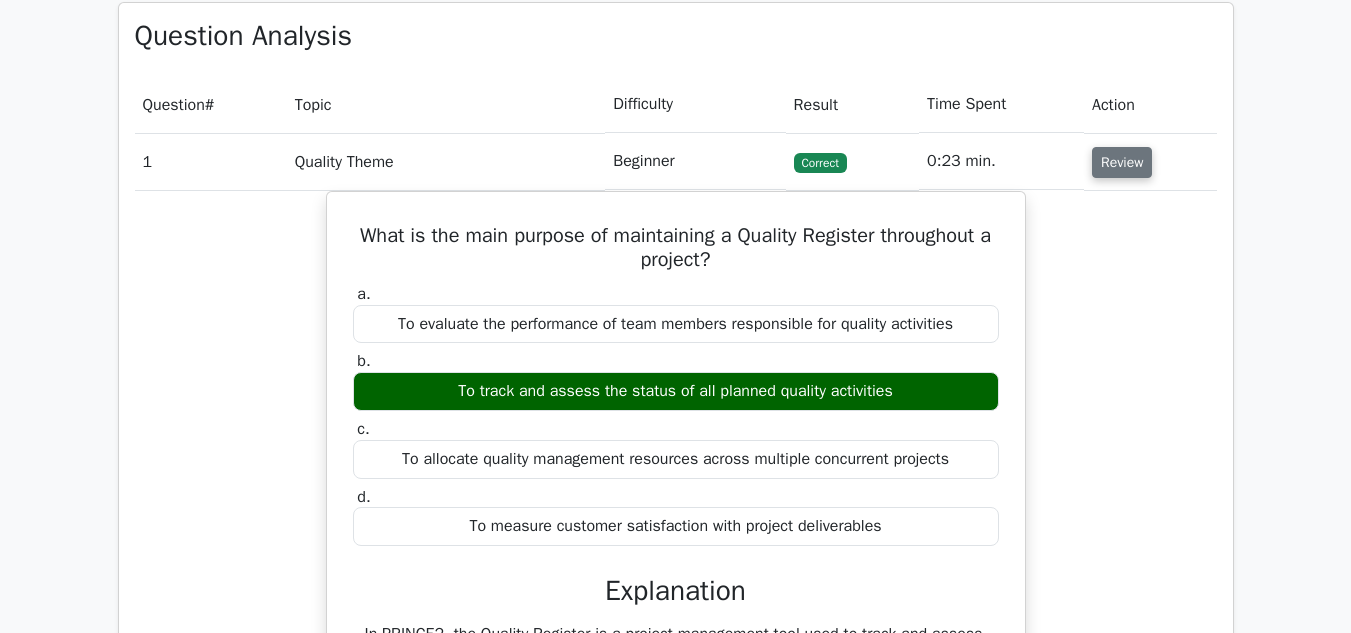 click on "Review" at bounding box center (1122, 162) 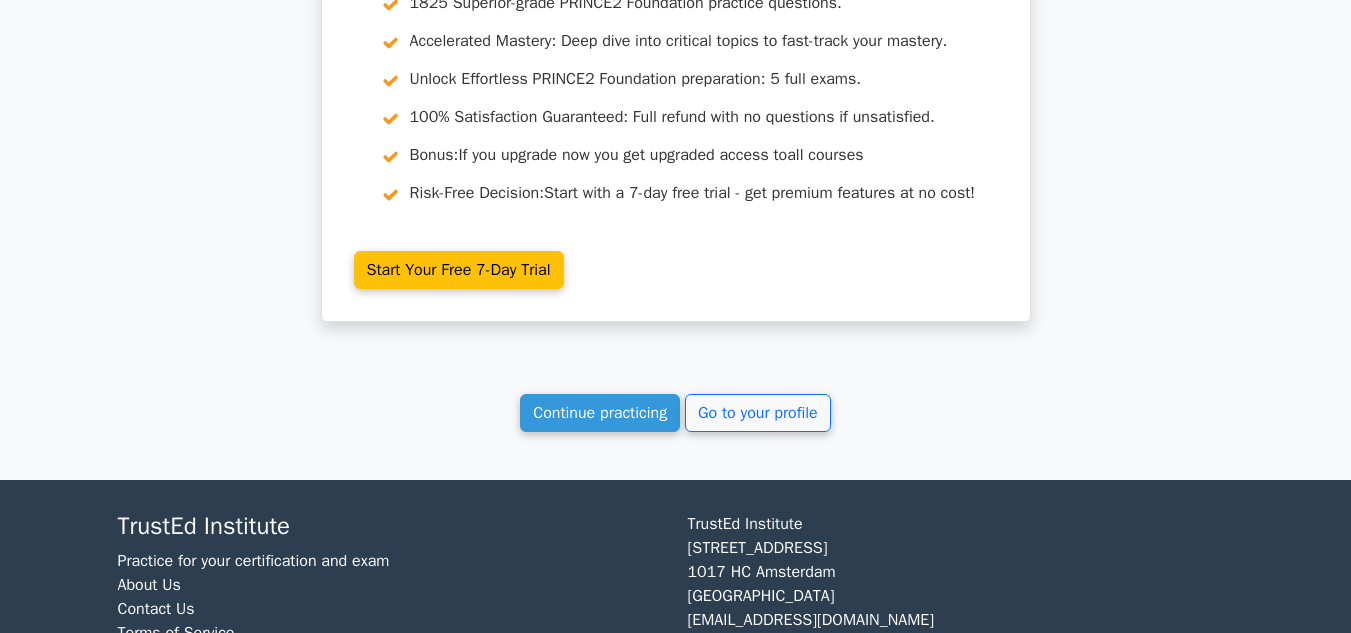 scroll, scrollTop: 2420, scrollLeft: 0, axis: vertical 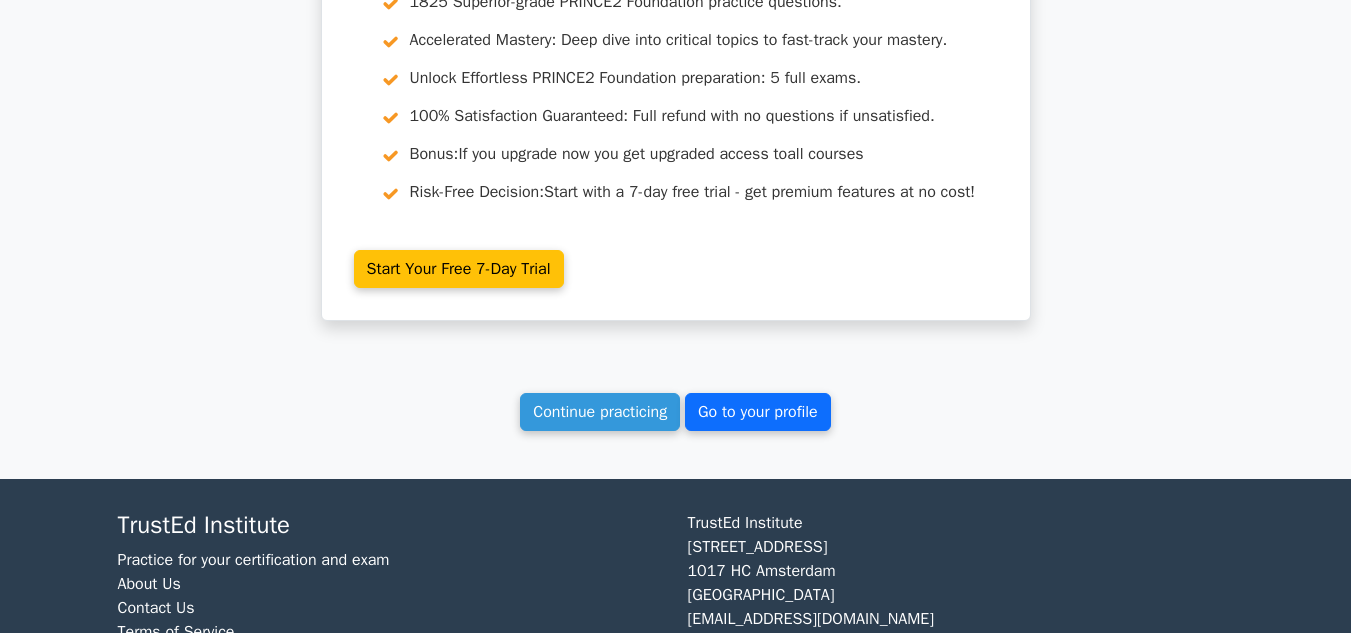 click on "Go to your profile" at bounding box center (758, 412) 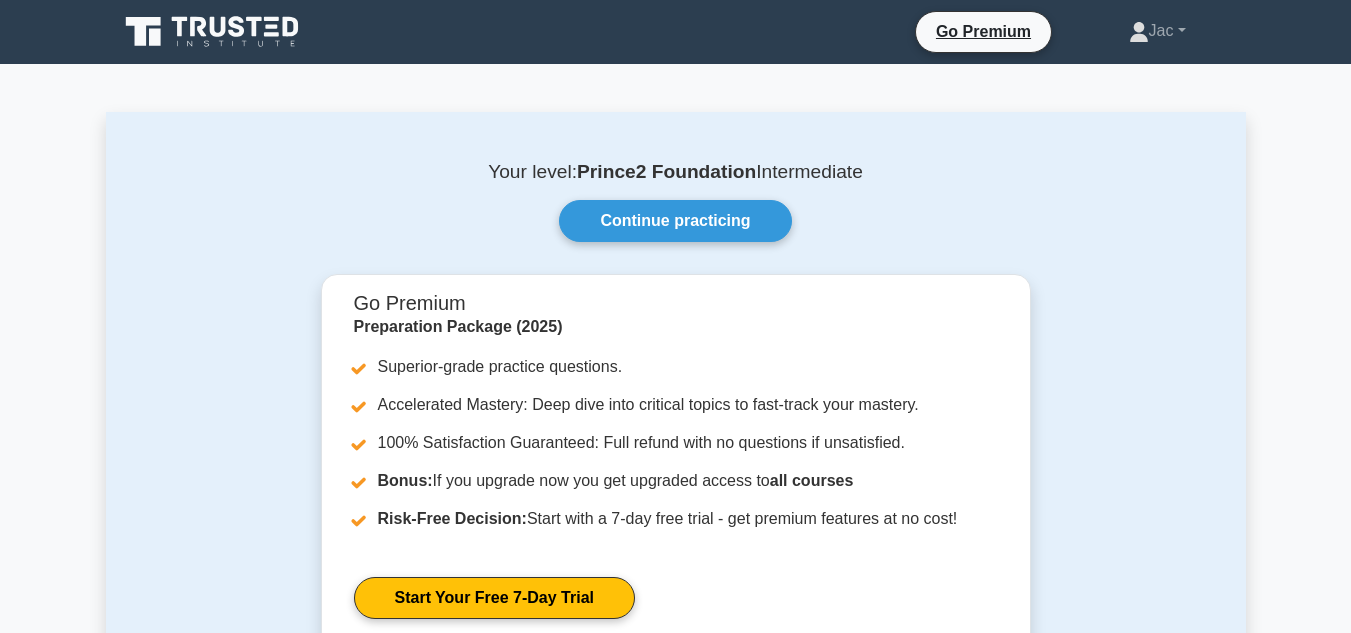 scroll, scrollTop: 0, scrollLeft: 0, axis: both 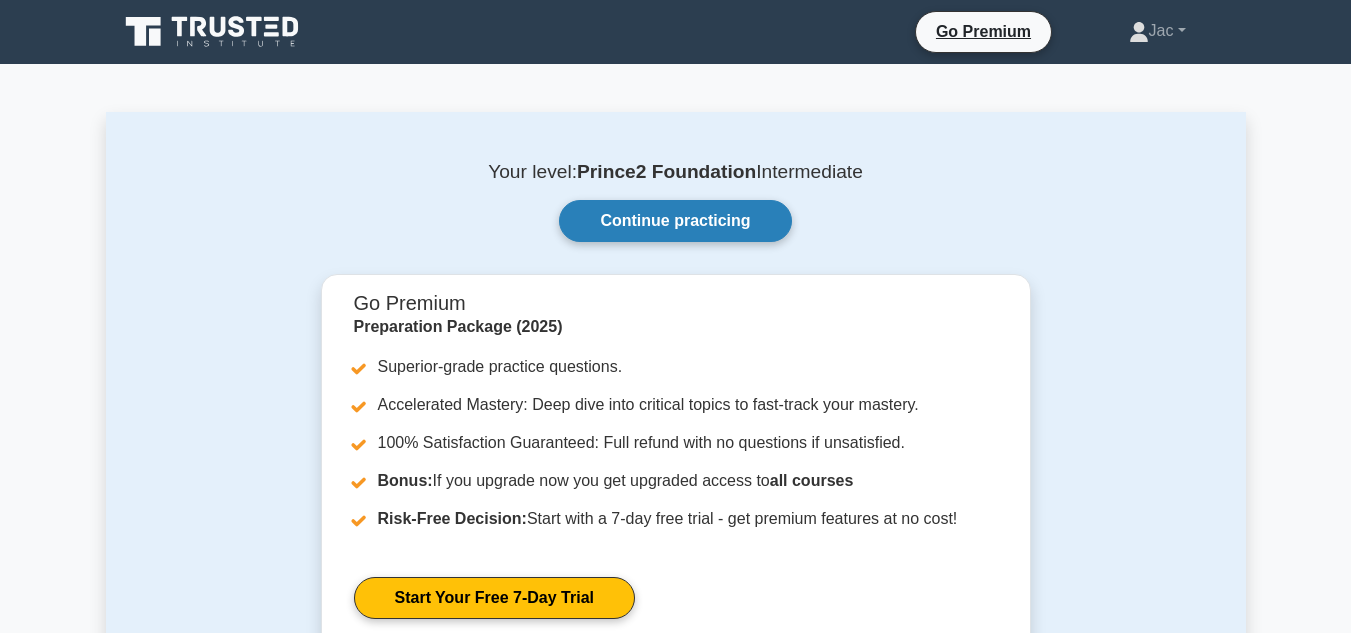 click on "Continue practicing" at bounding box center [675, 221] 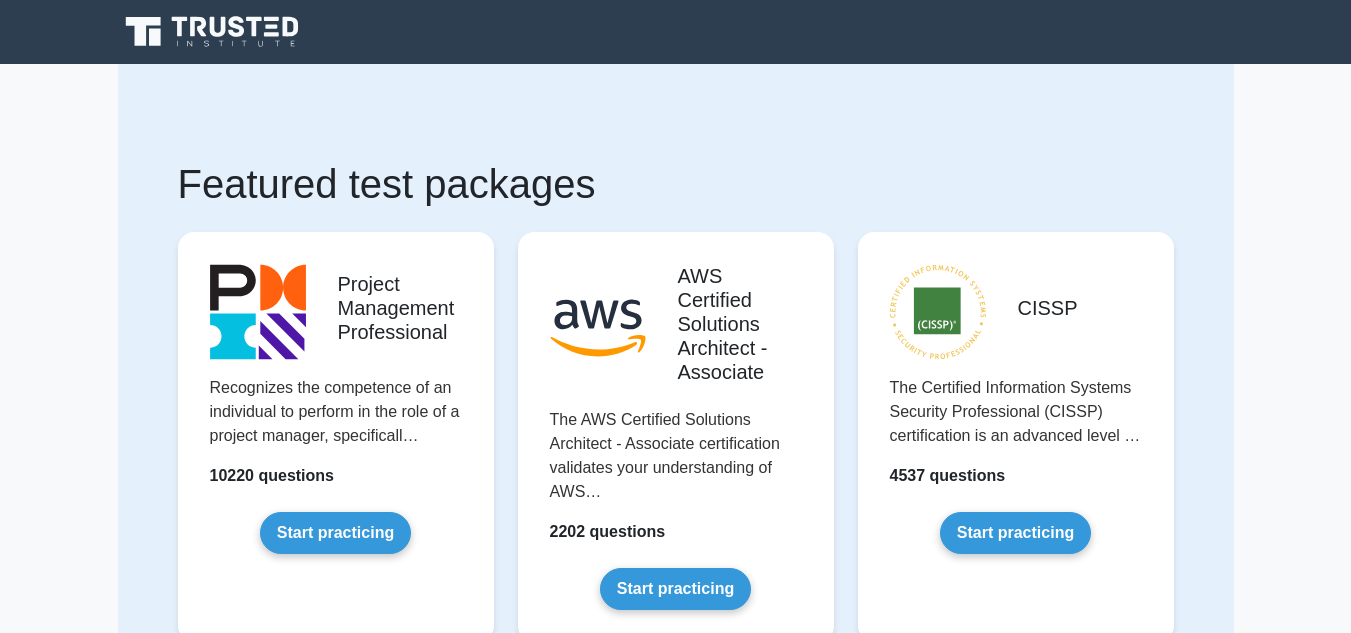 scroll, scrollTop: 0, scrollLeft: 0, axis: both 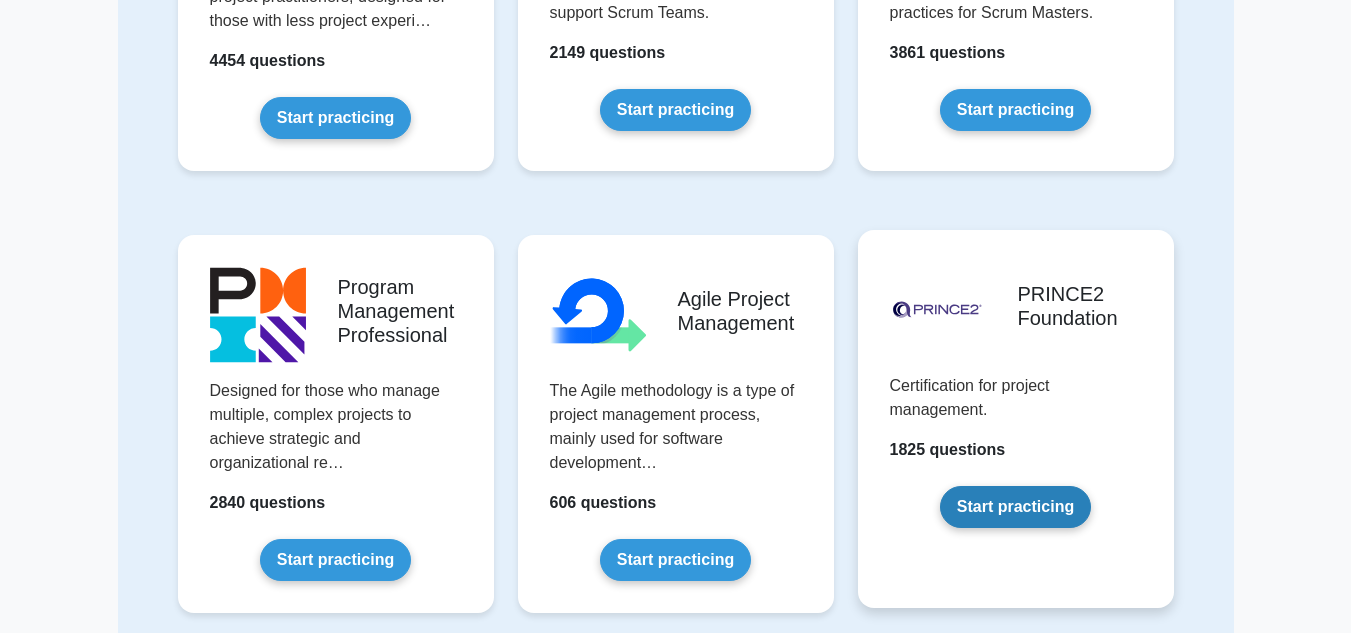 click on "Start practicing" at bounding box center (1015, 507) 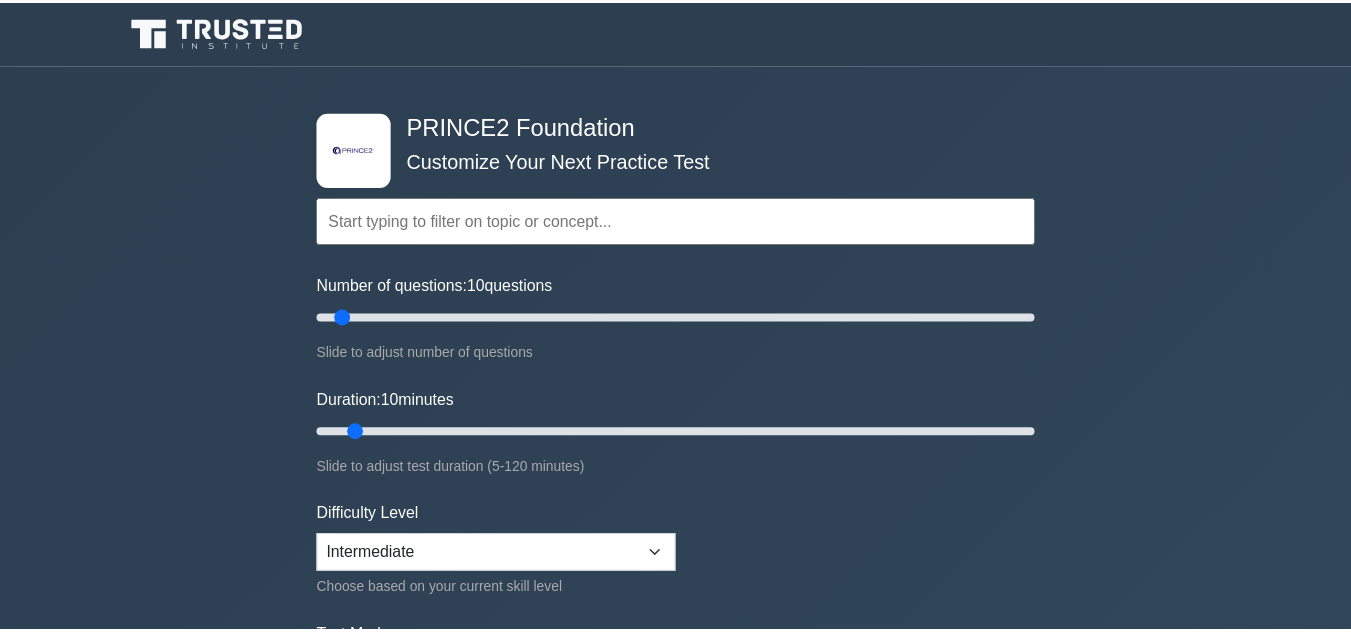 scroll, scrollTop: 0, scrollLeft: 0, axis: both 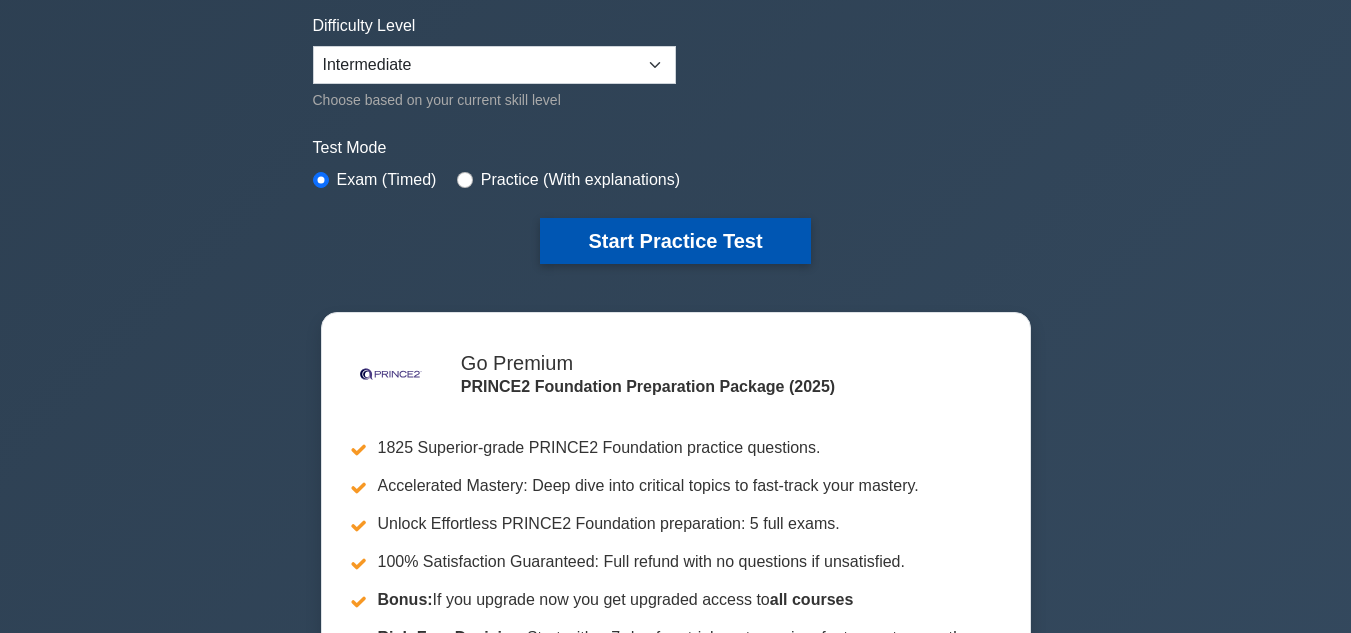 click on "Start Practice Test" at bounding box center [675, 241] 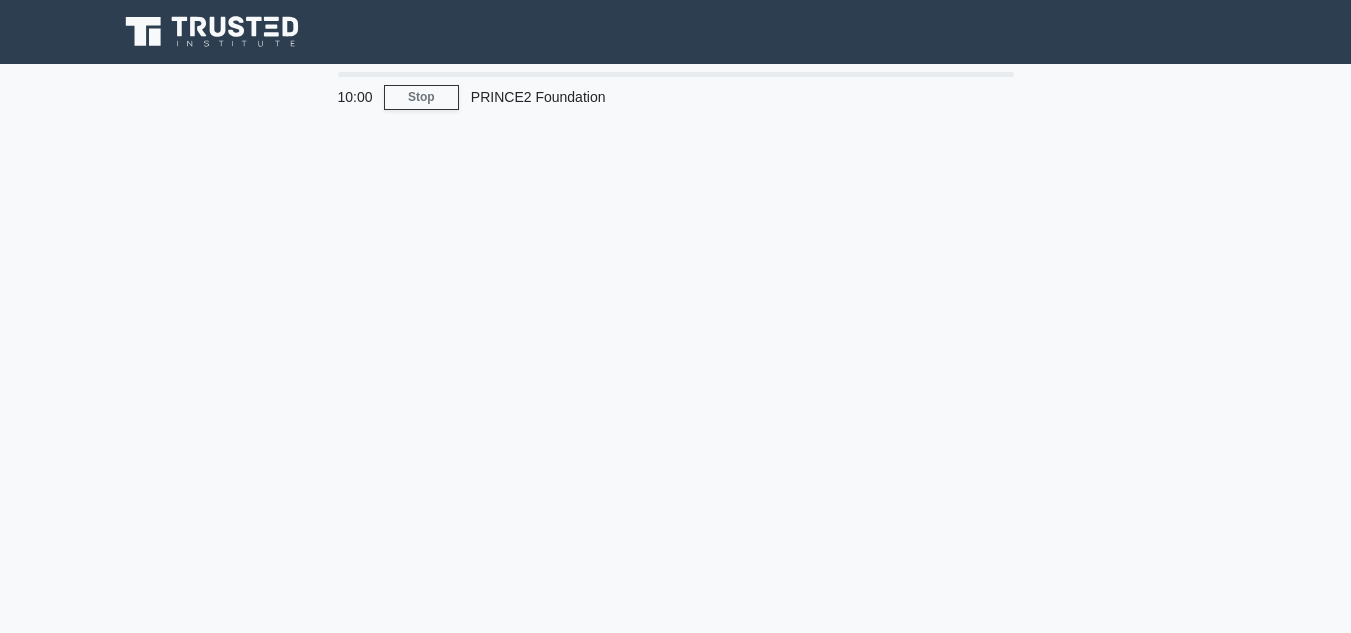 scroll, scrollTop: 0, scrollLeft: 0, axis: both 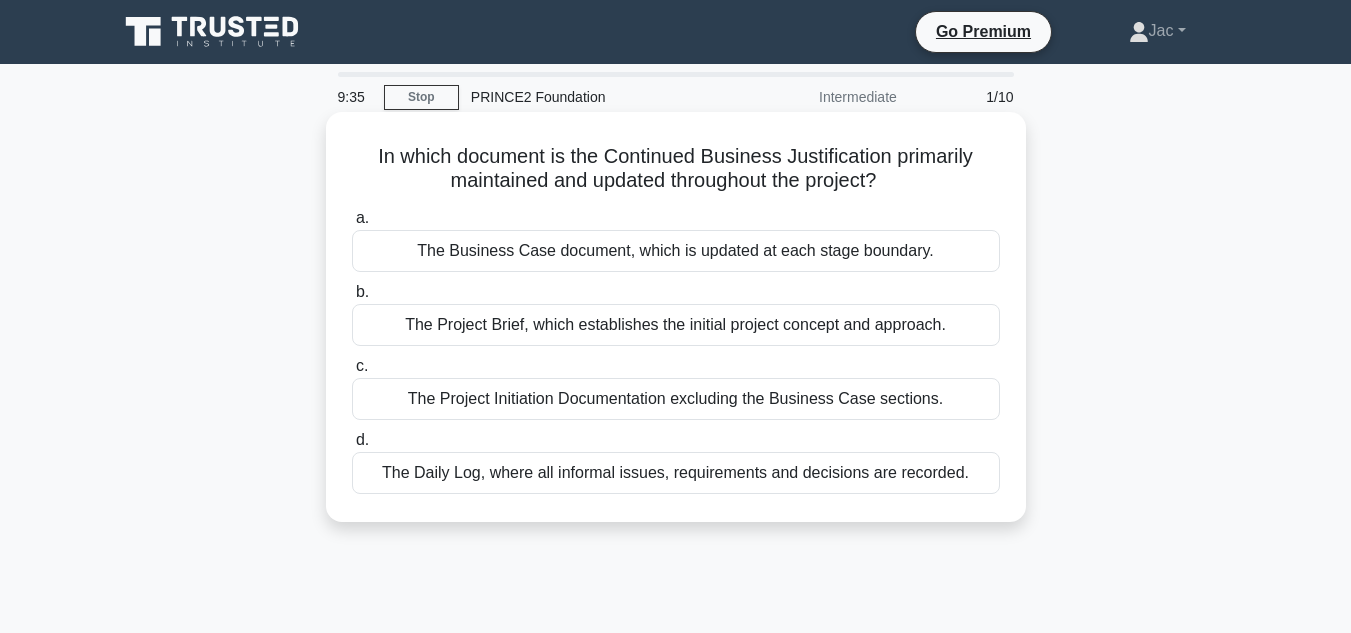 click on "The Business Case document, which is updated at each stage boundary." at bounding box center (676, 251) 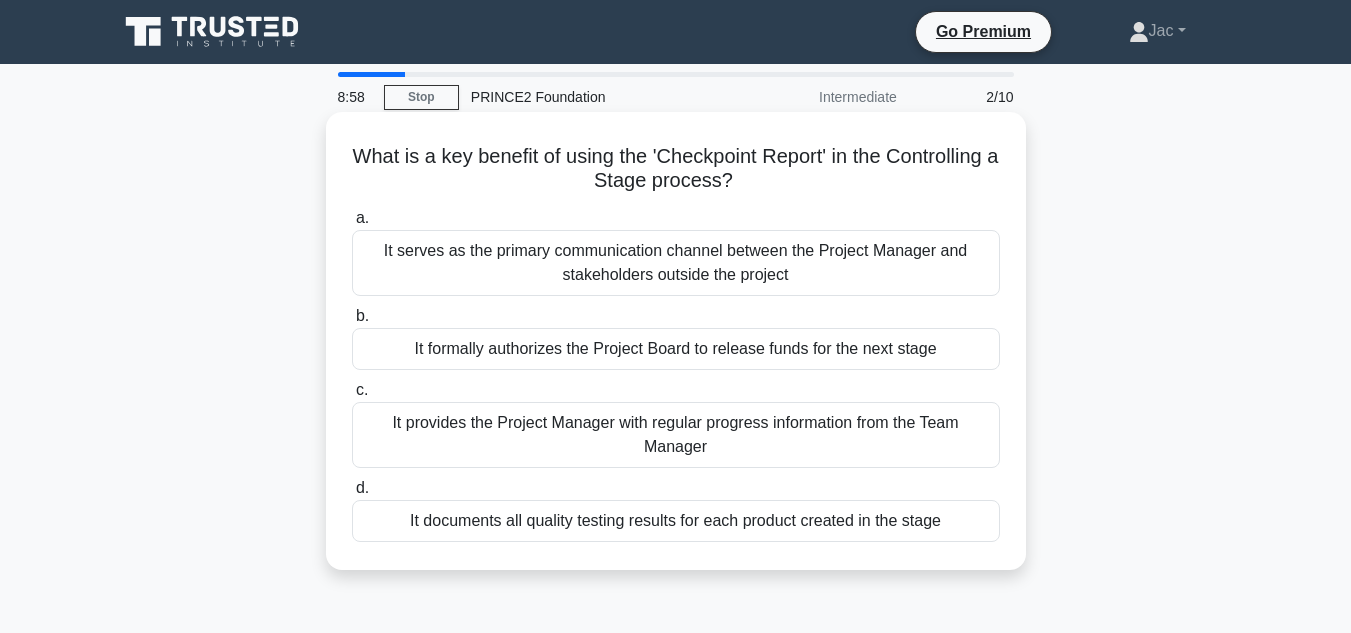 click on "It provides the Project Manager with regular progress information from the Team Manager" at bounding box center (676, 435) 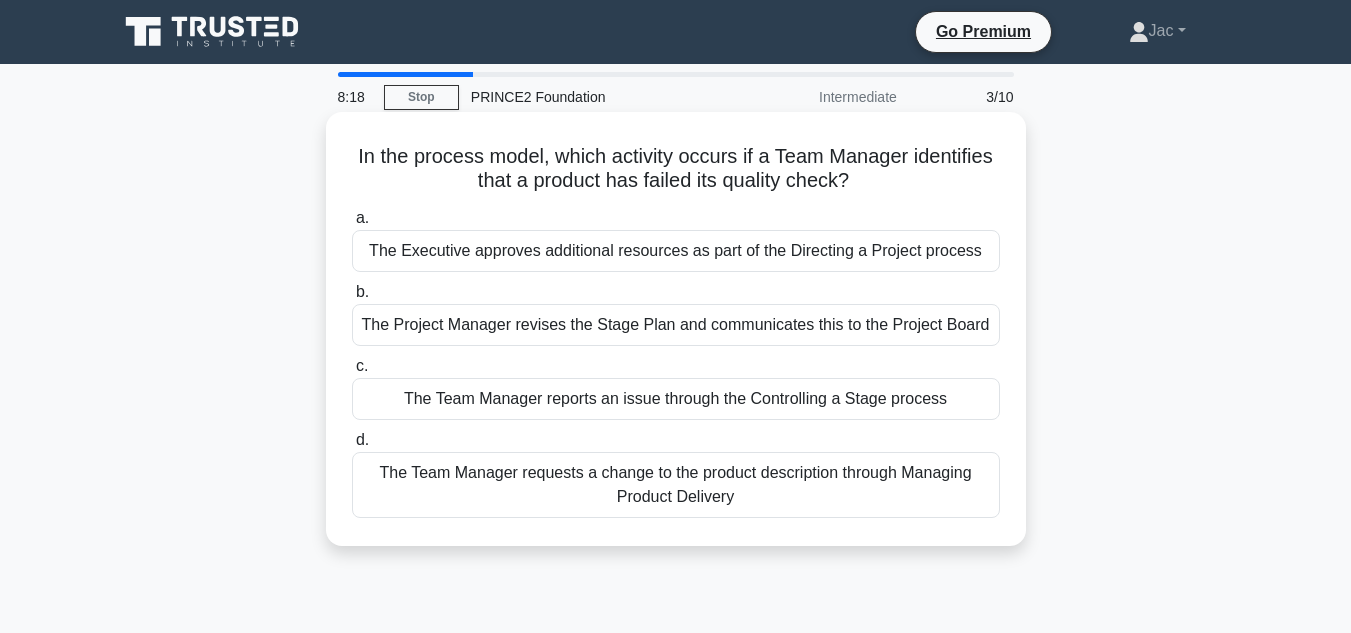 click on "The Team Manager reports an issue through the Controlling a Stage process" at bounding box center (676, 399) 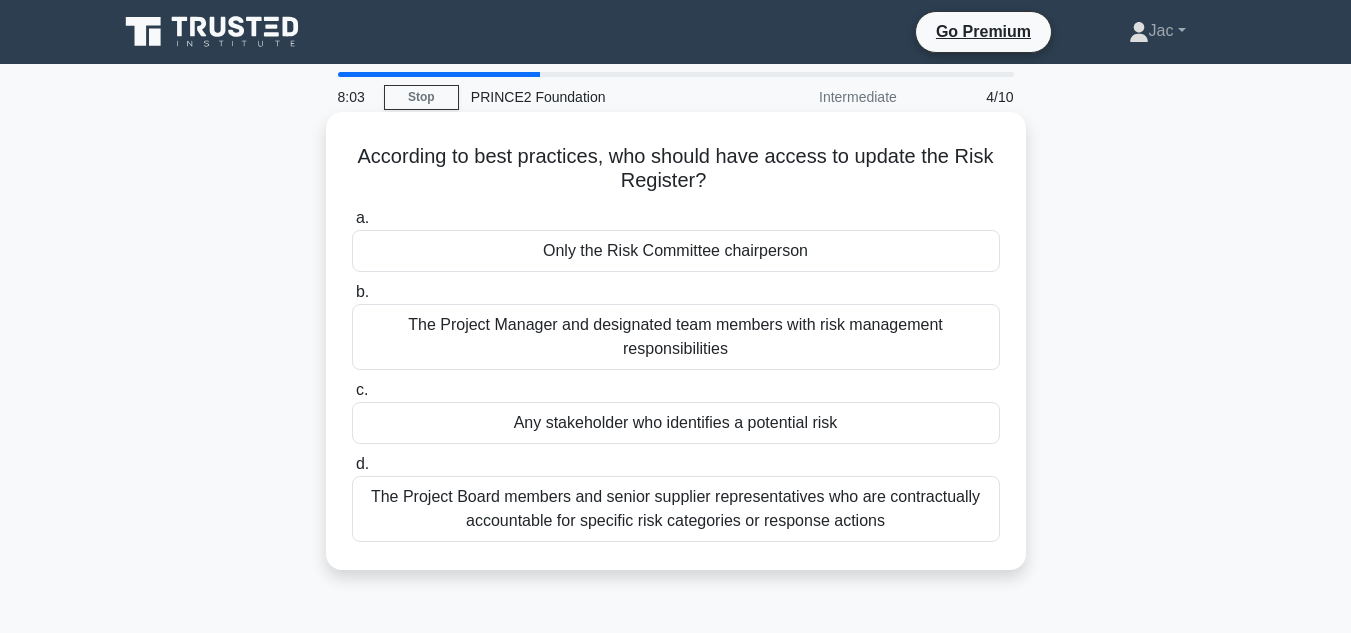click on "Any stakeholder who identifies a potential risk" at bounding box center (676, 423) 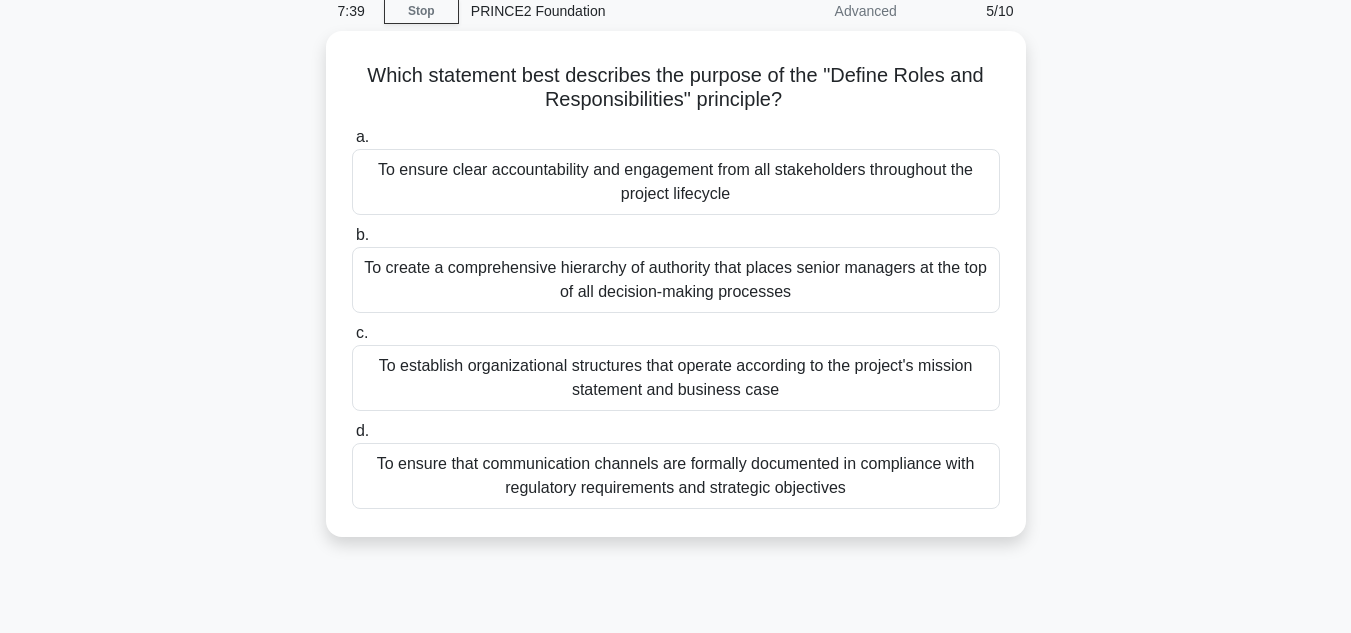 scroll, scrollTop: 84, scrollLeft: 0, axis: vertical 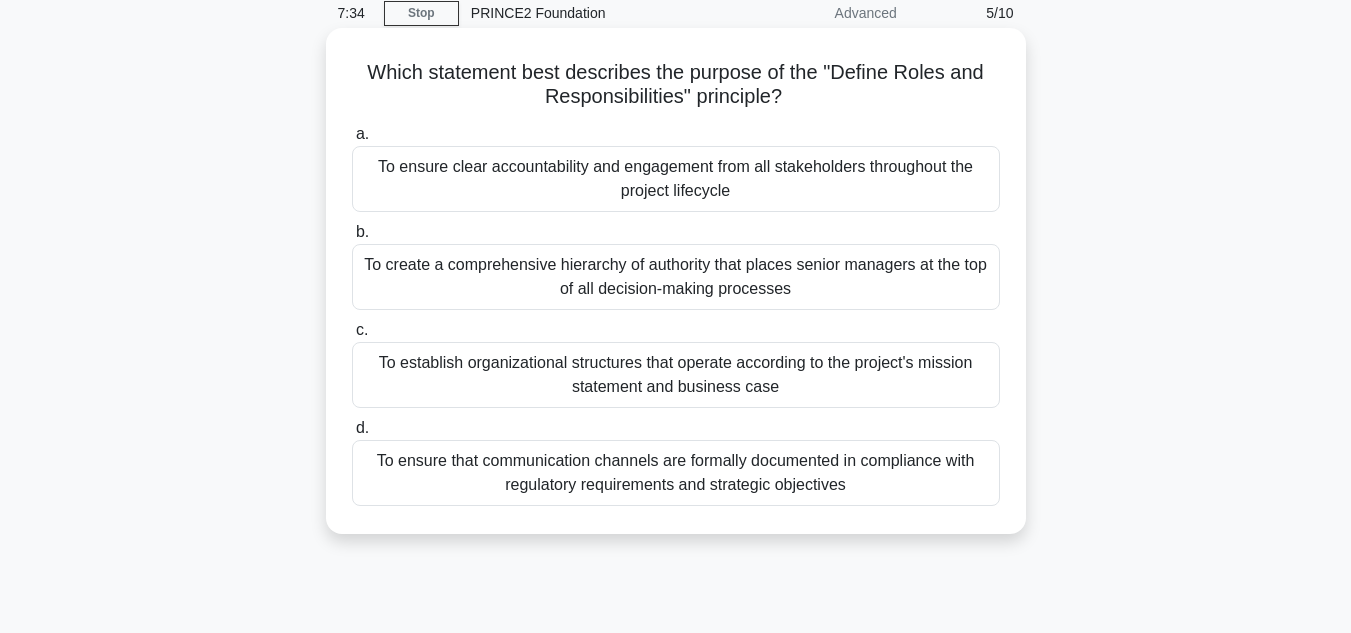 click on "To ensure clear accountability and engagement from all stakeholders throughout the project lifecycle" at bounding box center (676, 179) 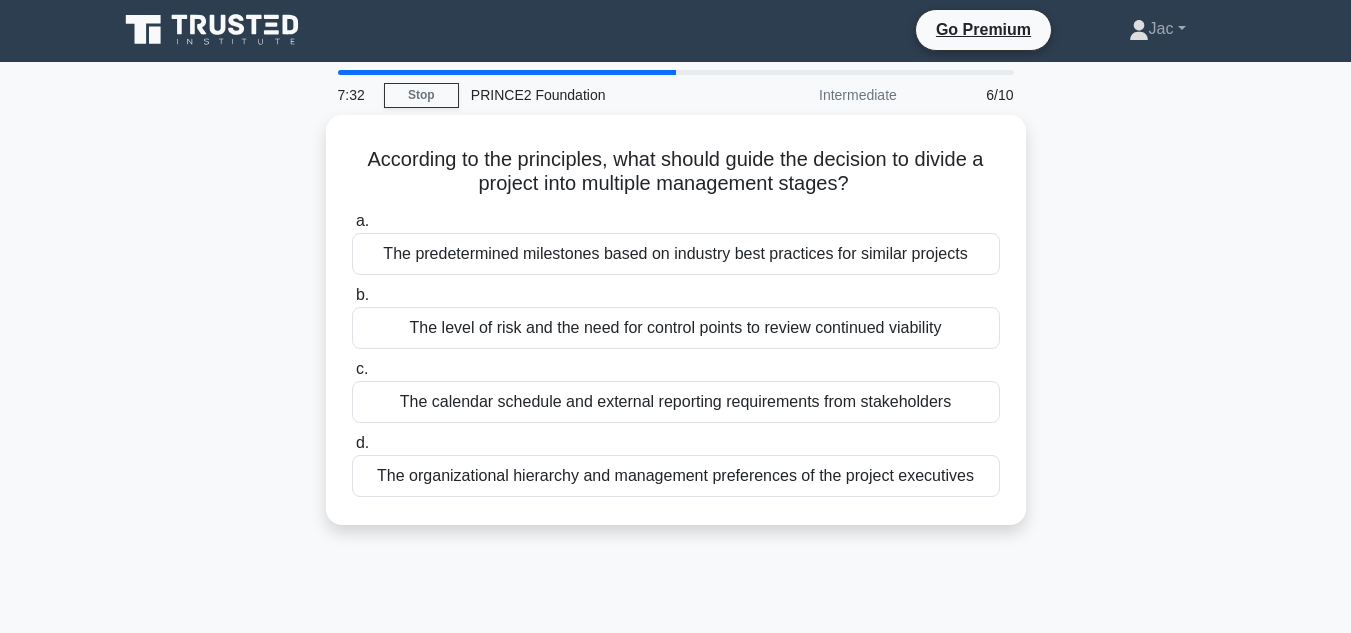 scroll, scrollTop: 0, scrollLeft: 0, axis: both 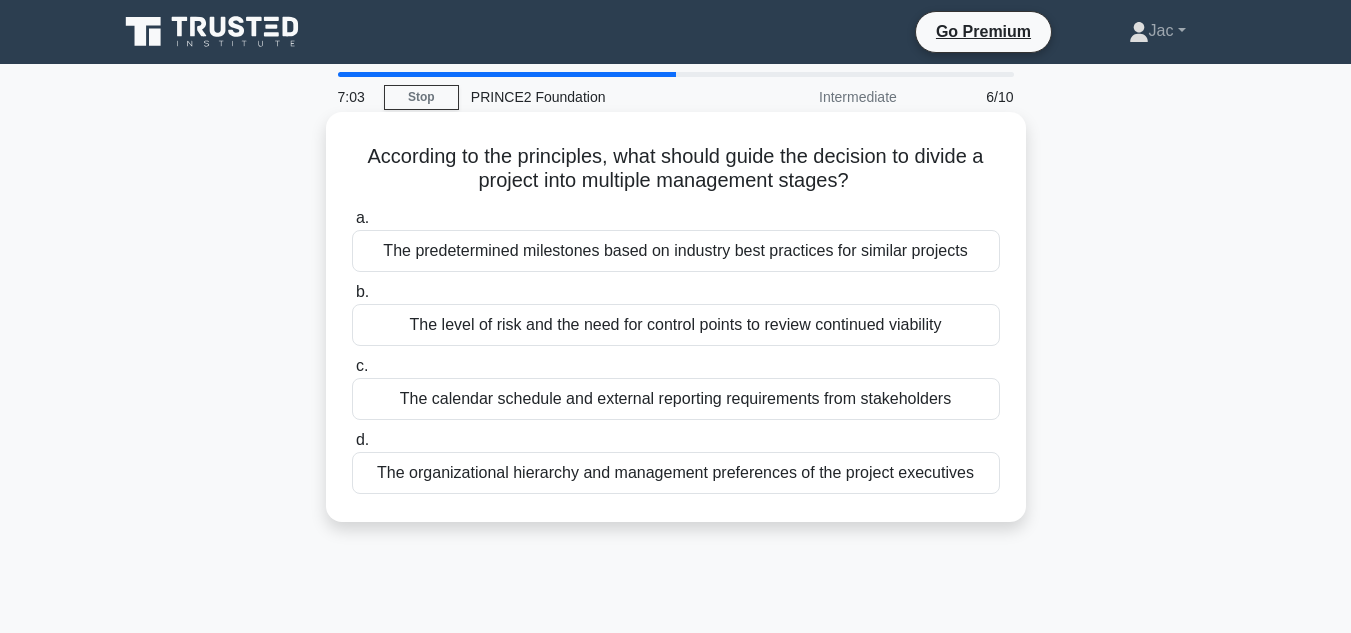 click on "The level of risk and the need for control points to review continued viability" at bounding box center (676, 325) 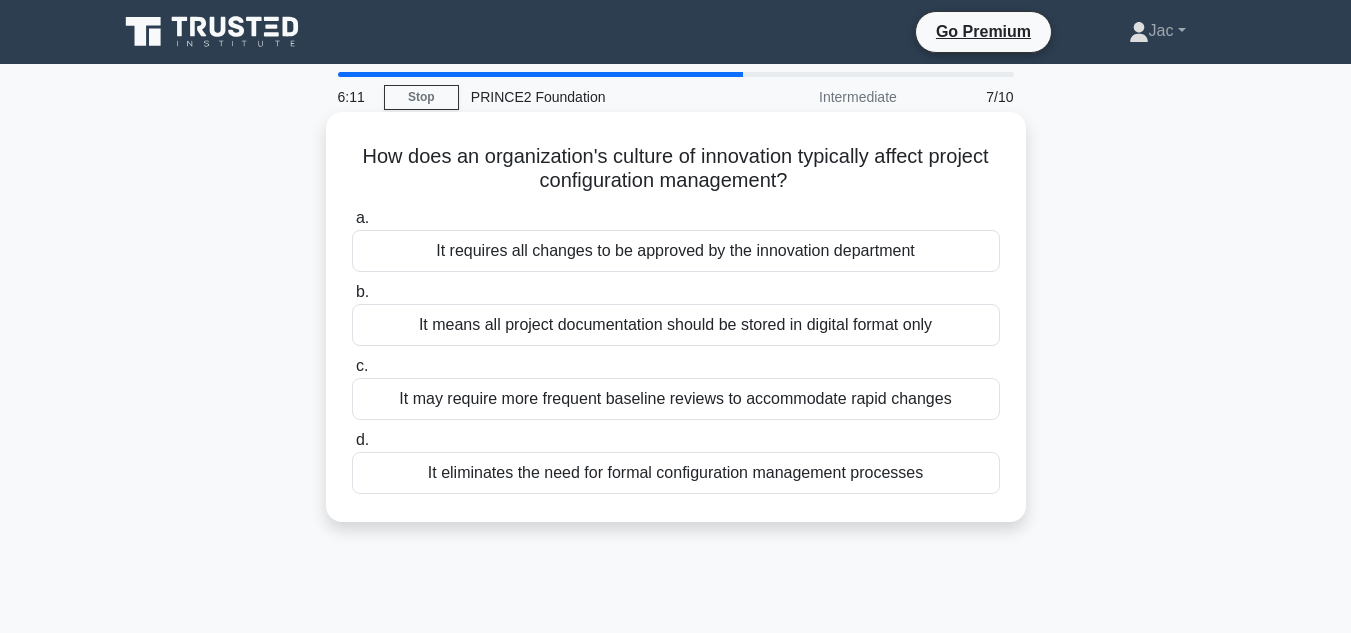 click on "It may require more frequent baseline reviews to accommodate rapid changes" at bounding box center [676, 399] 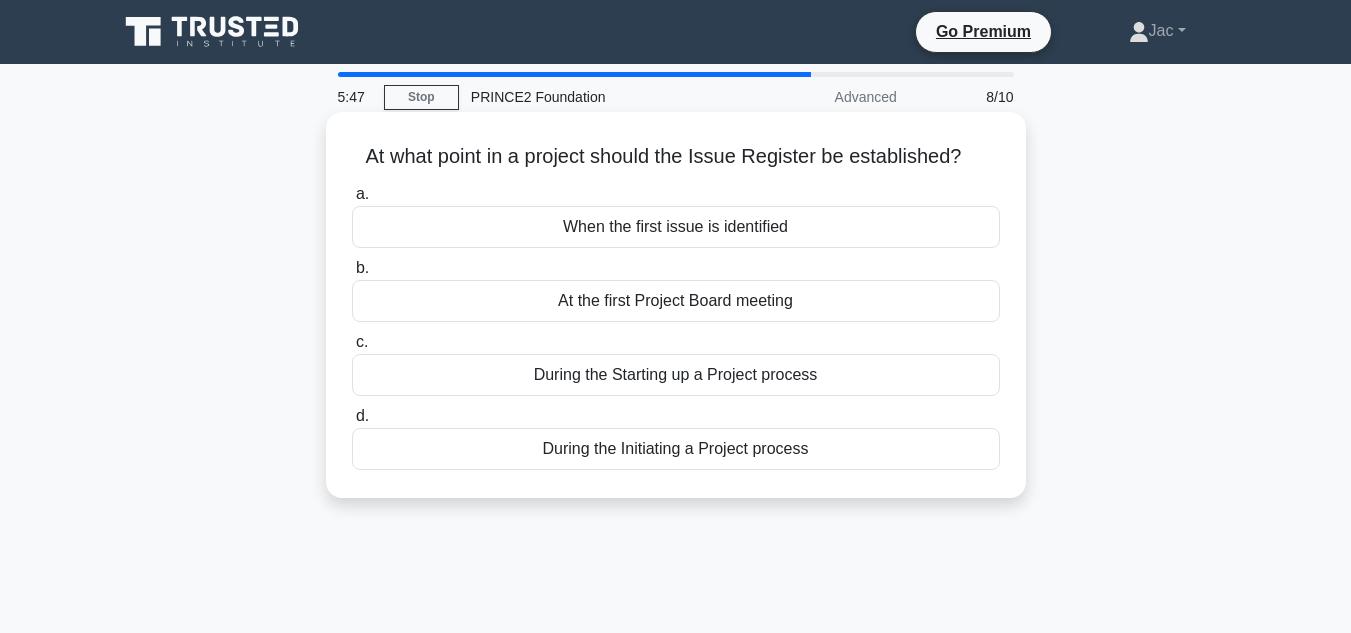 click on "During the Initiating a Project process" at bounding box center [676, 449] 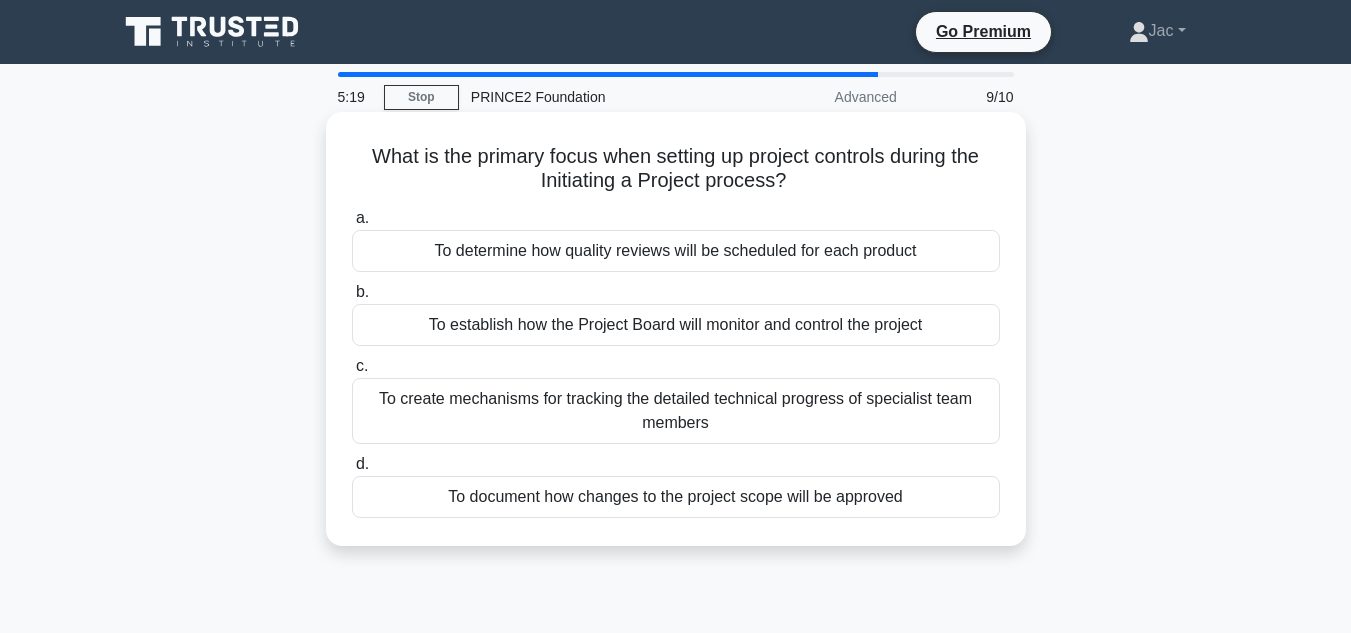 click on "To document how changes to the project scope will be approved" at bounding box center (676, 497) 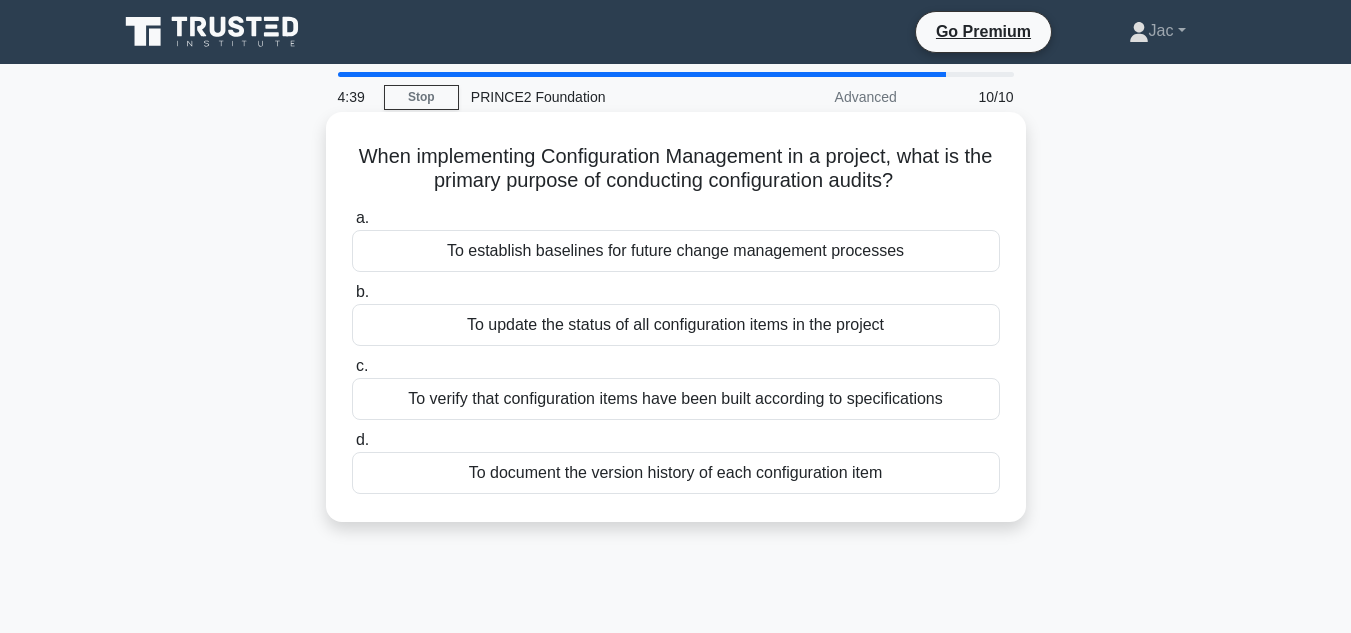 click on "To document the version history of each configuration item" at bounding box center (676, 473) 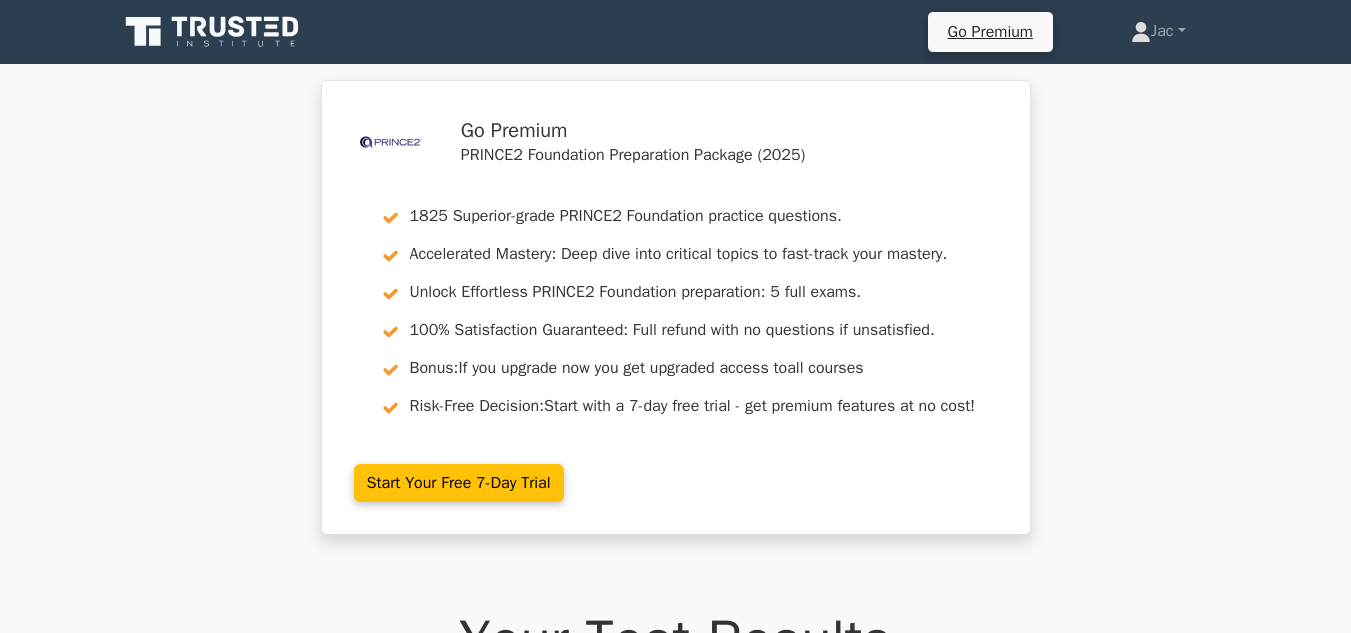 scroll, scrollTop: 0, scrollLeft: 0, axis: both 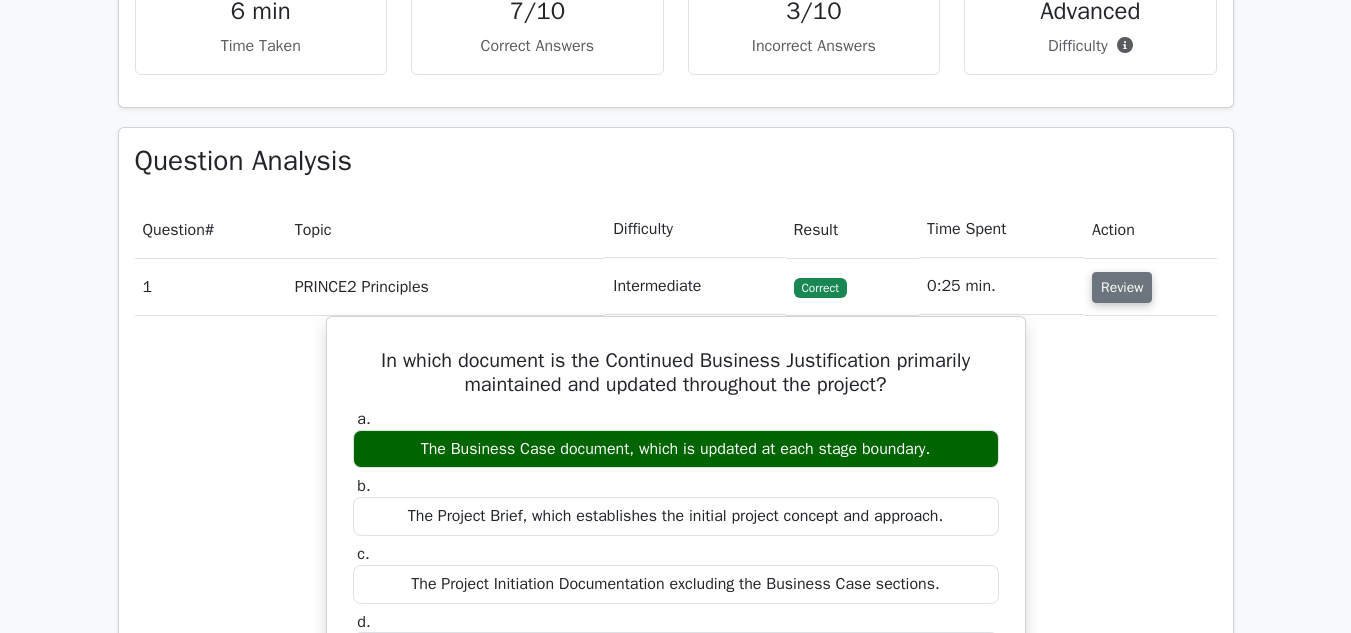 click on "Review" at bounding box center (1122, 287) 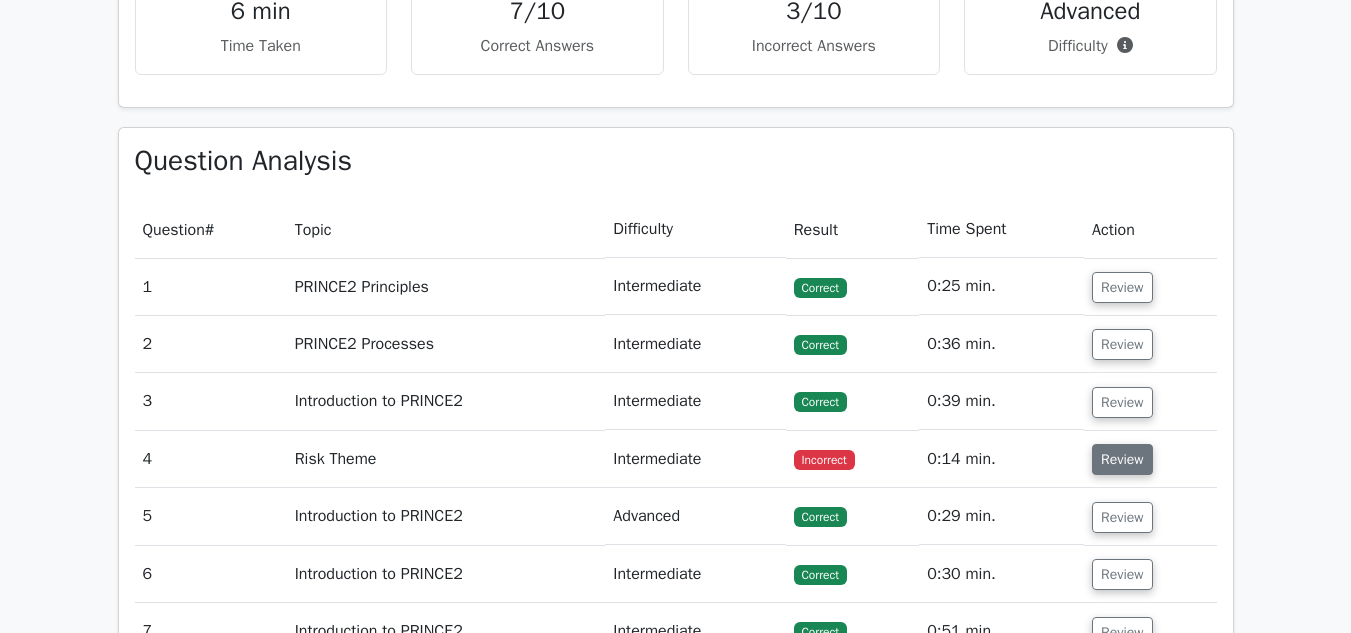 click on "Review" at bounding box center (1122, 459) 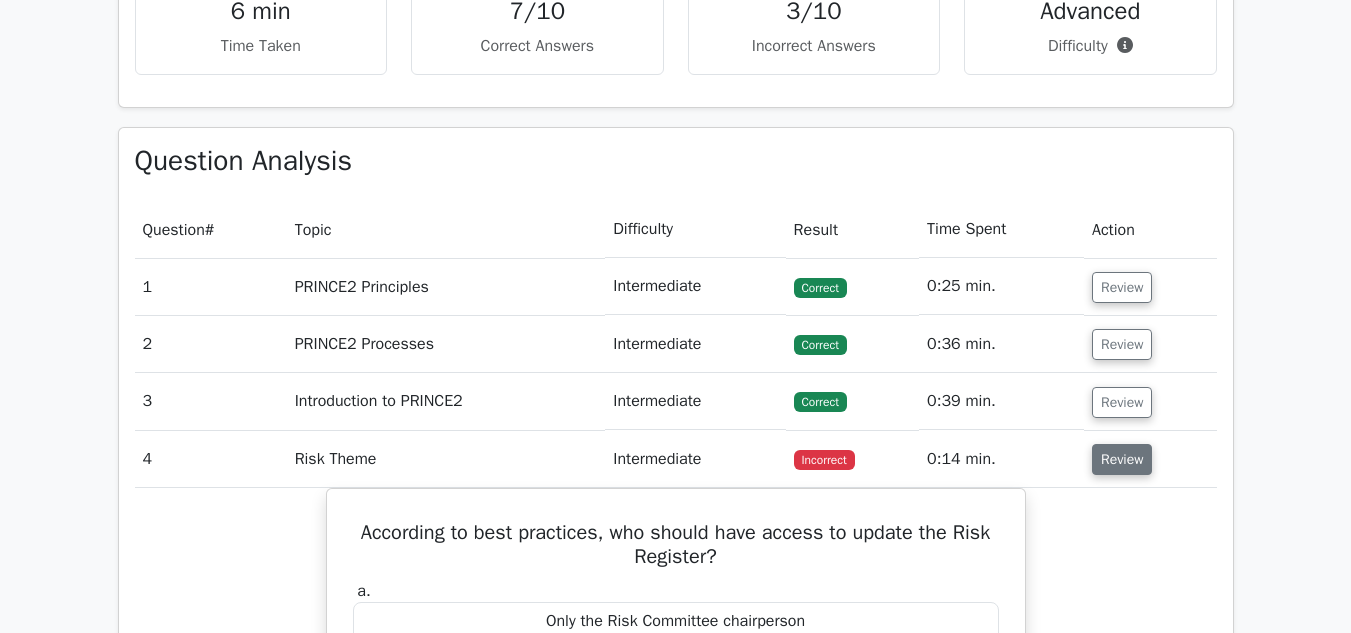 click on "Review" at bounding box center (1122, 459) 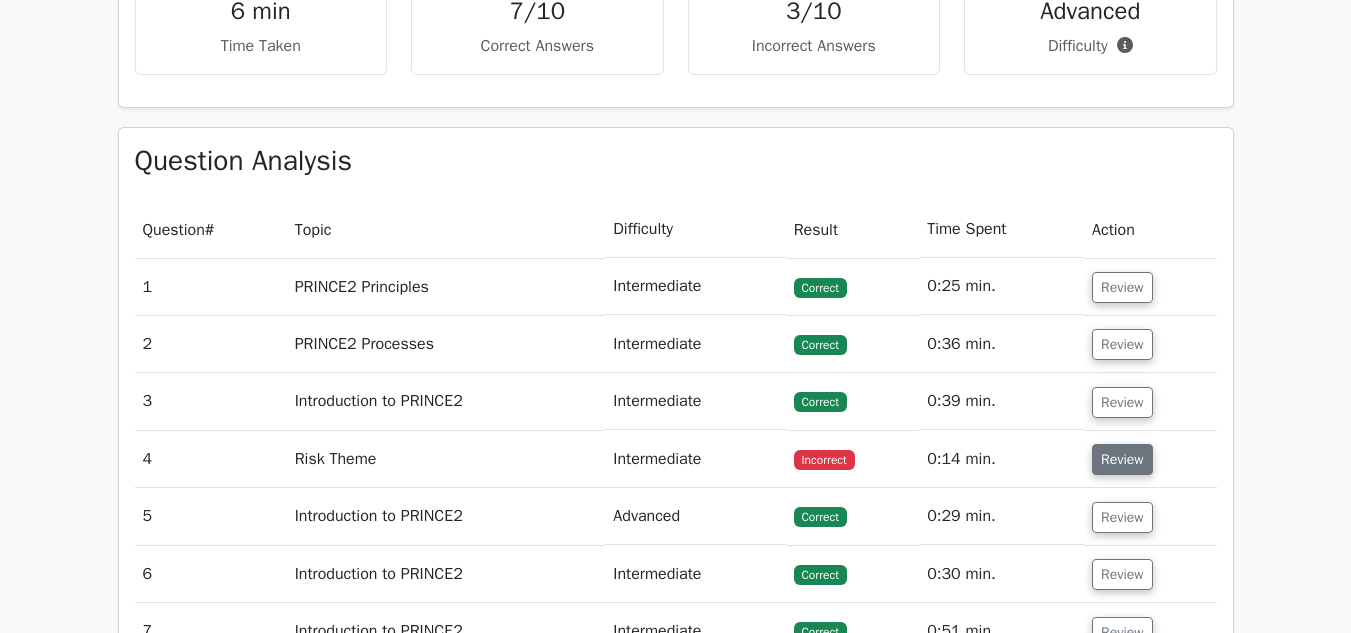 click on "Review" at bounding box center [1122, 459] 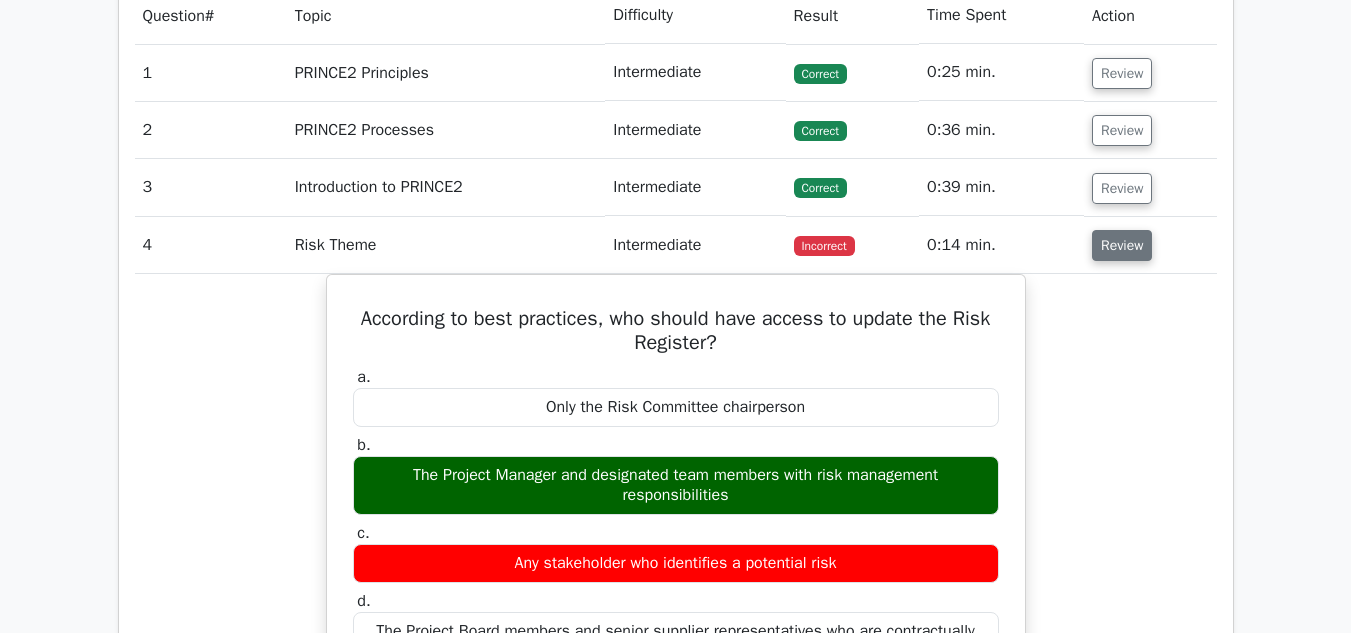 scroll, scrollTop: 1504, scrollLeft: 0, axis: vertical 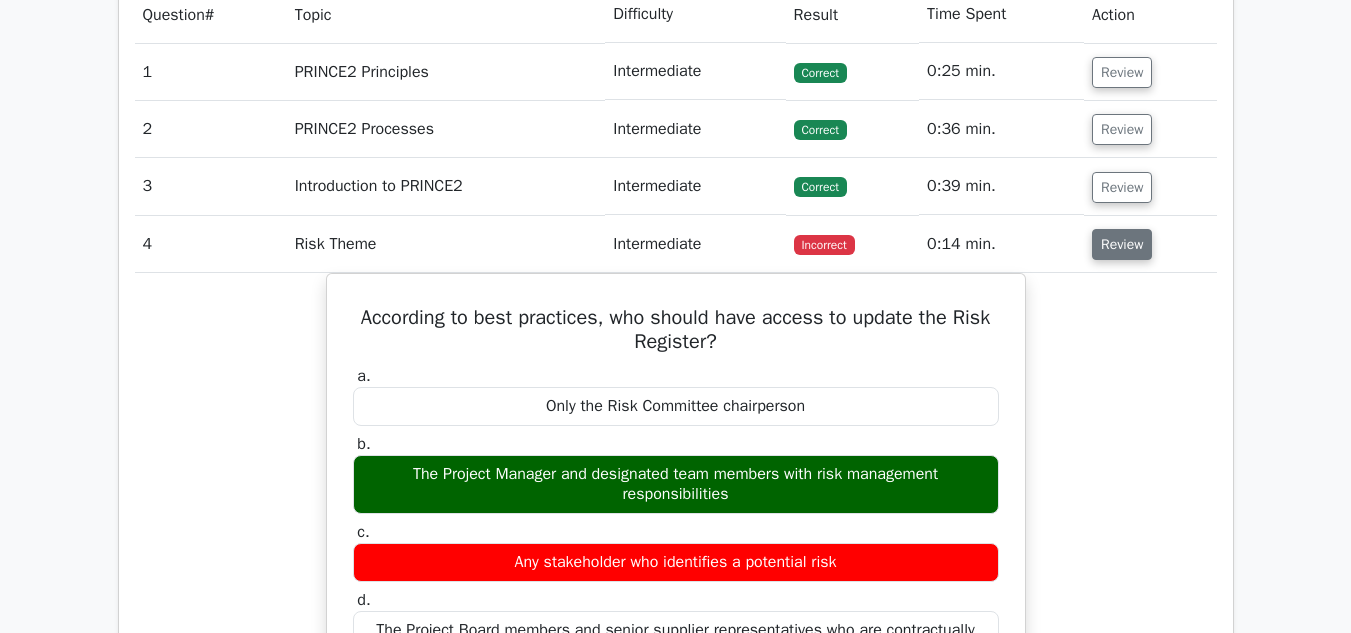 click on "Review" at bounding box center [1122, 244] 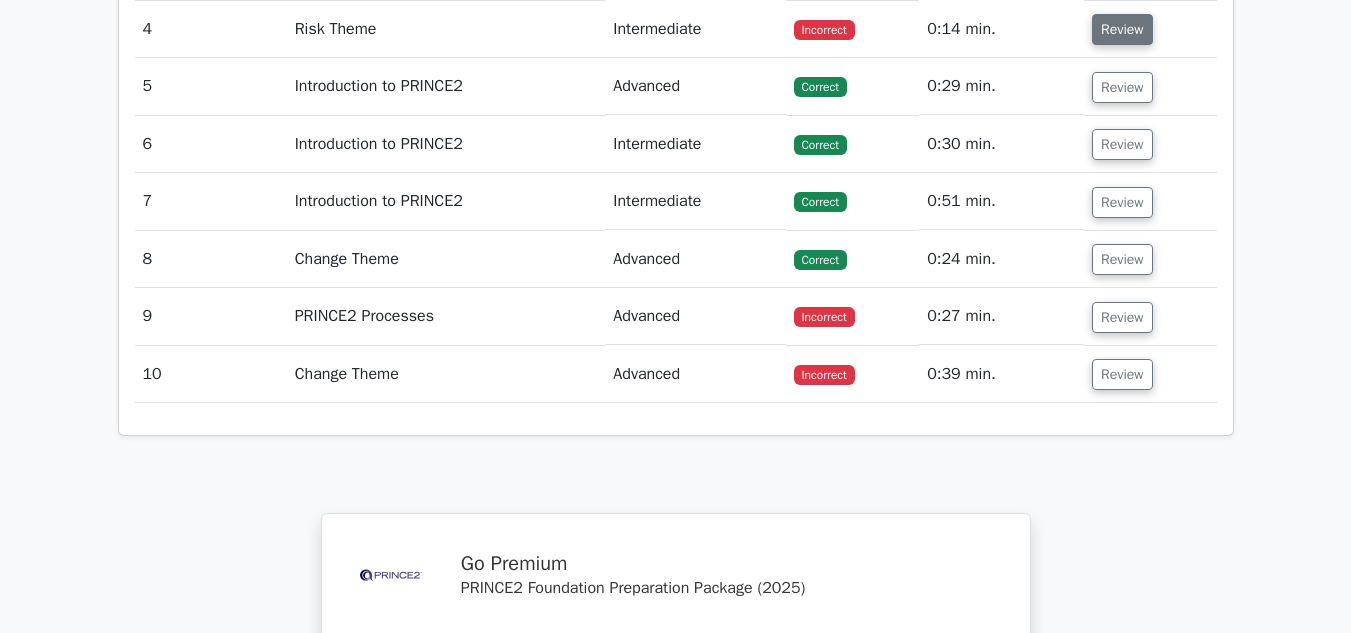 scroll, scrollTop: 1720, scrollLeft: 0, axis: vertical 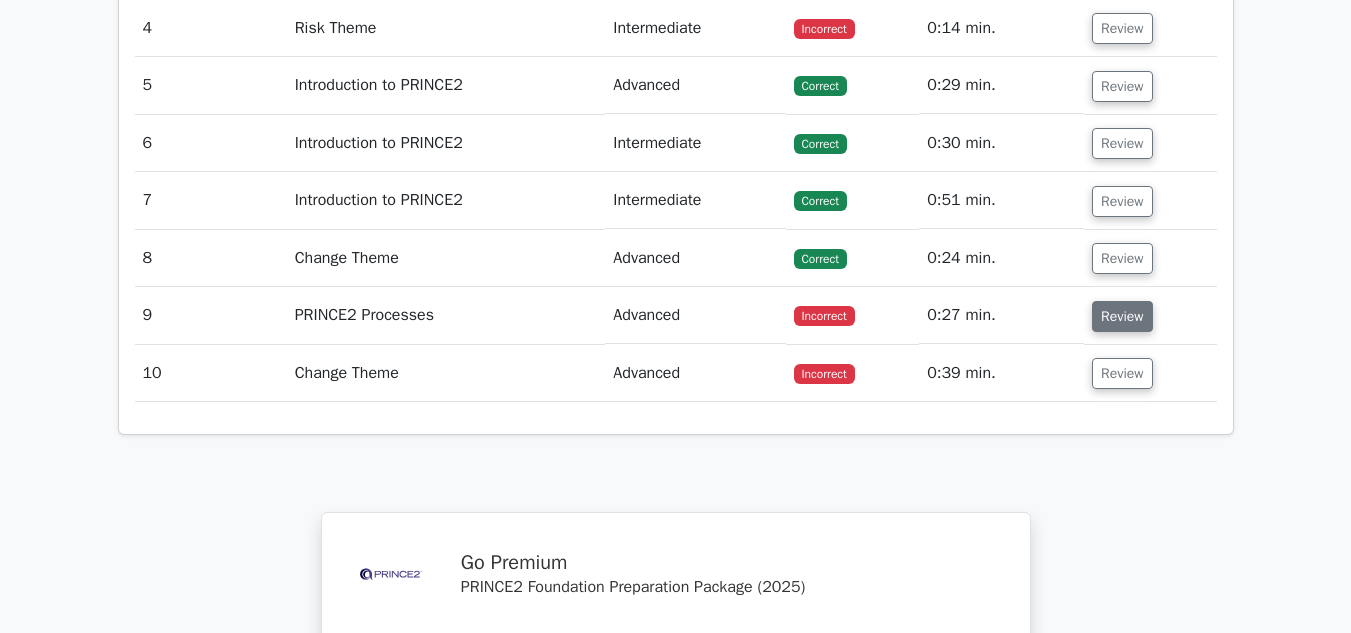 click on "Review" at bounding box center [1122, 316] 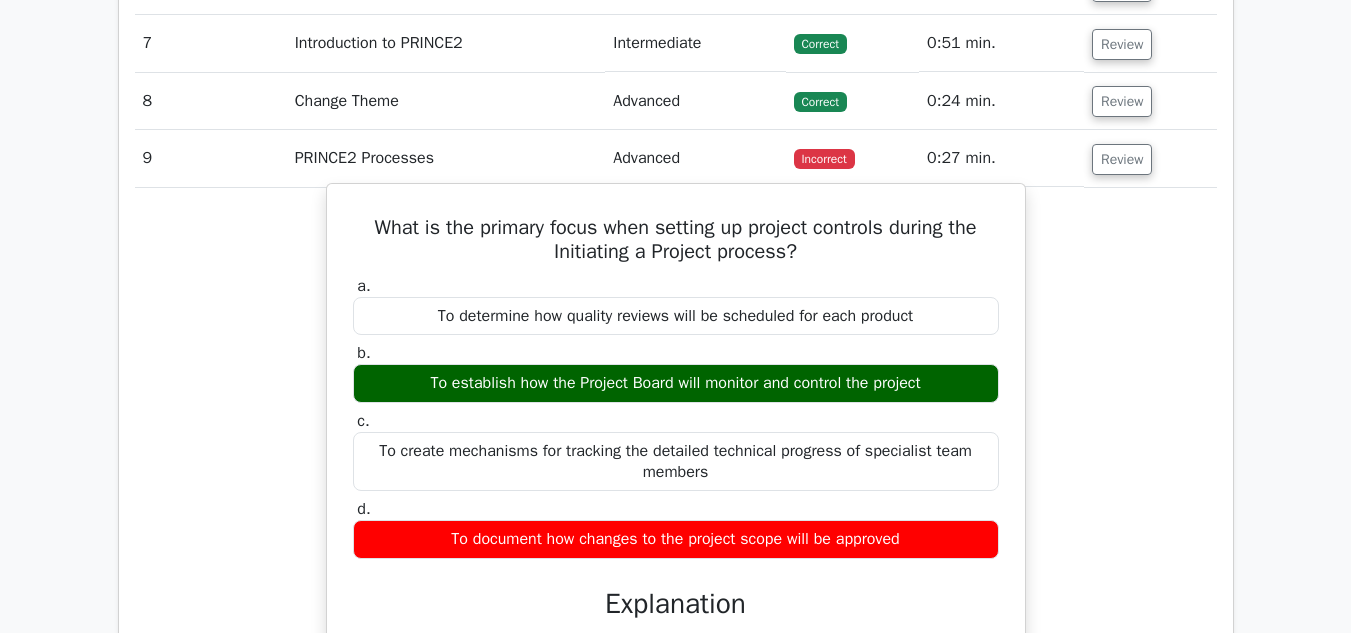 scroll, scrollTop: 1878, scrollLeft: 0, axis: vertical 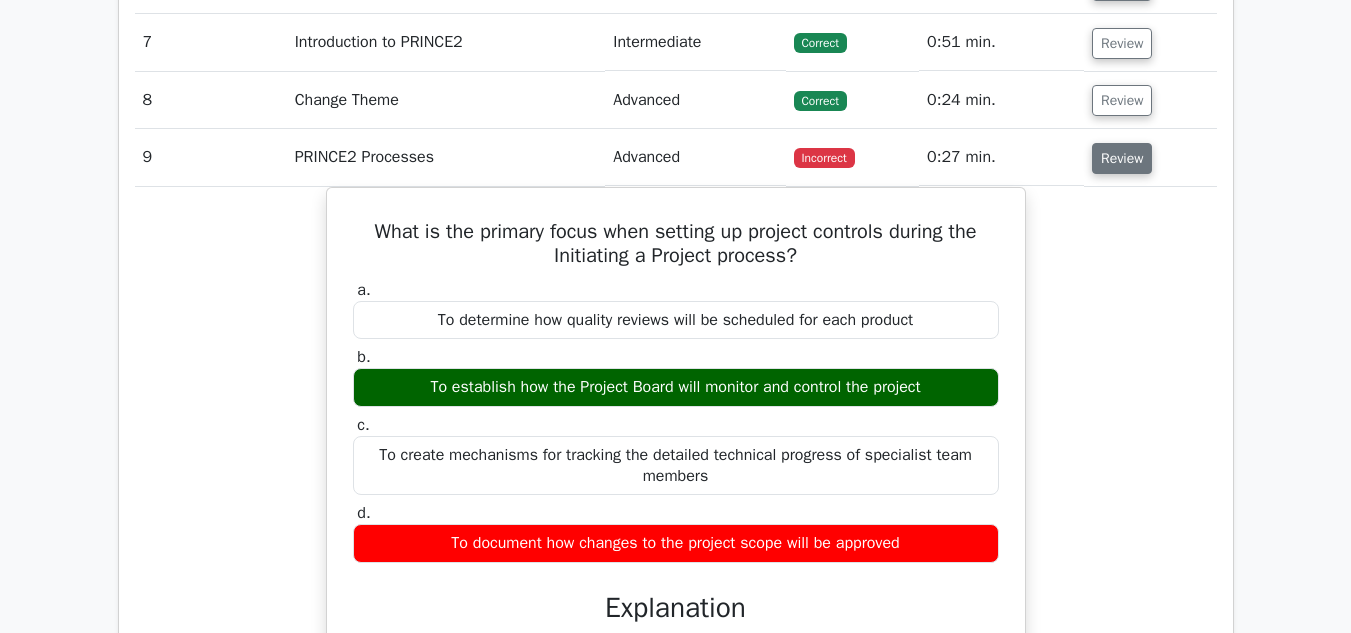 click on "Review" at bounding box center (1122, 158) 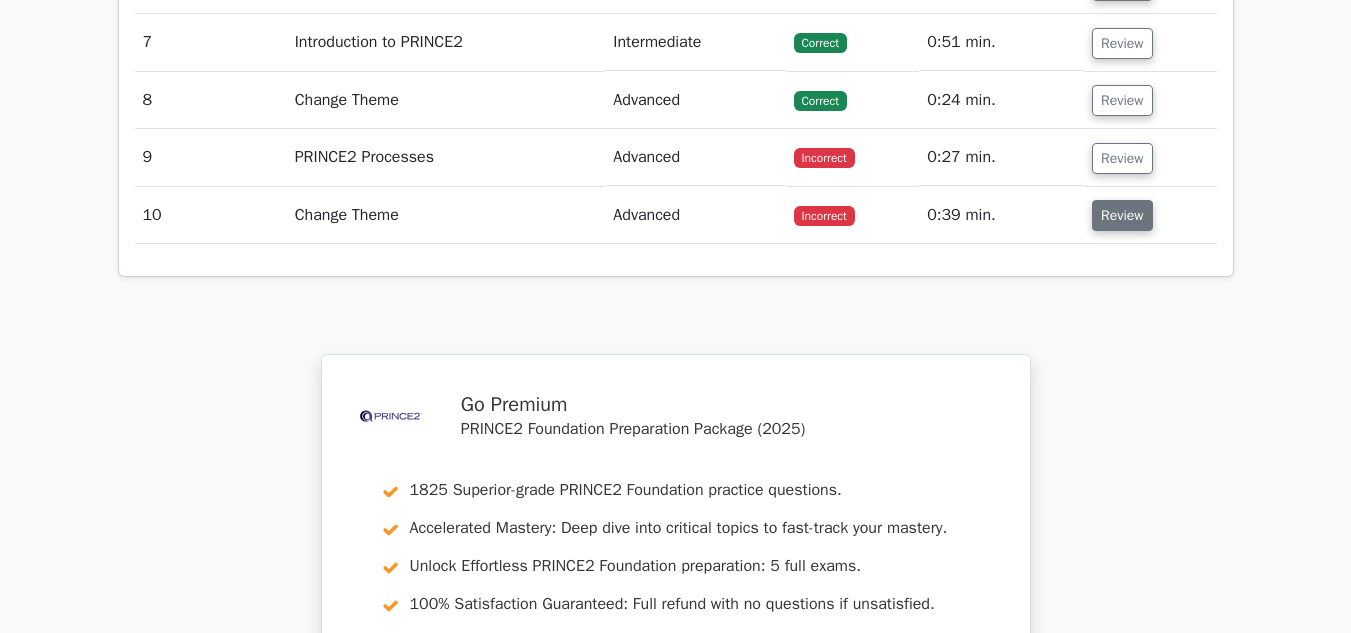 drag, startPoint x: 1116, startPoint y: 198, endPoint x: 1128, endPoint y: 230, distance: 34.176014 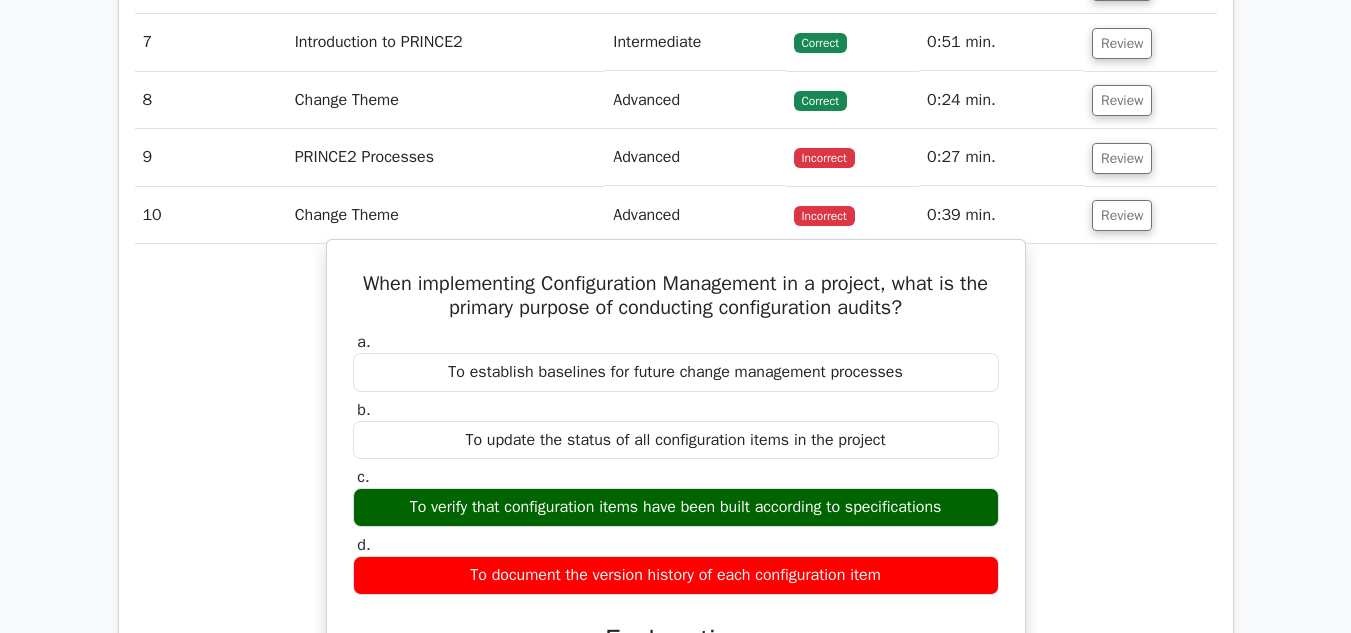 click on "To verify that configuration items have been built according to specifications" at bounding box center (676, 507) 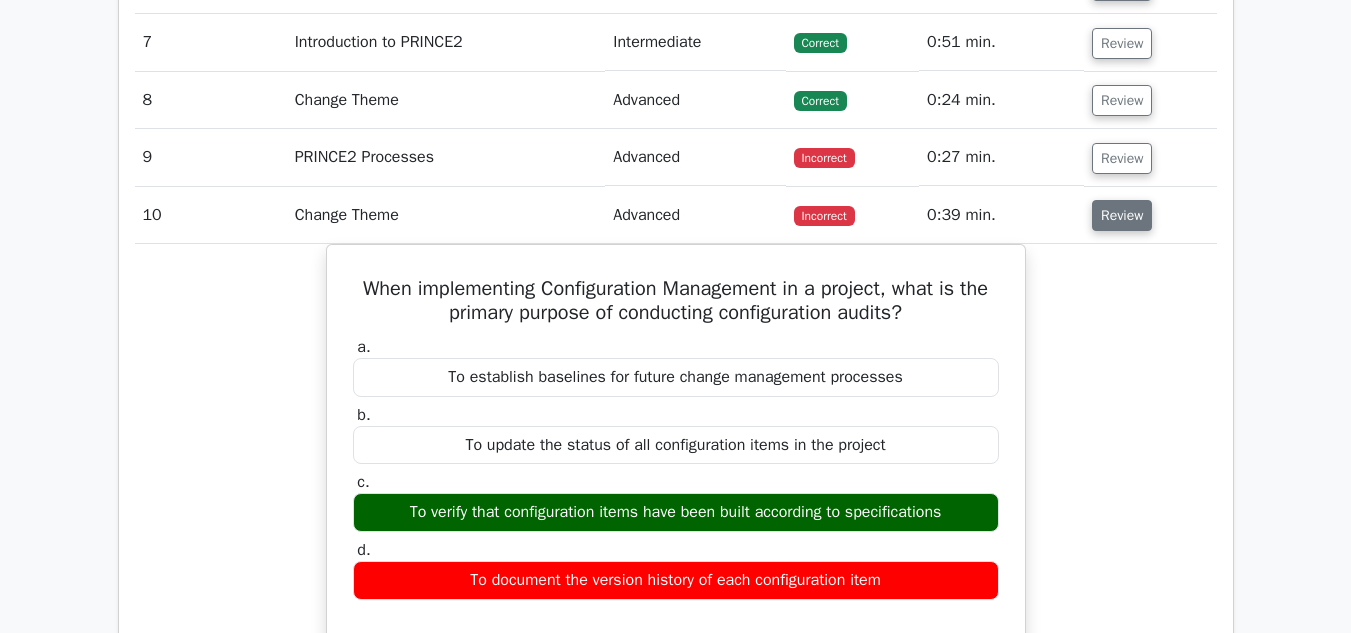 click on "Review" at bounding box center (1122, 215) 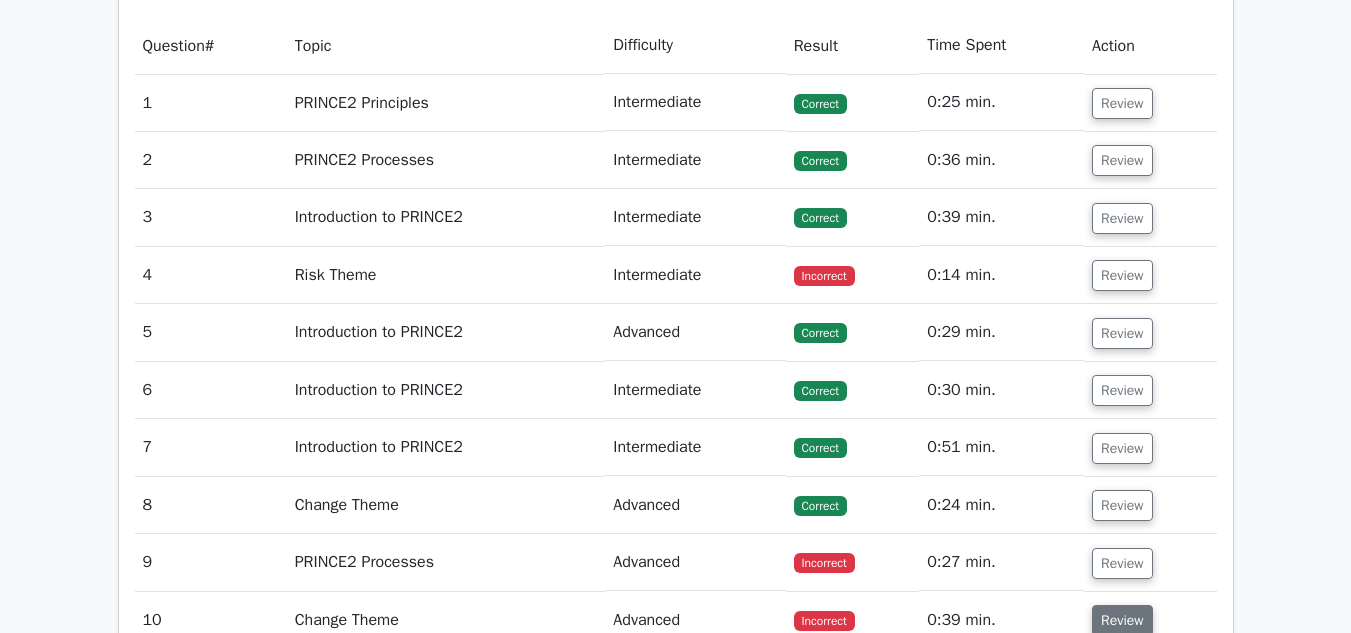 scroll, scrollTop: 1474, scrollLeft: 0, axis: vertical 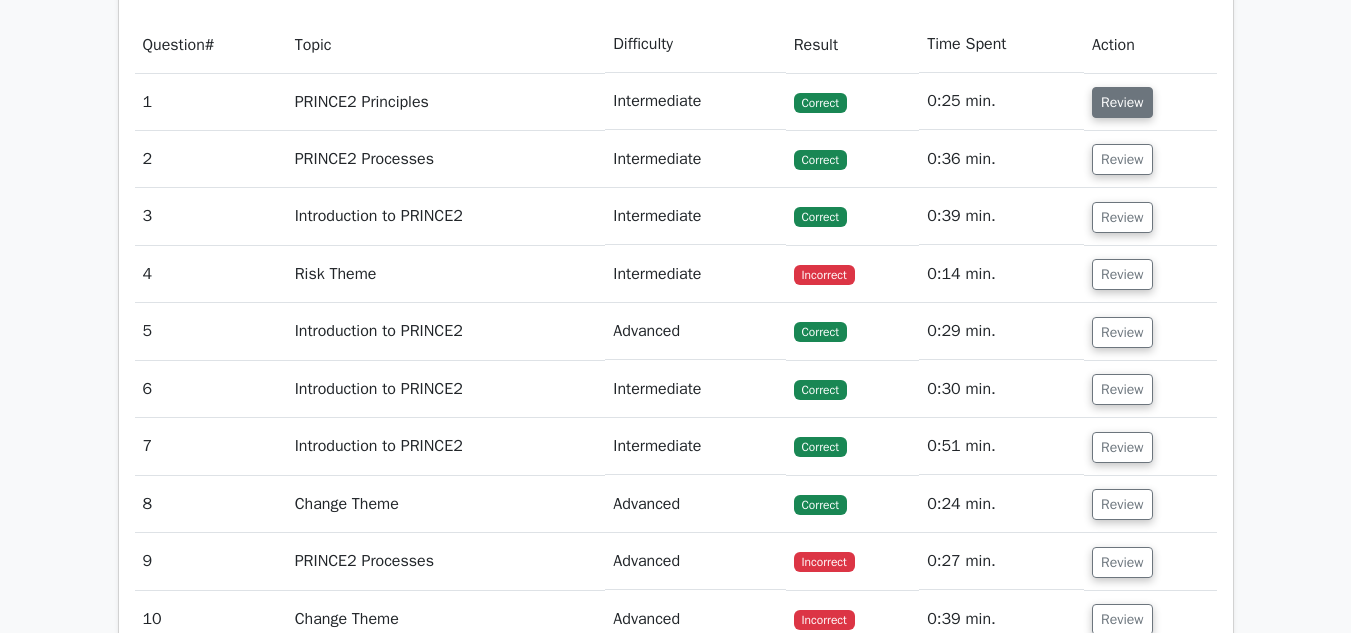 click on "Review" at bounding box center (1122, 102) 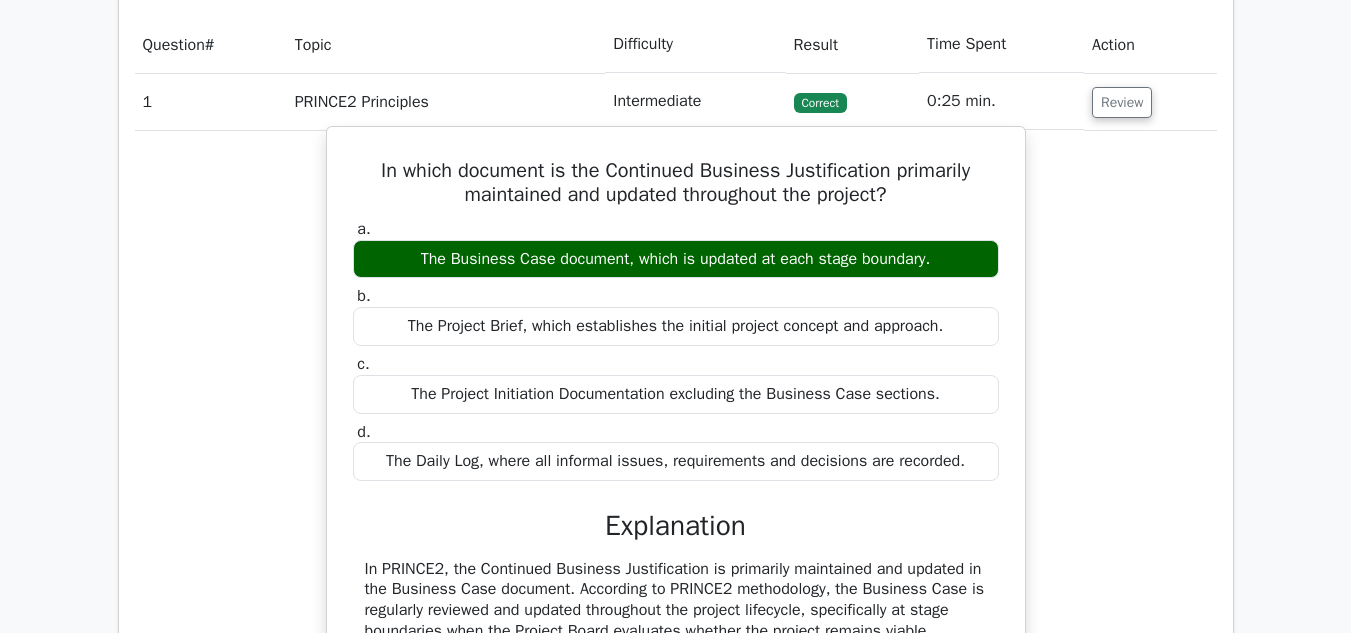 drag, startPoint x: 357, startPoint y: 159, endPoint x: 969, endPoint y: 472, distance: 687.3958 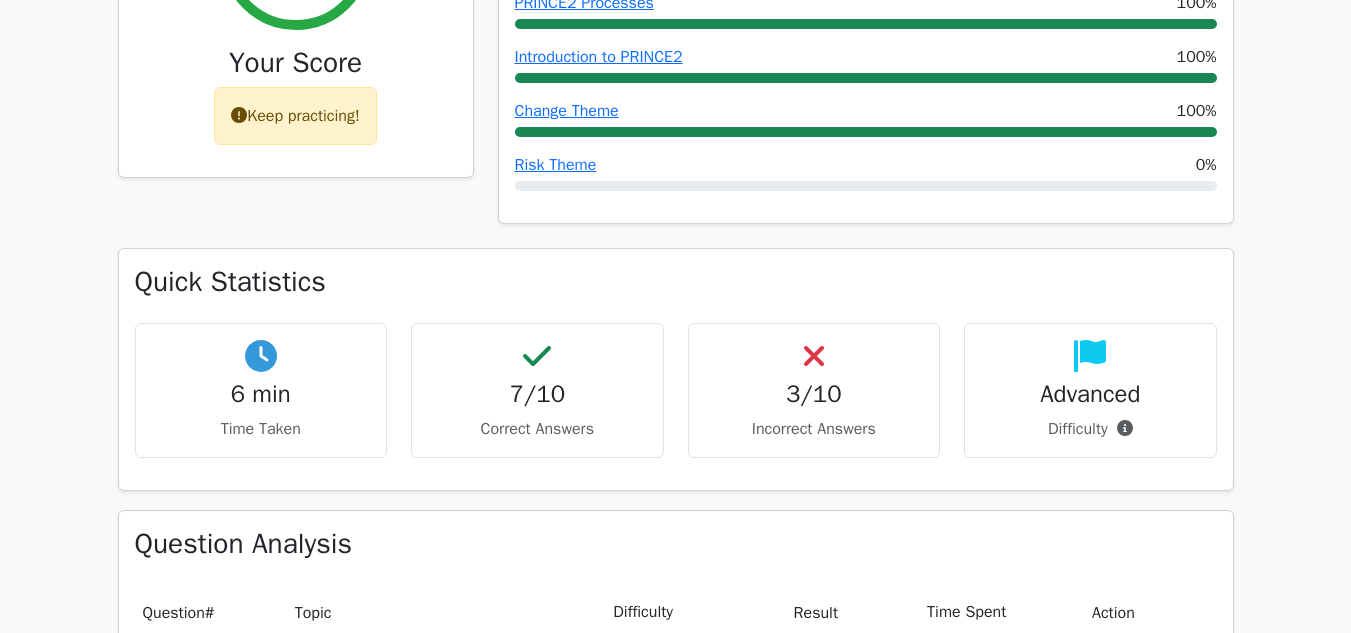 scroll, scrollTop: 905, scrollLeft: 0, axis: vertical 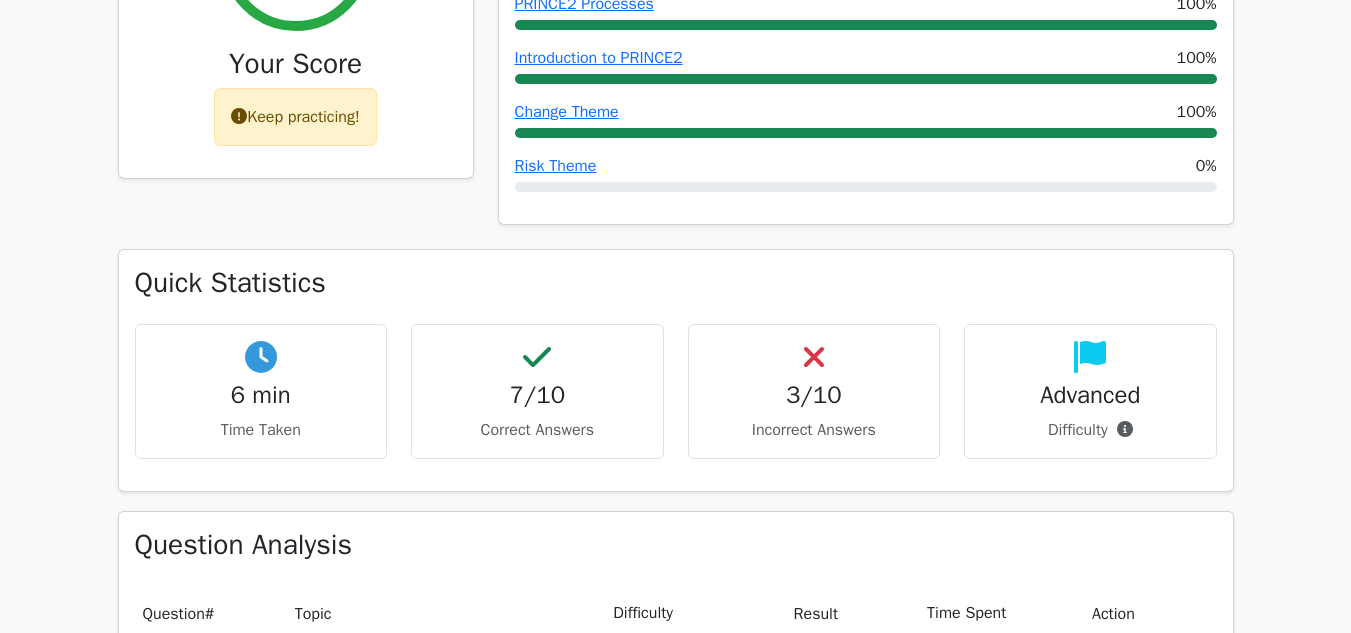 click on "3/10
Incorrect Answers" at bounding box center (814, 391) 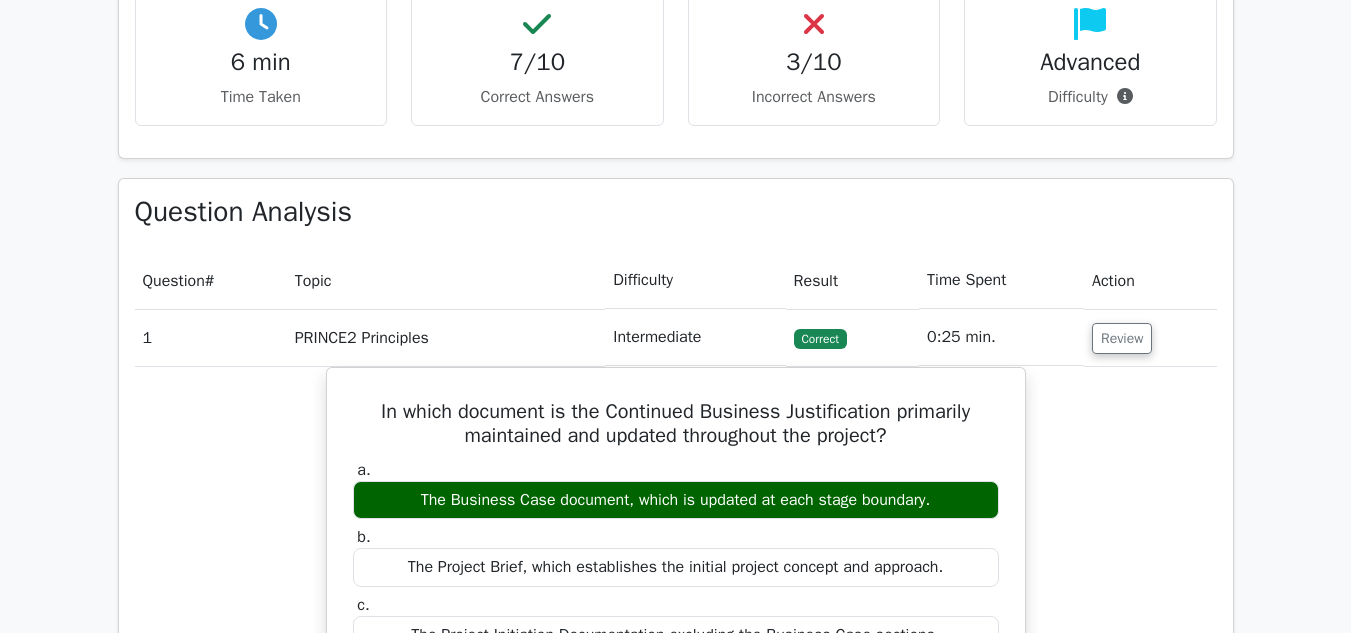 scroll, scrollTop: 1237, scrollLeft: 0, axis: vertical 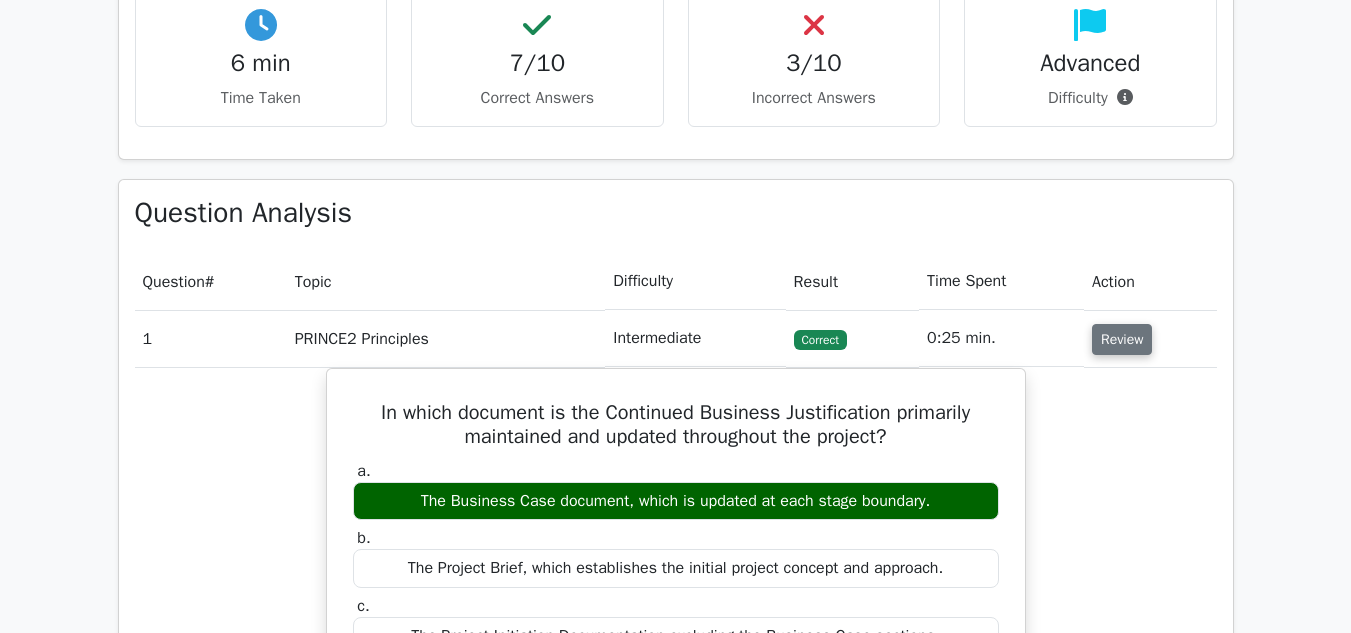 click on "Review" at bounding box center [1122, 339] 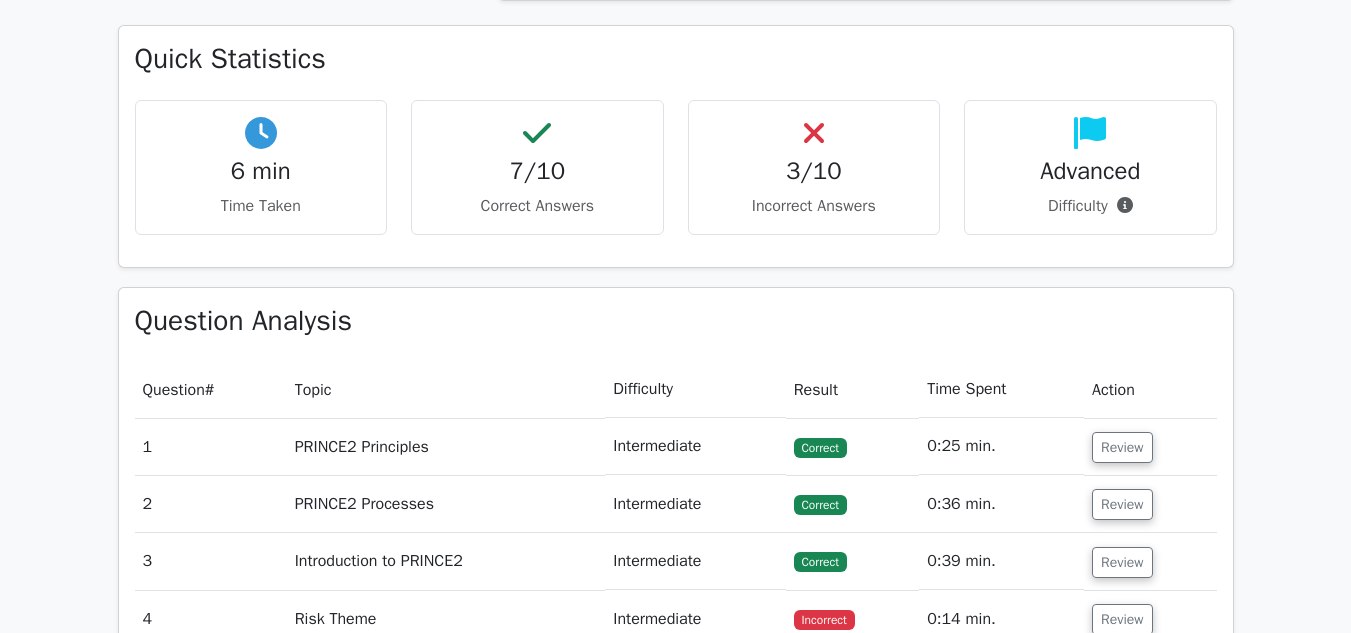 scroll, scrollTop: 1130, scrollLeft: 0, axis: vertical 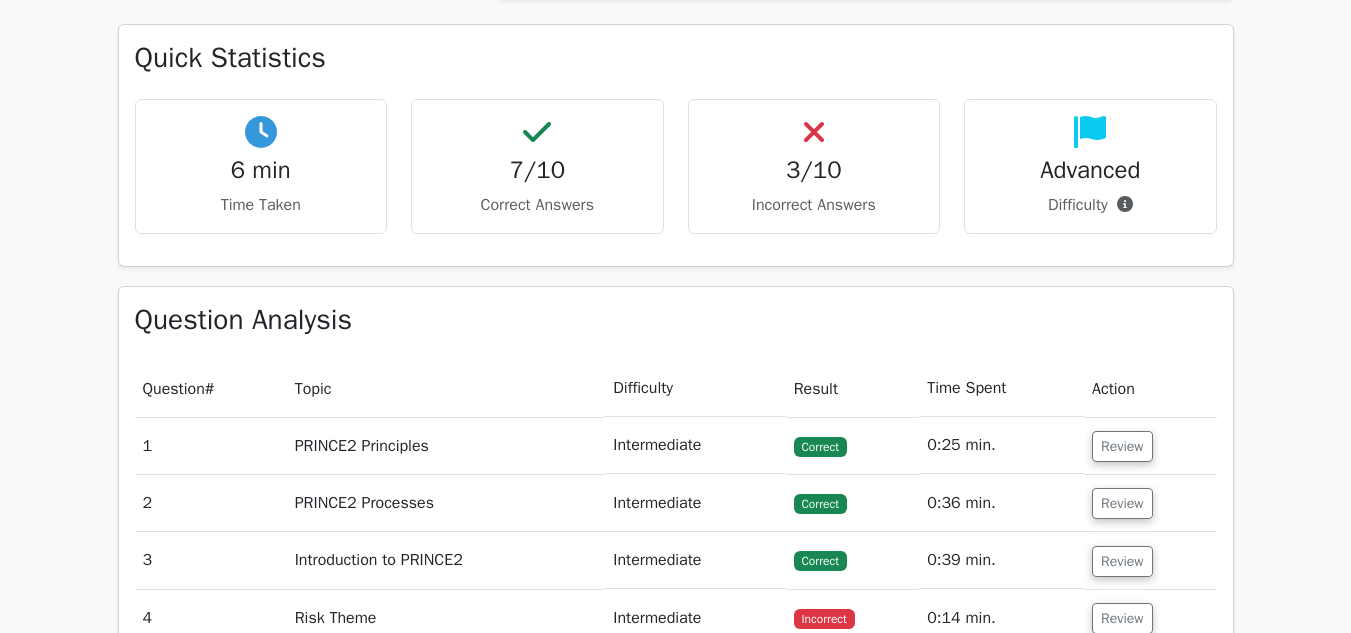 click on "PRINCE2 Principles" at bounding box center [446, 445] 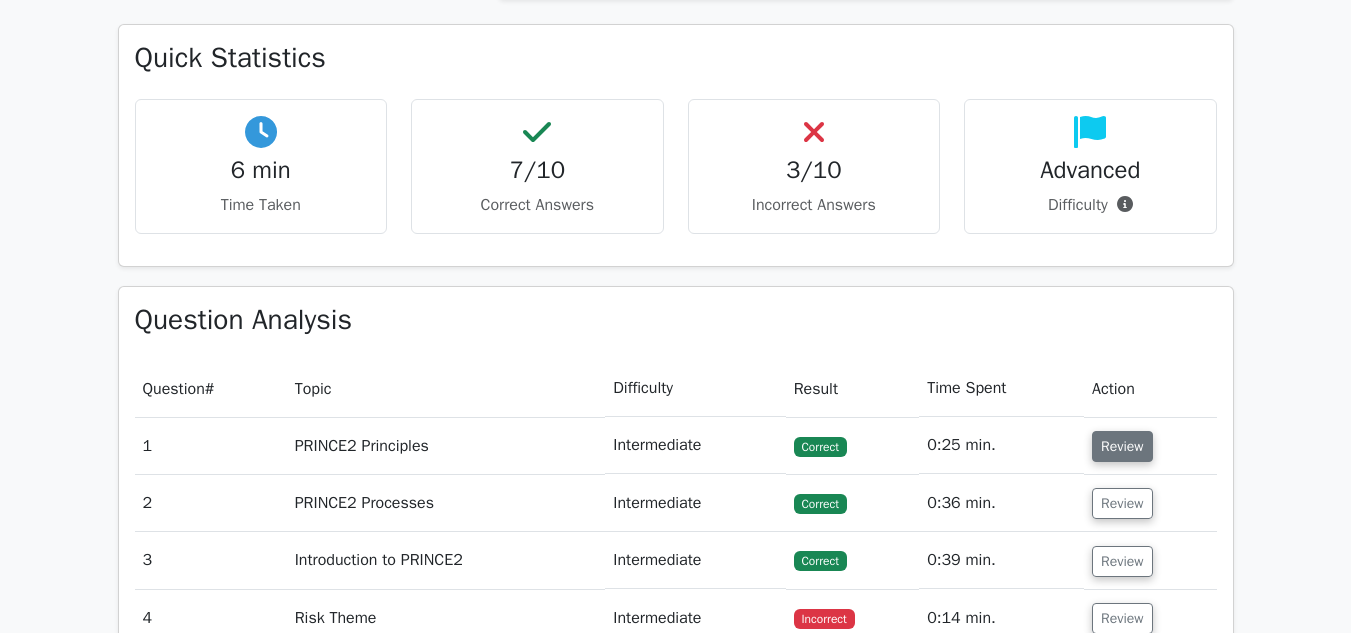 click on "Review" at bounding box center [1122, 446] 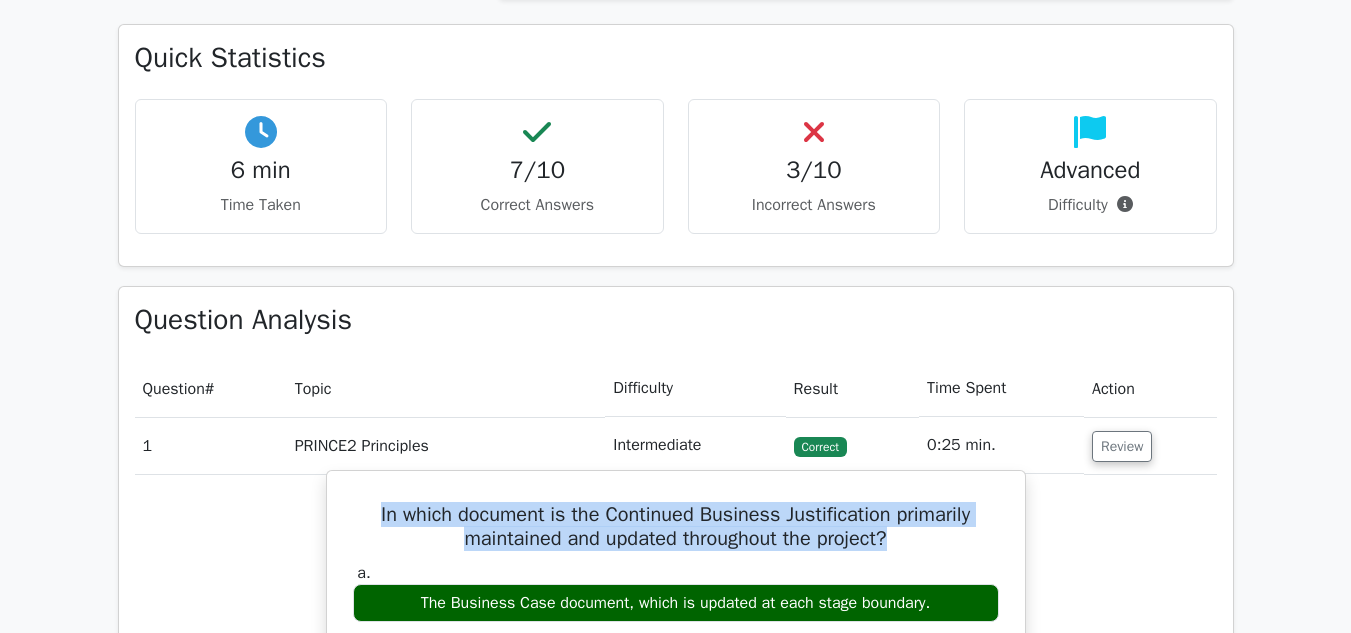 drag, startPoint x: 910, startPoint y: 538, endPoint x: 354, endPoint y: 509, distance: 556.7558 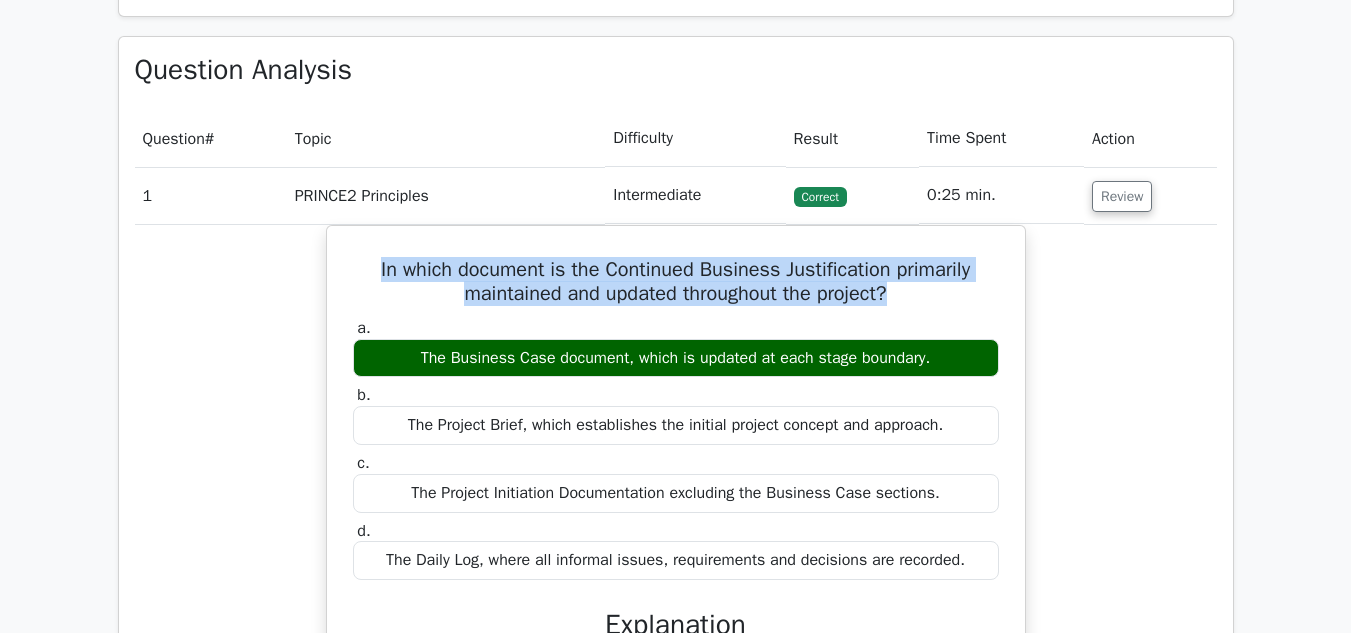 scroll, scrollTop: 1392, scrollLeft: 0, axis: vertical 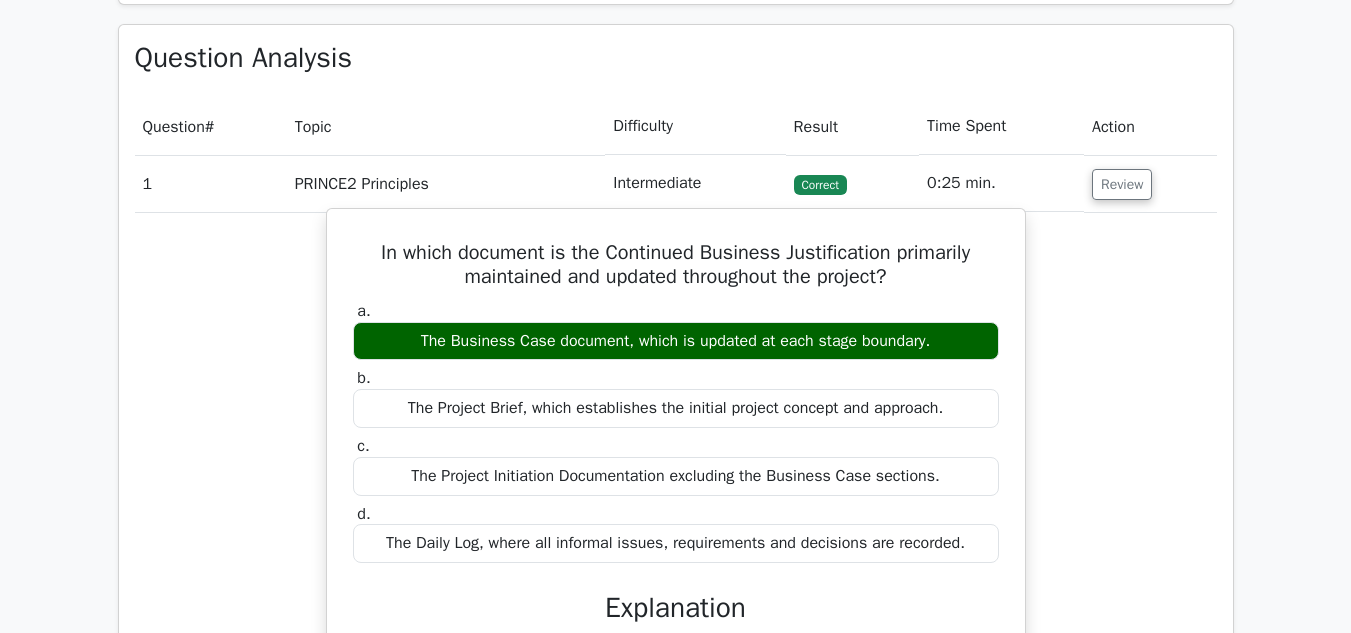 click on "The Daily Log, where all informal issues, requirements and decisions are recorded." at bounding box center [676, 543] 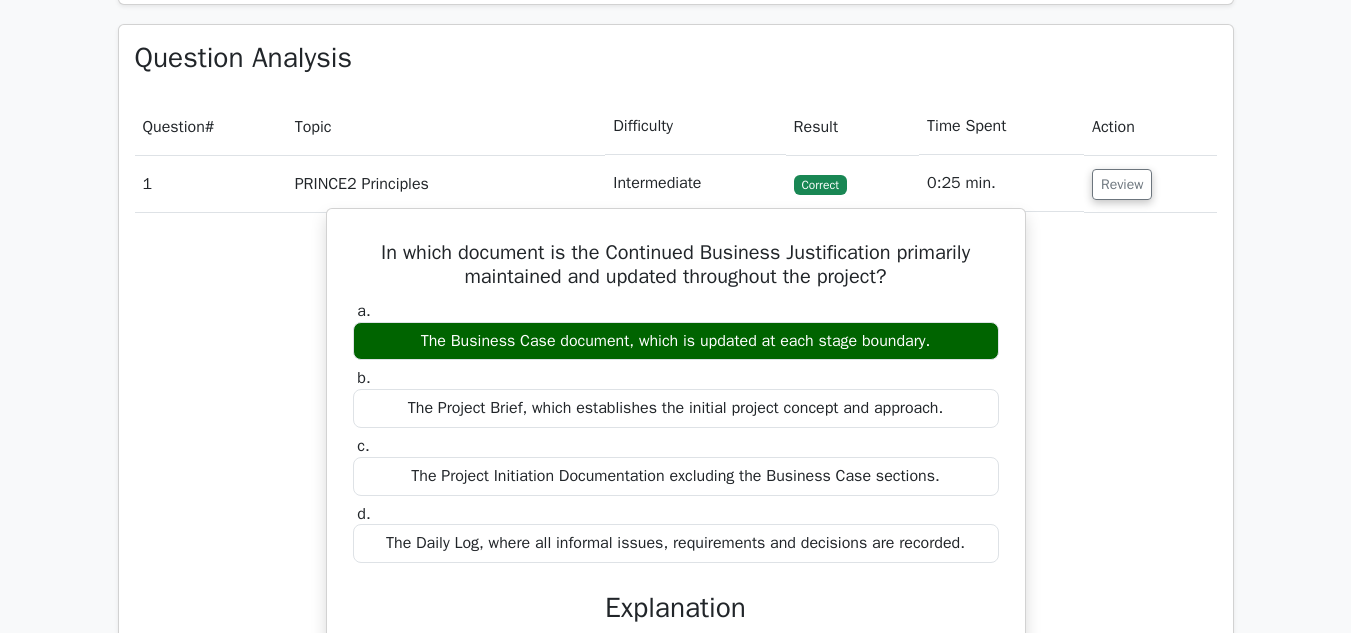 drag, startPoint x: 982, startPoint y: 548, endPoint x: 357, endPoint y: 305, distance: 670.5774 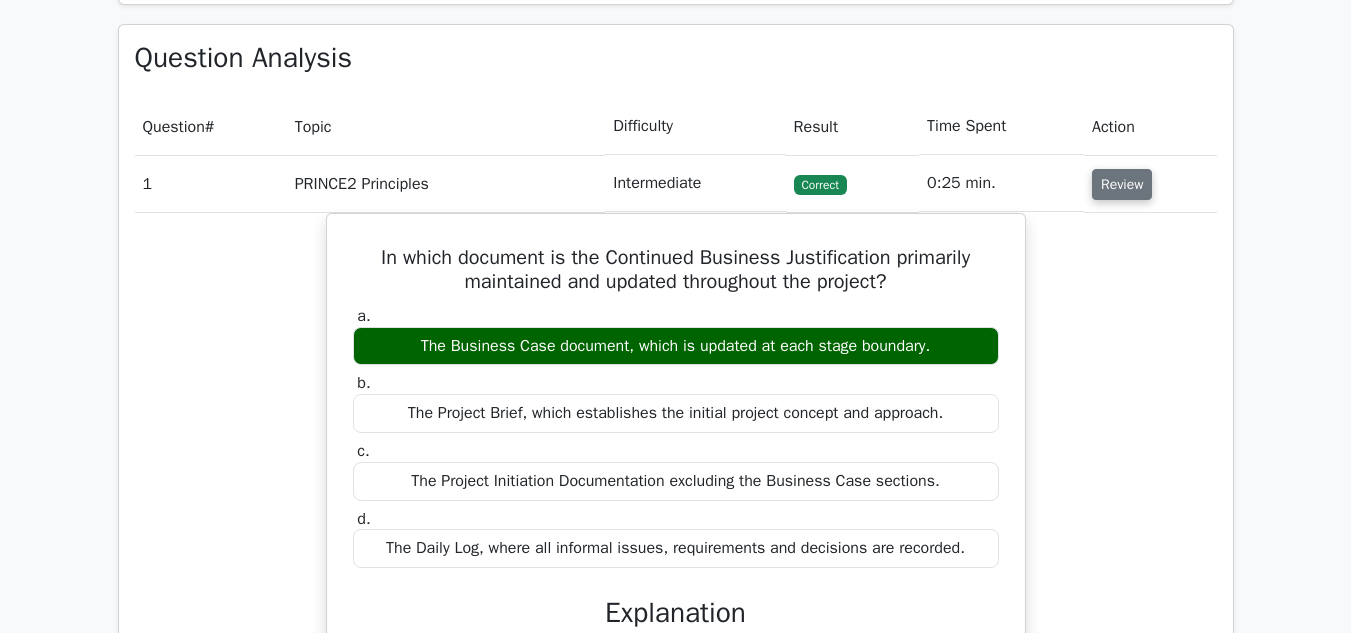 click on "Review" at bounding box center [1122, 184] 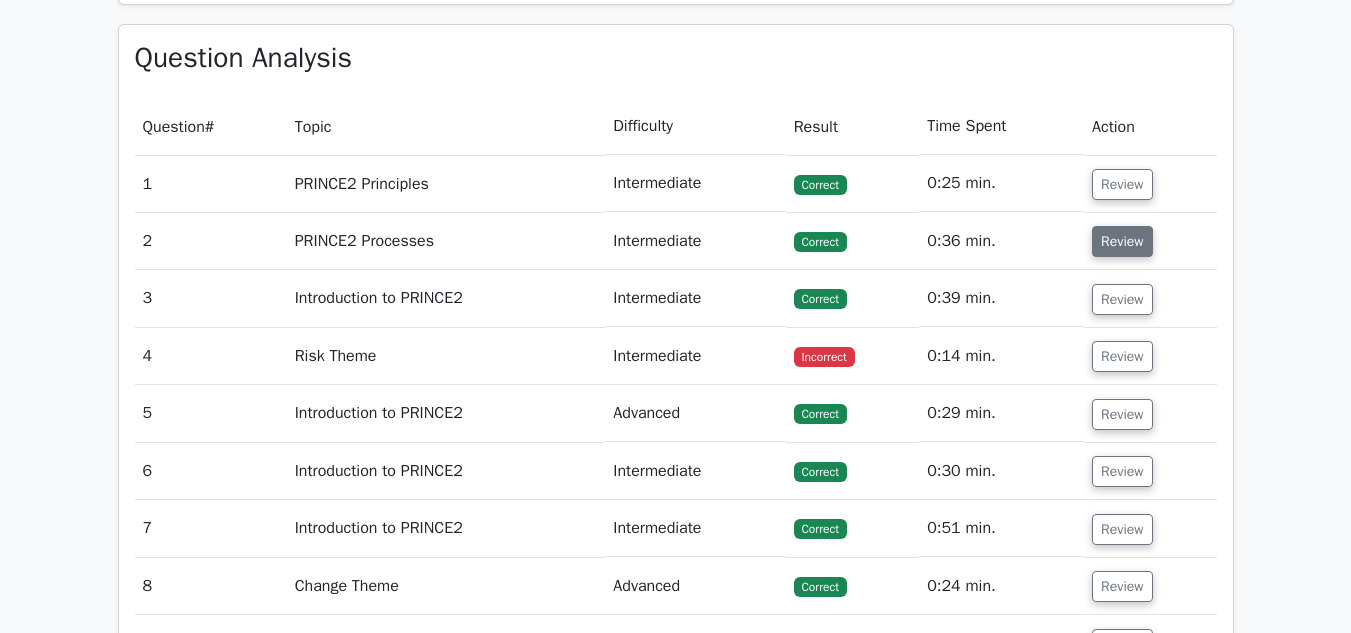 click on "Review" at bounding box center (1122, 241) 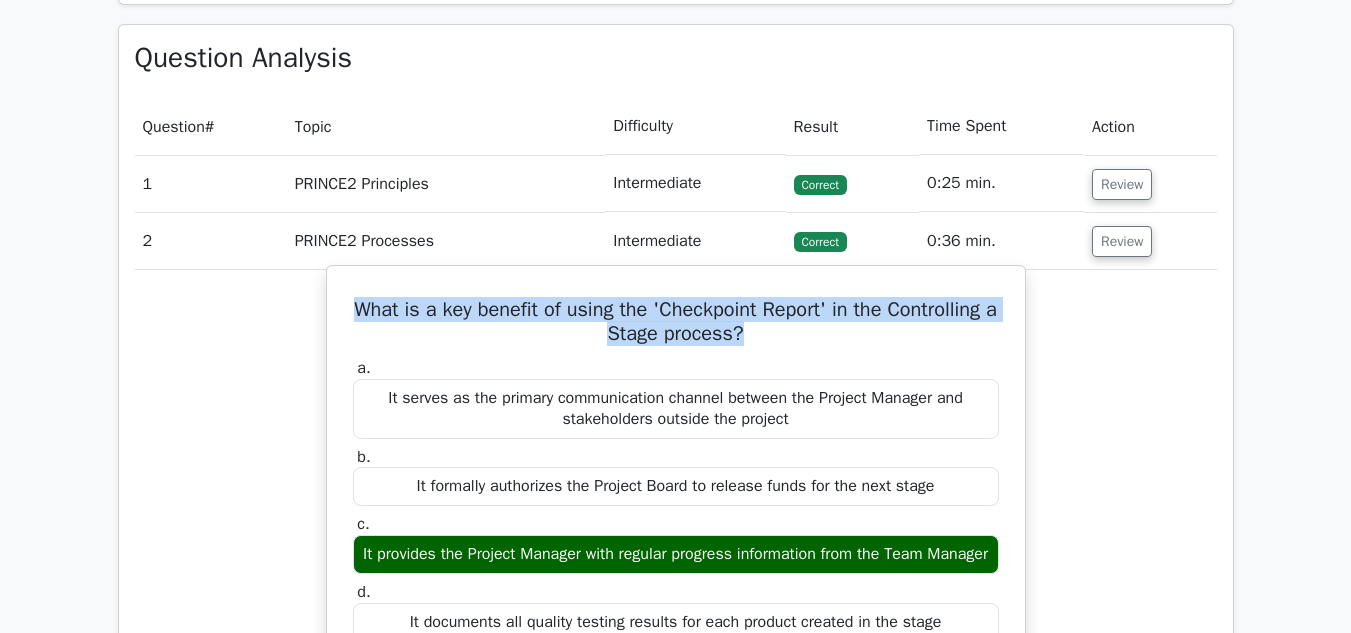 drag, startPoint x: 808, startPoint y: 342, endPoint x: 410, endPoint y: 315, distance: 398.91476 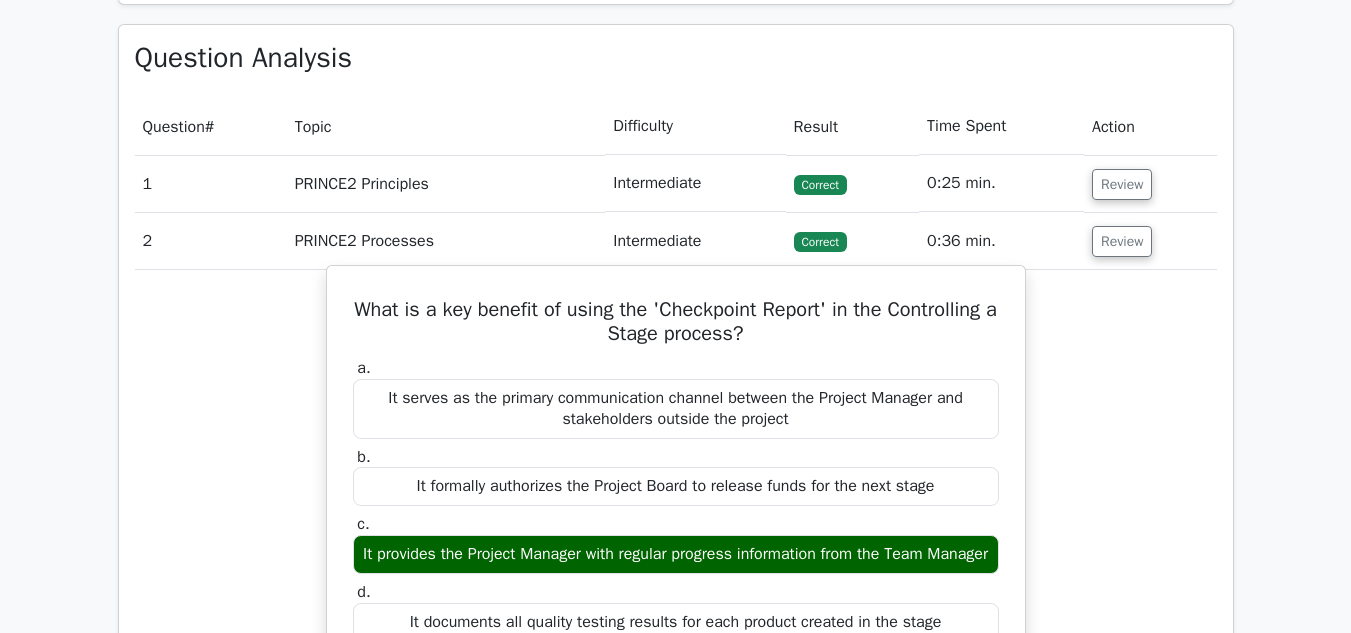 click on "a." at bounding box center (363, 368) 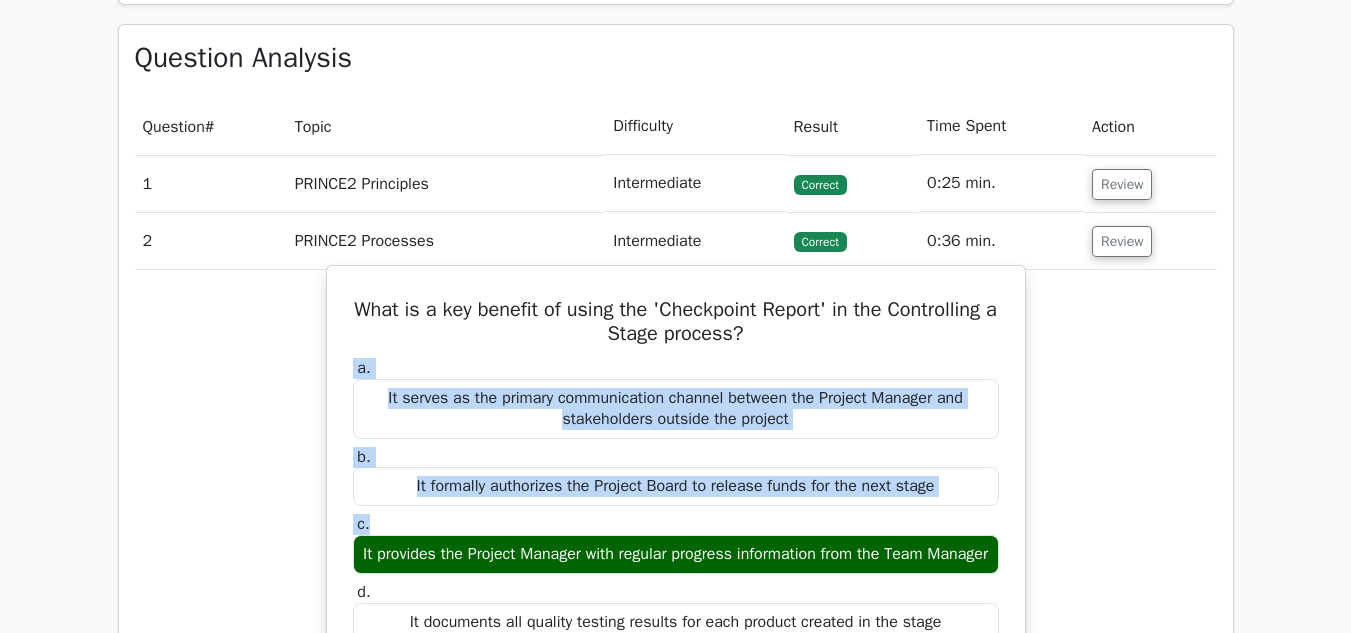 drag, startPoint x: 354, startPoint y: 374, endPoint x: 536, endPoint y: 511, distance: 227.80035 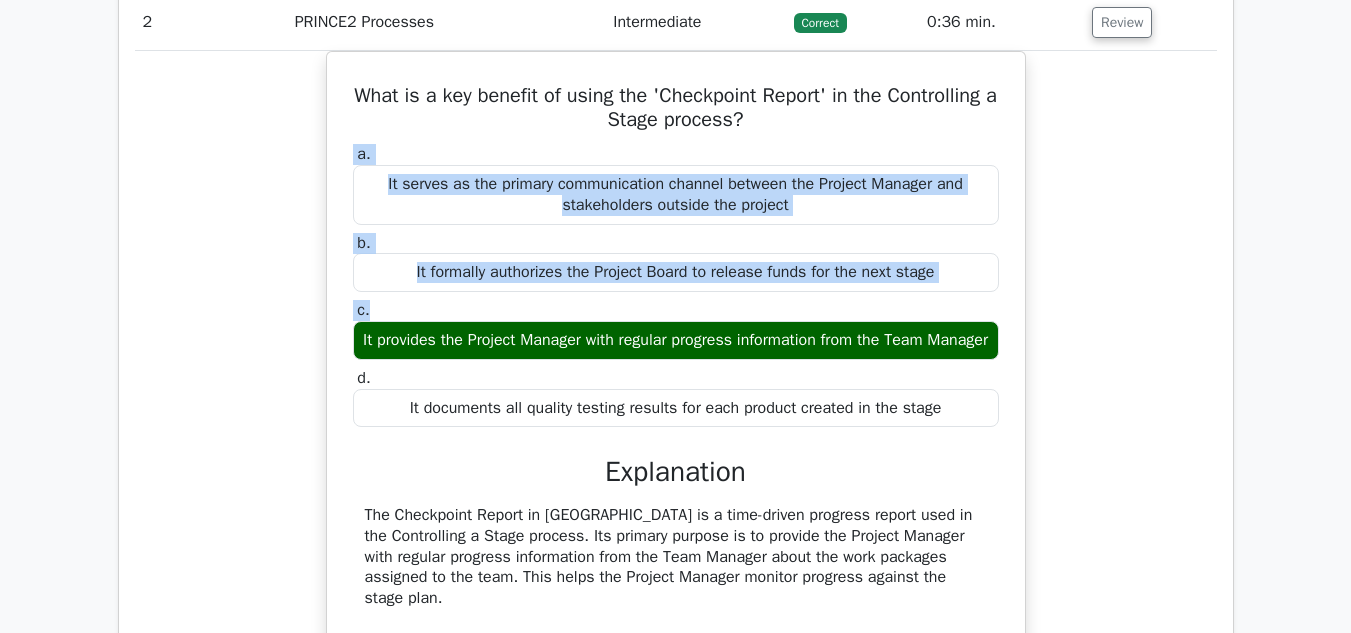 scroll, scrollTop: 1613, scrollLeft: 0, axis: vertical 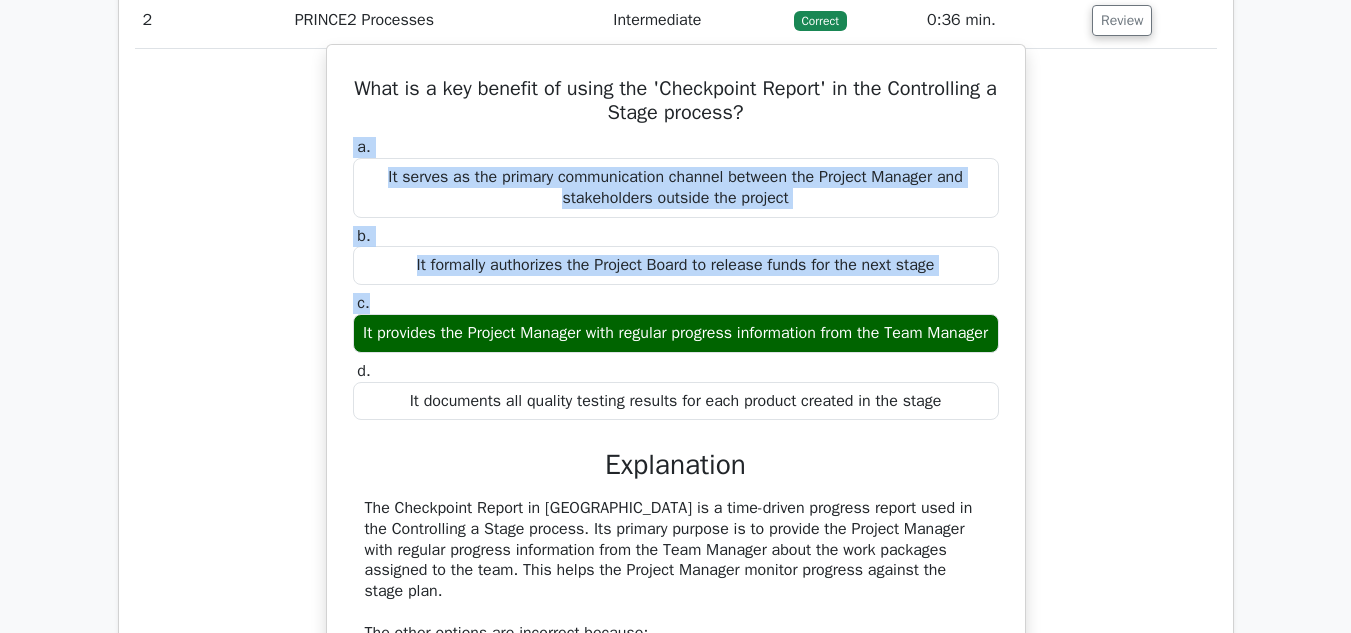 click on "It serves as the primary communication channel between the Project Manager and stakeholders outside the project" at bounding box center (676, 188) 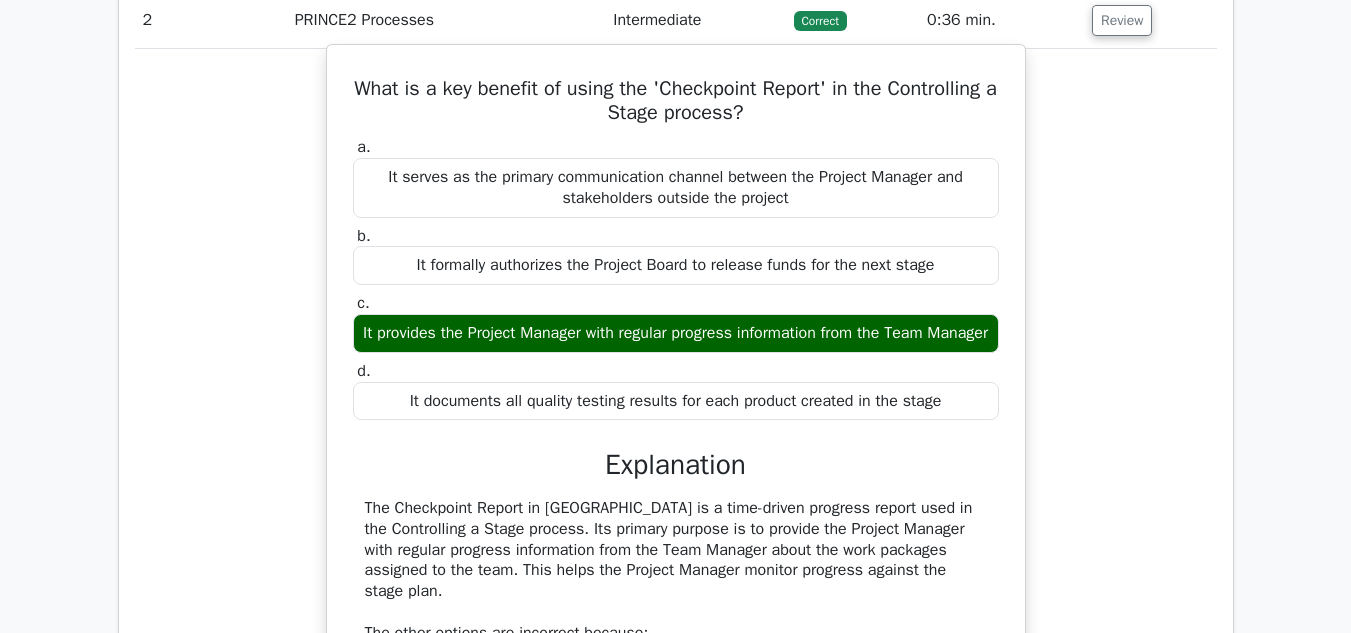 drag, startPoint x: 346, startPoint y: 146, endPoint x: 962, endPoint y: 440, distance: 682.5628 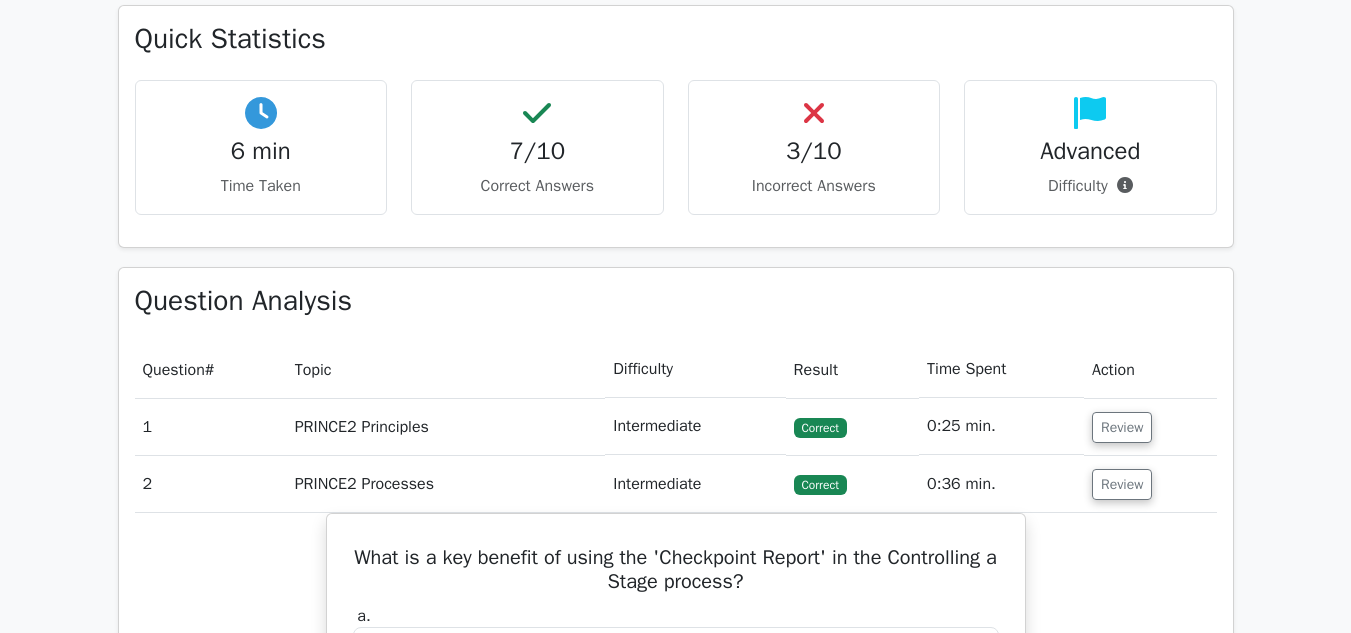 scroll, scrollTop: 1137, scrollLeft: 0, axis: vertical 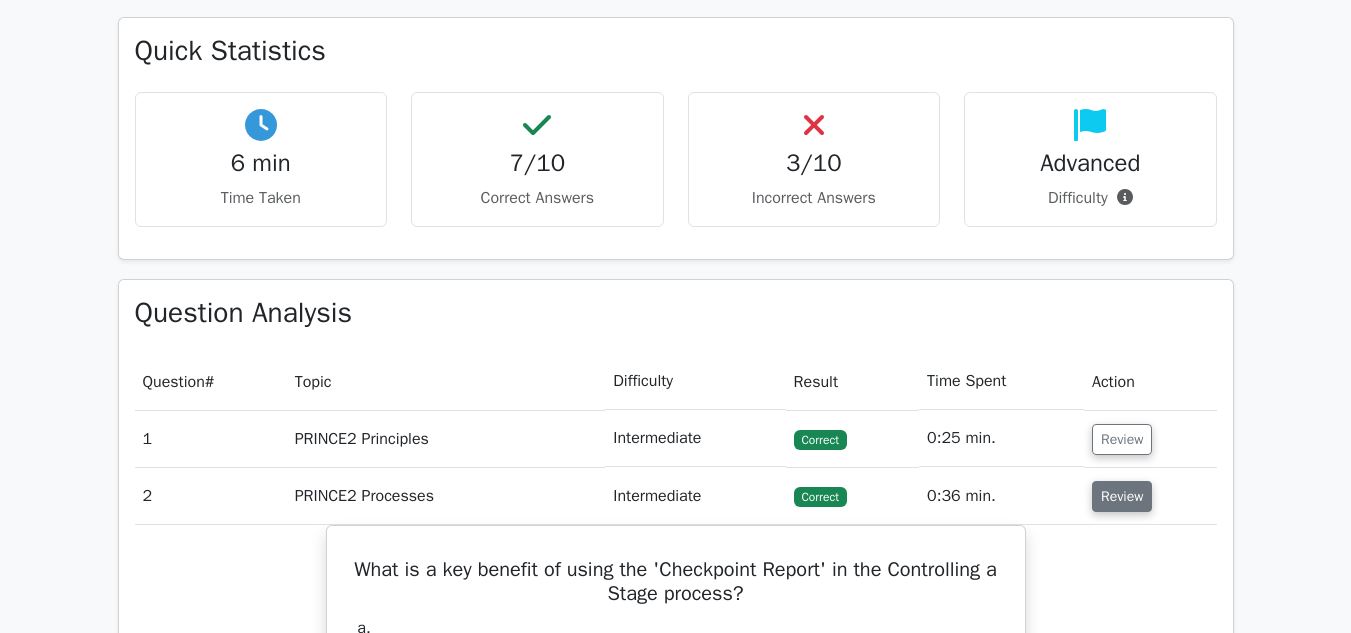 click on "Review" at bounding box center [1122, 496] 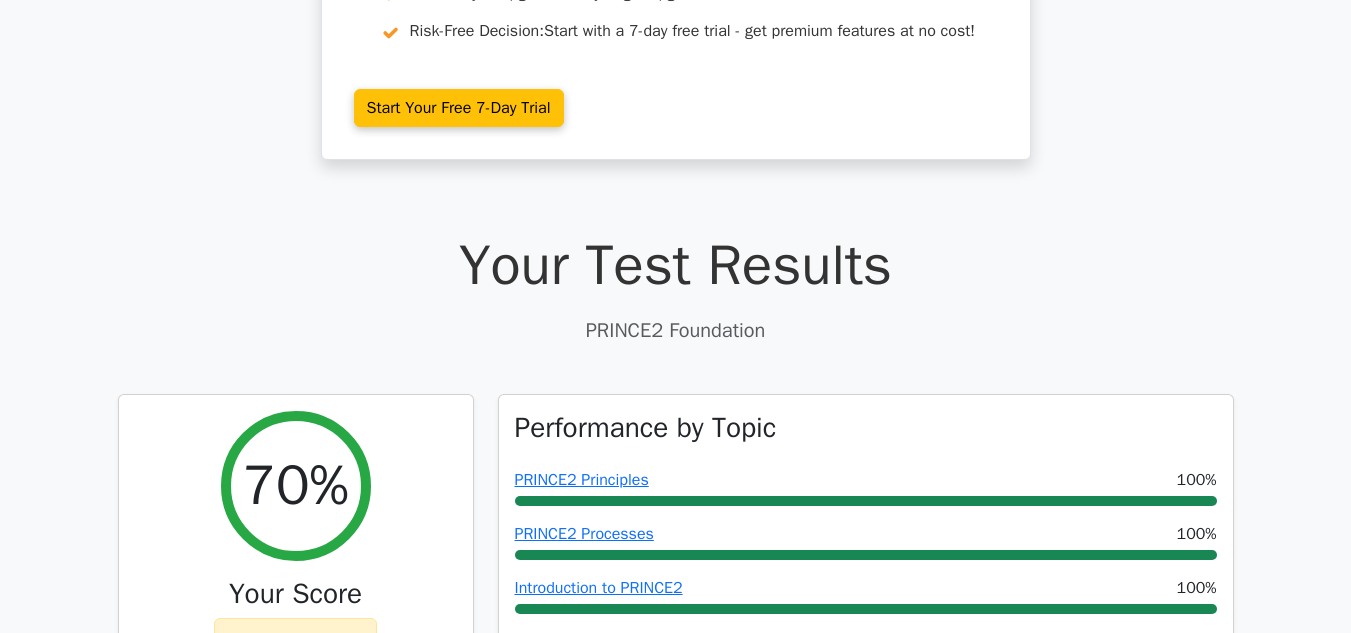 scroll, scrollTop: 0, scrollLeft: 0, axis: both 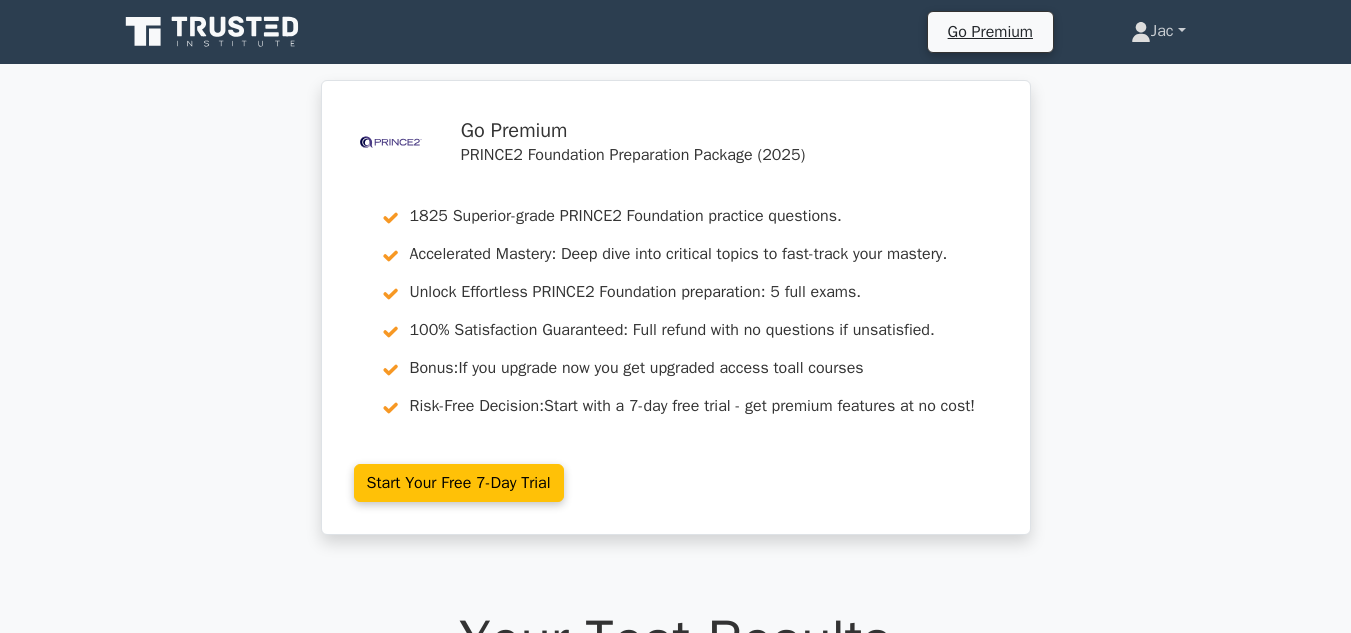click on "Jac" at bounding box center [1158, 31] 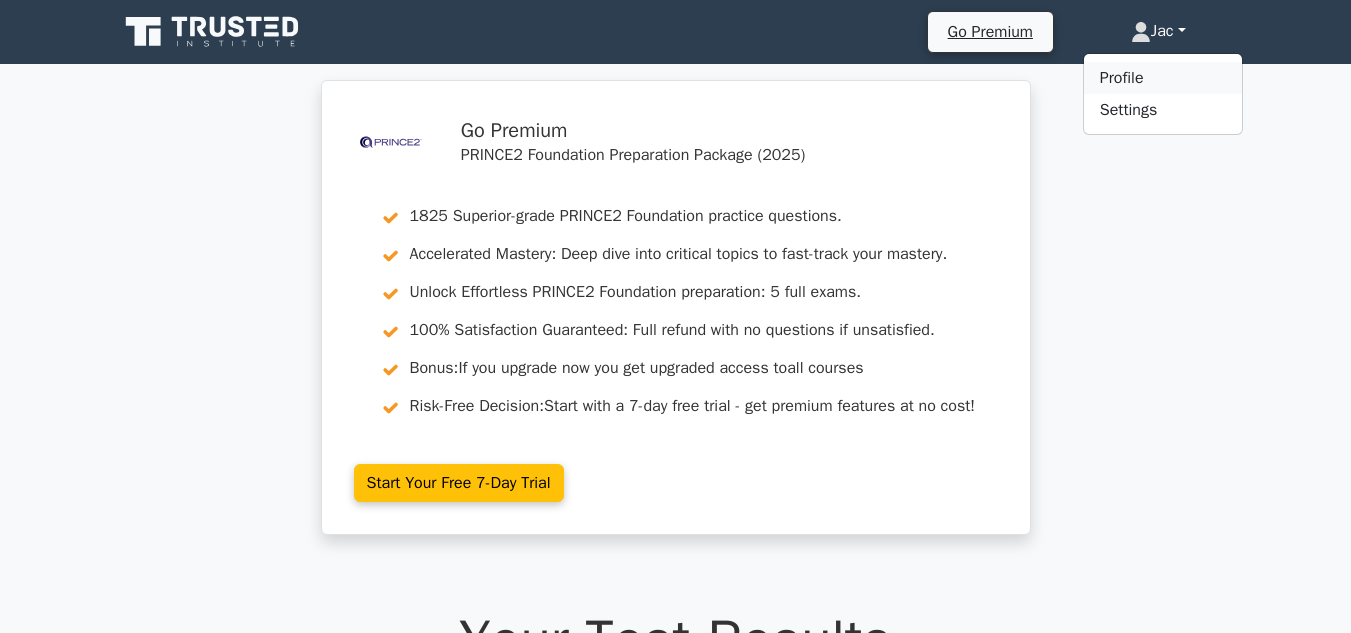 click on "Profile" at bounding box center [1163, 78] 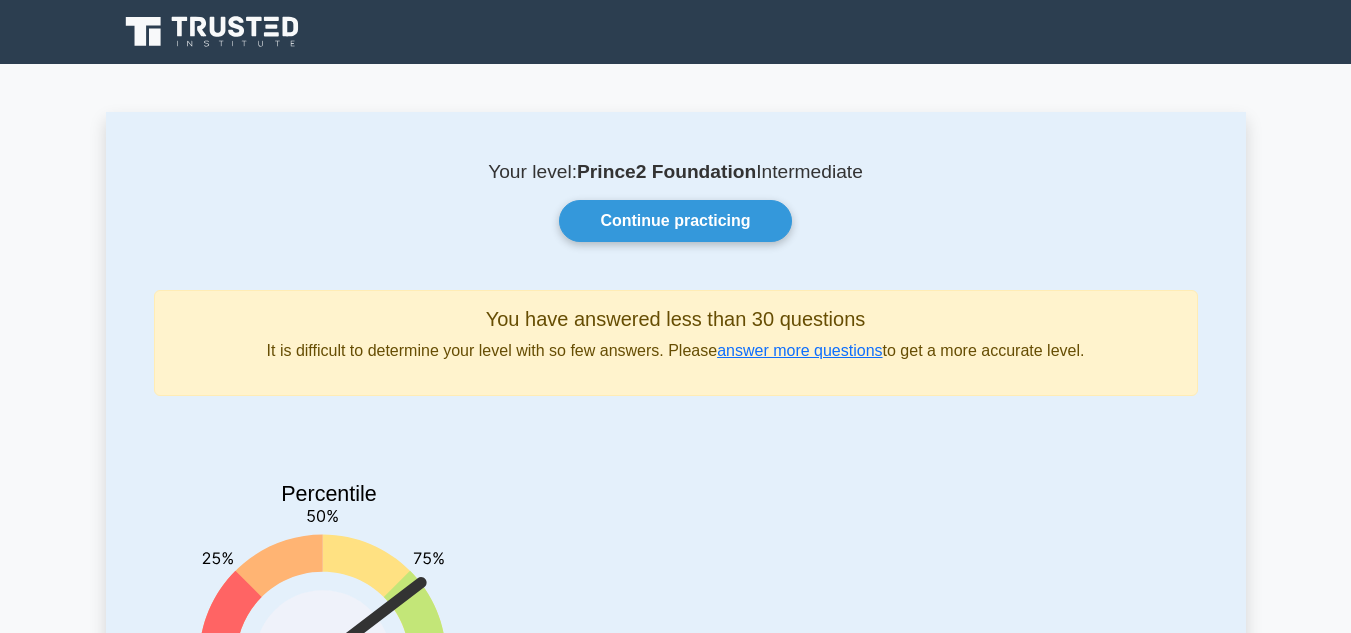 scroll, scrollTop: 0, scrollLeft: 0, axis: both 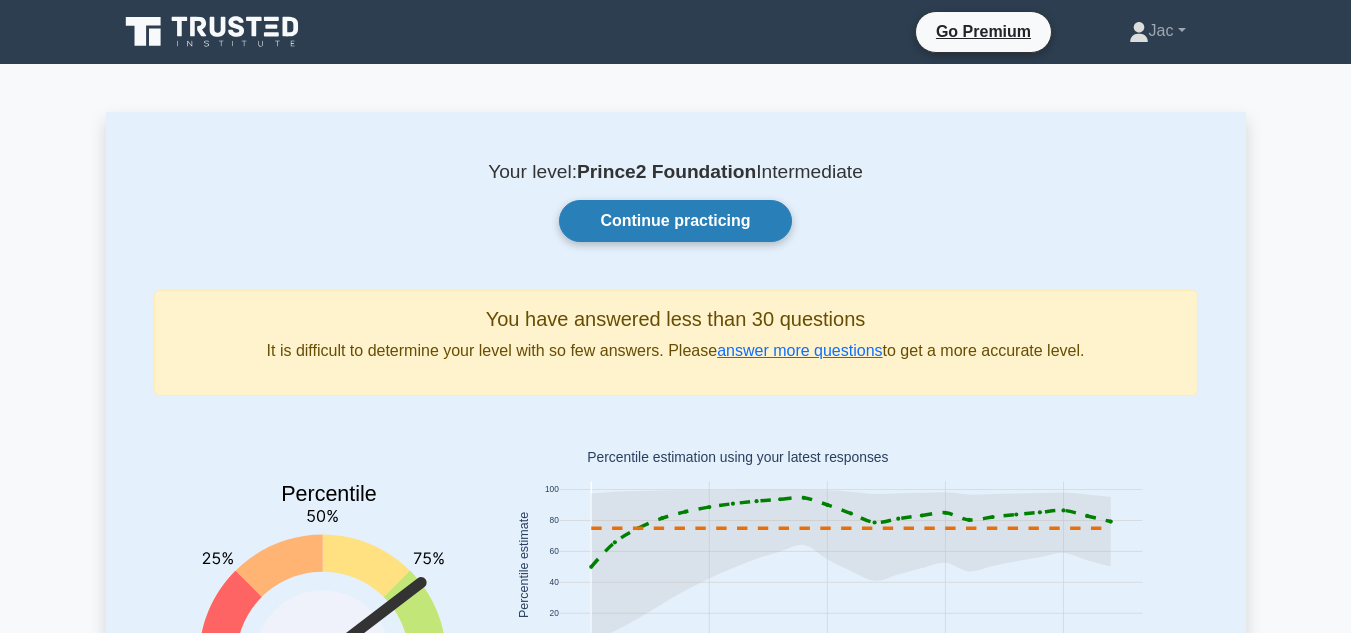 click on "Continue practicing" at bounding box center [675, 221] 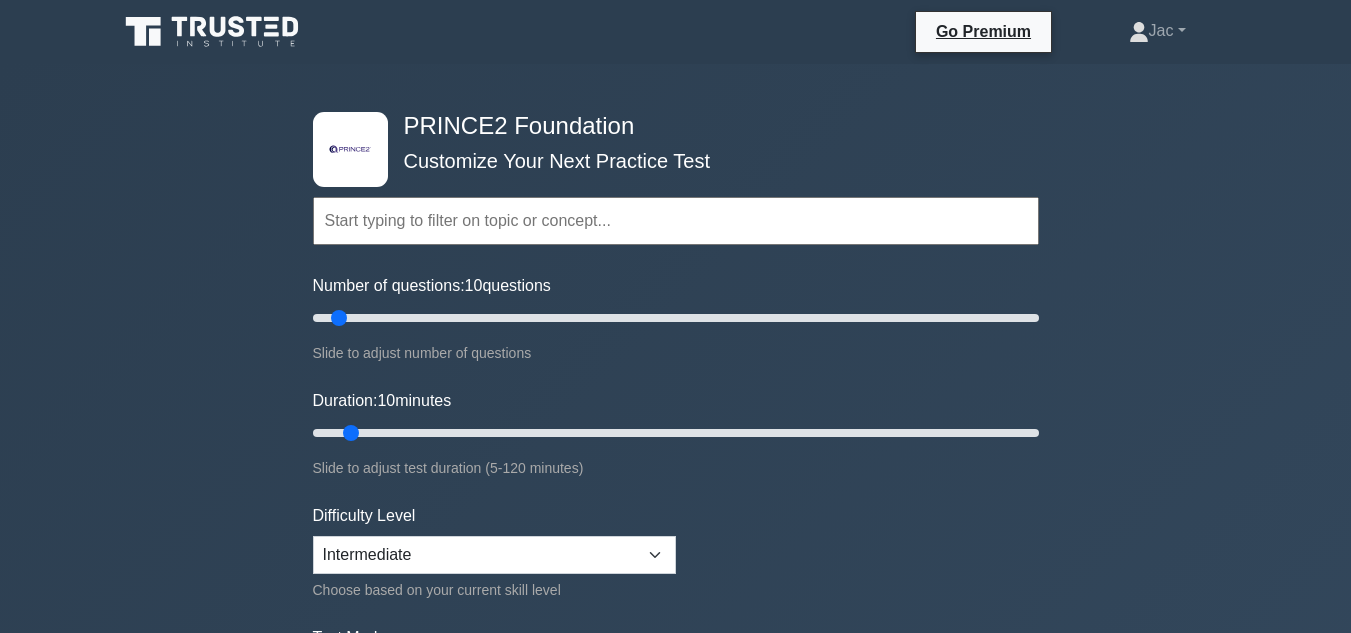 scroll, scrollTop: 0, scrollLeft: 0, axis: both 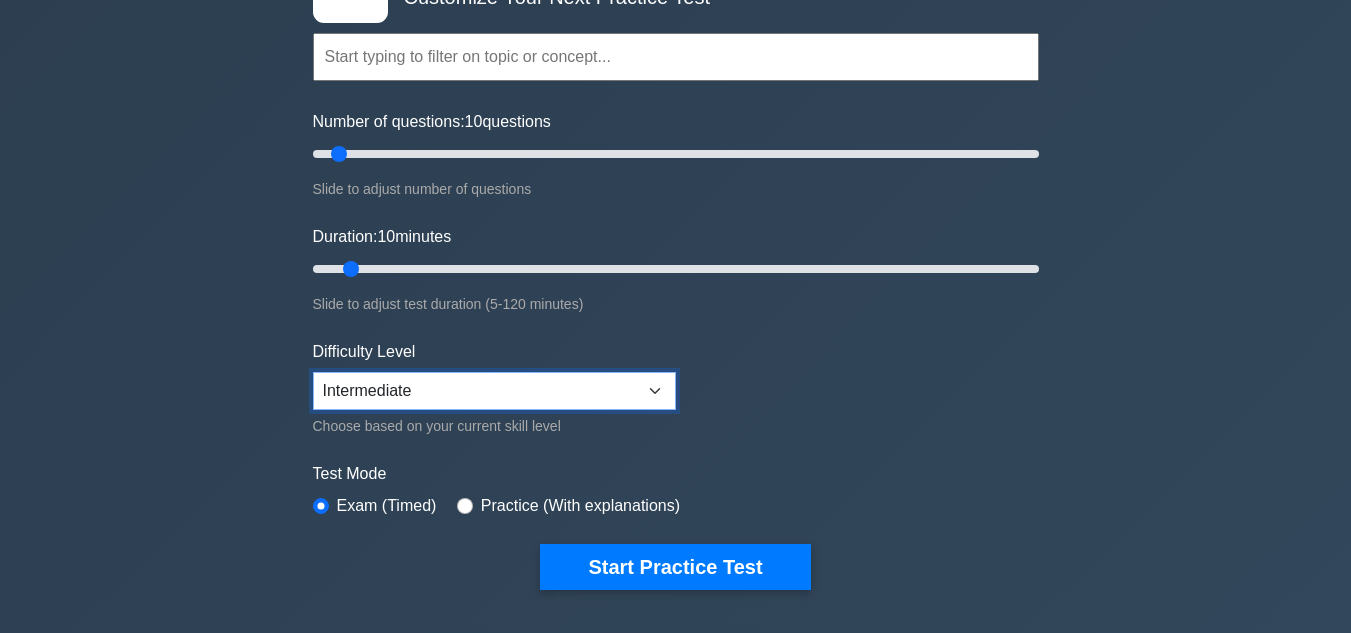 click on "Beginner
Intermediate
Expert" at bounding box center [494, 391] 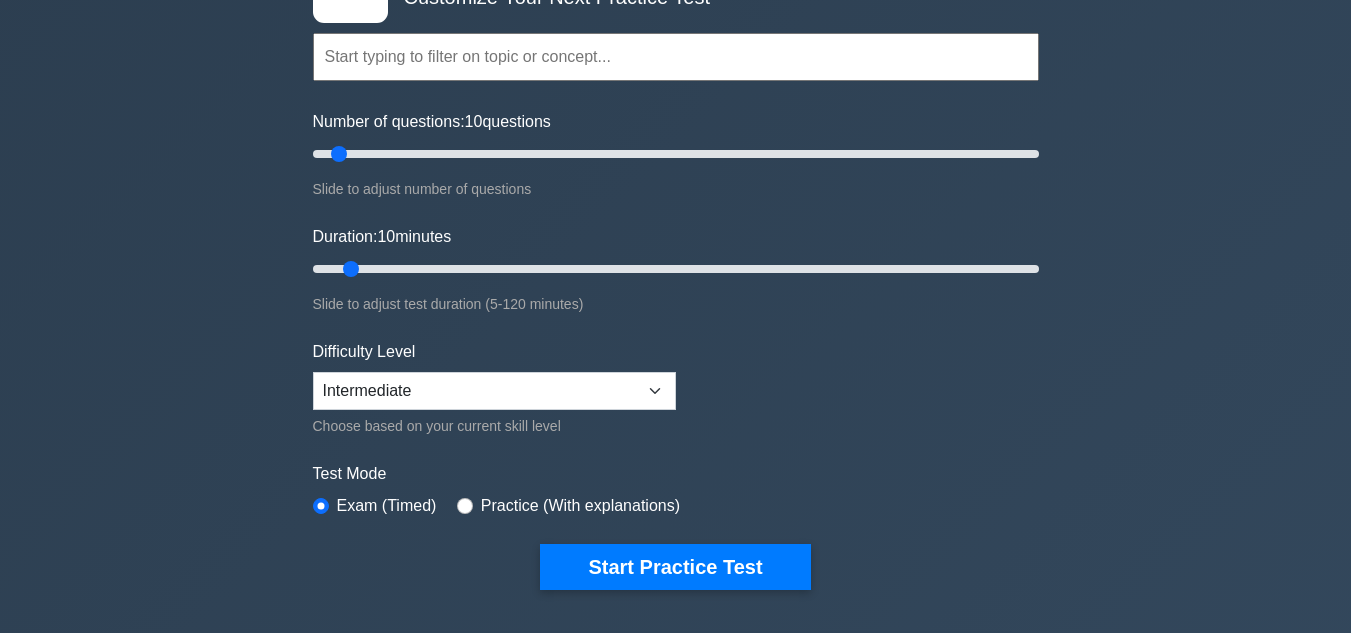 click on "Topics
Introduction to PRINCE2
PRINCE2 Principles
Organization Theme
Business Case Theme
Quality Theme
Plans Theme
Risk Theme
Change Theme
Progress Theme
PRINCE2 Processes" at bounding box center [676, 281] 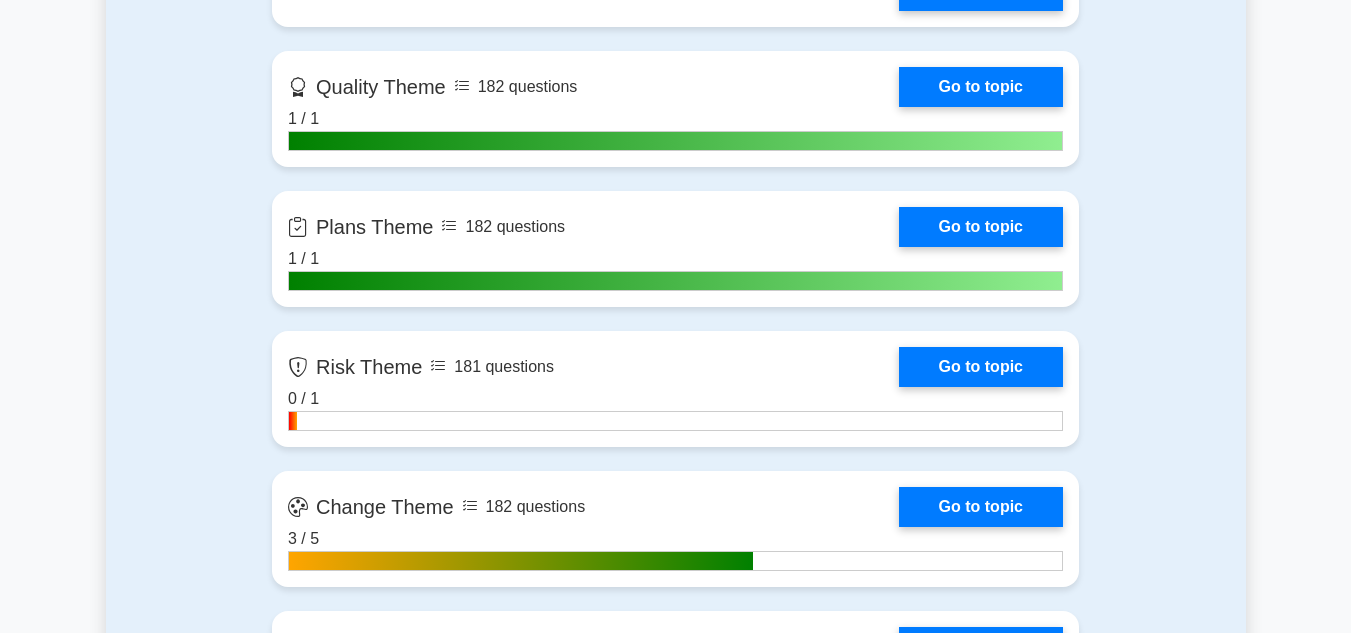 scroll, scrollTop: 1924, scrollLeft: 0, axis: vertical 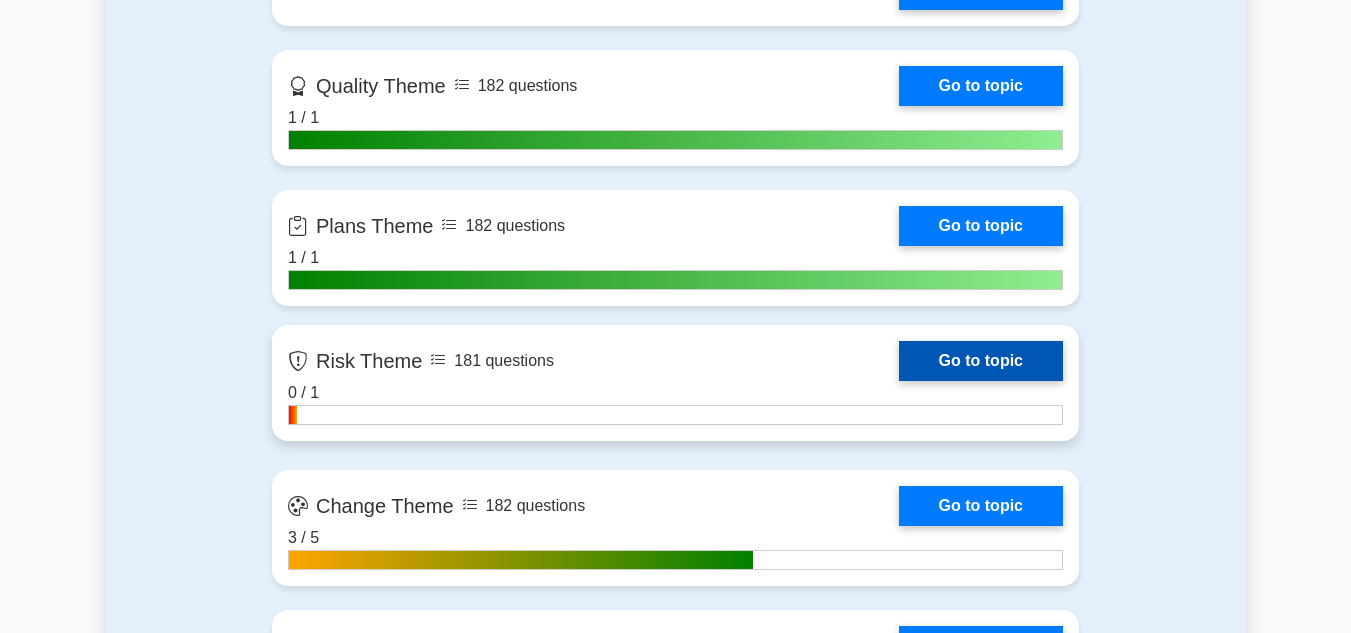 click on "Go to topic" at bounding box center (981, 361) 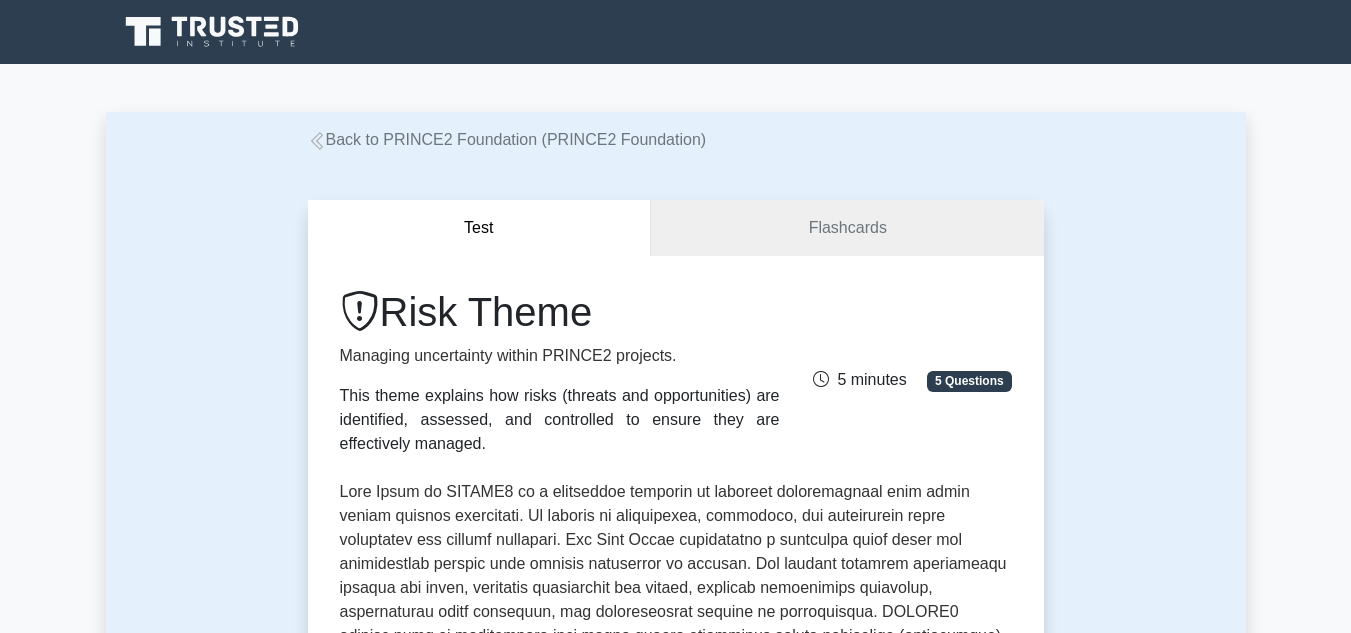 scroll, scrollTop: 0, scrollLeft: 0, axis: both 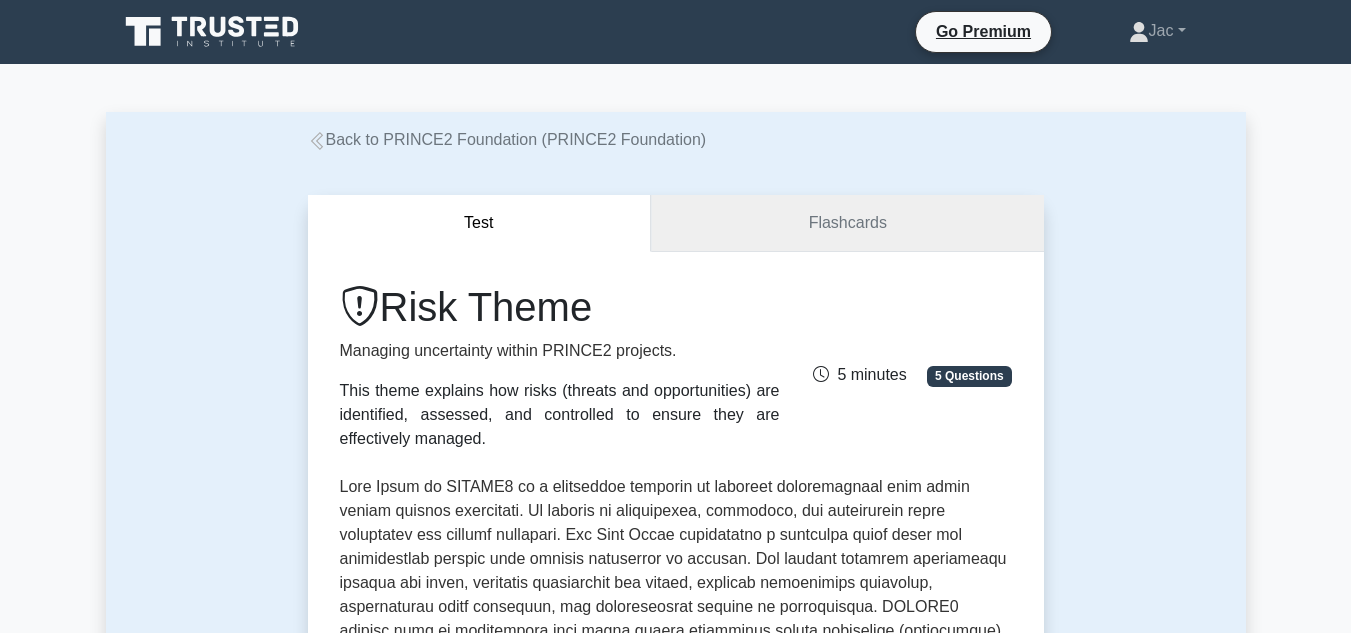 click on "Flashcards" at bounding box center [847, 223] 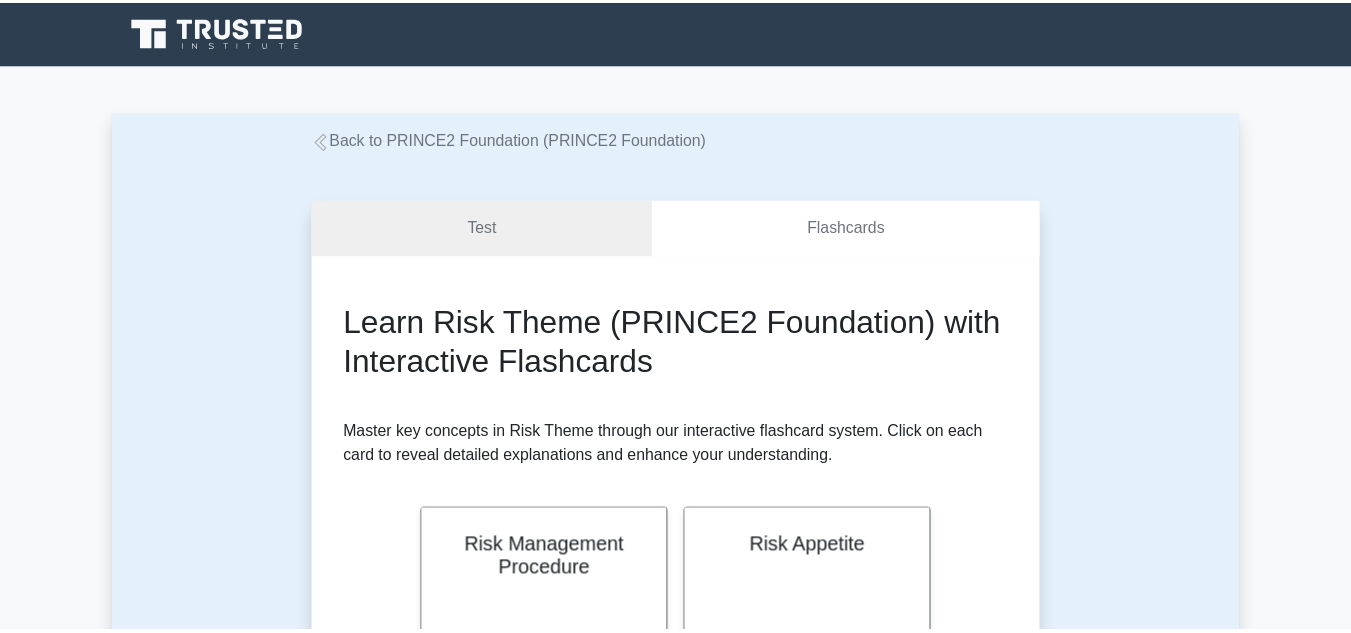 scroll, scrollTop: 0, scrollLeft: 0, axis: both 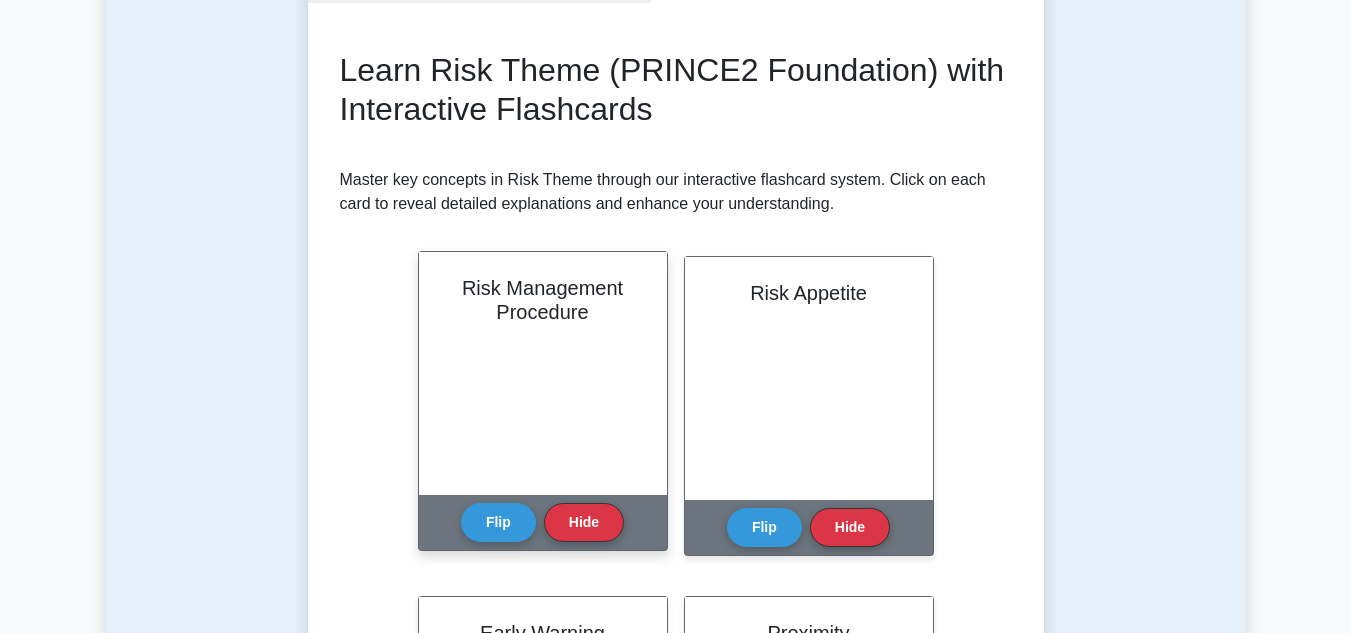 click on "Flip
Hide" at bounding box center (542, 522) 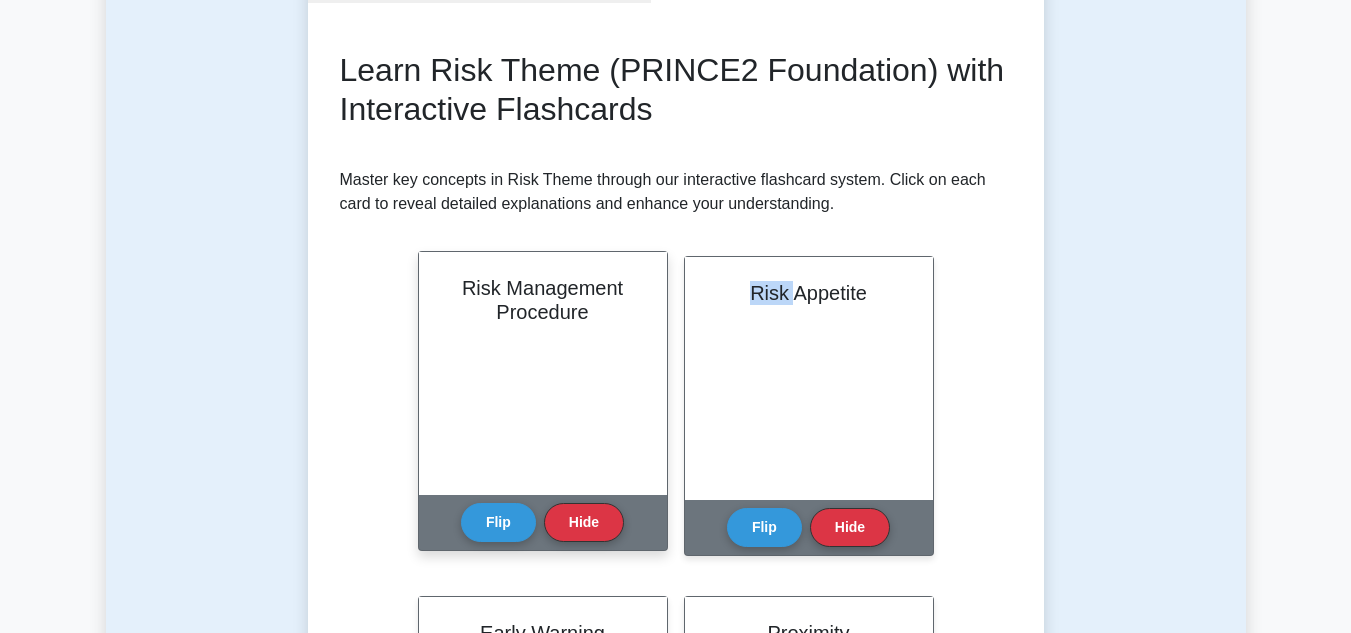 click on "Flip
Hide" at bounding box center (542, 522) 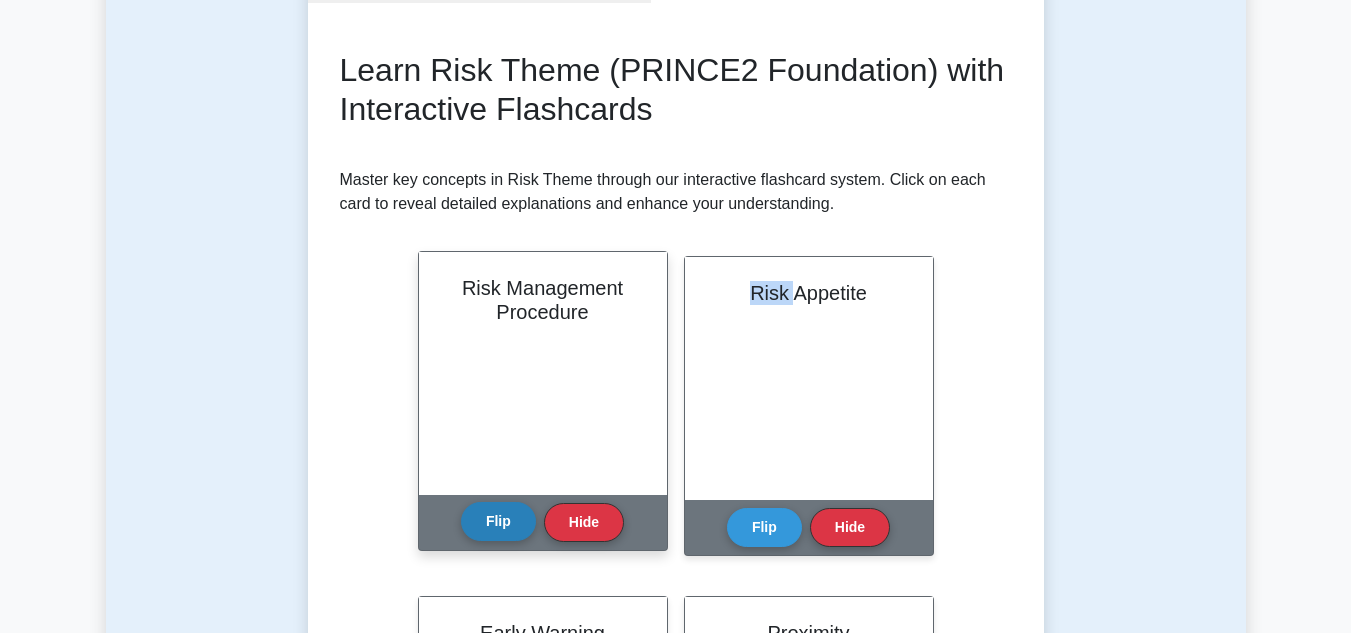 click on "Flip" at bounding box center [498, 521] 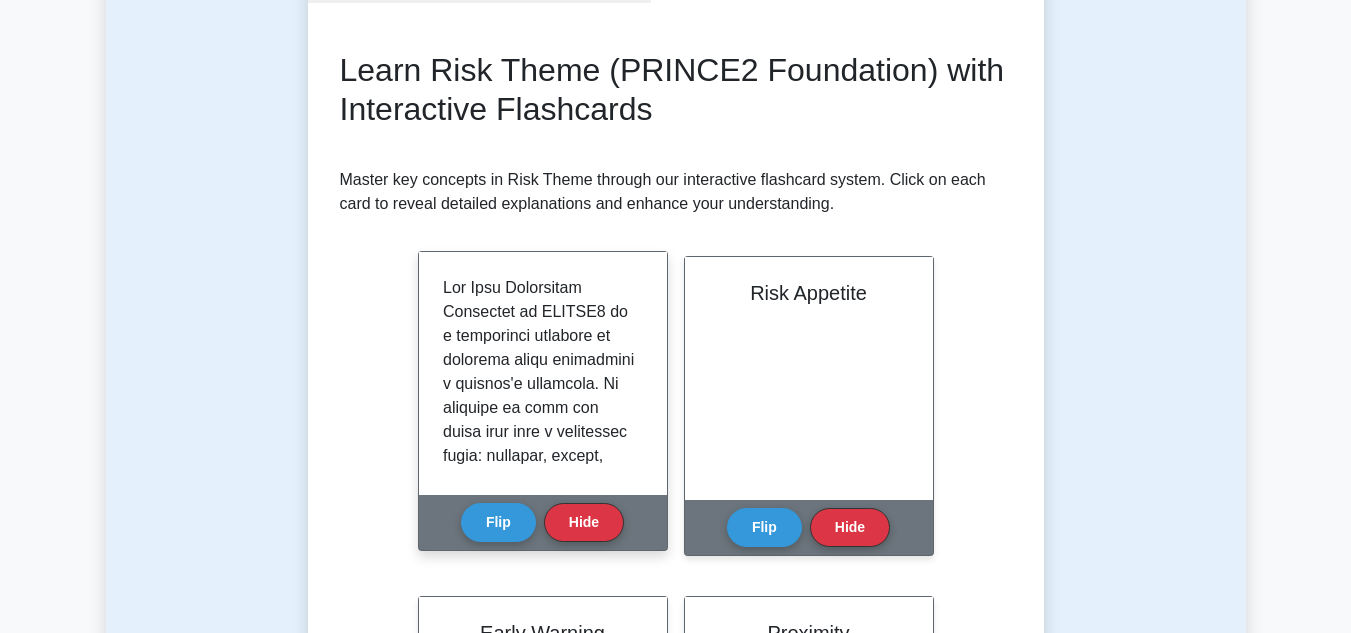 click at bounding box center [539, 1200] 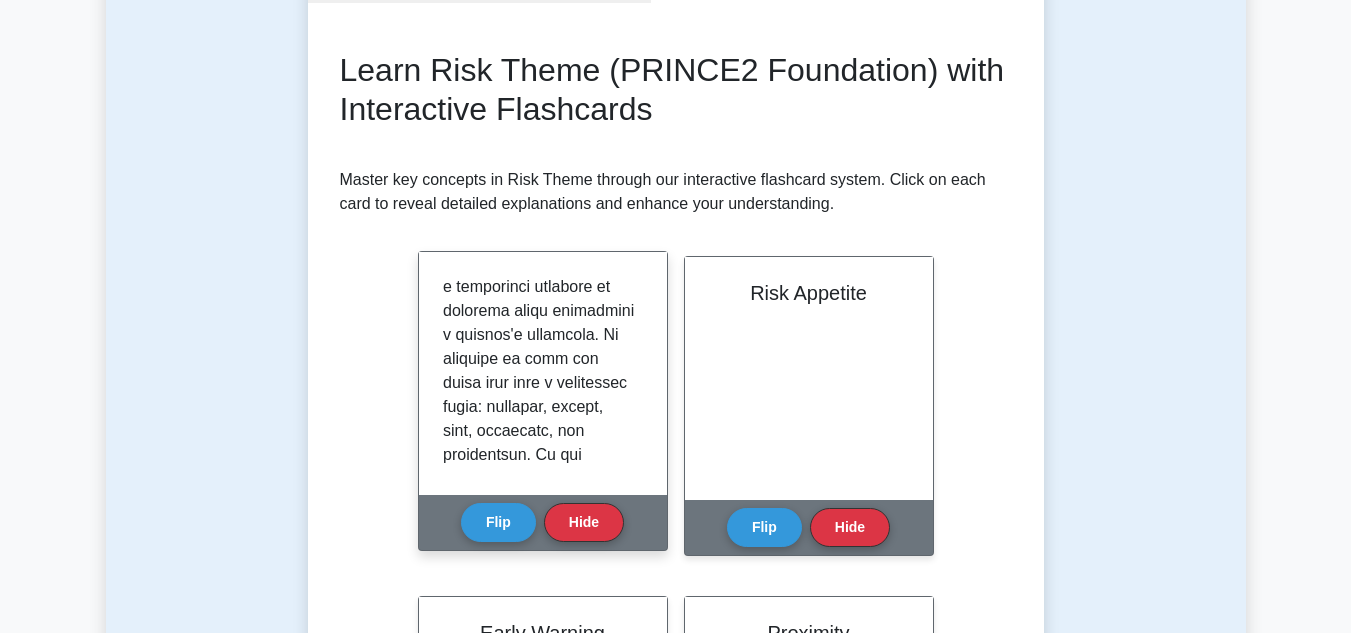 scroll, scrollTop: 0, scrollLeft: 0, axis: both 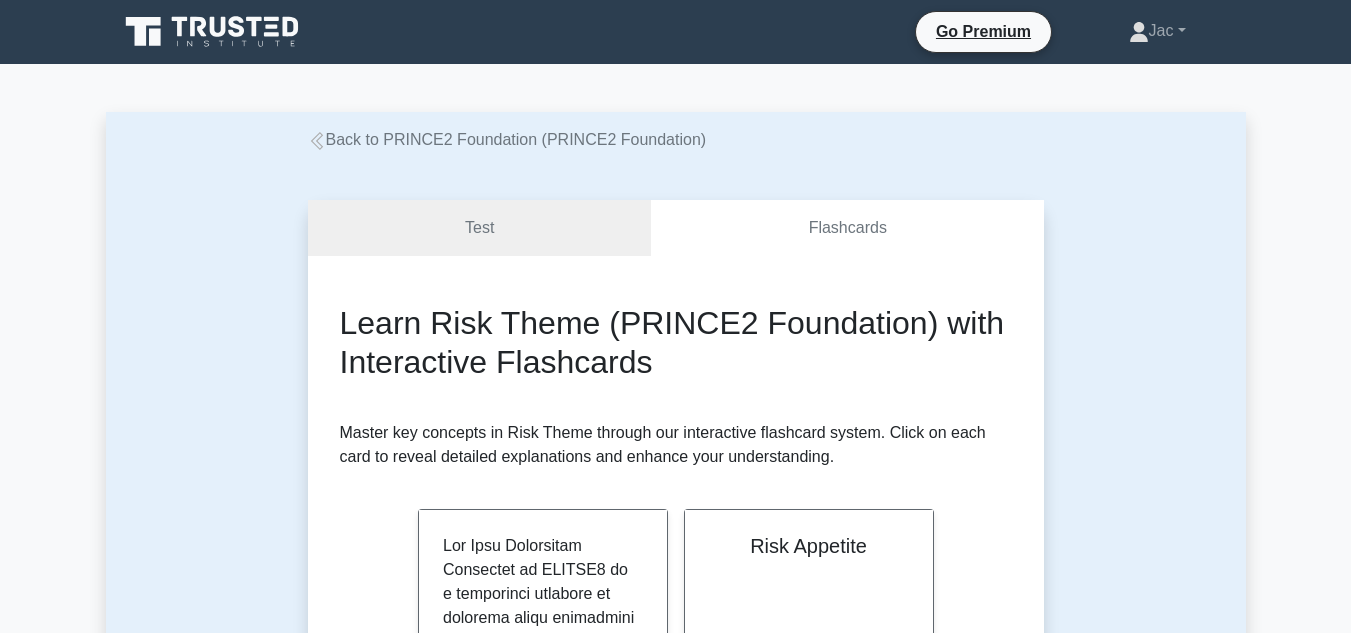 click 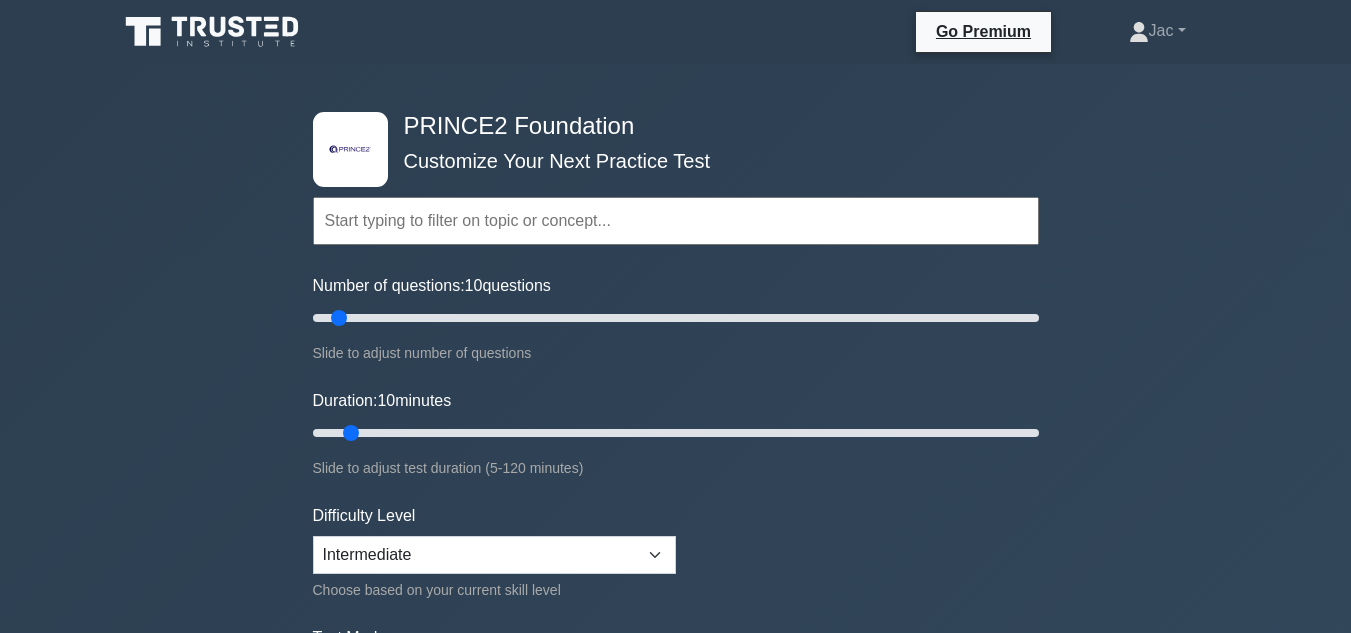 scroll, scrollTop: 0, scrollLeft: 0, axis: both 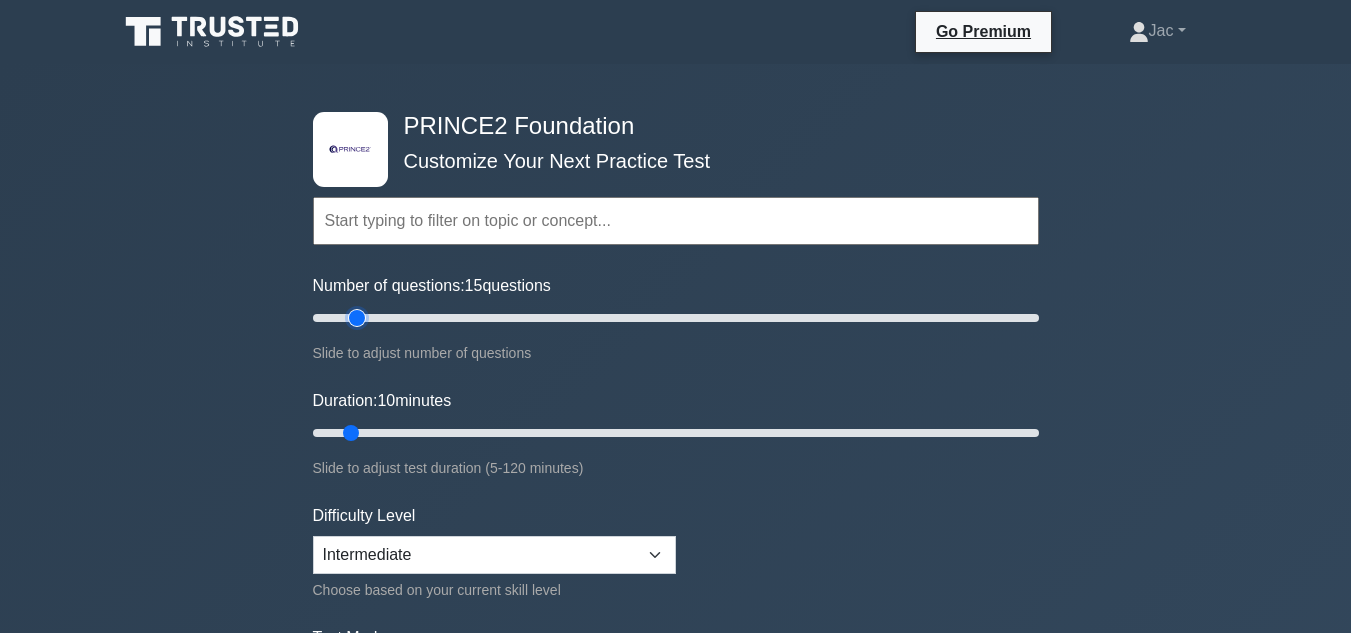 click on "Number of questions:  15  questions" at bounding box center [676, 318] 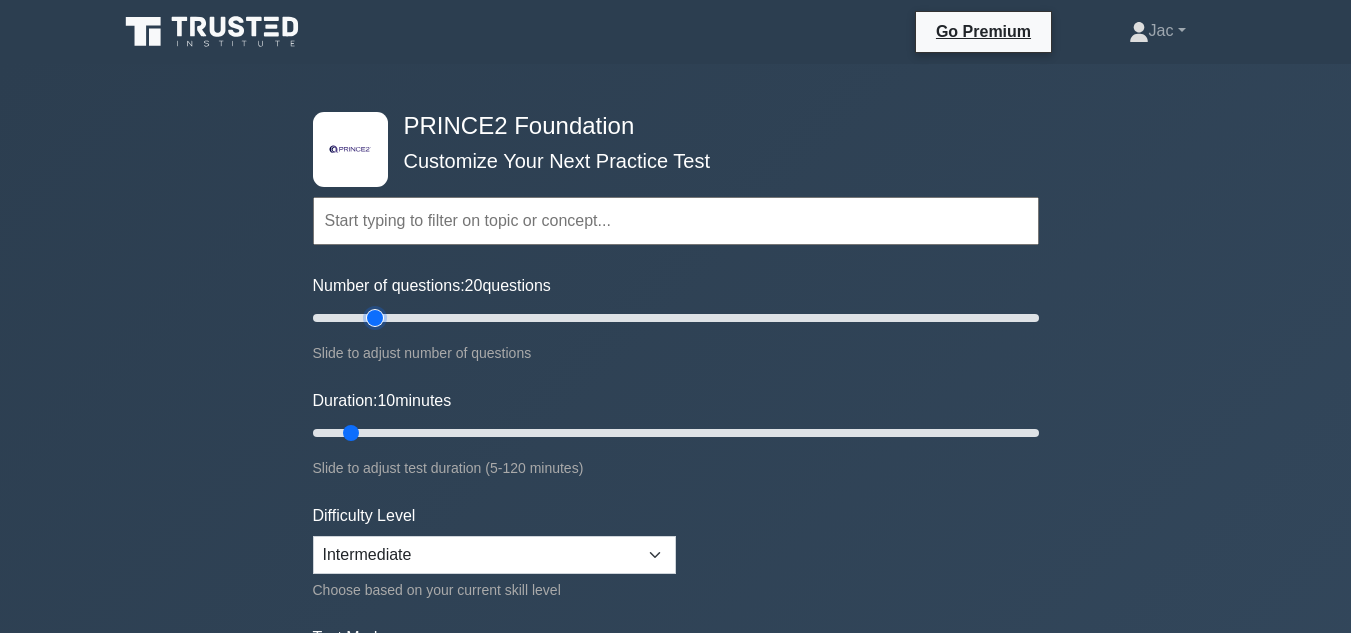 click on "Number of questions:  20  questions" at bounding box center [676, 318] 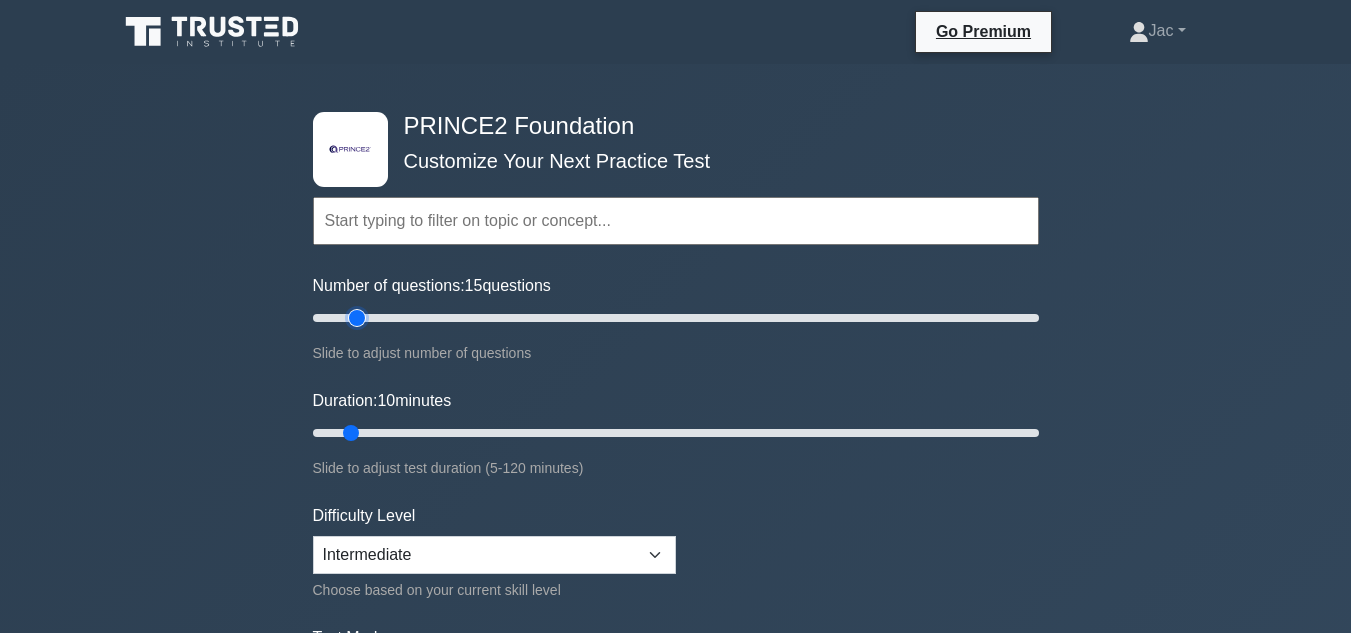 type on "15" 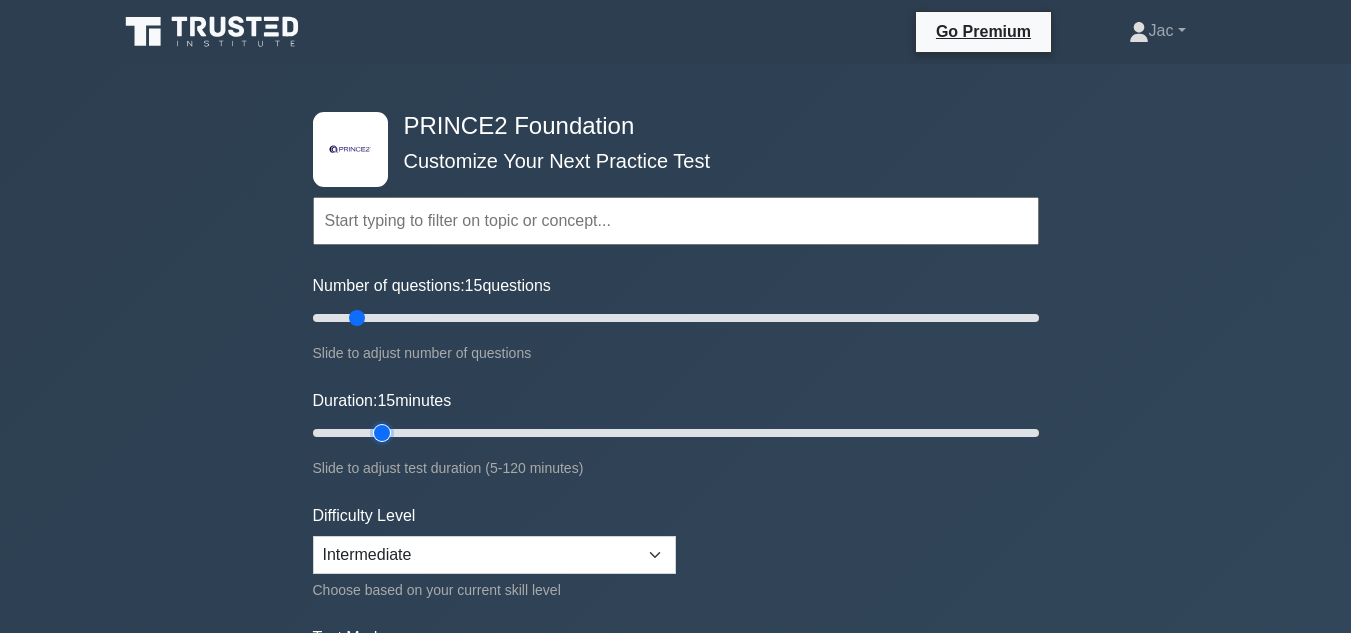type on "15" 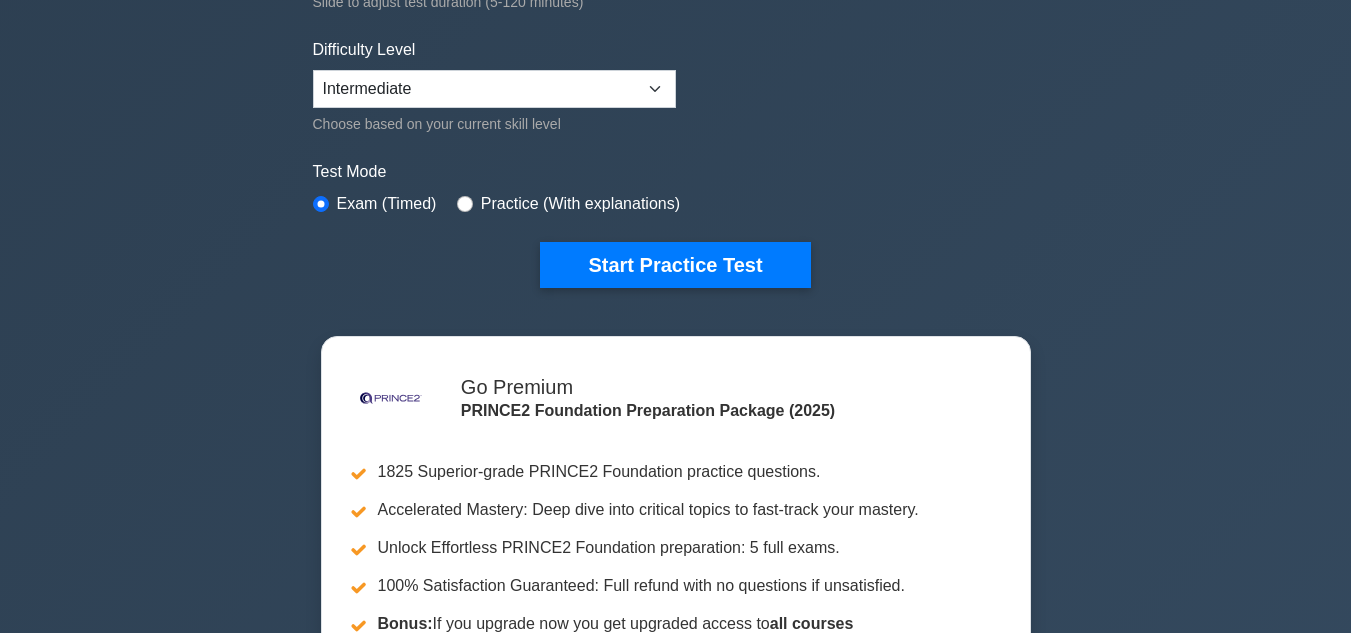 scroll, scrollTop: 467, scrollLeft: 0, axis: vertical 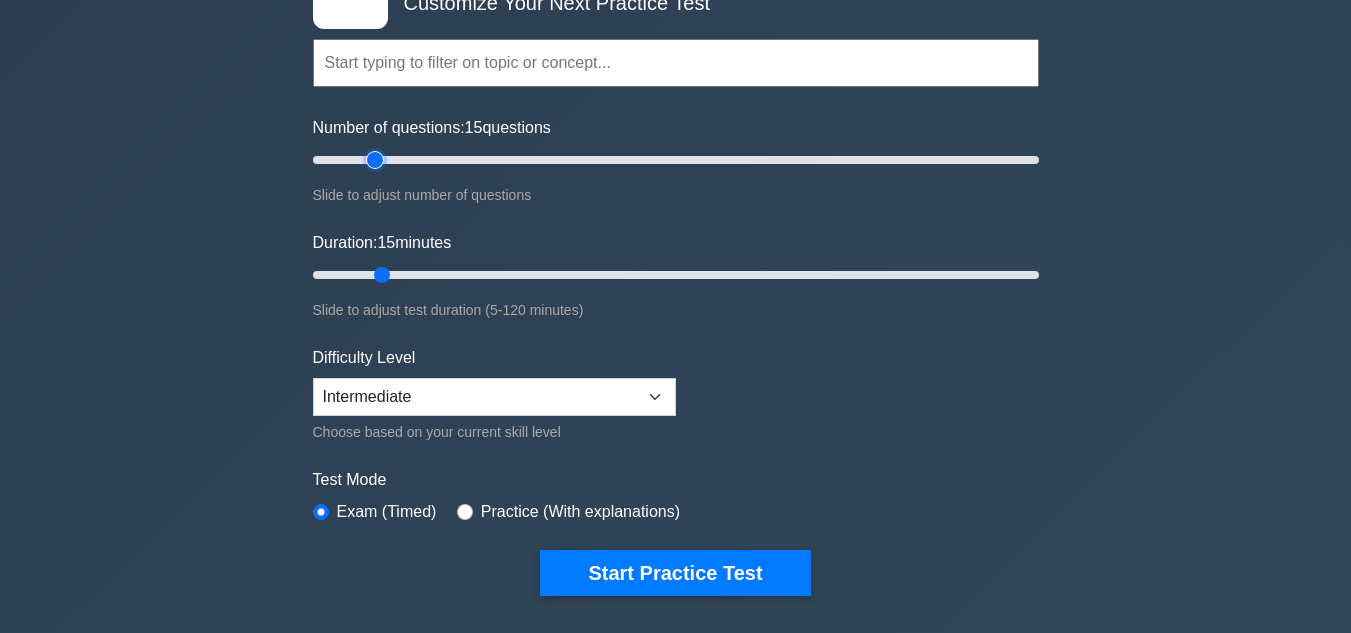 click on "Number of questions:  15  questions" at bounding box center (676, 160) 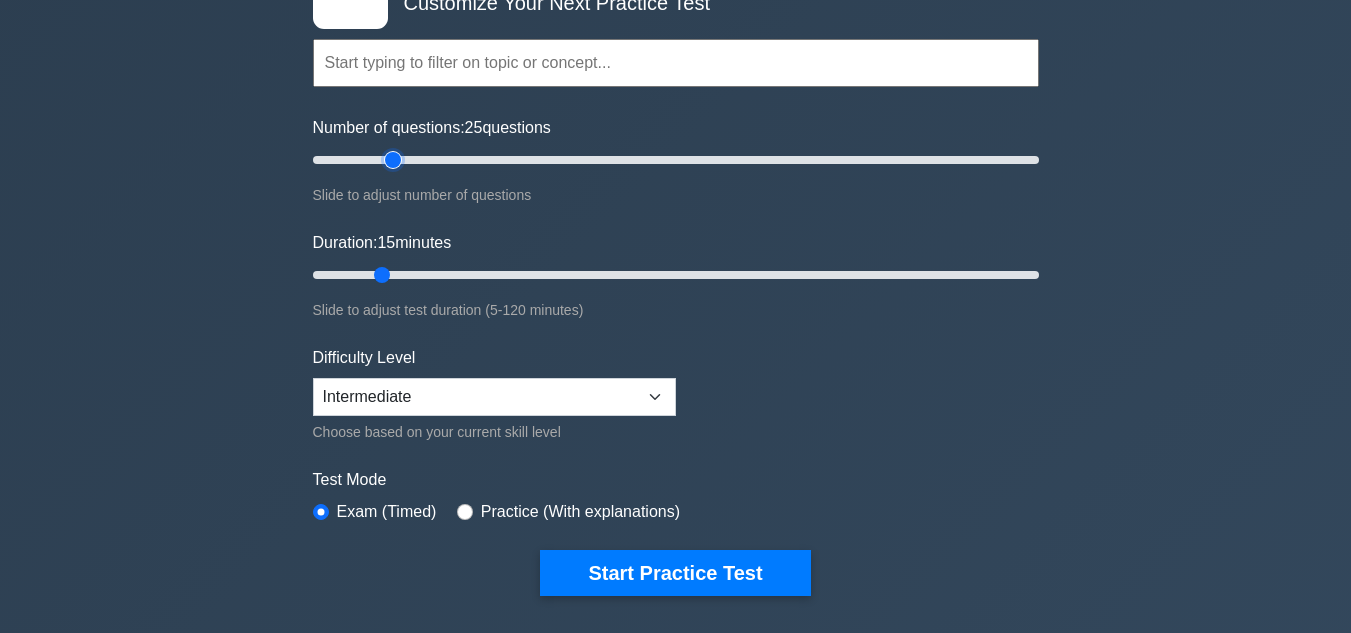 type on "25" 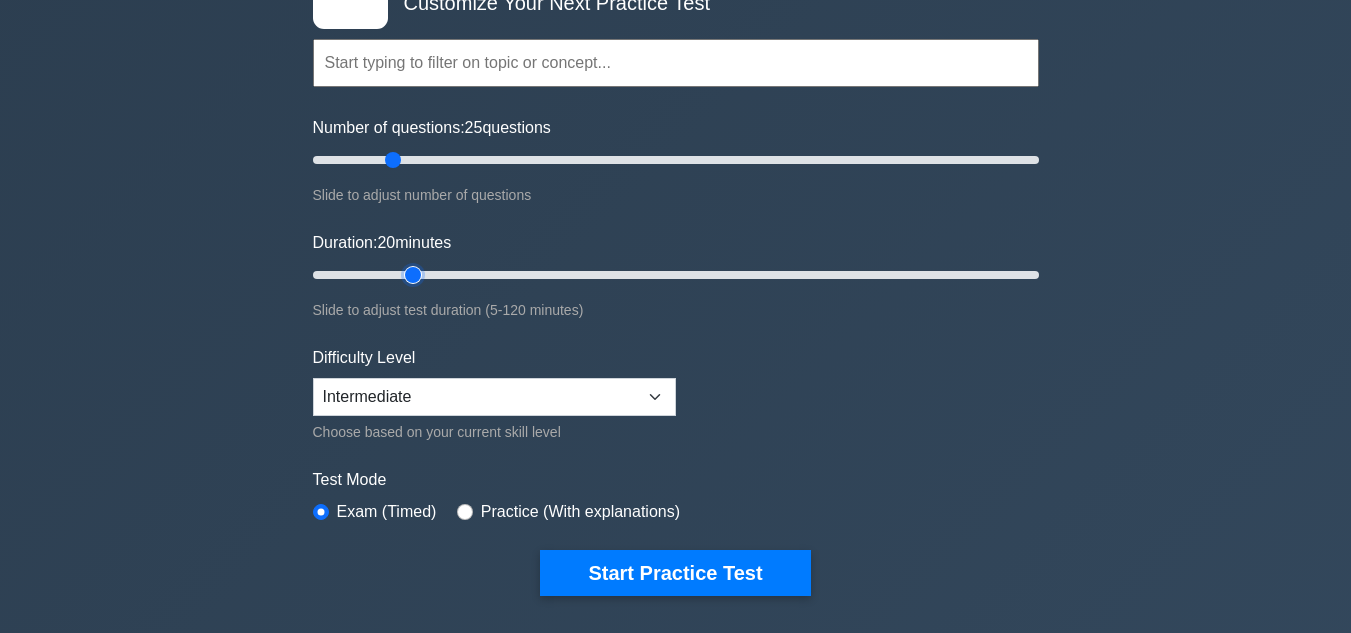 click on "Duration:  20  minutes" at bounding box center (676, 275) 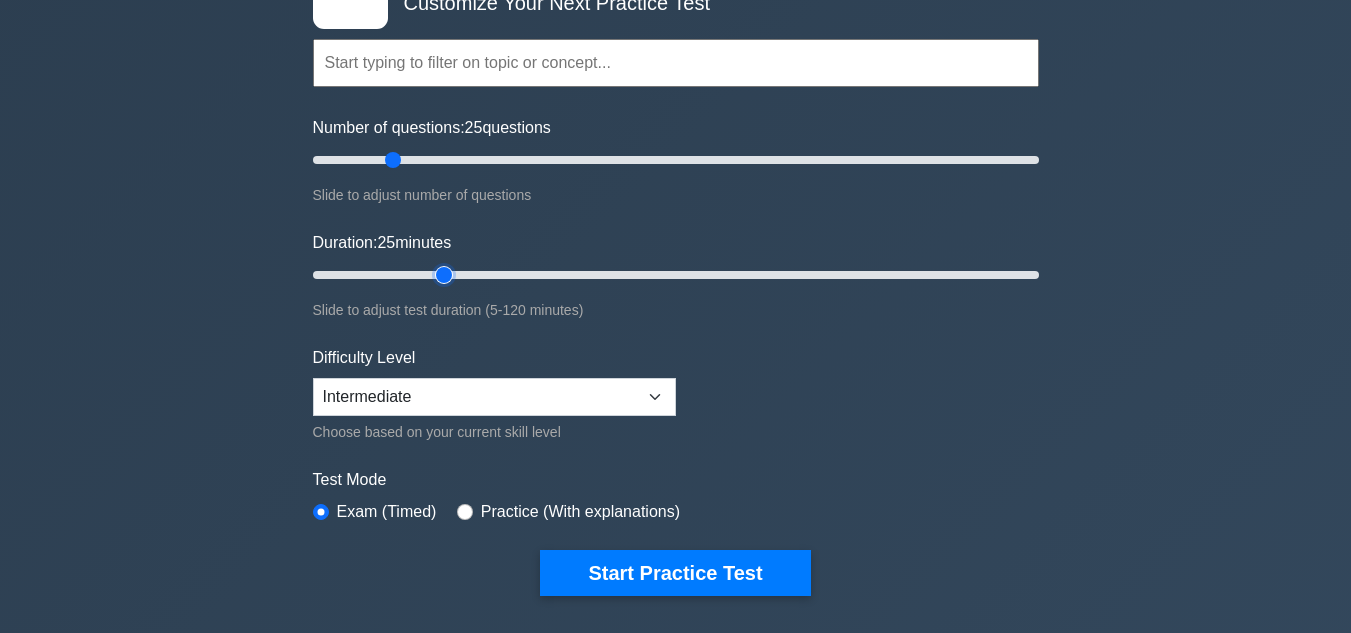 type on "25" 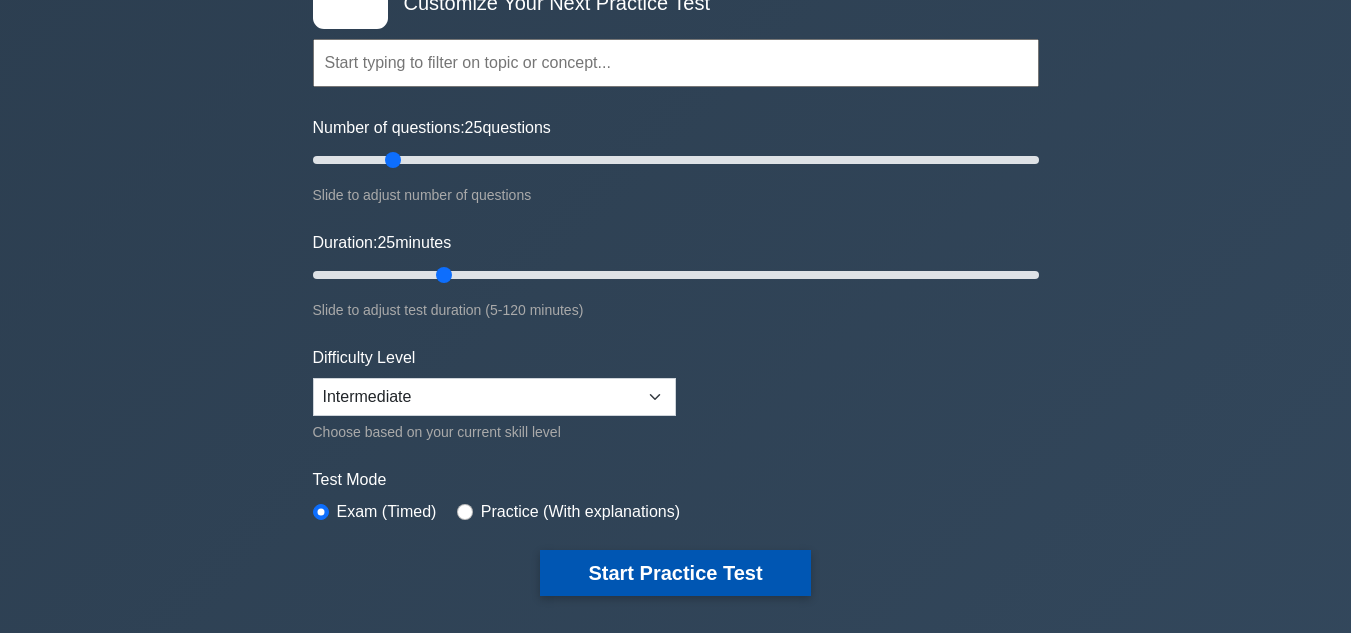 click on "Start Practice Test" at bounding box center (675, 573) 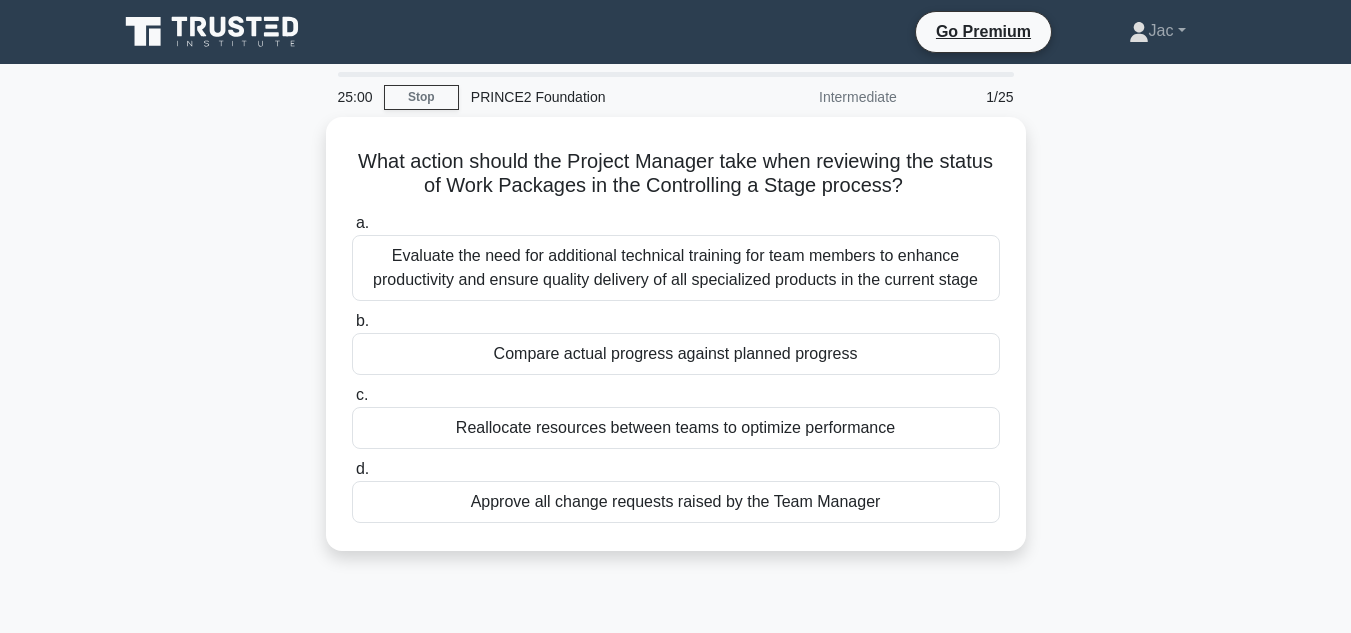 scroll, scrollTop: 0, scrollLeft: 0, axis: both 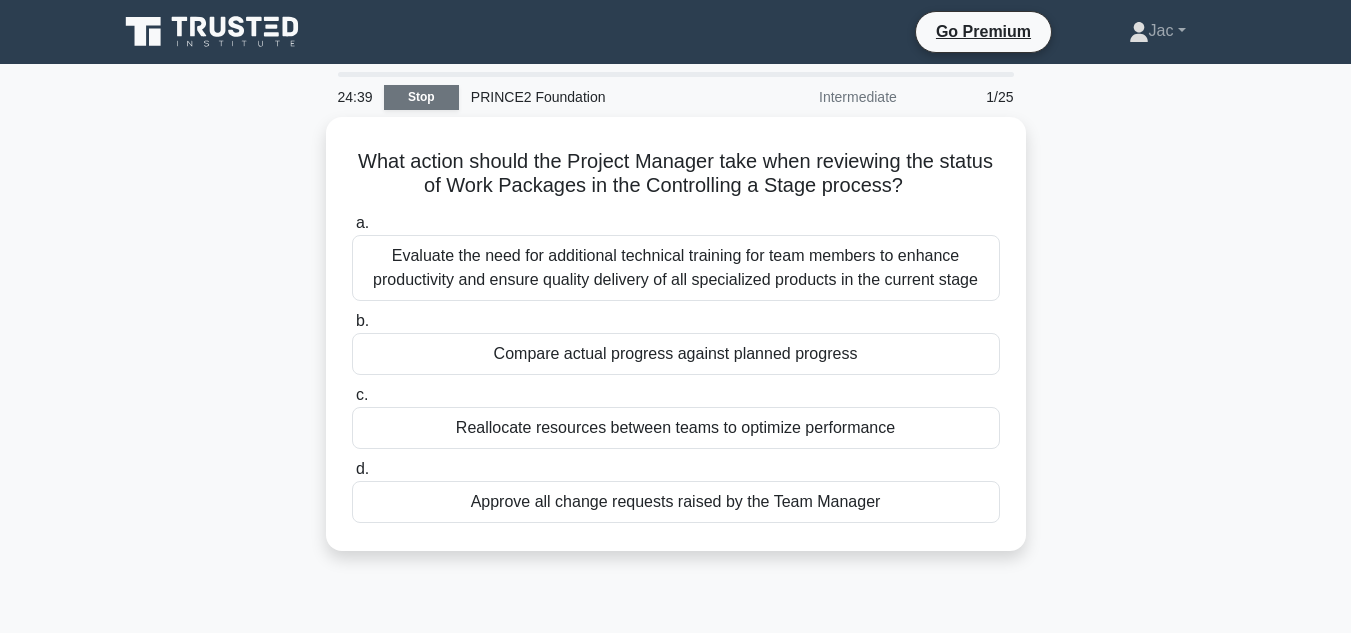 click on "Stop" at bounding box center (421, 97) 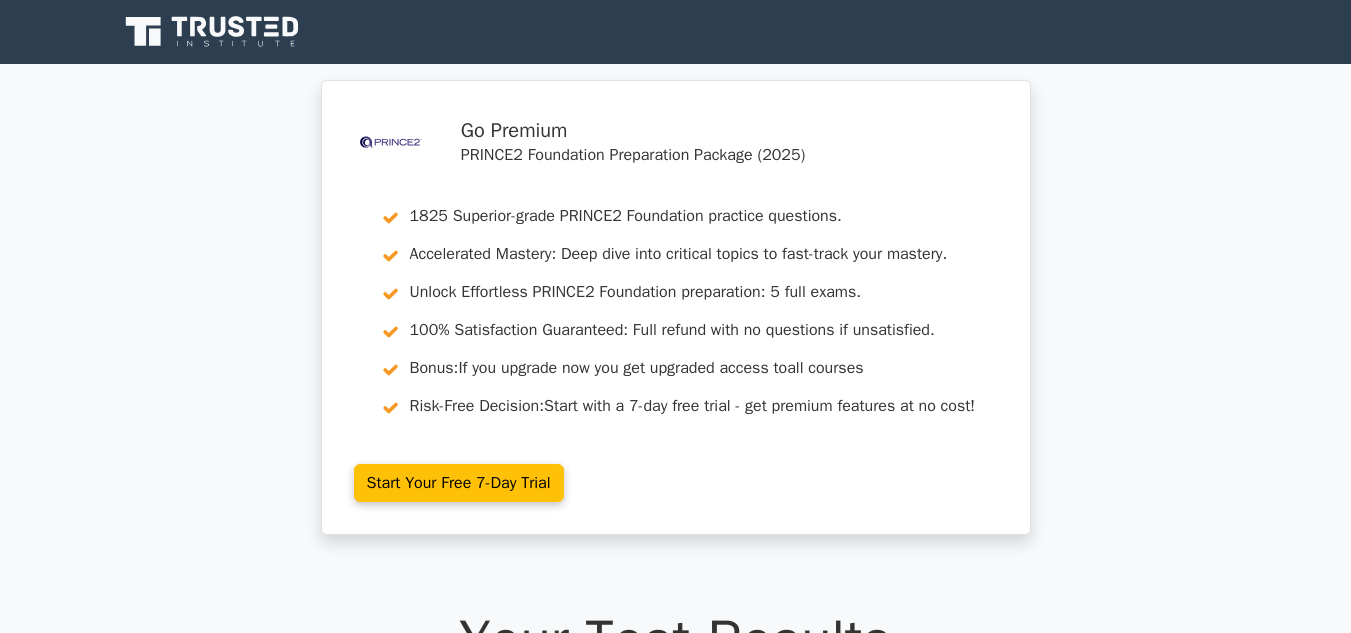scroll, scrollTop: 0, scrollLeft: 0, axis: both 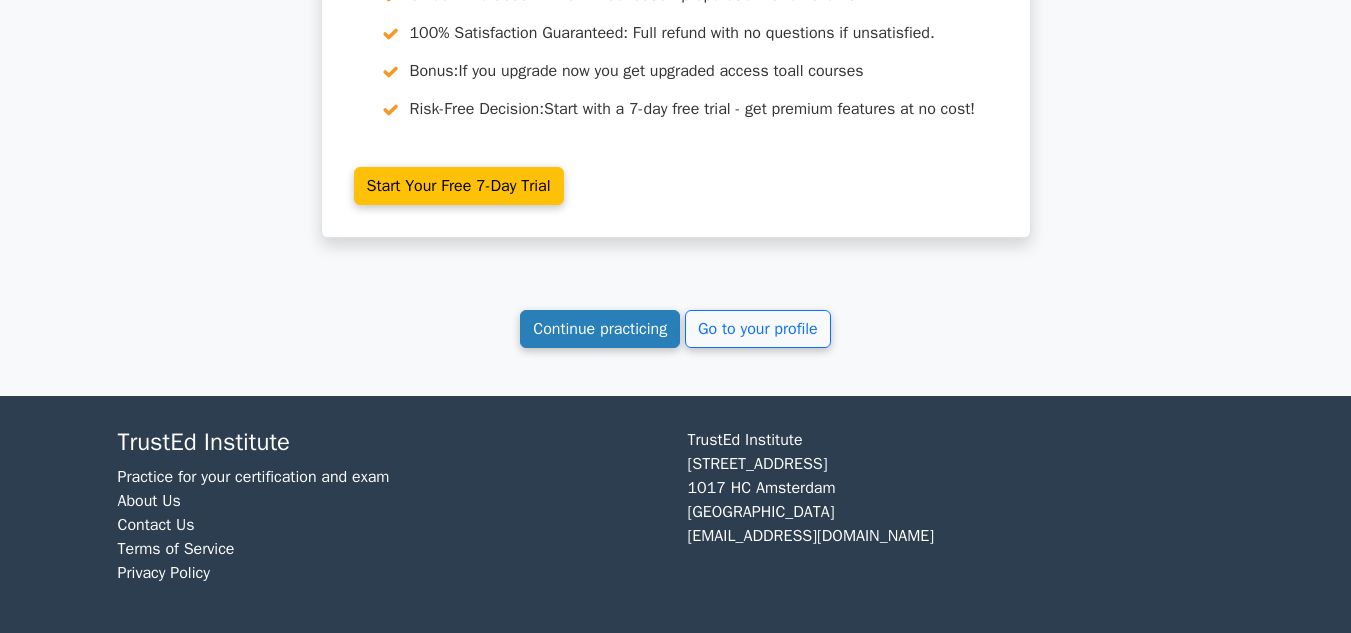 click on "Continue practicing" at bounding box center [600, 329] 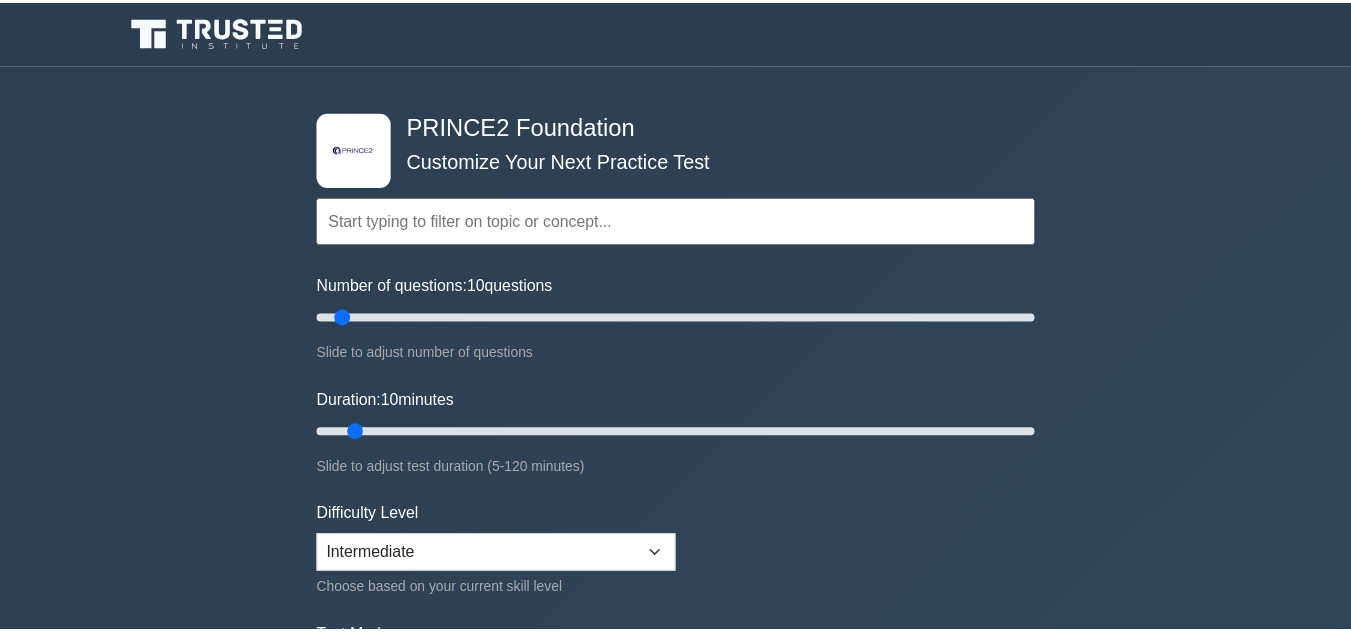 scroll, scrollTop: 0, scrollLeft: 0, axis: both 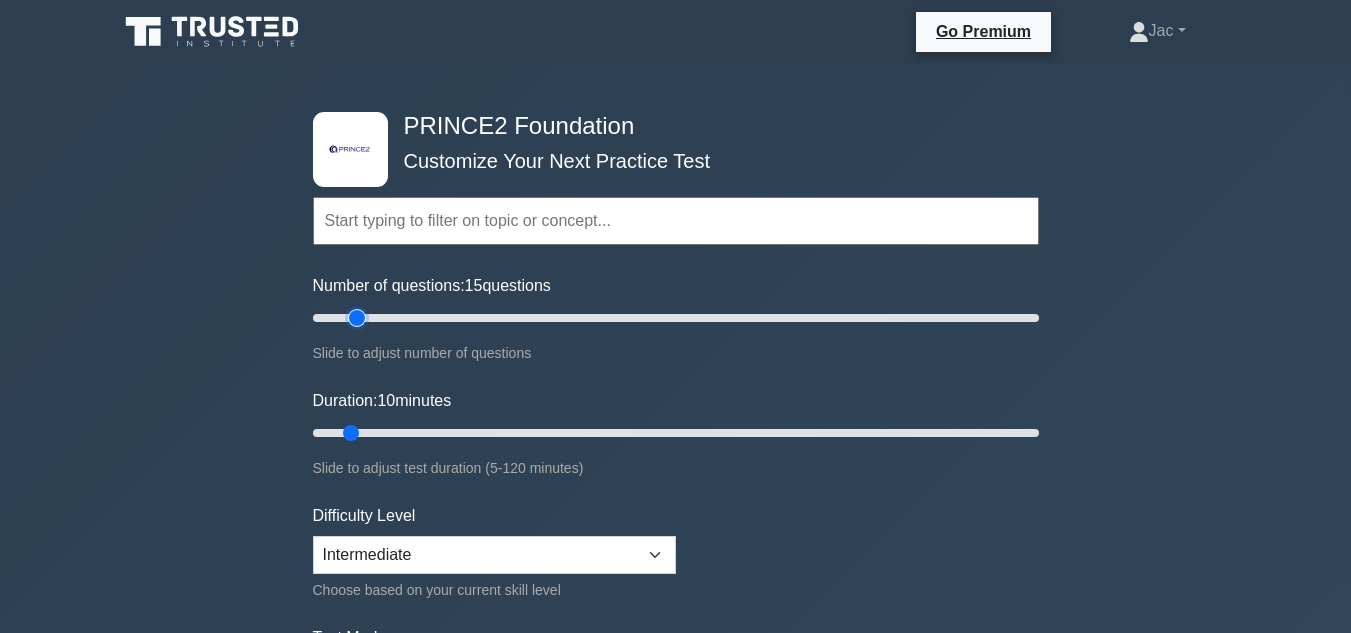 click on "Number of questions:  15  questions" at bounding box center [676, 318] 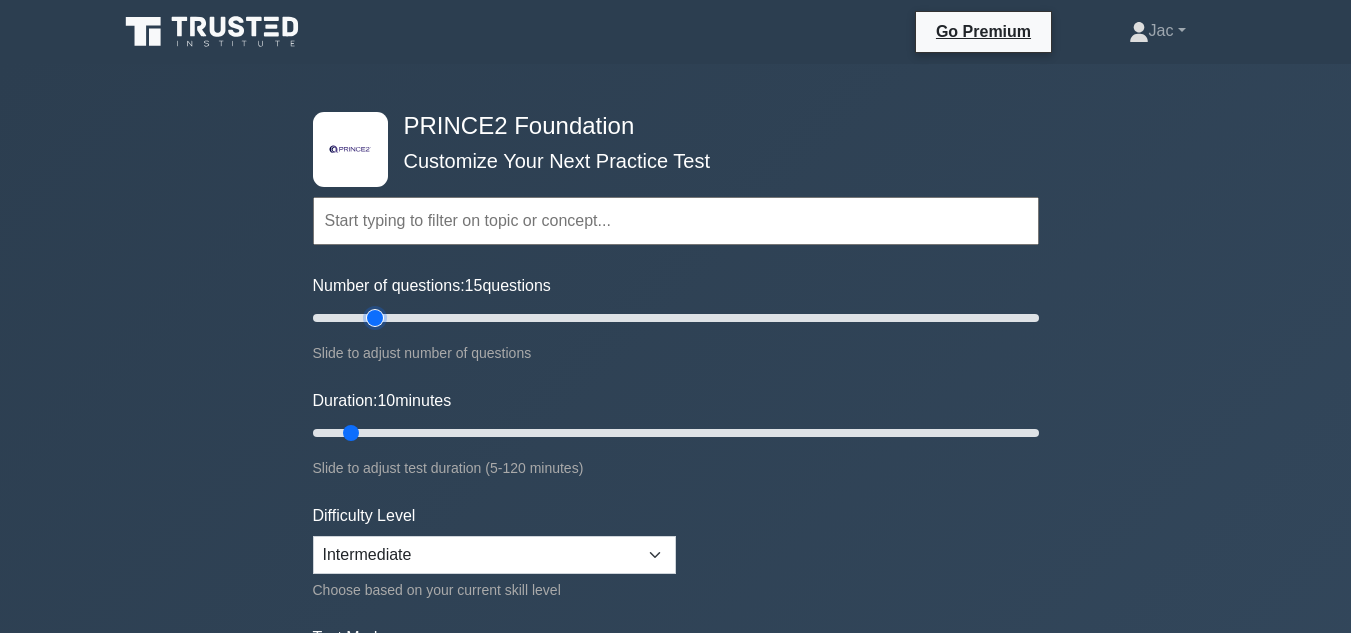 click on "Number of questions:  15  questions" at bounding box center [676, 318] 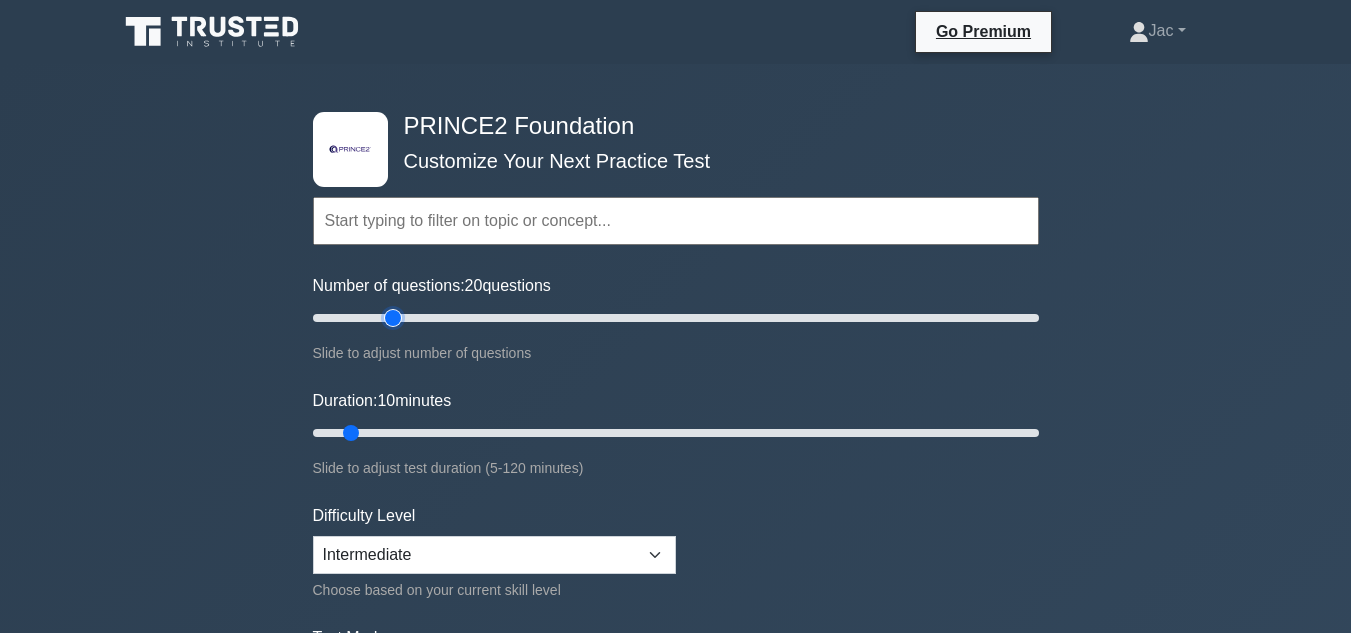 click on "Number of questions:  20  questions" at bounding box center [676, 318] 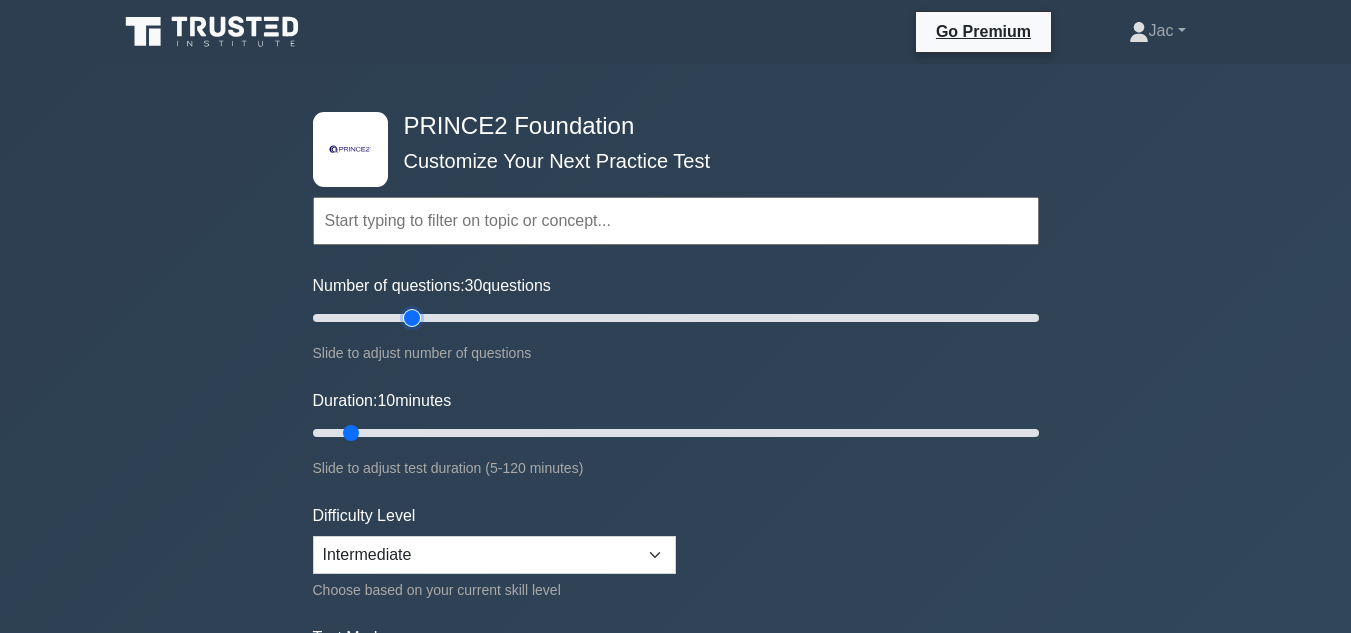 type on "30" 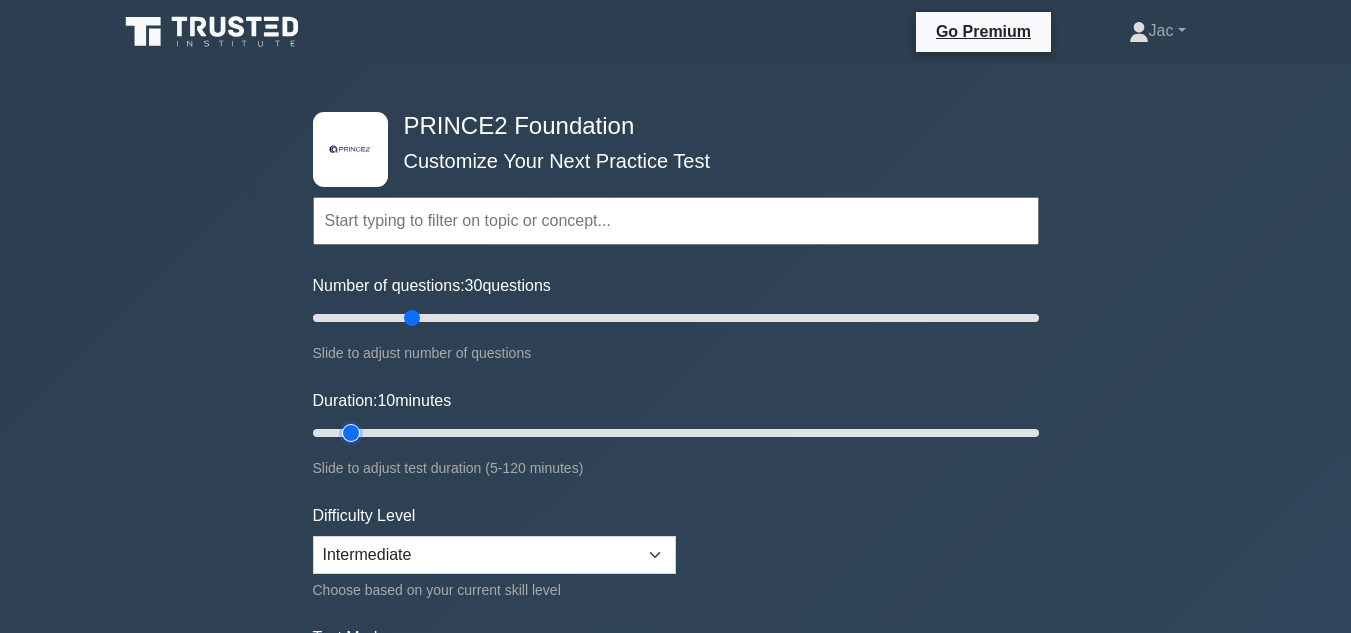 click on "Duration:  10  minutes" at bounding box center [676, 433] 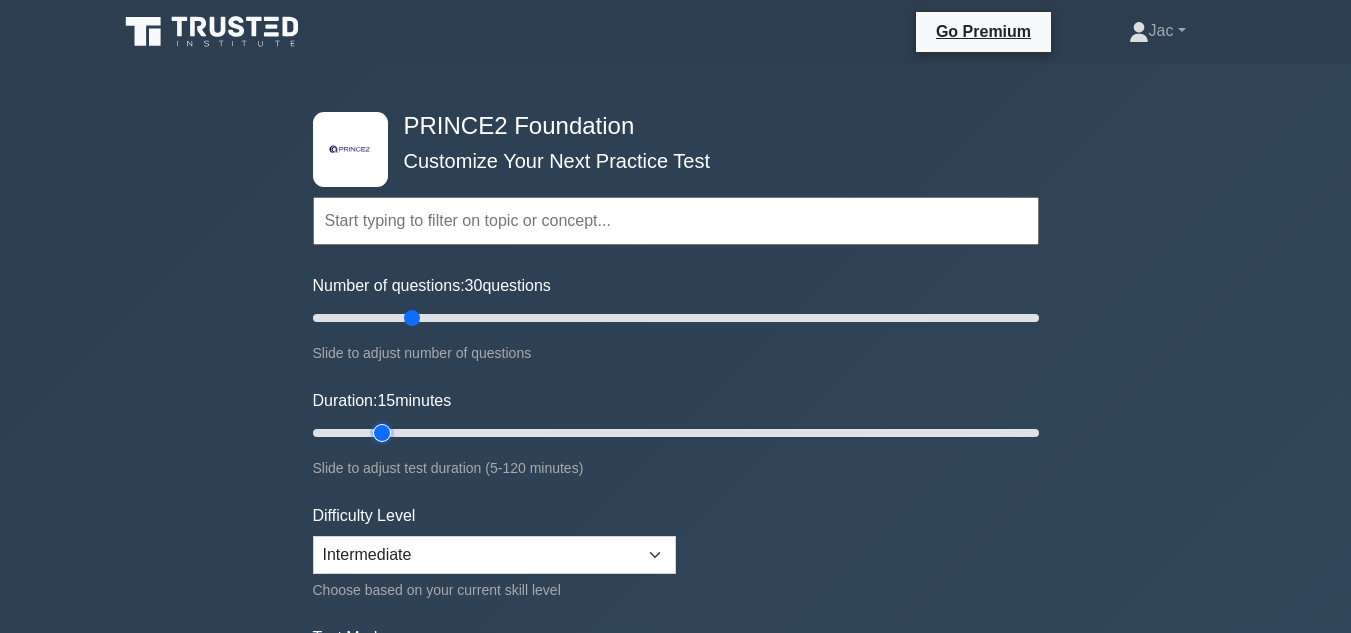 click on "Duration:  15  minutes" at bounding box center [676, 433] 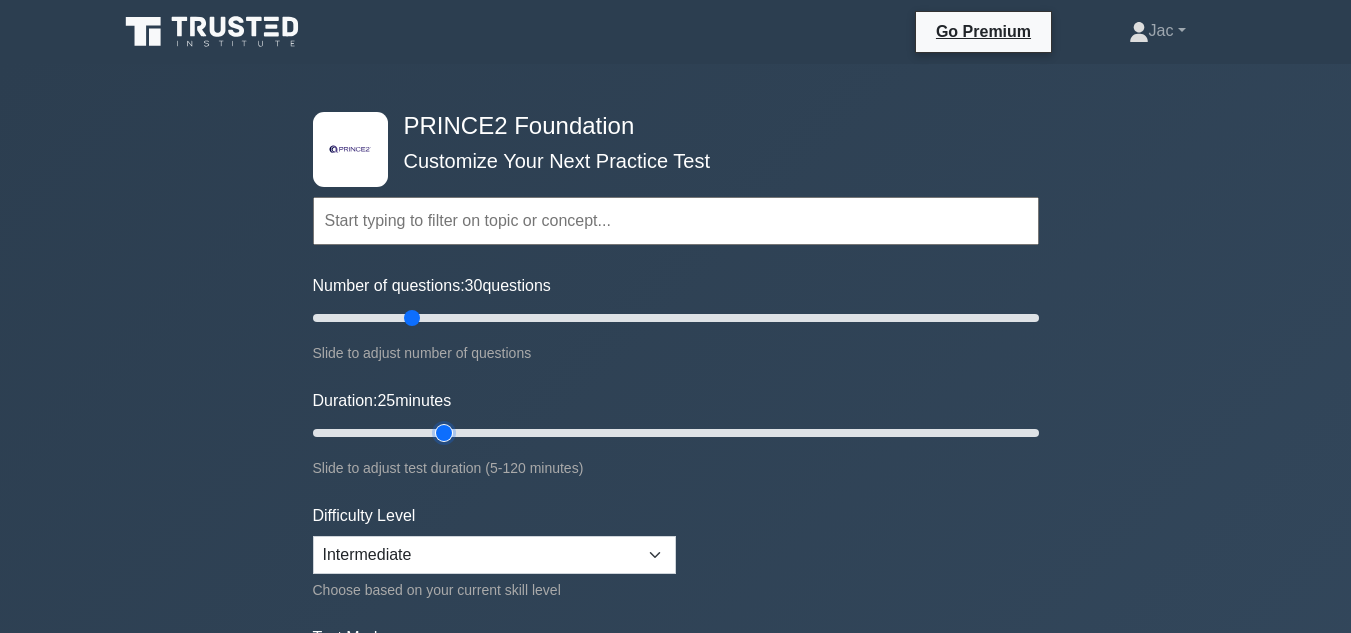 click on "Duration:  25  minutes" at bounding box center (676, 433) 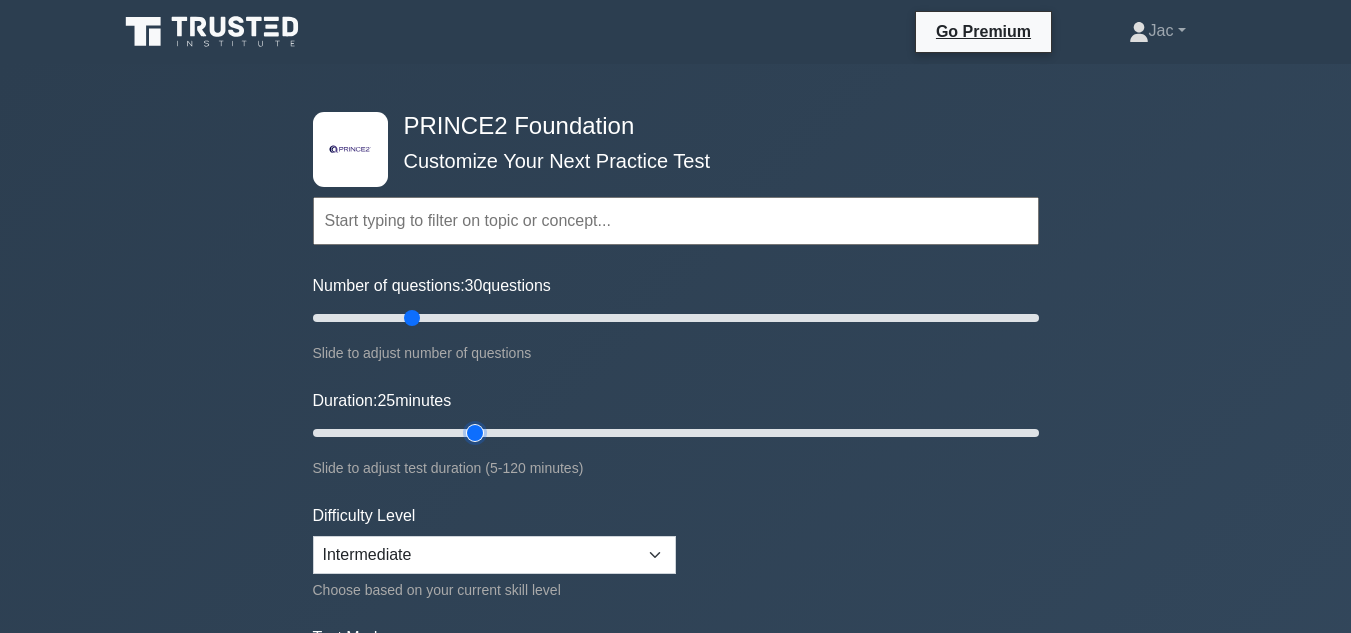 type on "30" 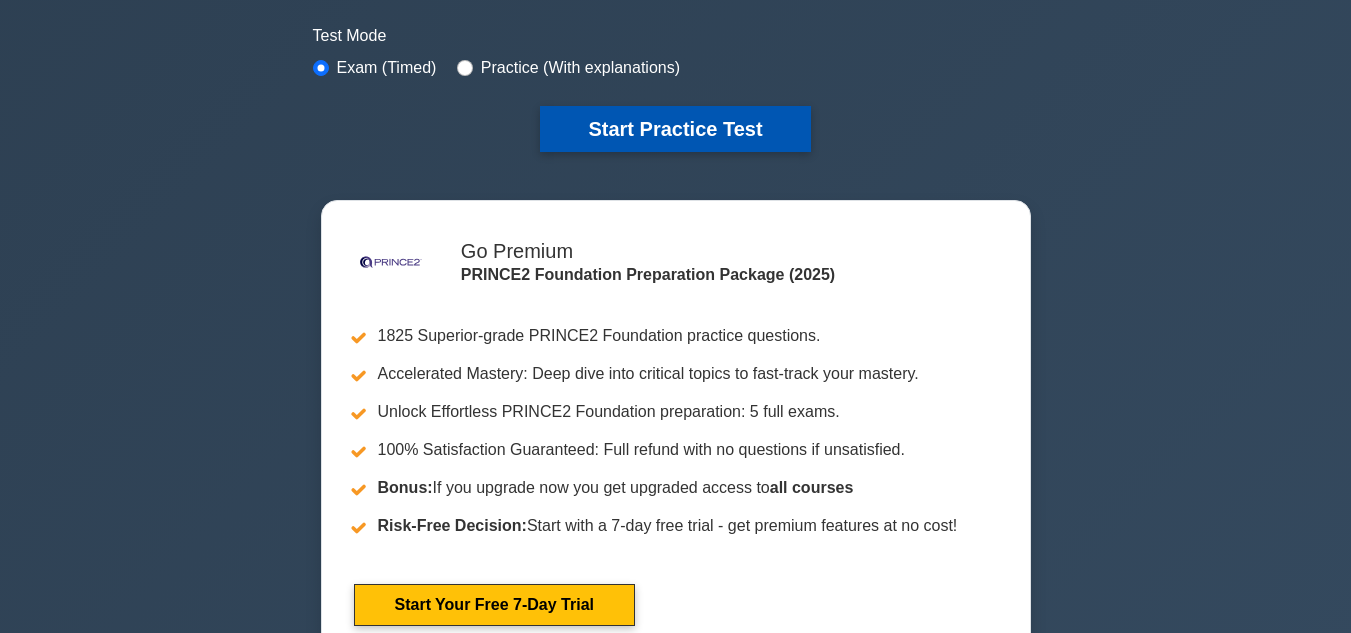 click on "Start Practice Test" at bounding box center (675, 129) 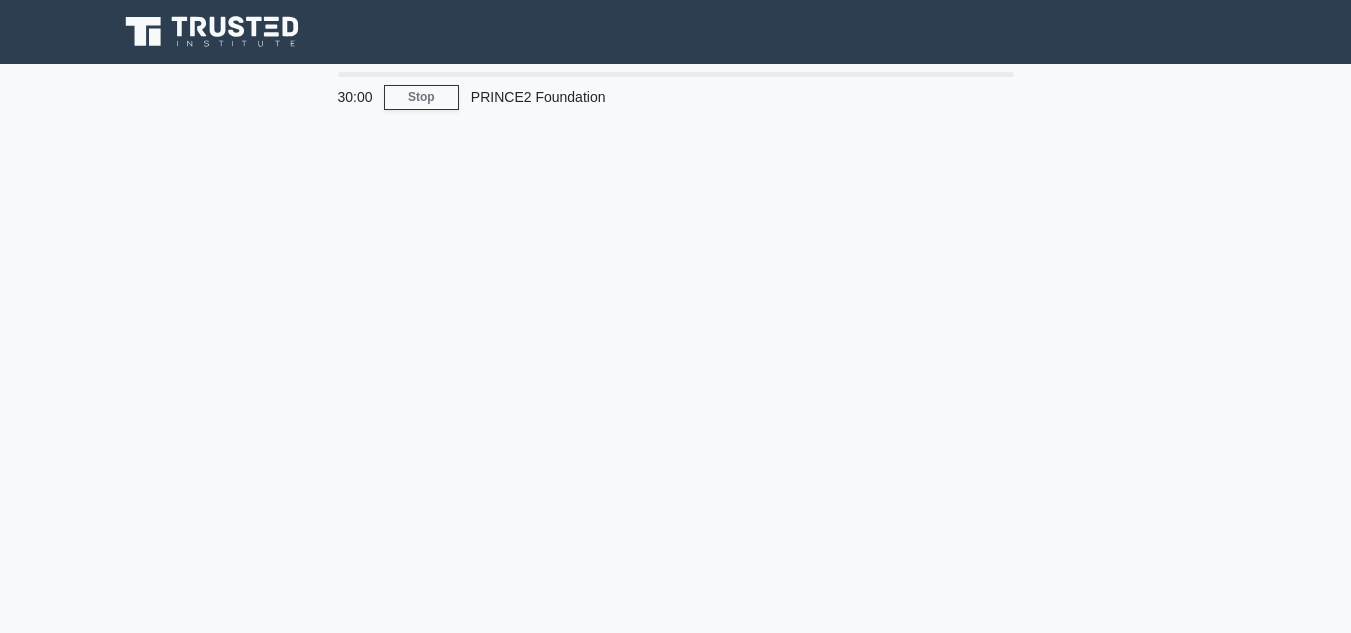 scroll, scrollTop: 0, scrollLeft: 0, axis: both 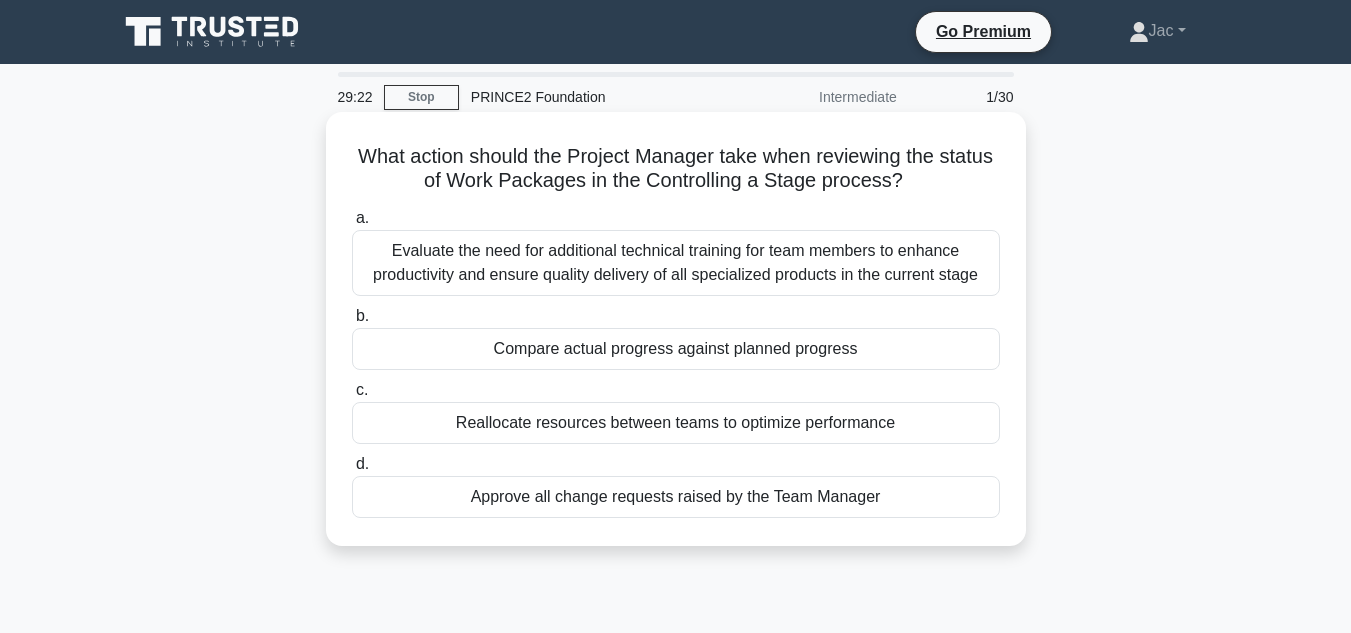 click on "Compare actual progress against planned progress" at bounding box center [676, 349] 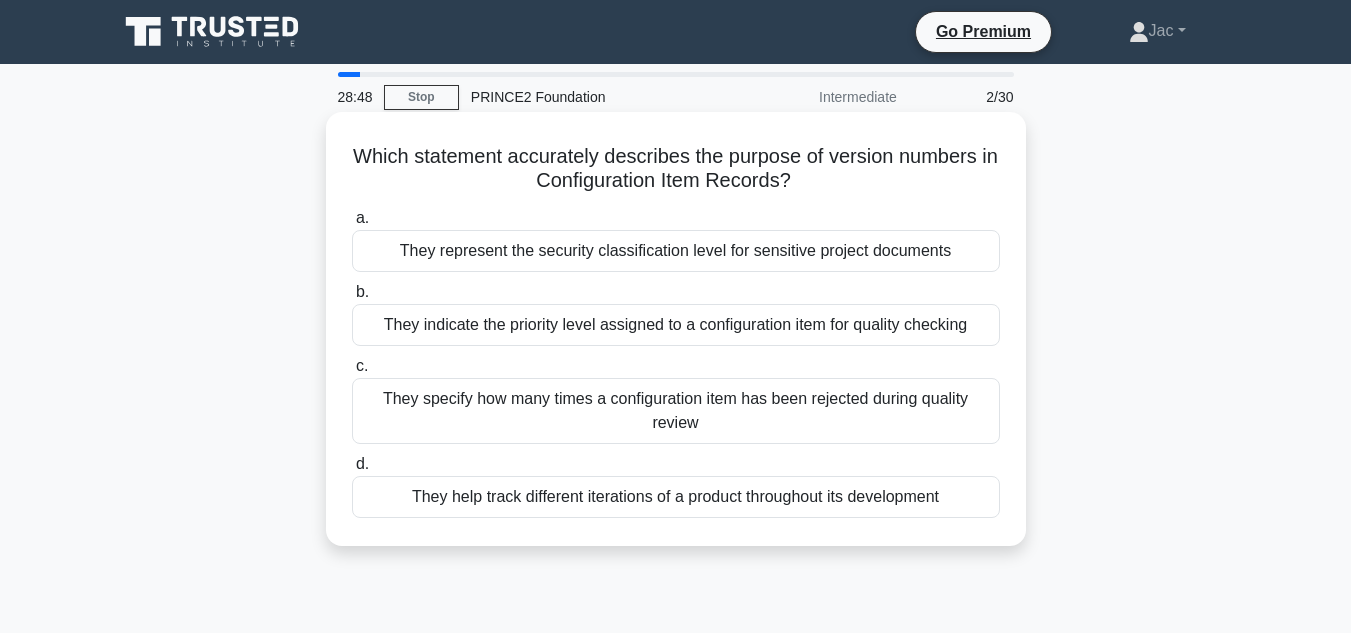 click on "They help track different iterations of a product throughout its development" at bounding box center [676, 497] 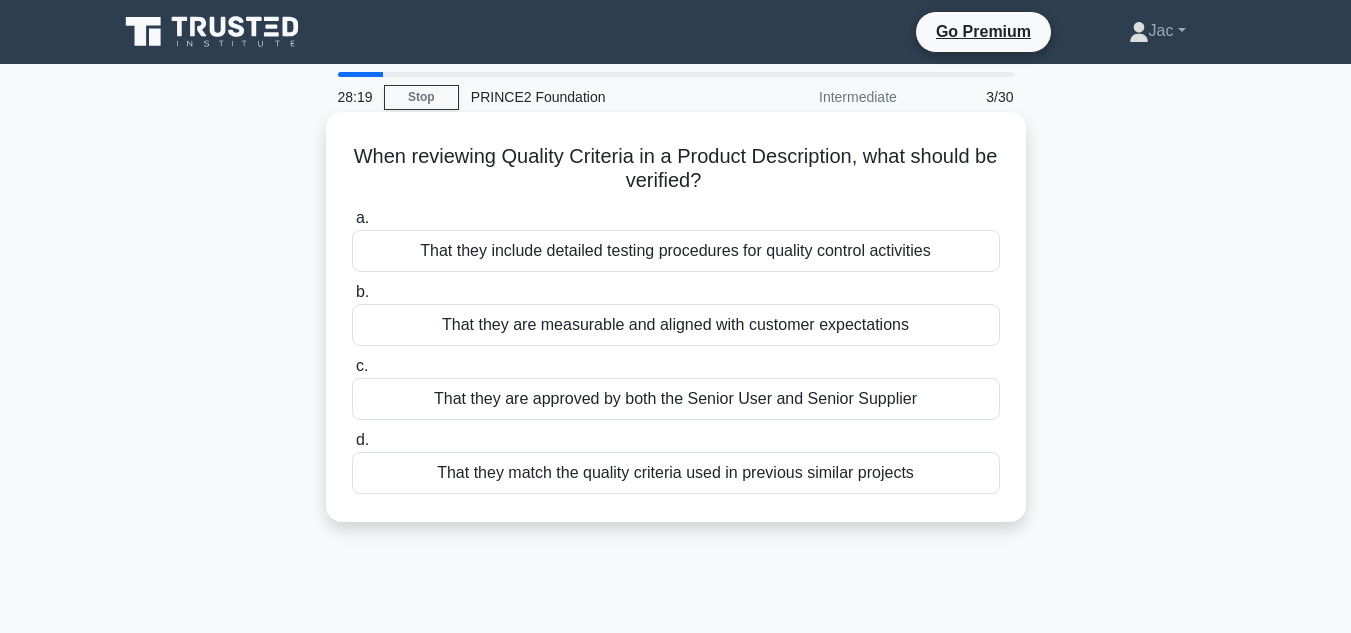 click on "That they are measurable and aligned with customer expectations" at bounding box center [676, 325] 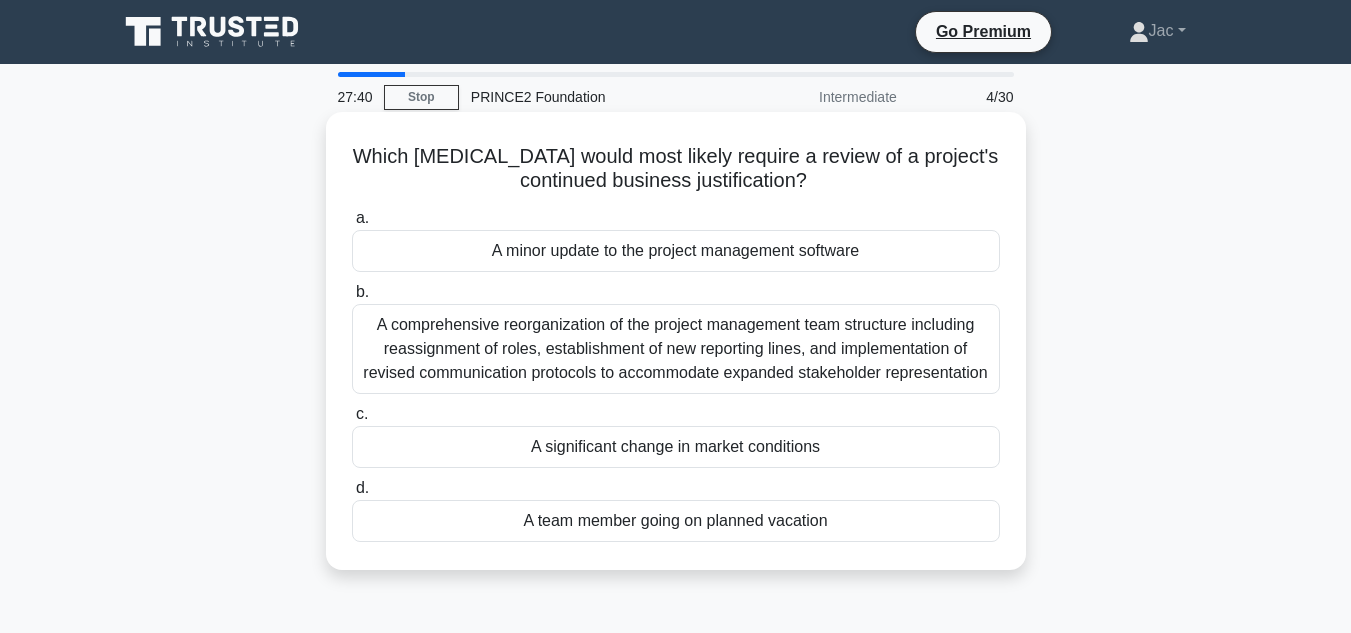 click on "A significant change in market conditions" at bounding box center (676, 447) 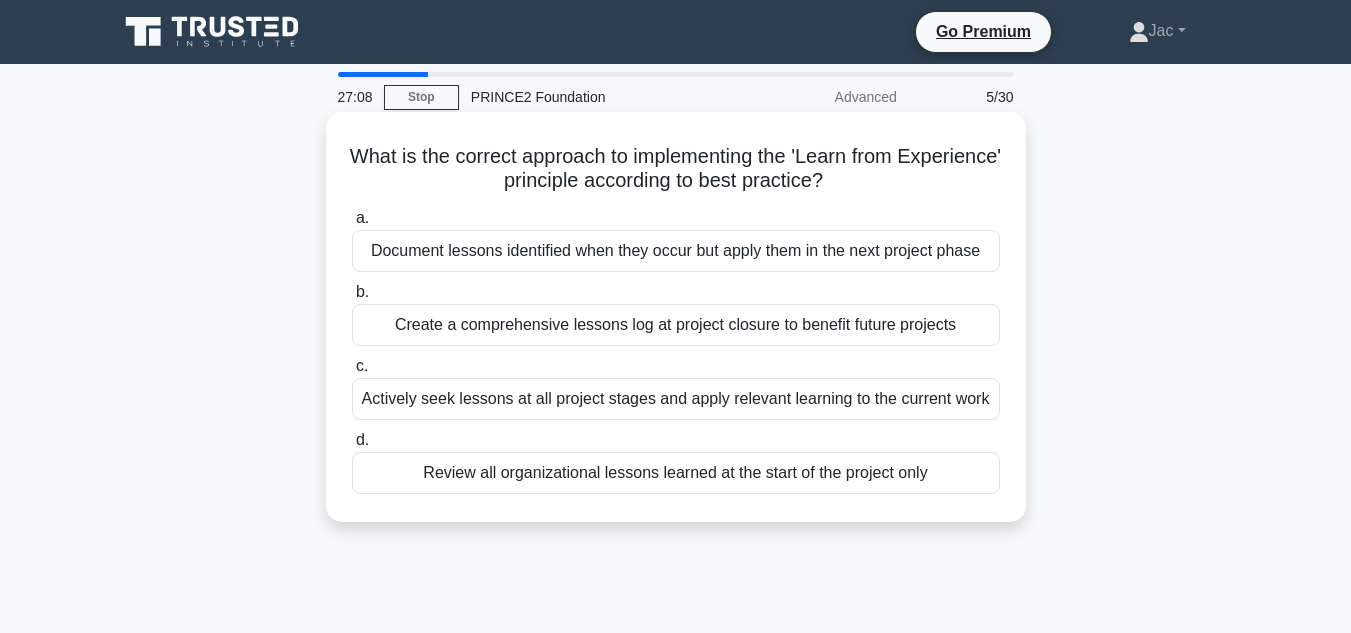 click on "Actively seek lessons at all project stages and apply relevant learning to the current work" at bounding box center (676, 399) 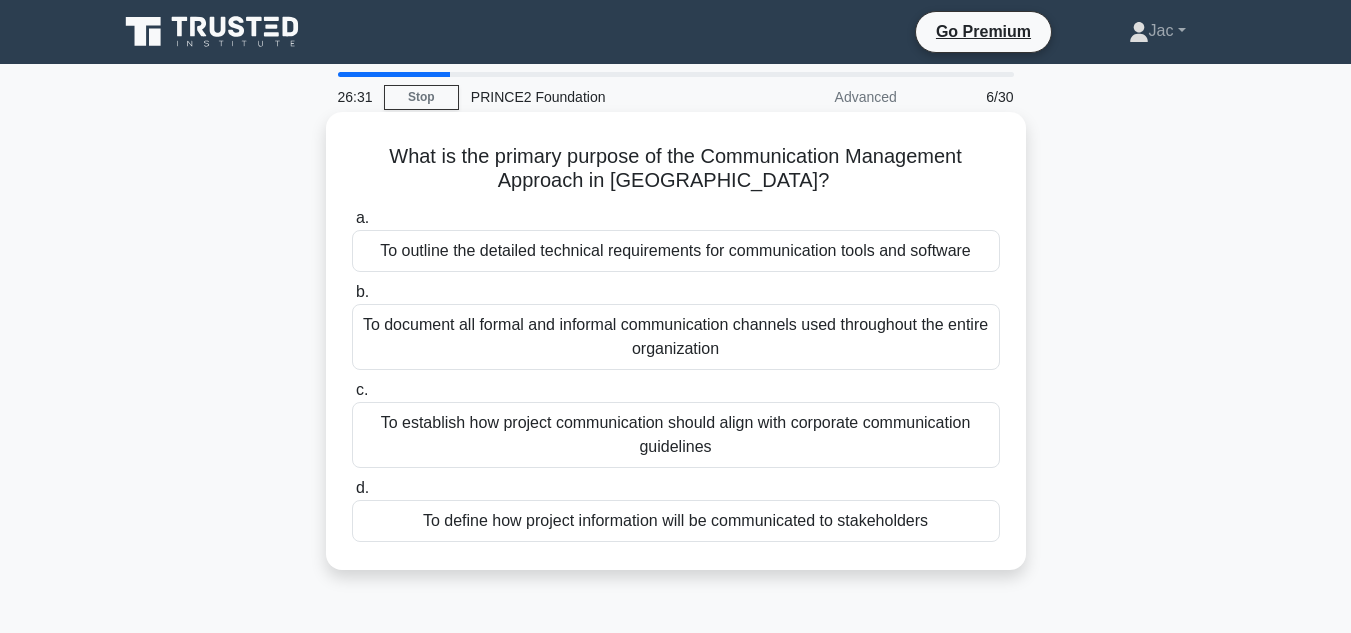 click on "To define how project information will be communicated to stakeholders" at bounding box center (676, 521) 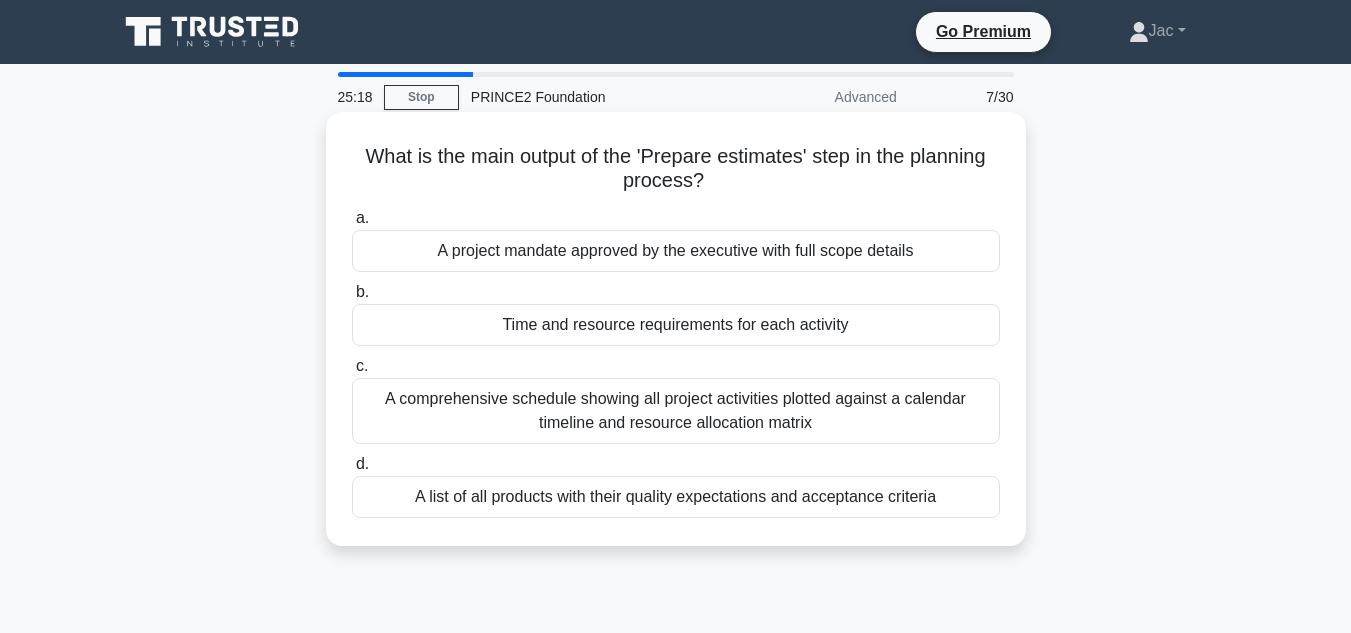 click on "Time and resource requirements for each activity" at bounding box center [676, 325] 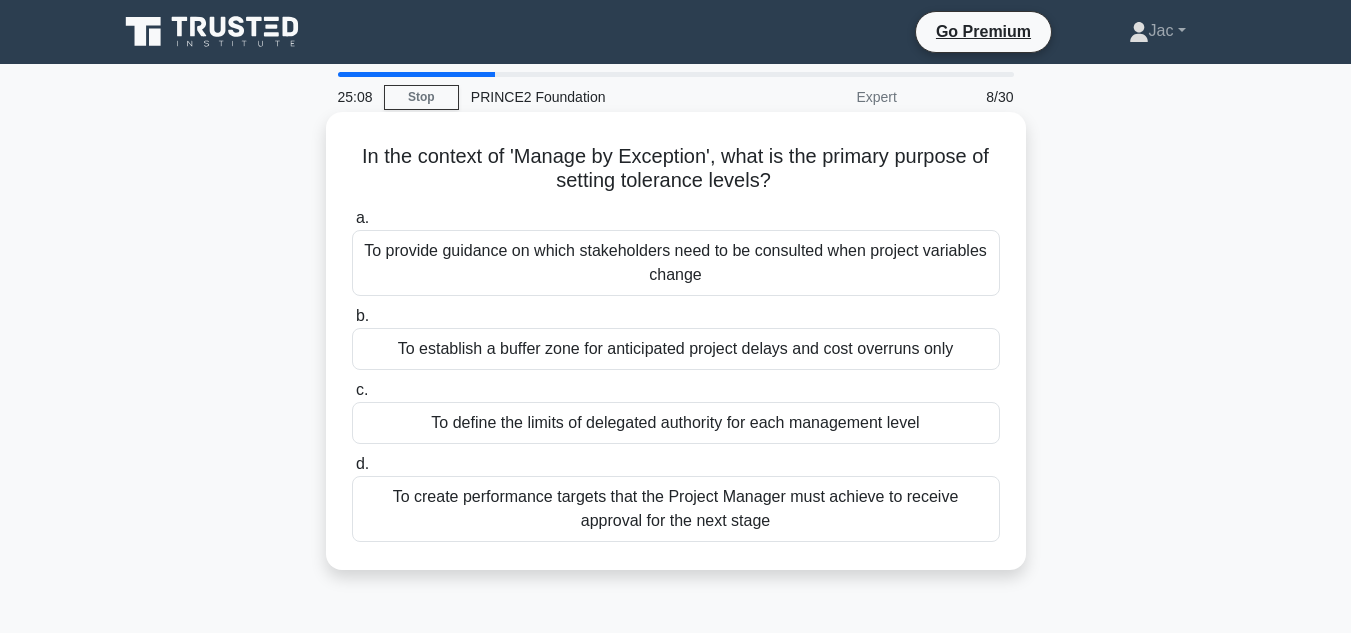 click on "To provide guidance on which stakeholders need to be consulted when project variables change" at bounding box center [676, 263] 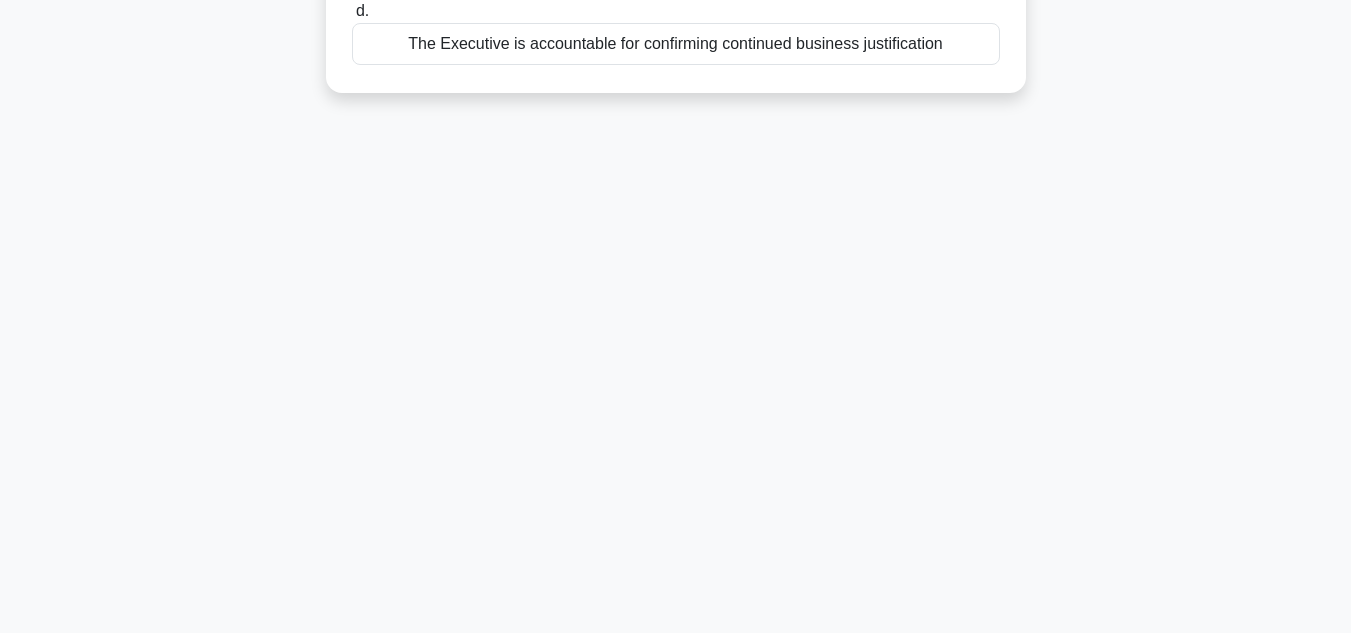 scroll, scrollTop: 0, scrollLeft: 0, axis: both 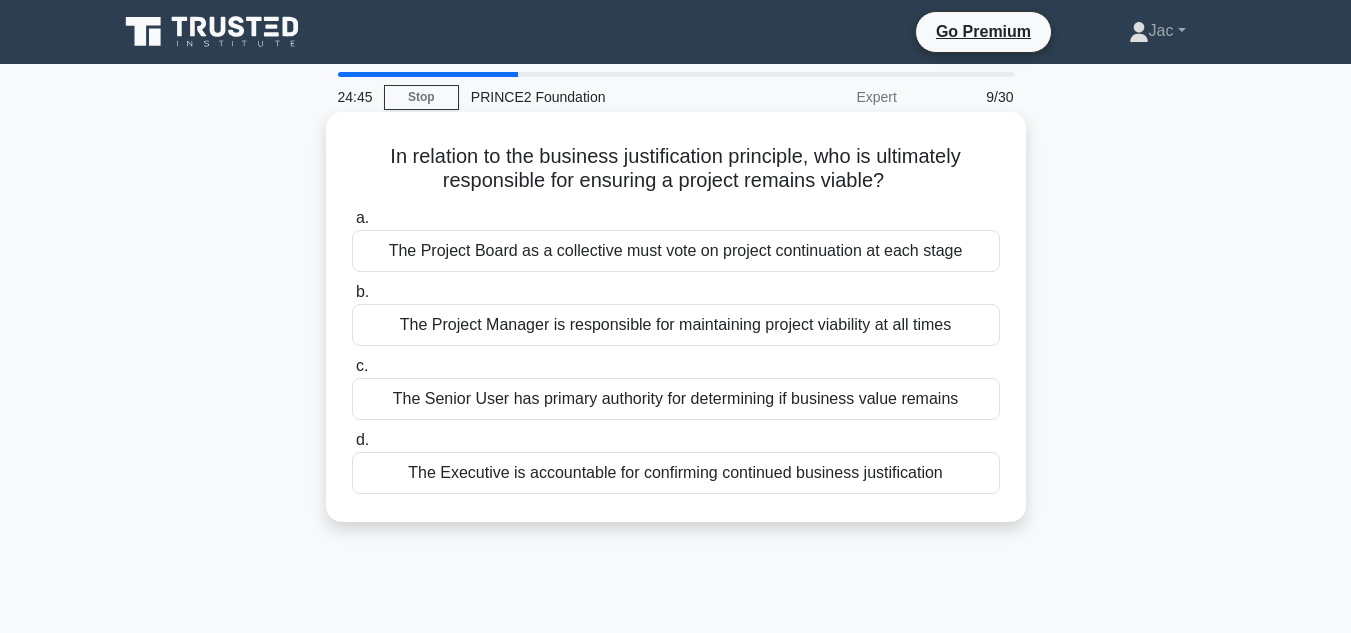 click on "The Executive is accountable for confirming continued business justification" at bounding box center (676, 473) 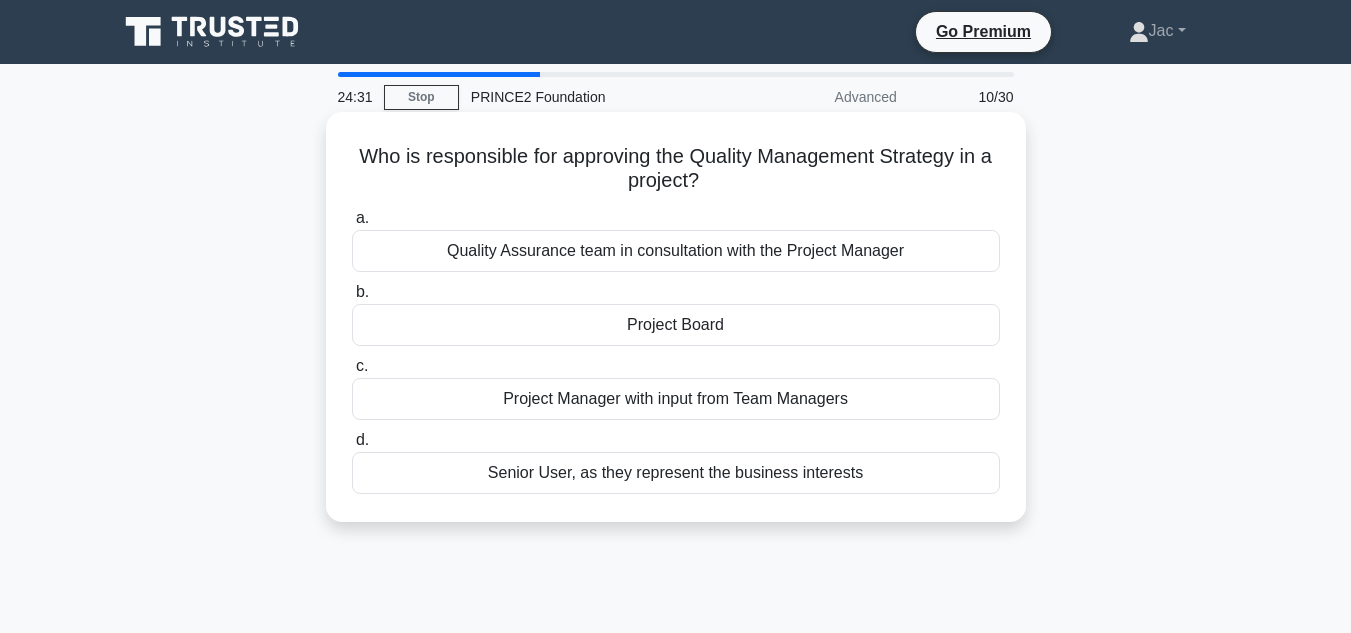 click on "Project Board" at bounding box center (676, 325) 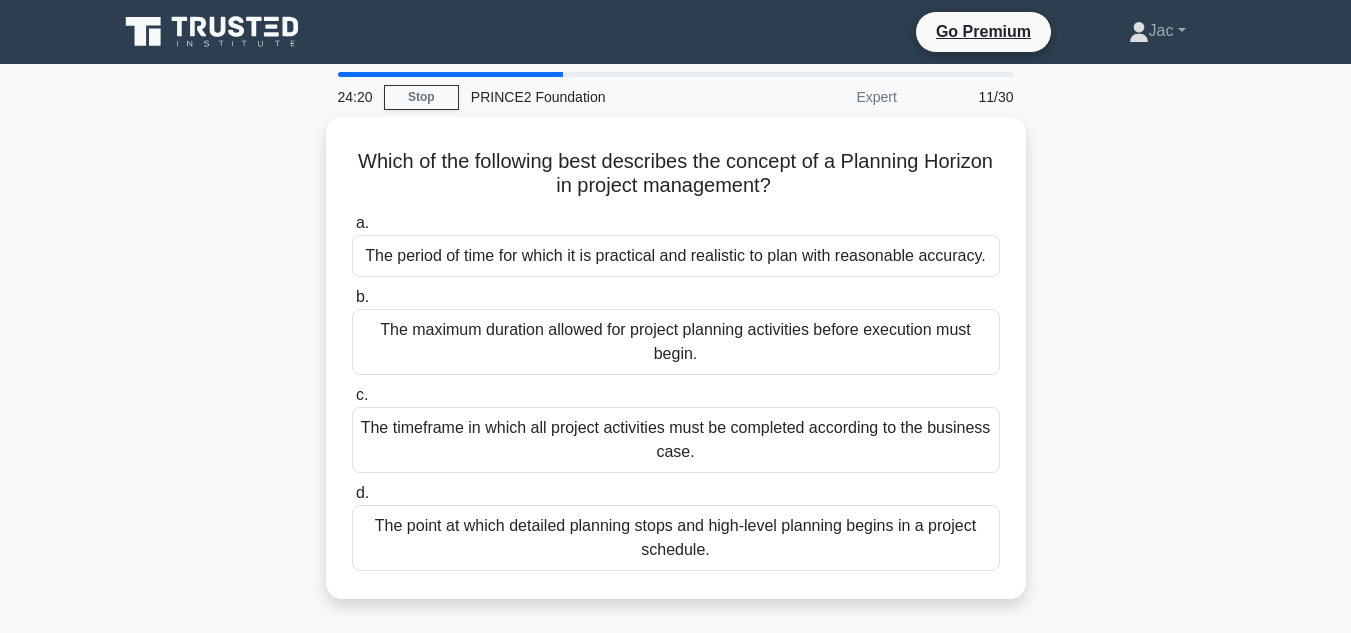 click on "24:20
Stop
PRINCE2 Foundation
Expert
11/30
Which of the following best describes the concept of a Planning Horizon in project management?
.spinner_0XTQ{transform-origin:center;animation:spinner_y6GP .75s linear infinite}@keyframes spinner_y6GP{100%{transform:rotate(360deg)}}
a." at bounding box center (675, 572) 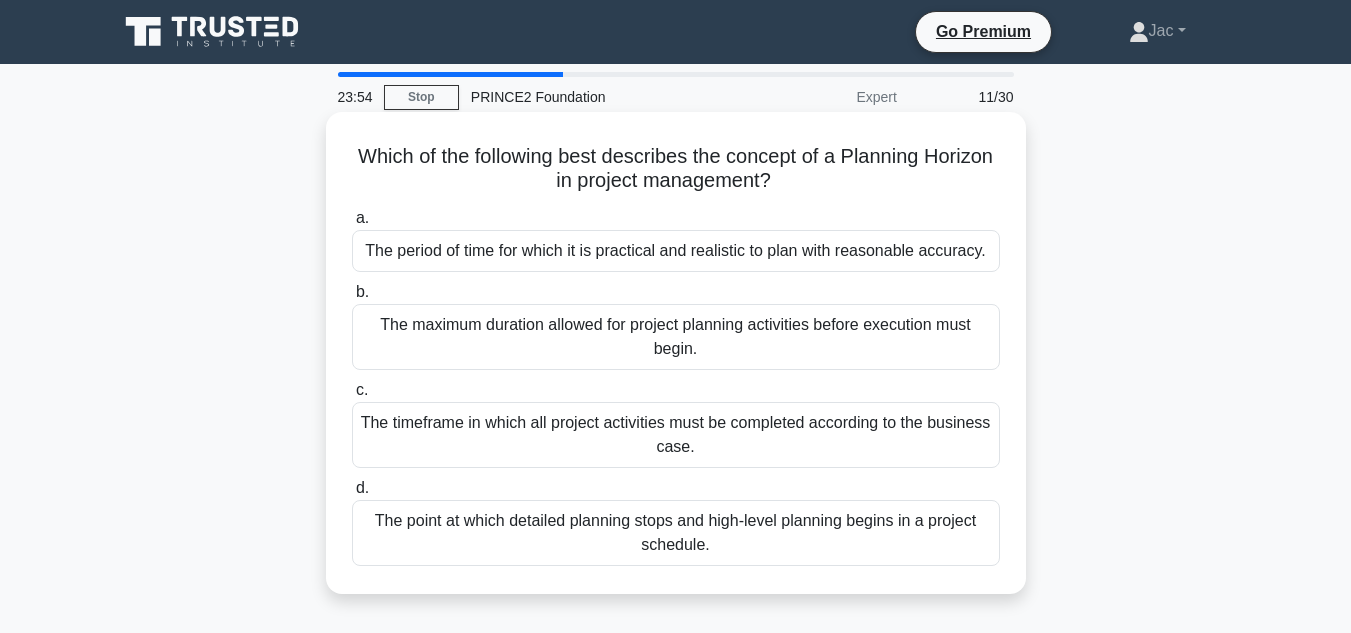 click on "d.
The point at which detailed planning stops and high-level planning begins in a project schedule." at bounding box center (352, 488) 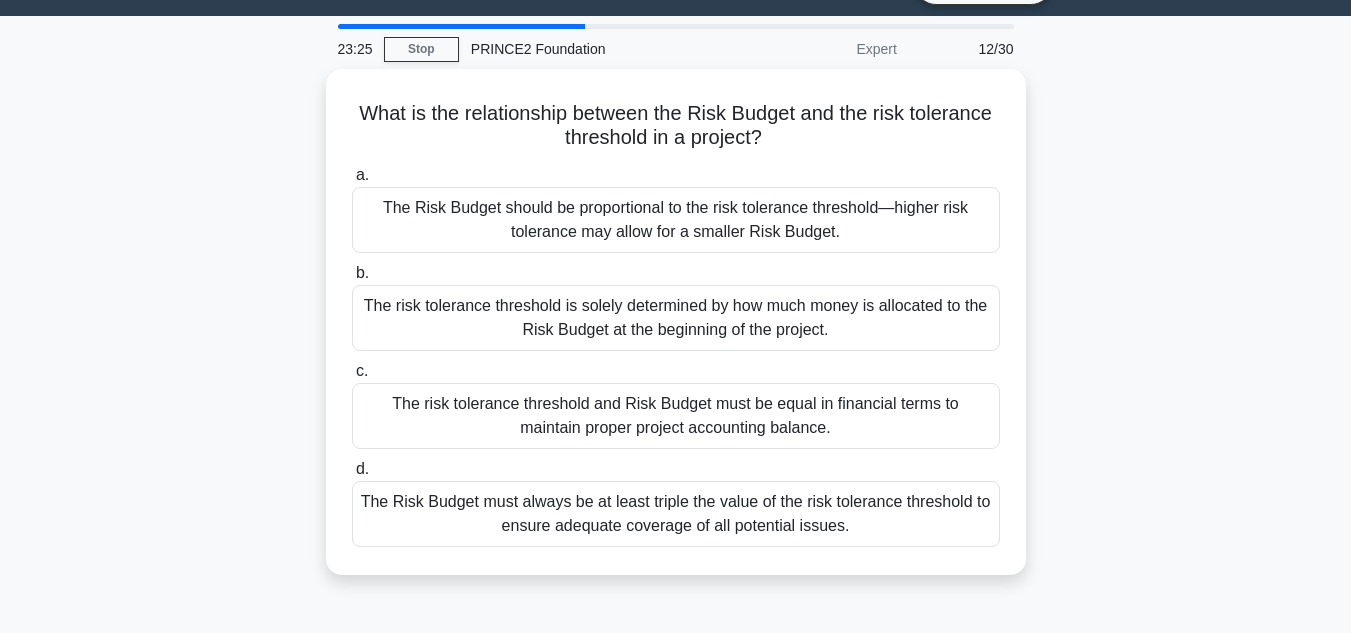 scroll, scrollTop: 69, scrollLeft: 0, axis: vertical 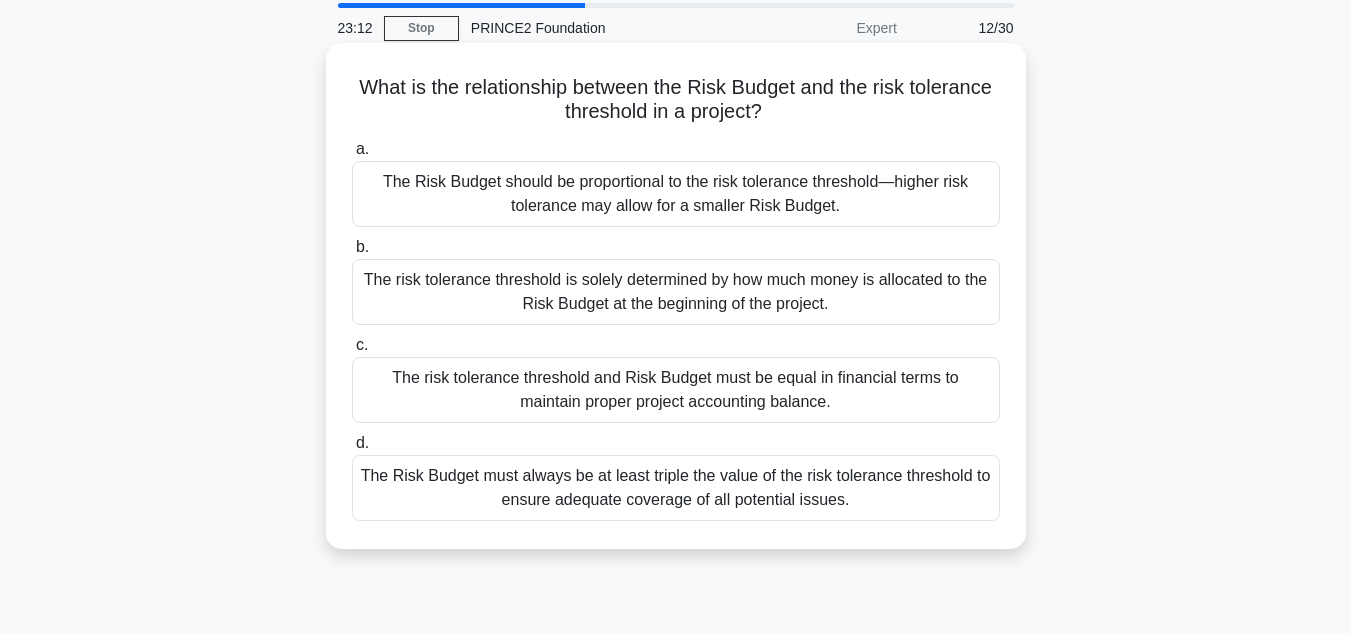 click on "The Risk Budget should be proportional to the risk tolerance threshold—higher risk tolerance may allow for a smaller Risk Budget." at bounding box center (676, 194) 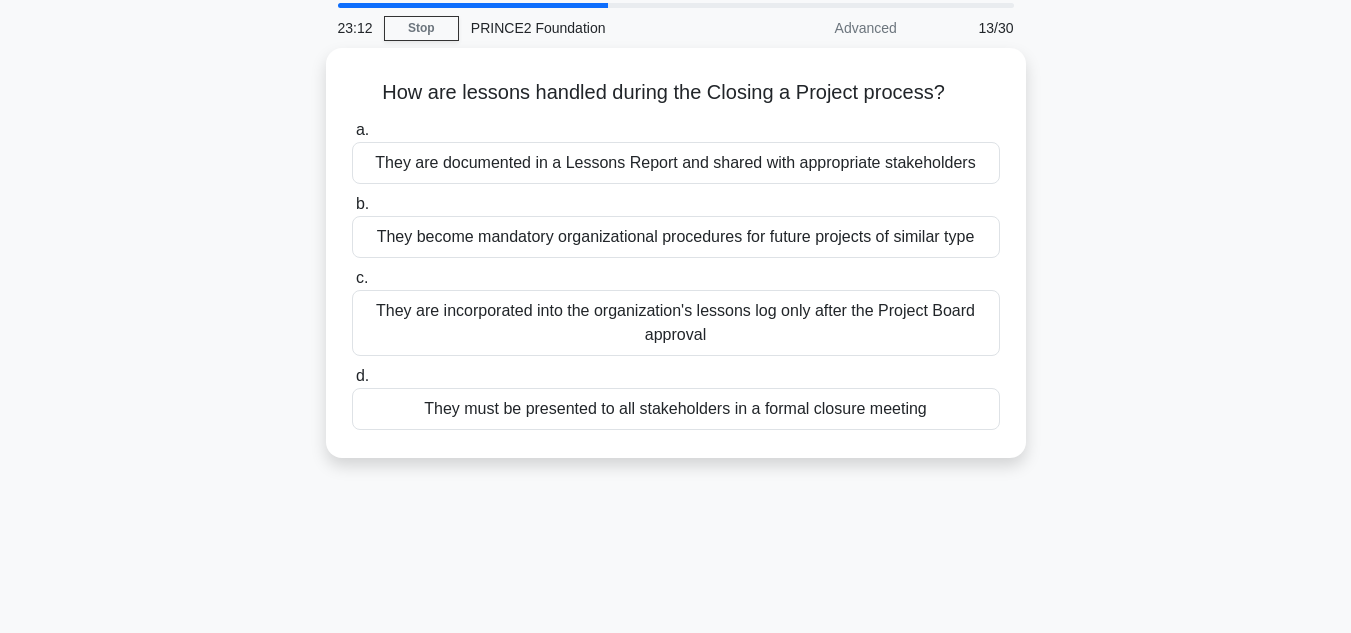 scroll, scrollTop: 0, scrollLeft: 0, axis: both 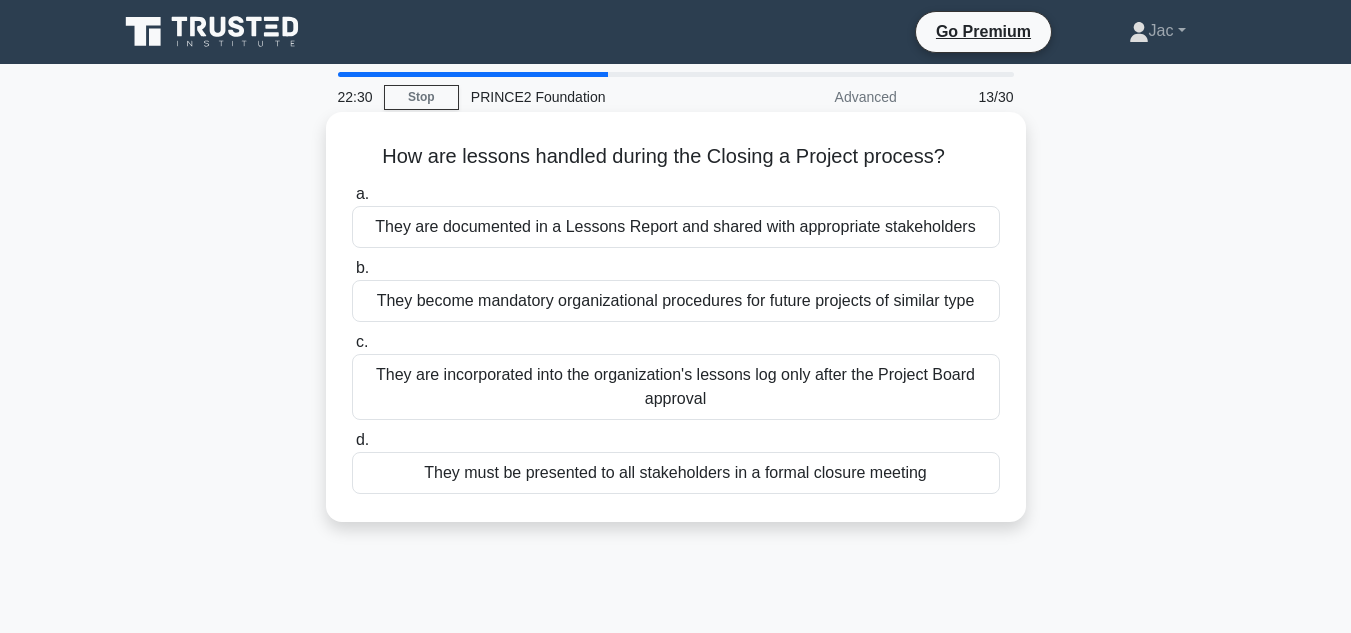 click on "They must be presented to all stakeholders in a formal closure meeting" at bounding box center (676, 473) 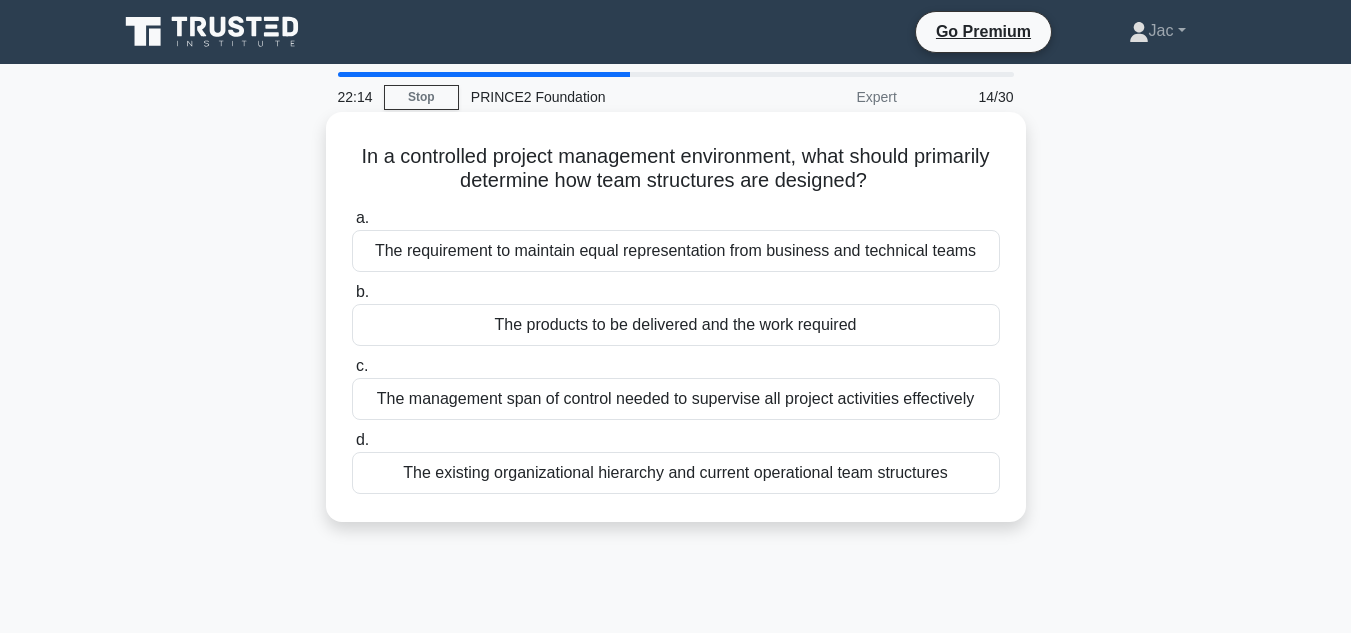 click on "The products to be delivered and the work required" at bounding box center (676, 325) 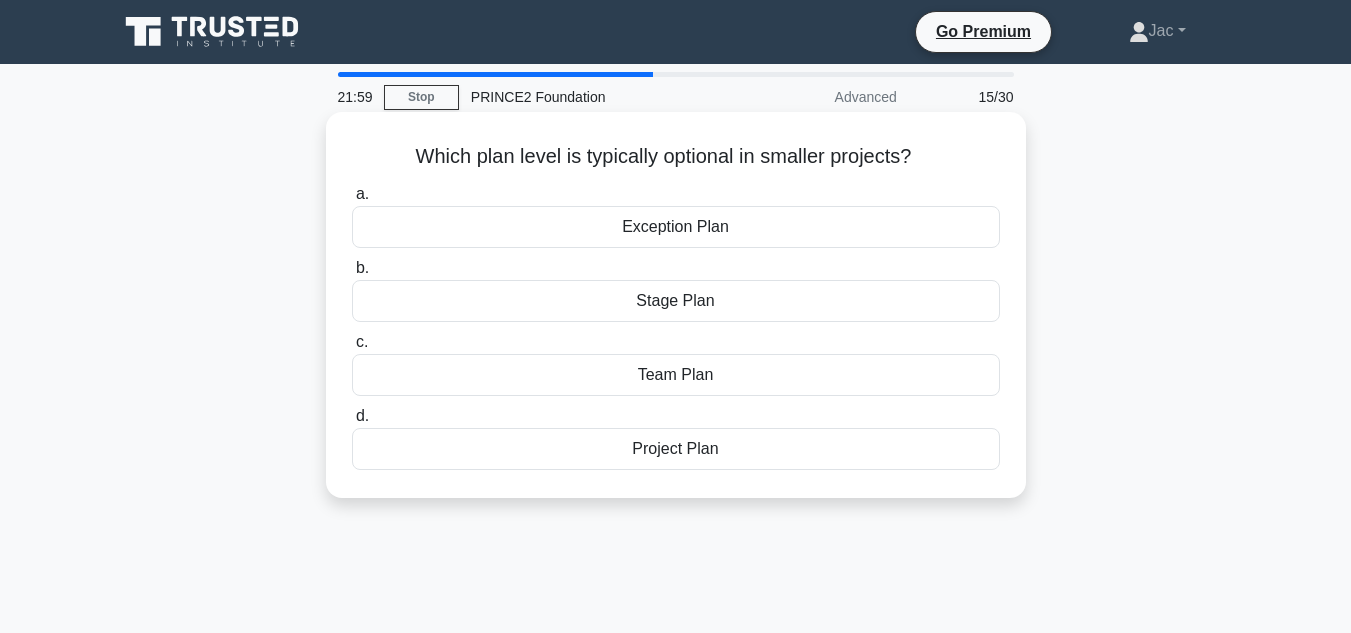click on "Stage Plan" at bounding box center (676, 301) 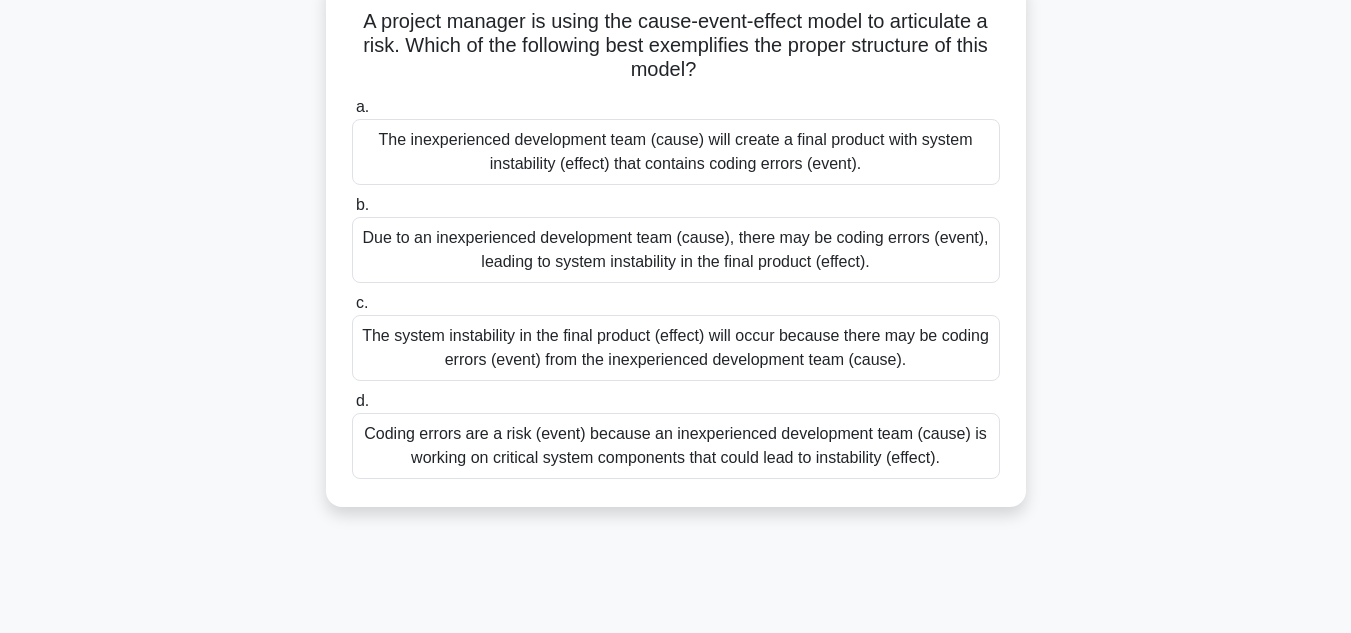 scroll, scrollTop: 143, scrollLeft: 0, axis: vertical 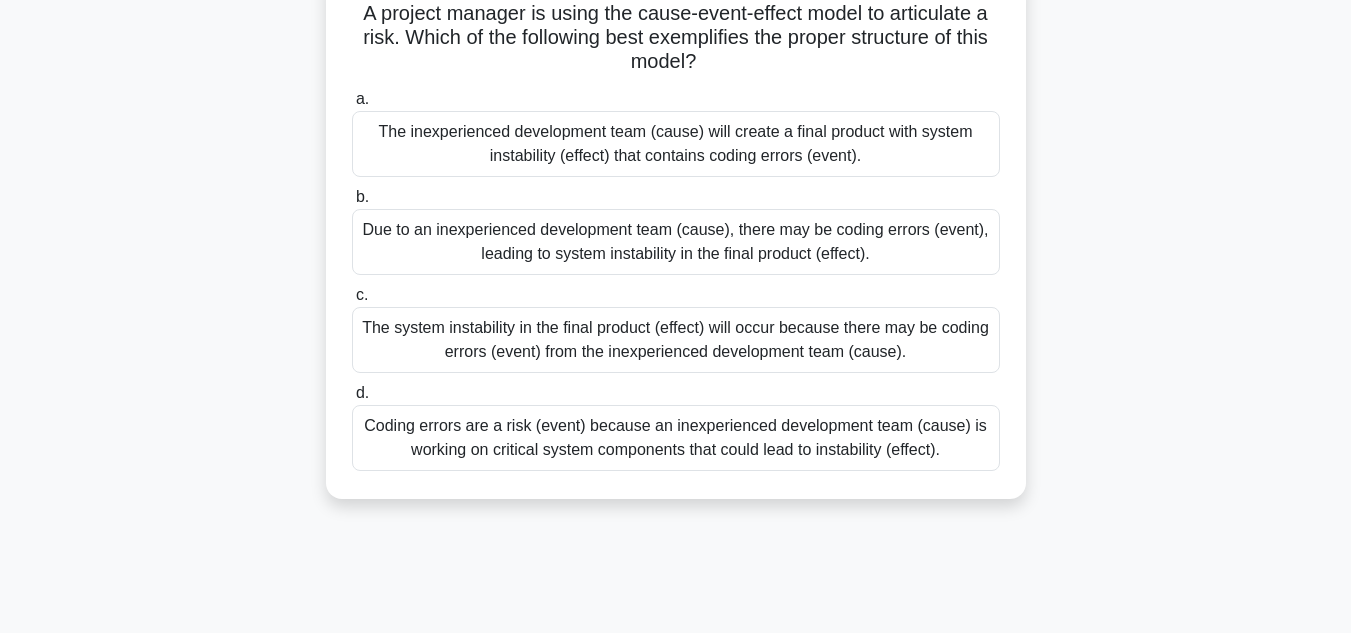click on "Coding errors are a risk (event) because an inexperienced development team (cause) is working on critical system components that could lead to instability (effect)." at bounding box center [676, 438] 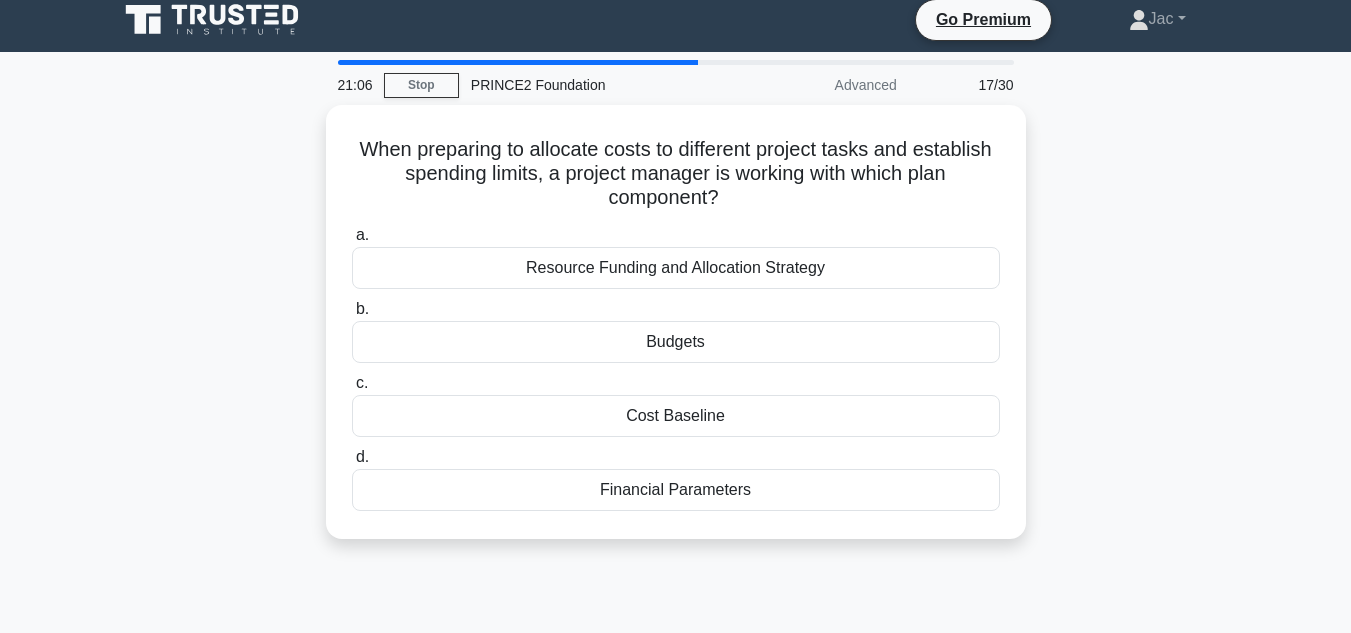 scroll, scrollTop: 0, scrollLeft: 0, axis: both 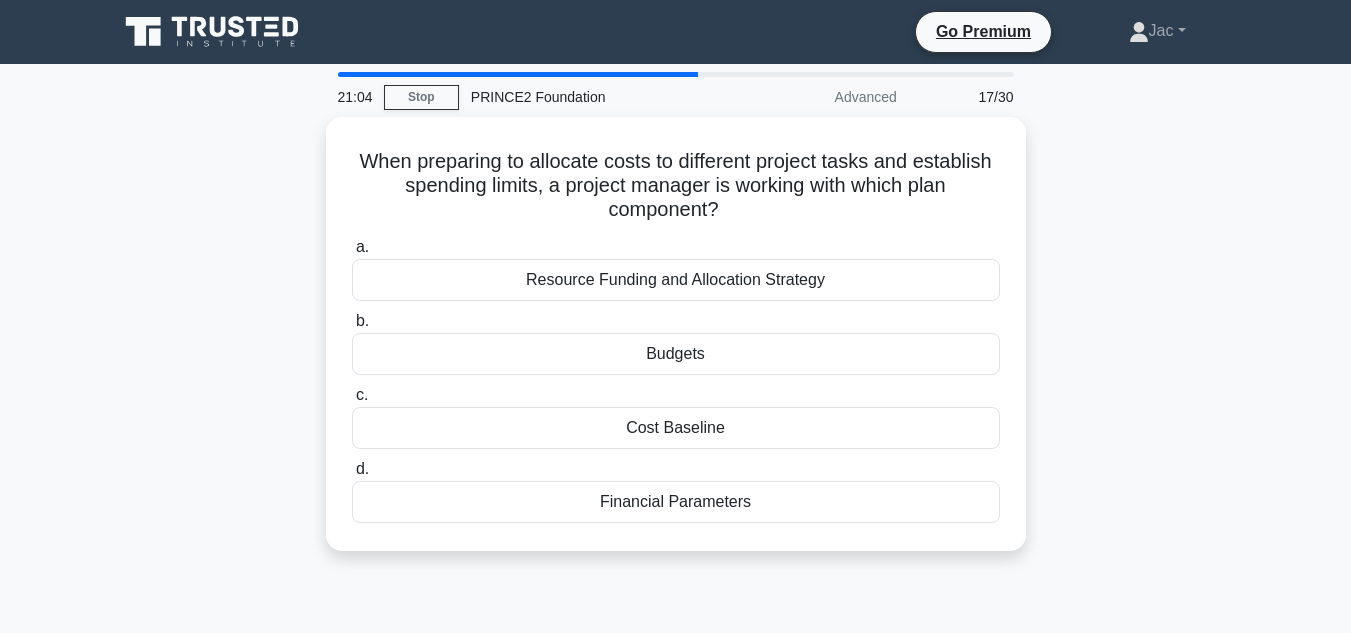 click on "When preparing to allocate costs to different project tasks and establish spending limits, a project manager is working with which plan component?
.spinner_0XTQ{transform-origin:center;animation:spinner_y6GP .75s linear infinite}@keyframes spinner_y6GP{100%{transform:rotate(360deg)}}
a.
Resource Funding and Allocation Strategy
b. c. d." at bounding box center [676, 346] 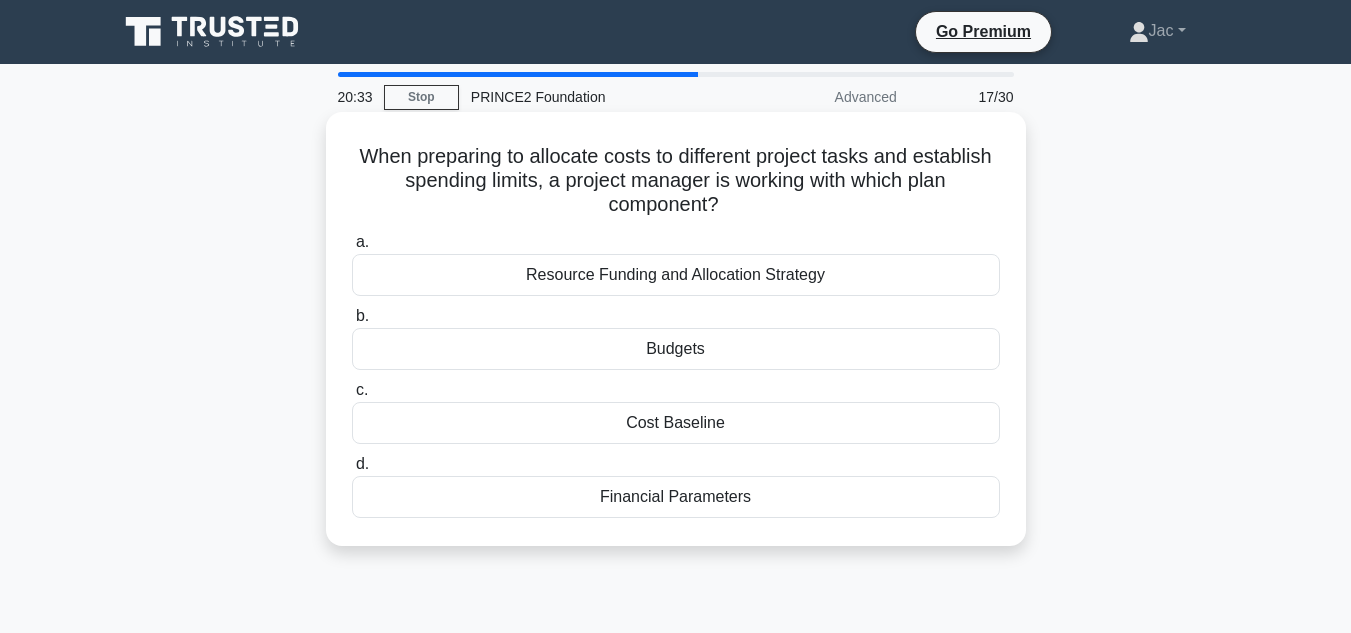 click on "Budgets" at bounding box center [676, 349] 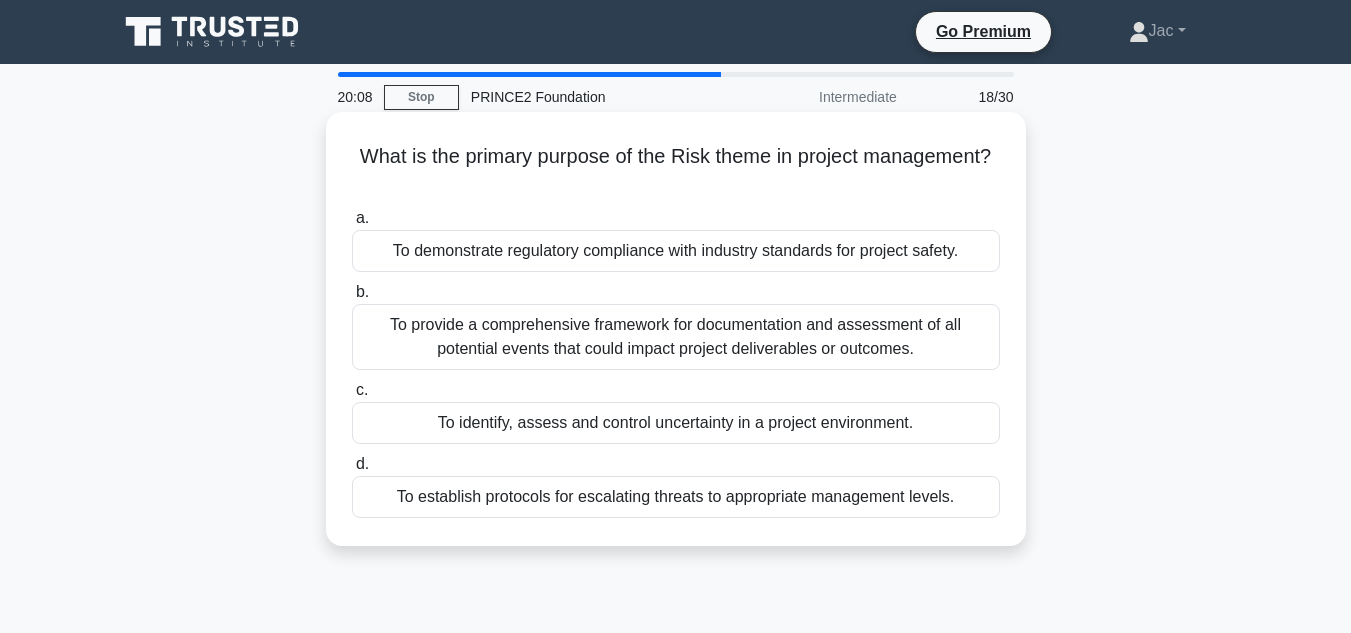 click on "To identify, assess and control uncertainty in a project environment." at bounding box center (676, 423) 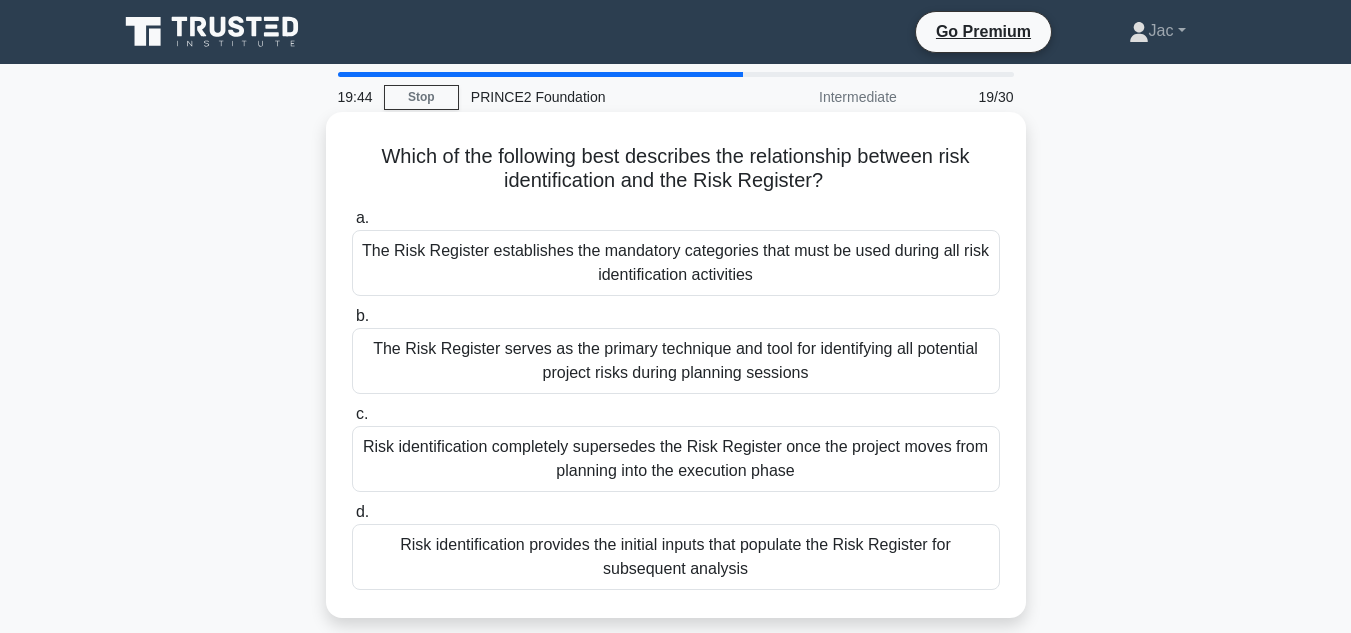 click on "Risk identification provides the initial inputs that populate the Risk Register for subsequent analysis" at bounding box center [676, 557] 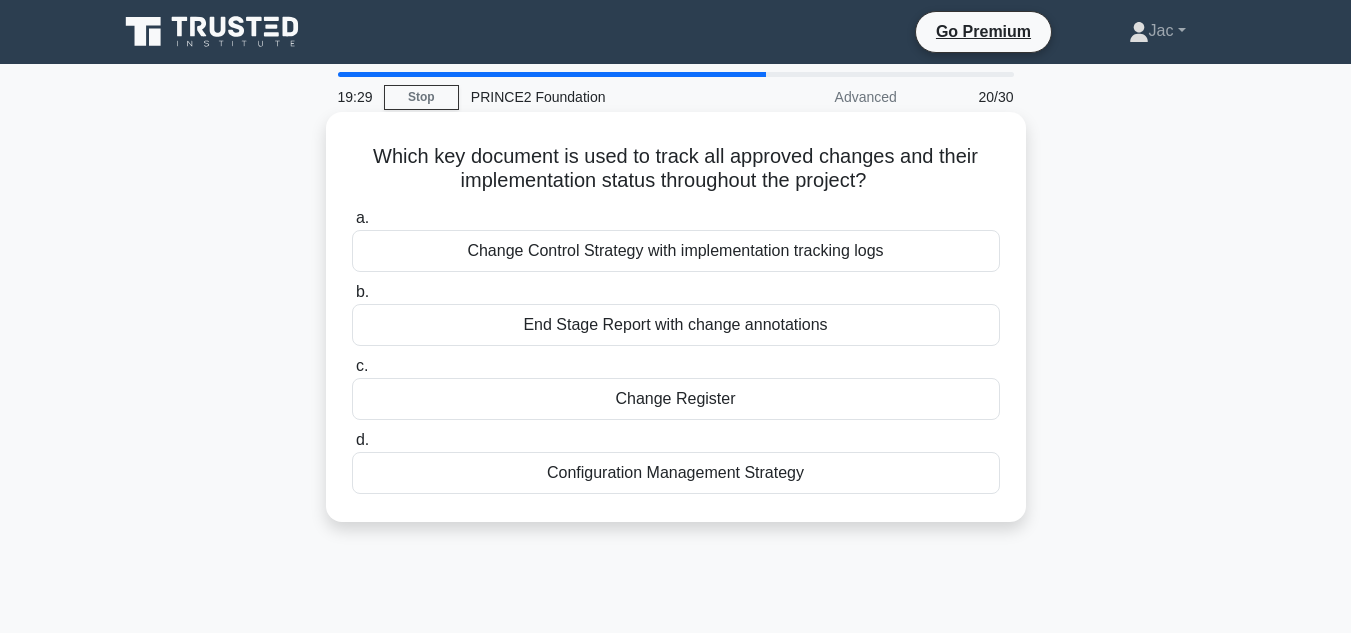 click on "Change Register" at bounding box center (676, 399) 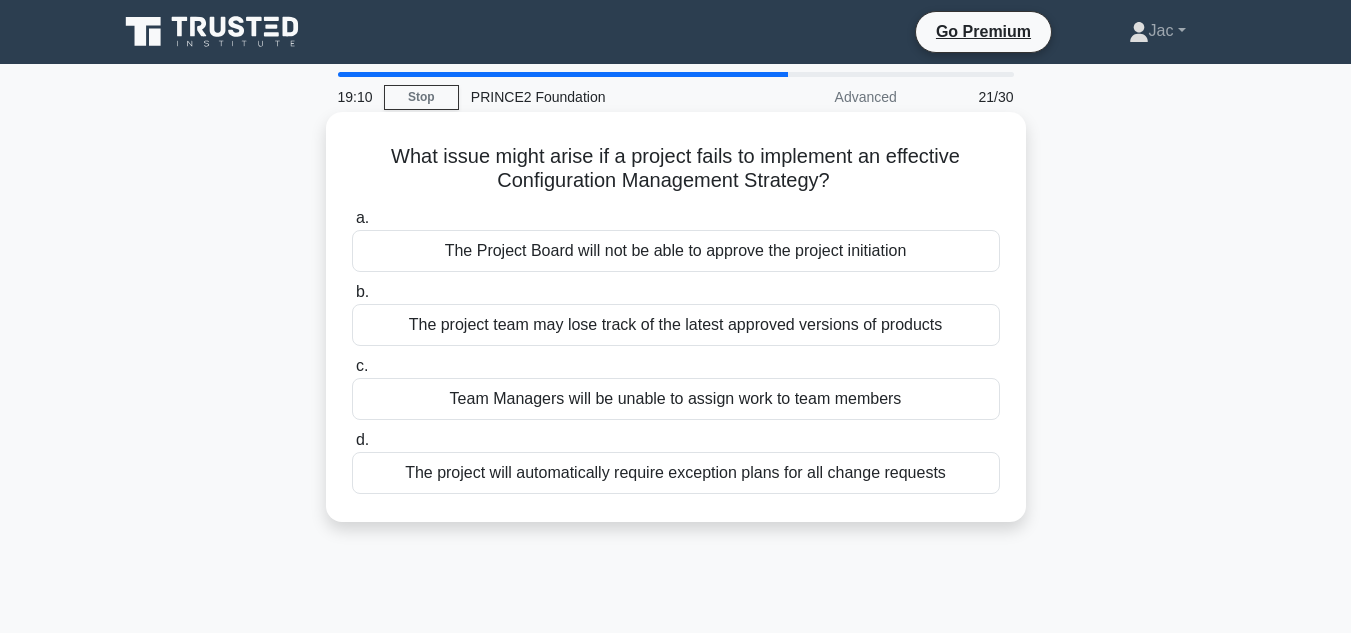 click on "The project team may lose track of the latest approved versions of products" at bounding box center (676, 325) 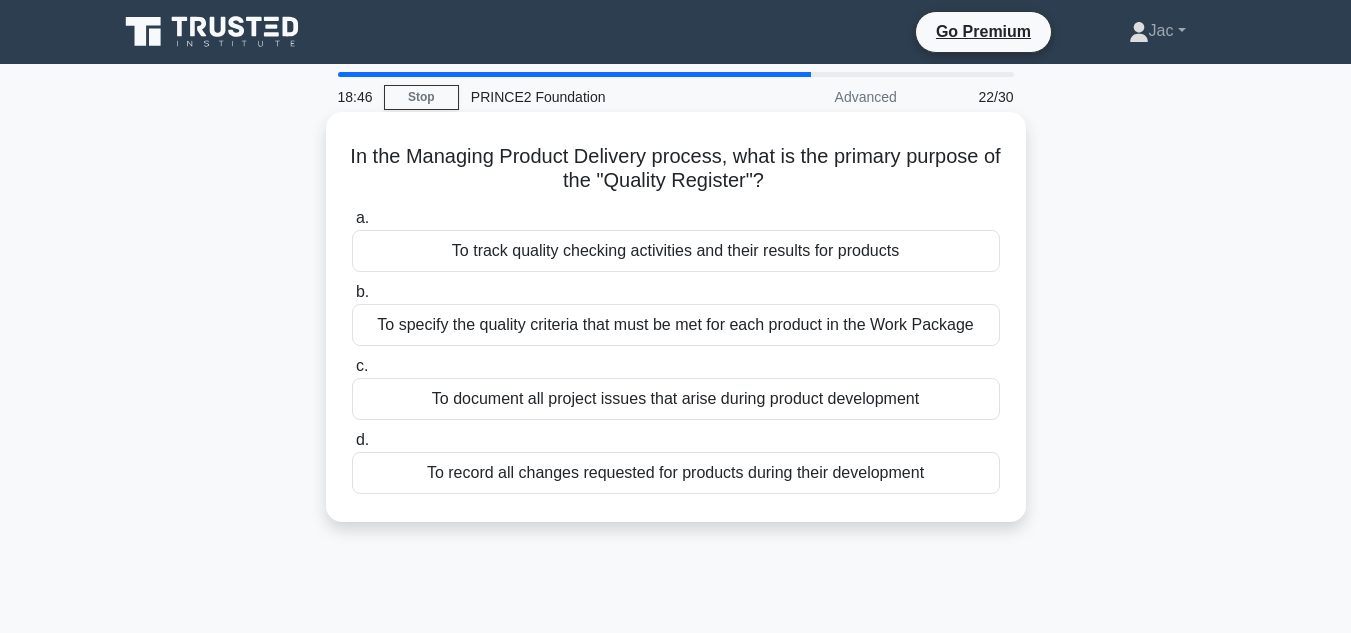 click on "To track quality checking activities and their results for products" at bounding box center [676, 251] 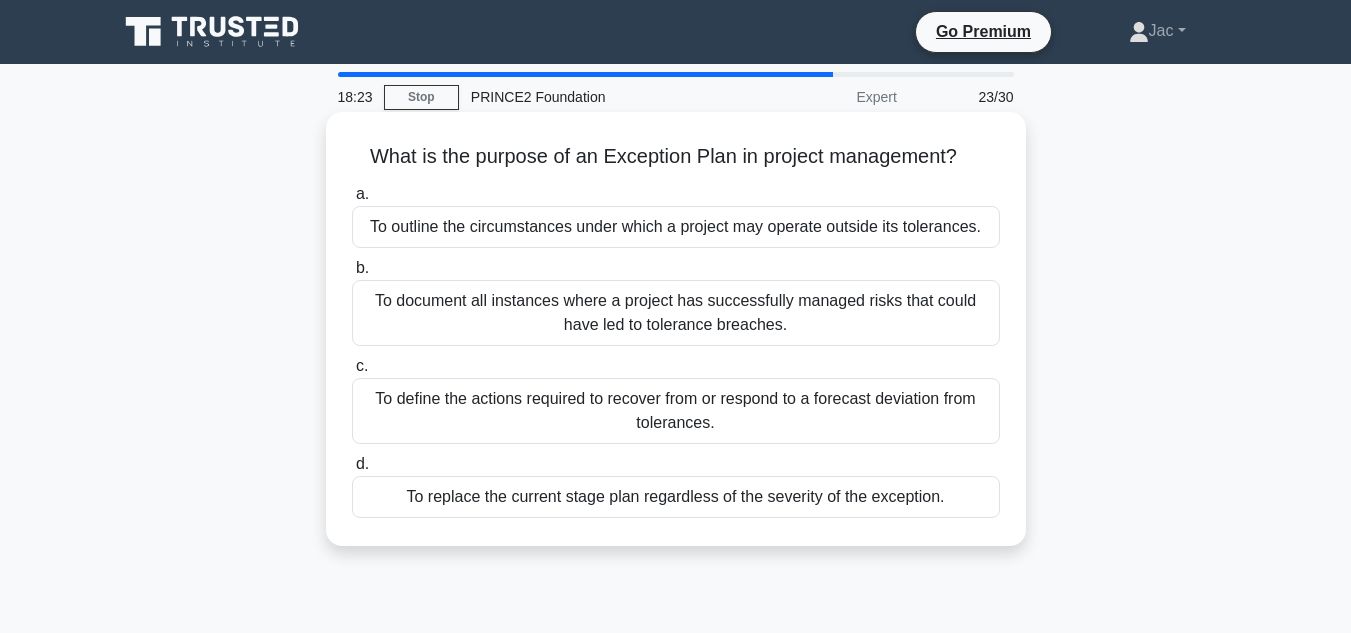 click on "To outline the circumstances under which a project may operate outside its tolerances." at bounding box center (676, 227) 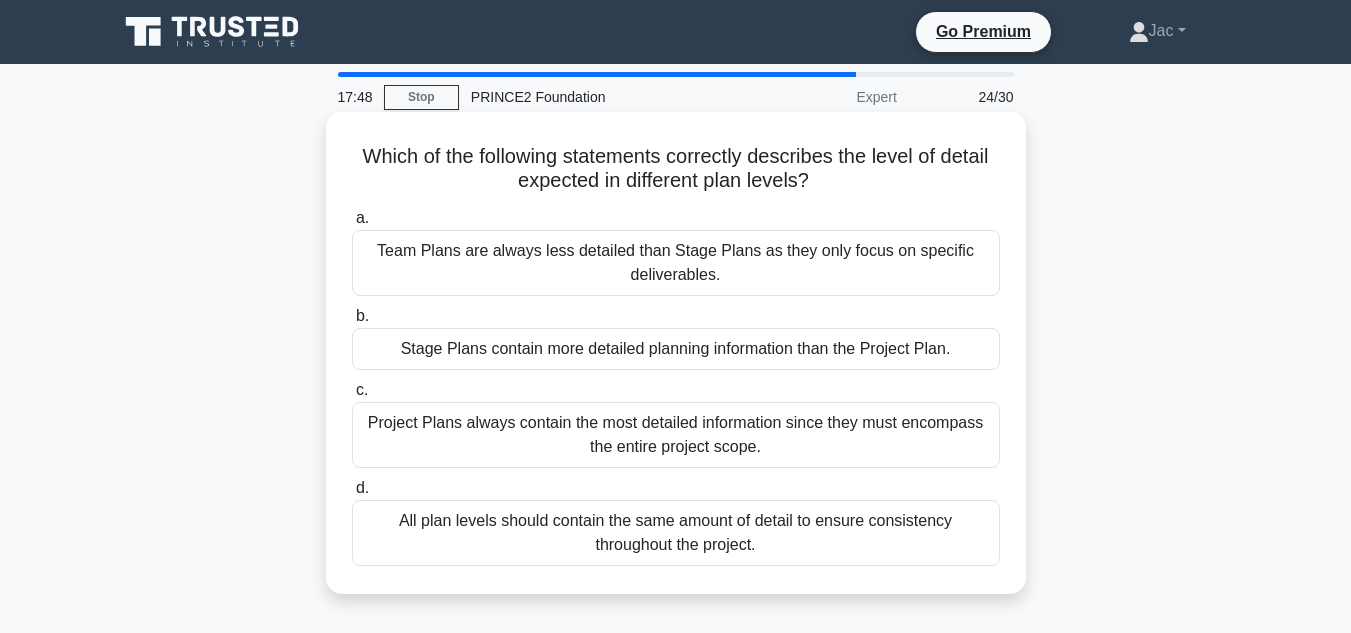 click on "Project Plans always contain the most detailed information since they must encompass the entire project scope." at bounding box center [676, 435] 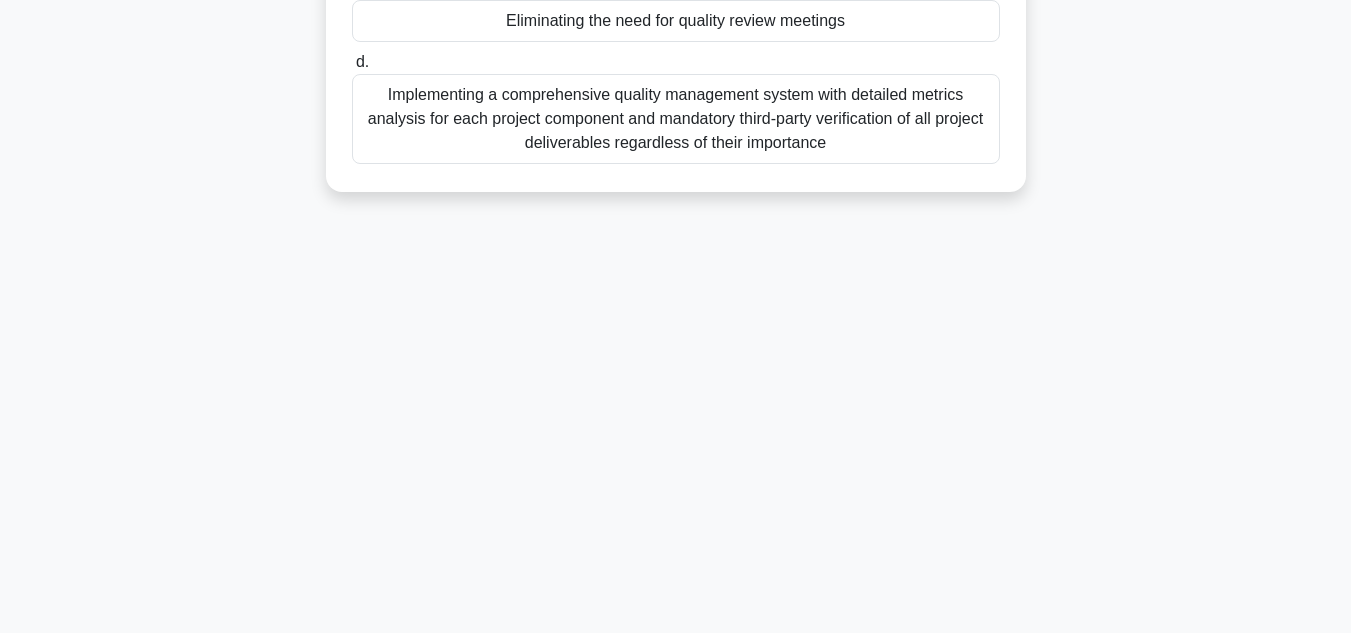 scroll, scrollTop: 0, scrollLeft: 0, axis: both 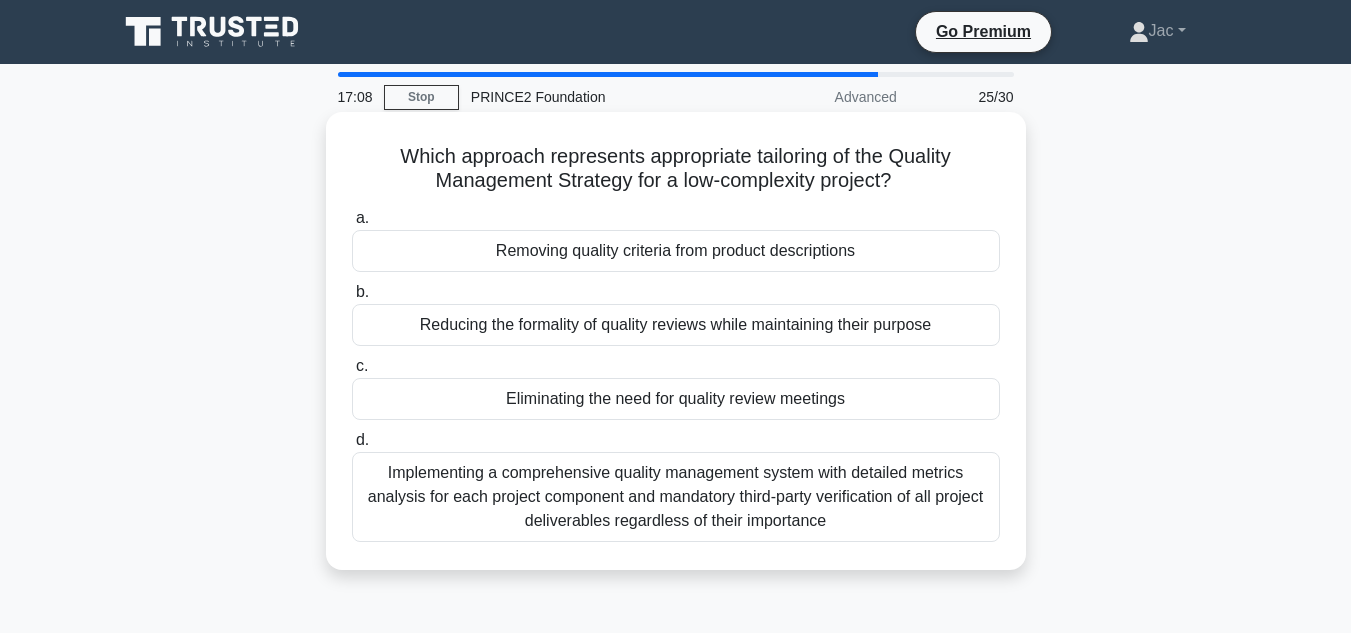 click on "Reducing the formality of quality reviews while maintaining their purpose" at bounding box center [676, 325] 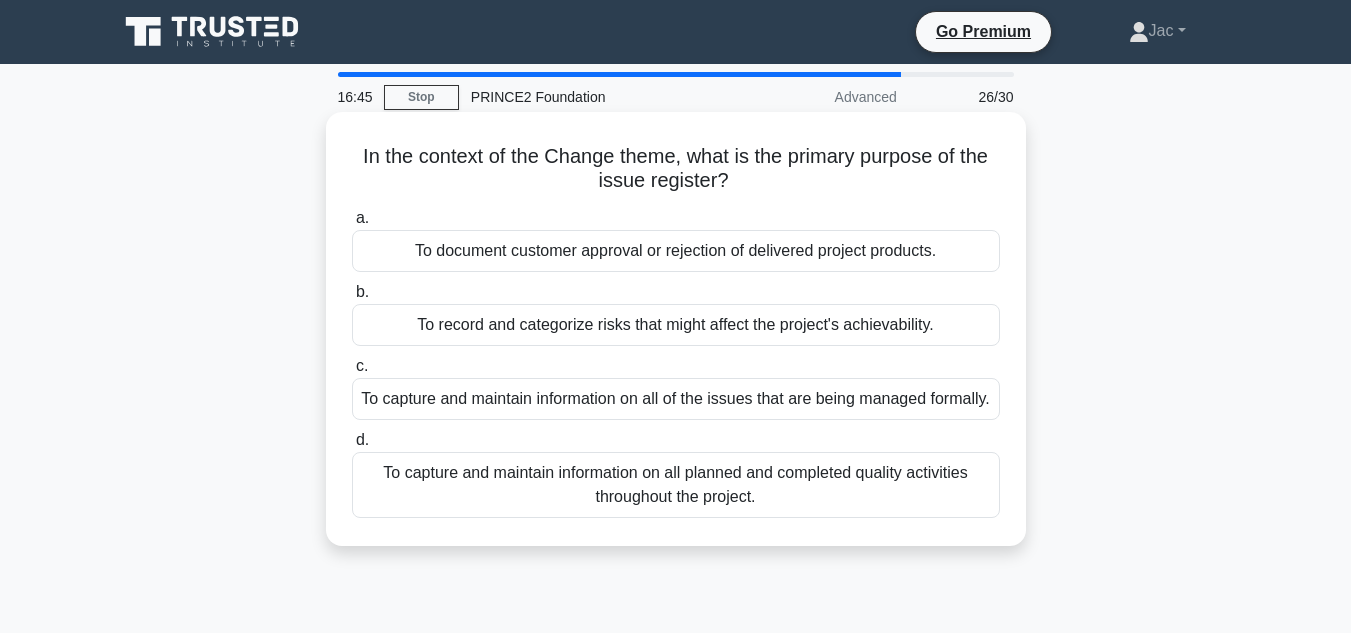click on "To capture and maintain information on all of the issues that are being managed formally." at bounding box center (676, 399) 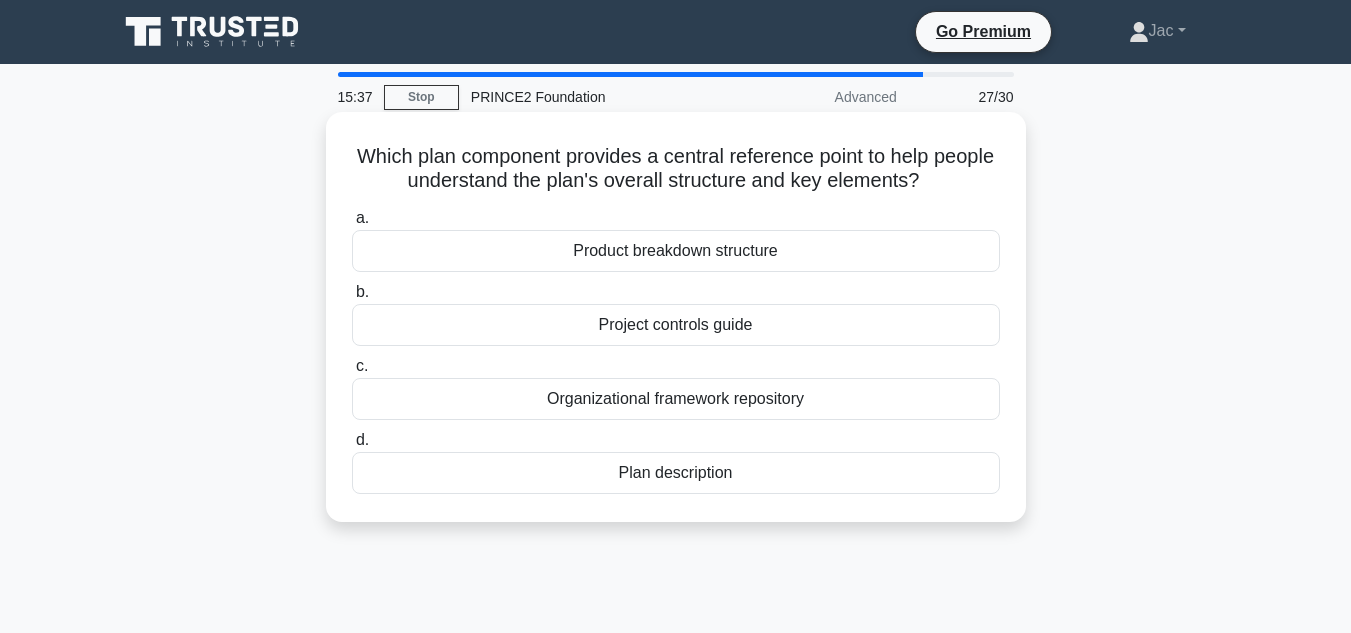 click on "Plan description" at bounding box center (676, 473) 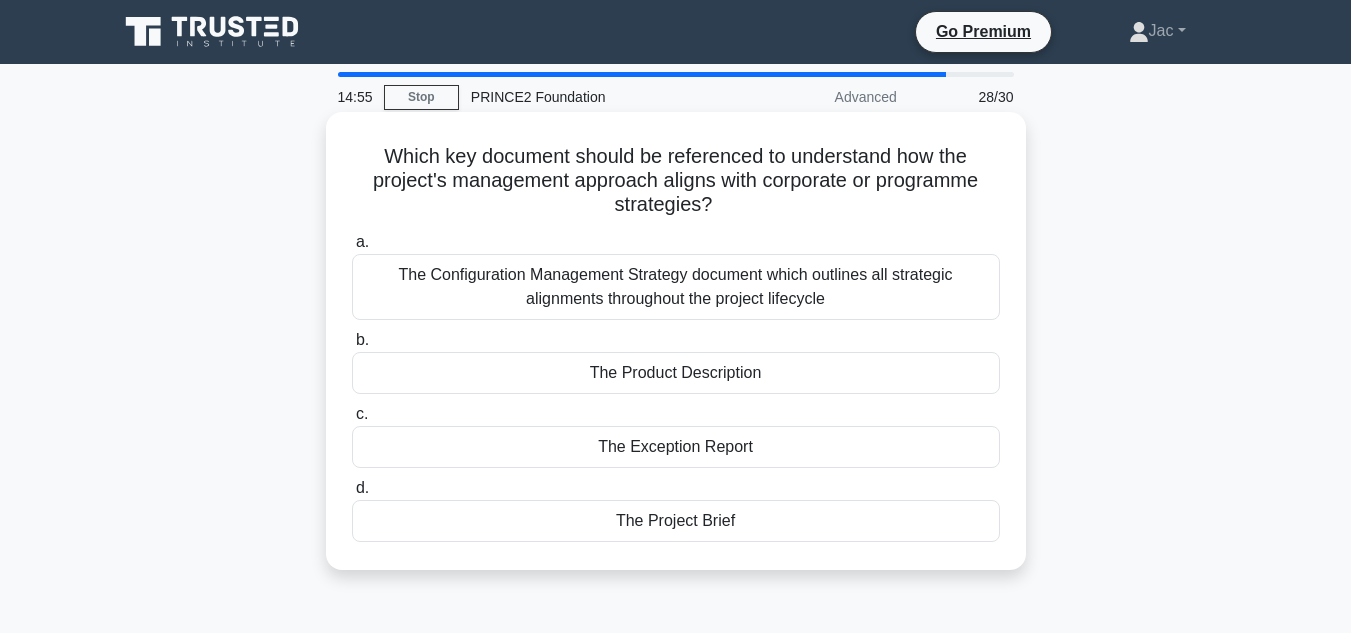 click on "The Project Brief" at bounding box center [676, 521] 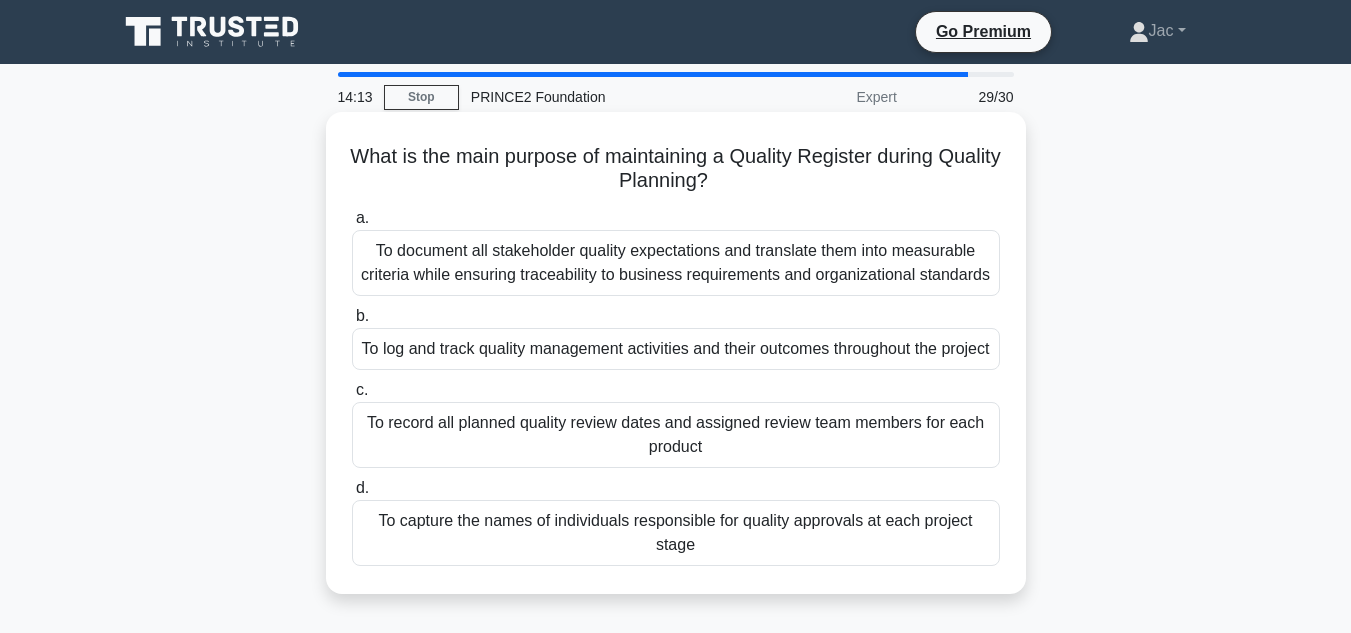 click on "To log and track quality management activities and their outcomes throughout the project" at bounding box center [676, 349] 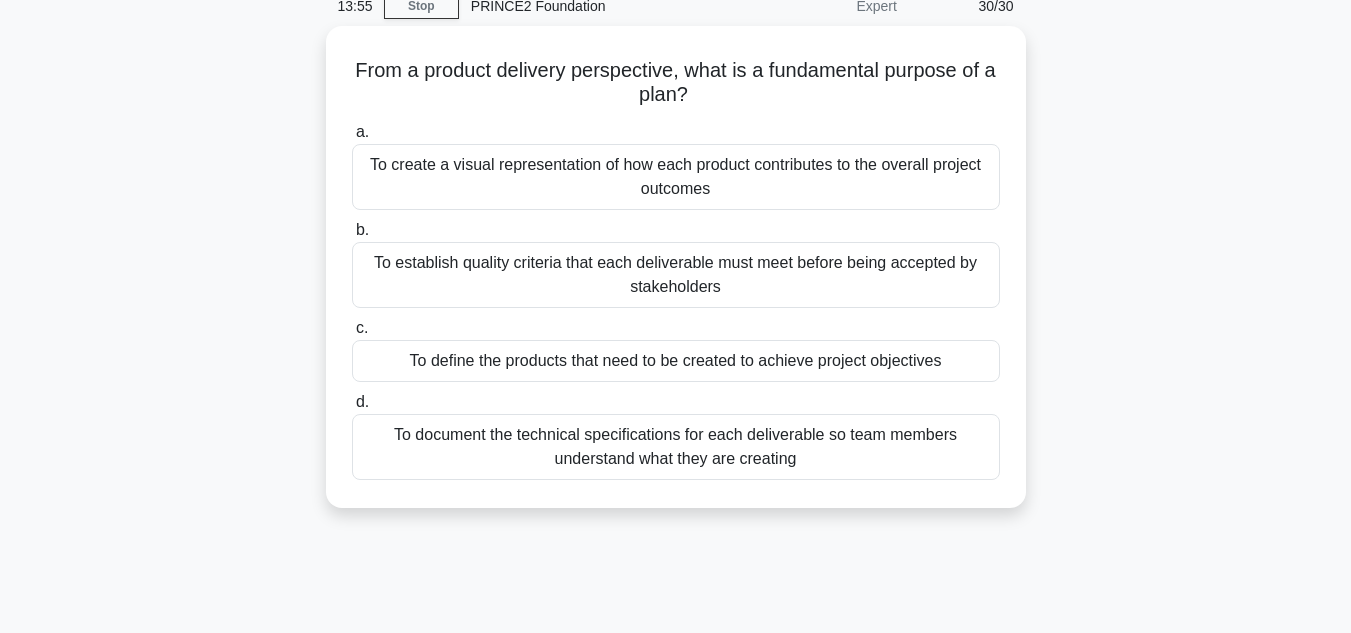 scroll, scrollTop: 93, scrollLeft: 0, axis: vertical 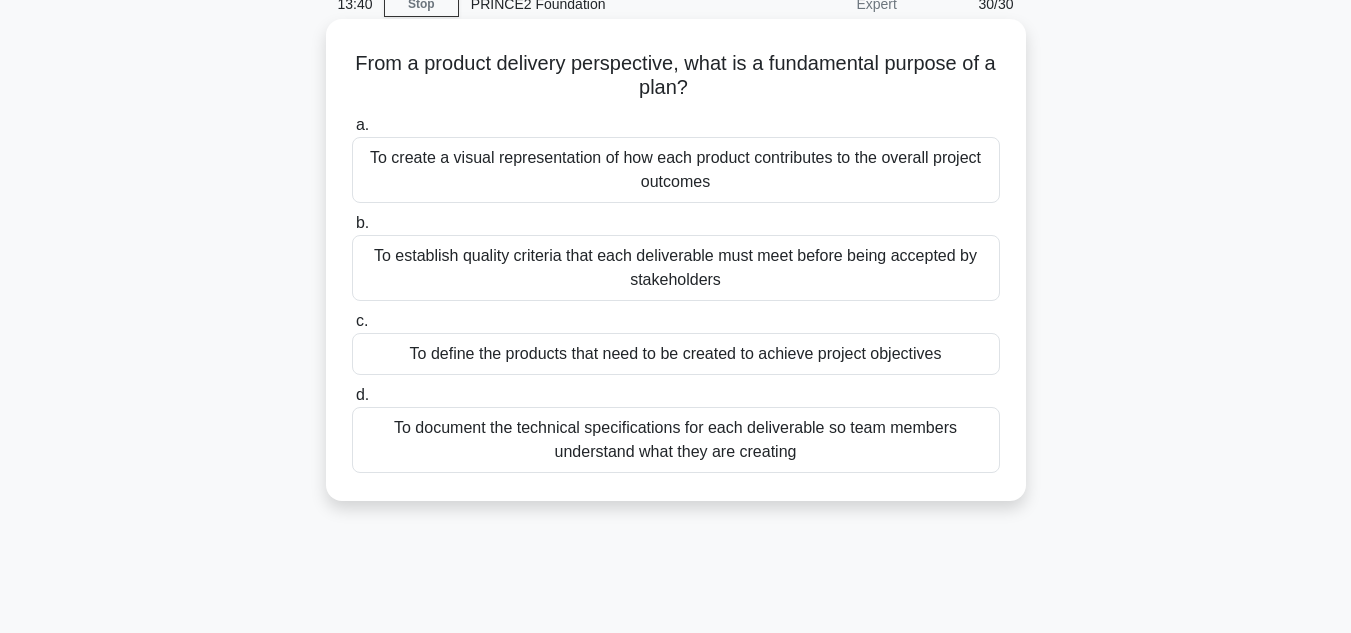 click on "To create a visual representation of how each product contributes to the overall project outcomes" at bounding box center [676, 170] 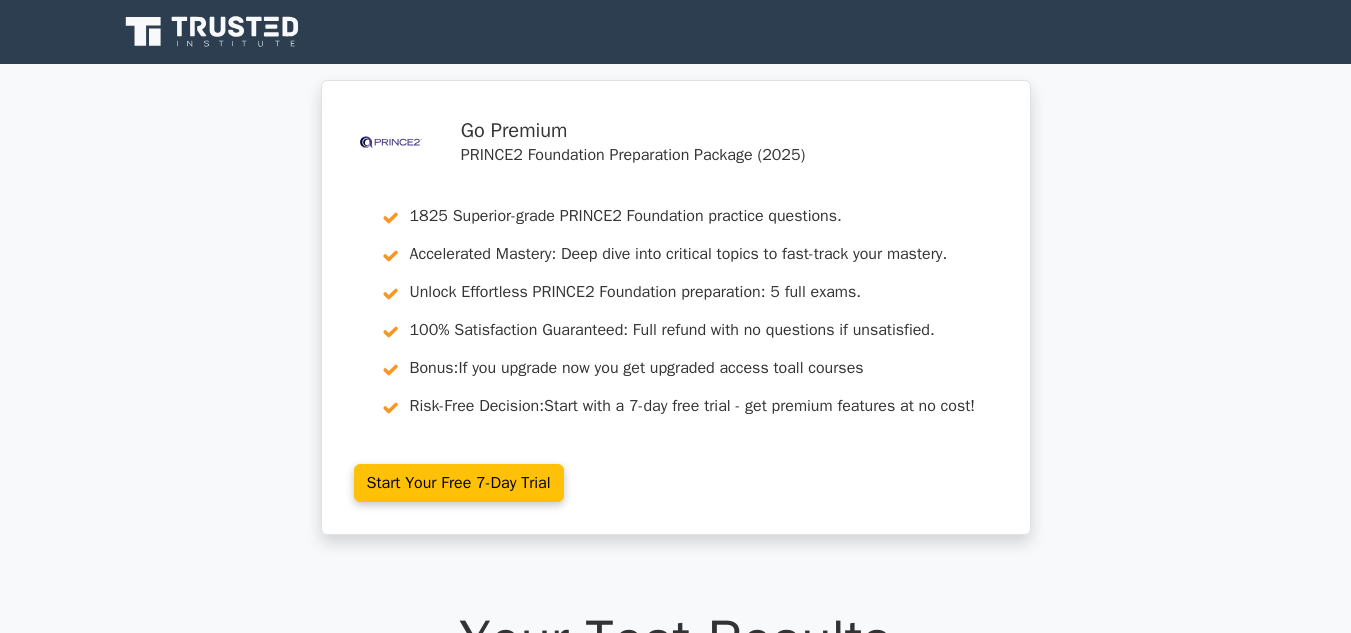 scroll, scrollTop: 0, scrollLeft: 0, axis: both 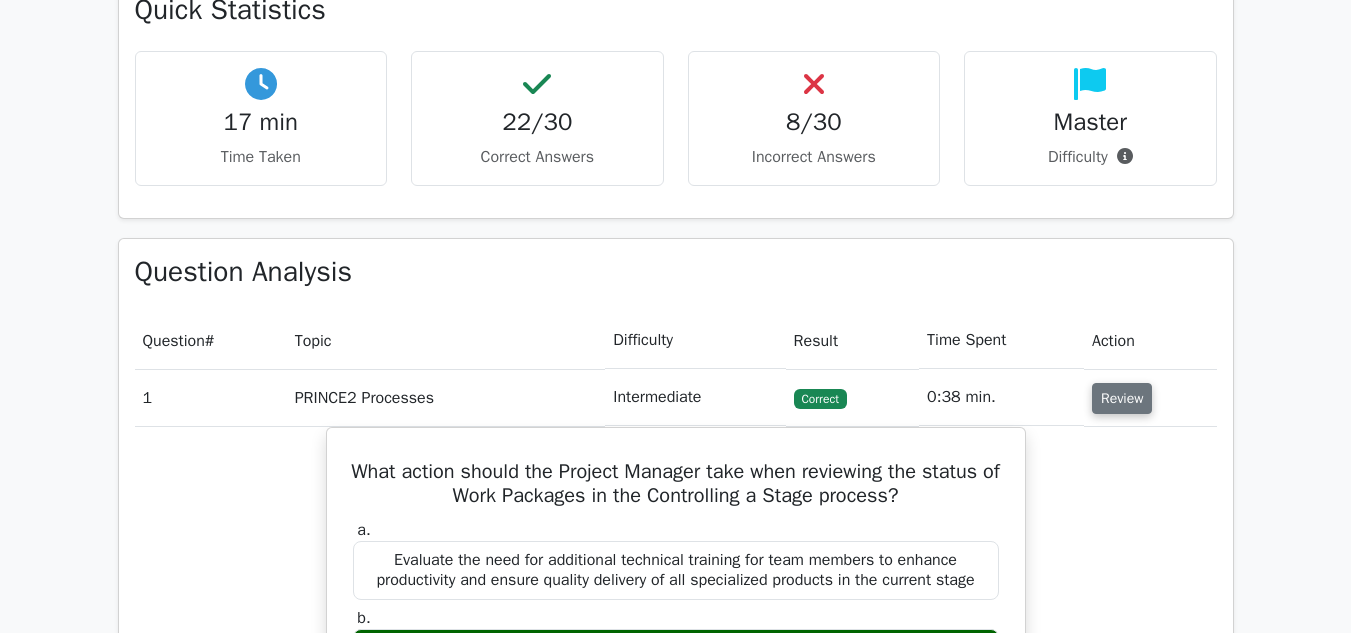 click on "Review" at bounding box center [1122, 398] 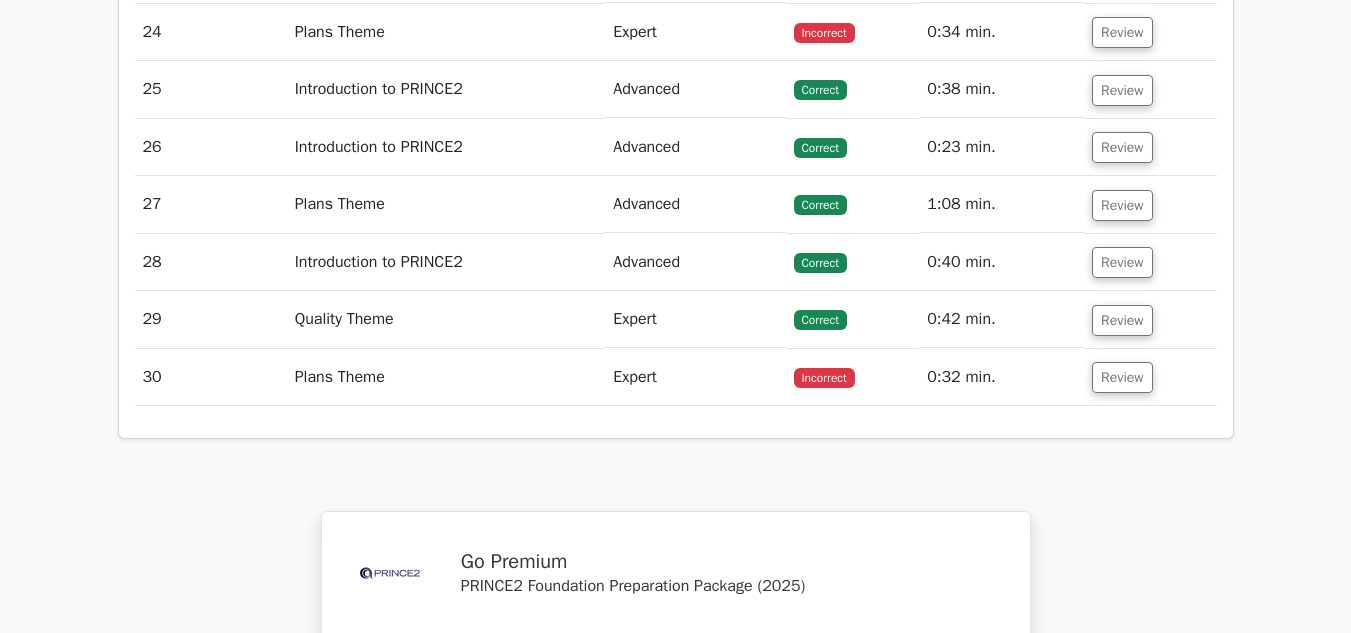 scroll, scrollTop: 3077, scrollLeft: 0, axis: vertical 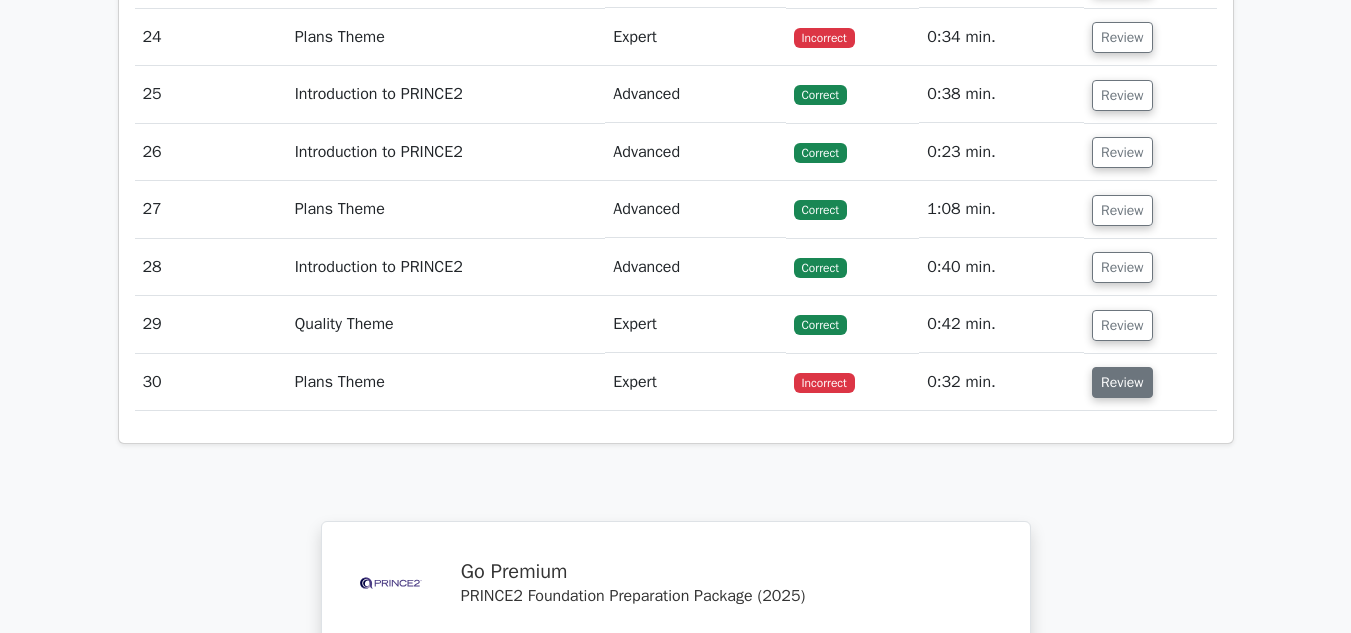click on "Review" at bounding box center [1122, 382] 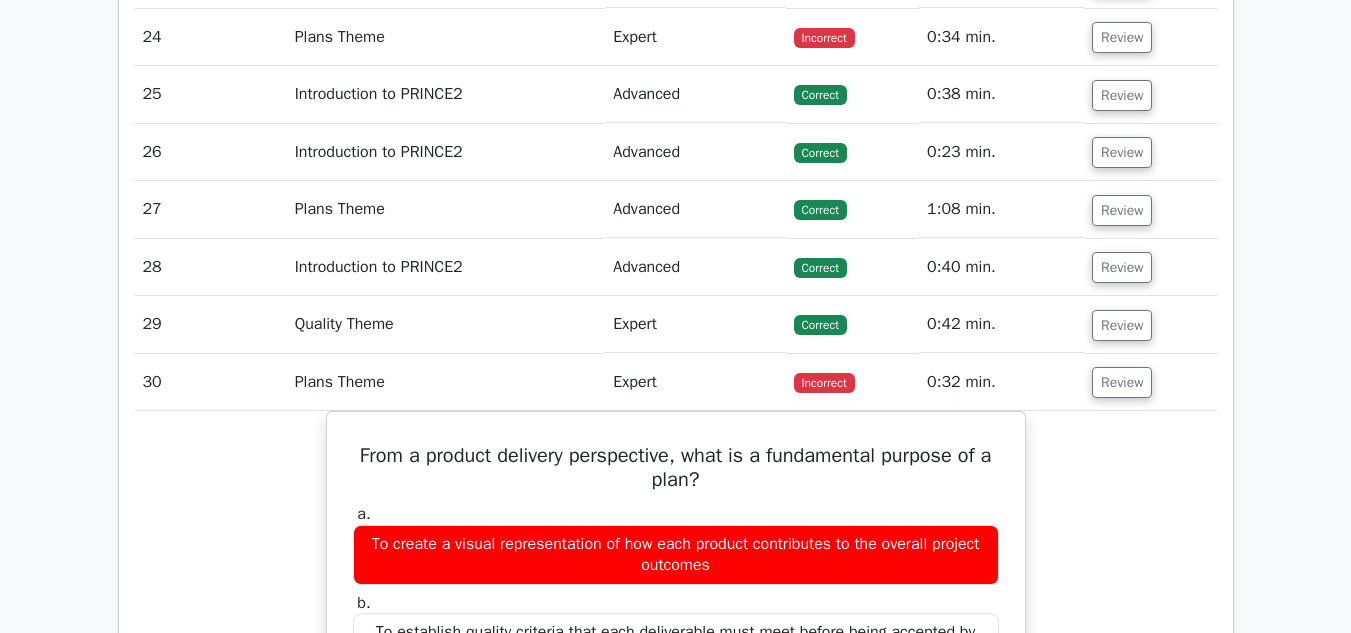 scroll, scrollTop: 0, scrollLeft: 0, axis: both 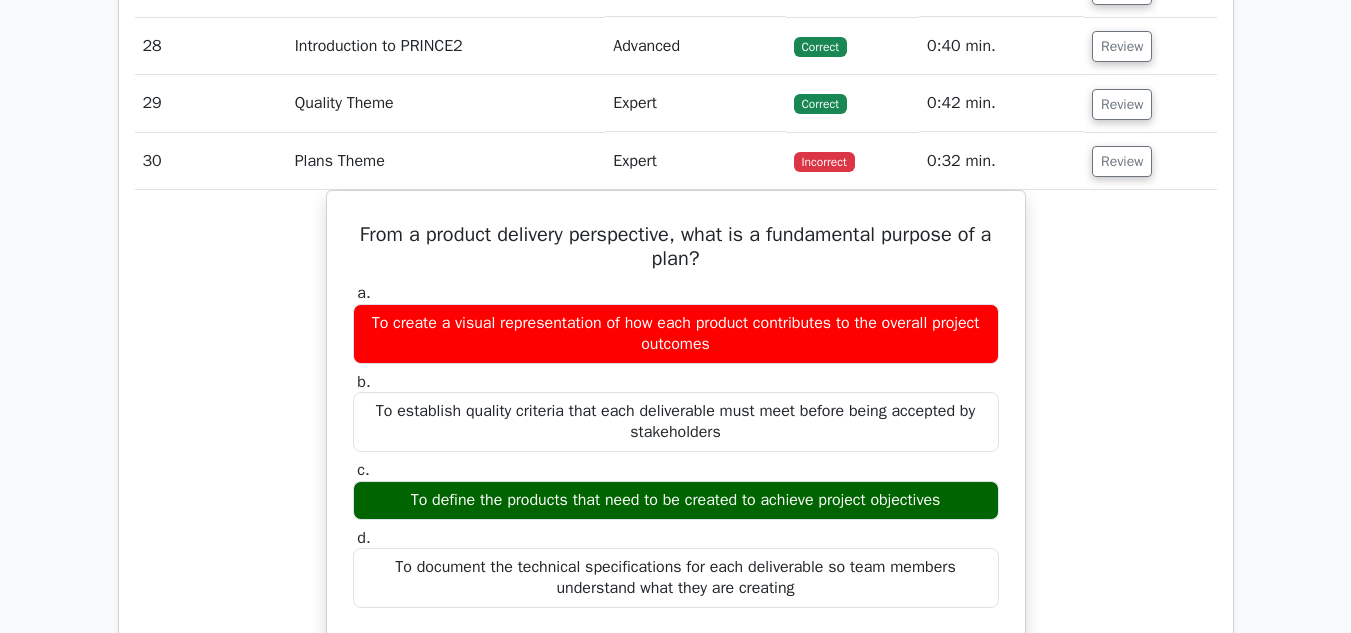 click on "From a product delivery perspective, what is a fundamental purpose of a plan?
a.
To create a visual representation of how each product contributes to the overall project outcomes
b.
c." at bounding box center (676, 647) 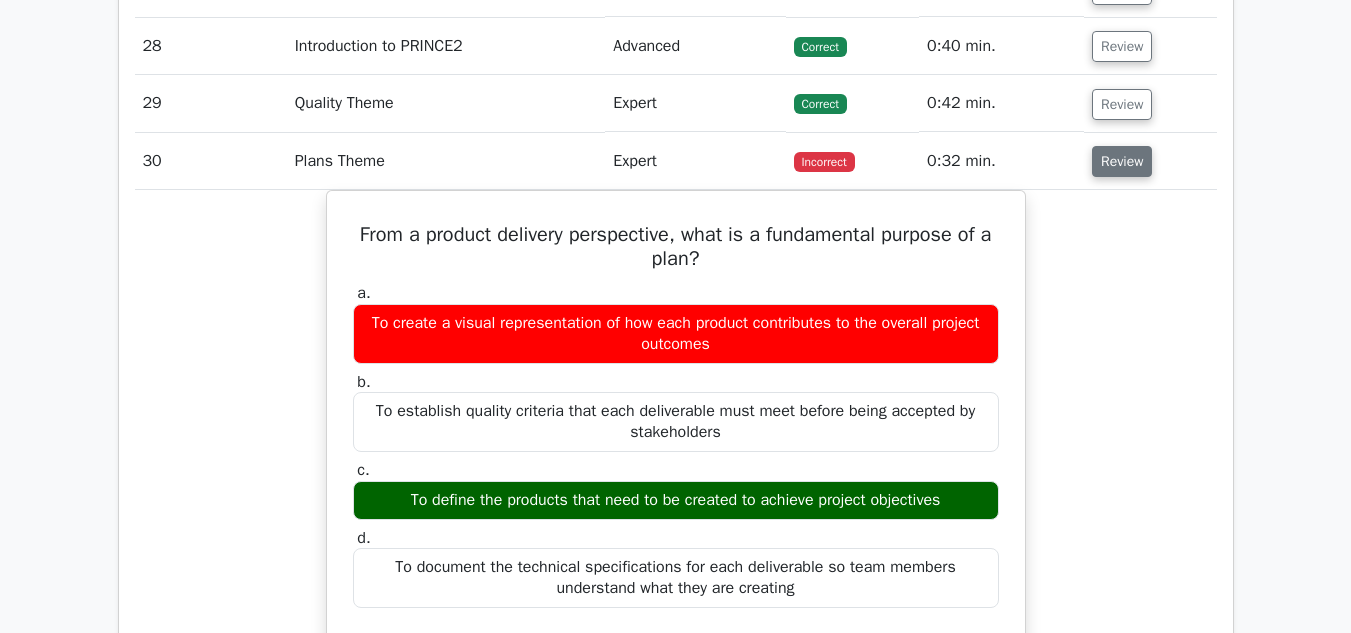 click on "Review" at bounding box center [1122, 161] 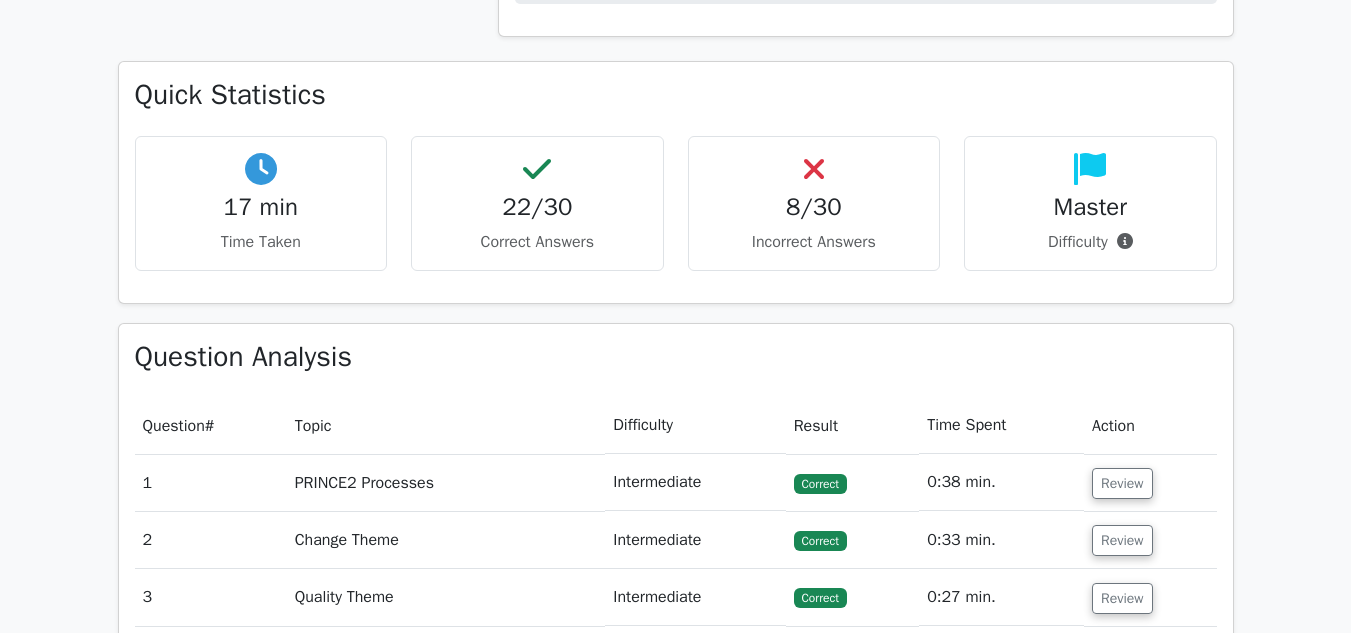 scroll, scrollTop: 1308, scrollLeft: 0, axis: vertical 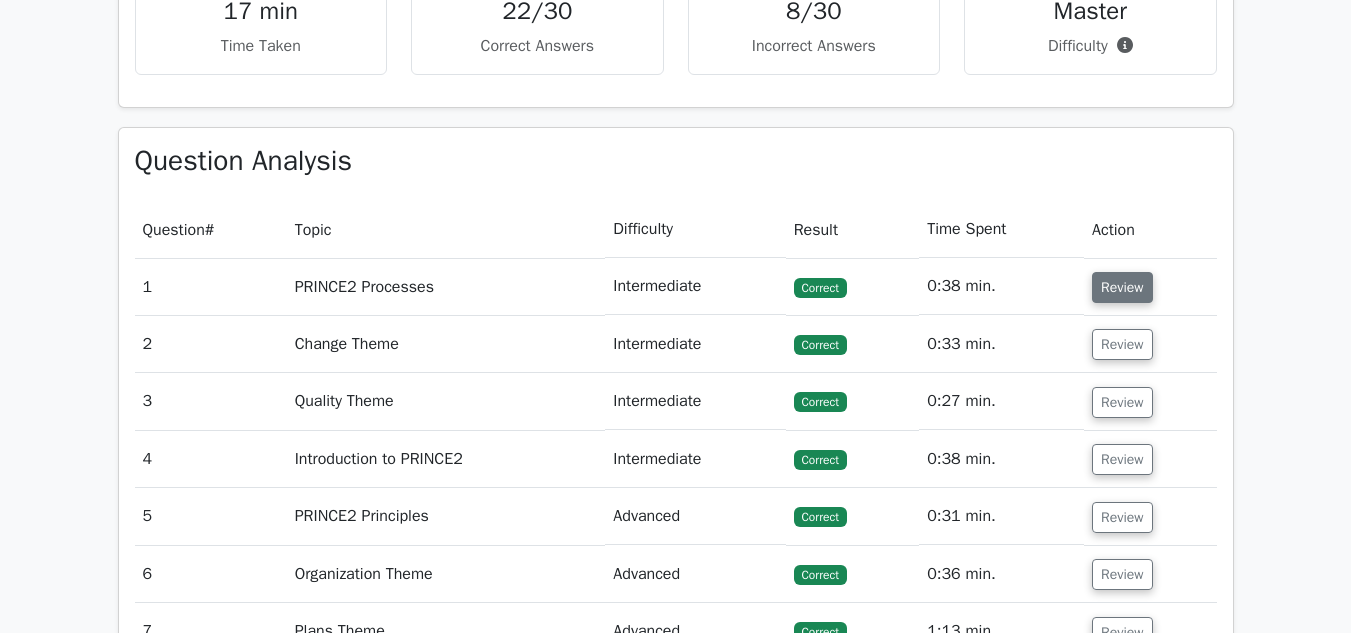click on "Review" at bounding box center (1122, 287) 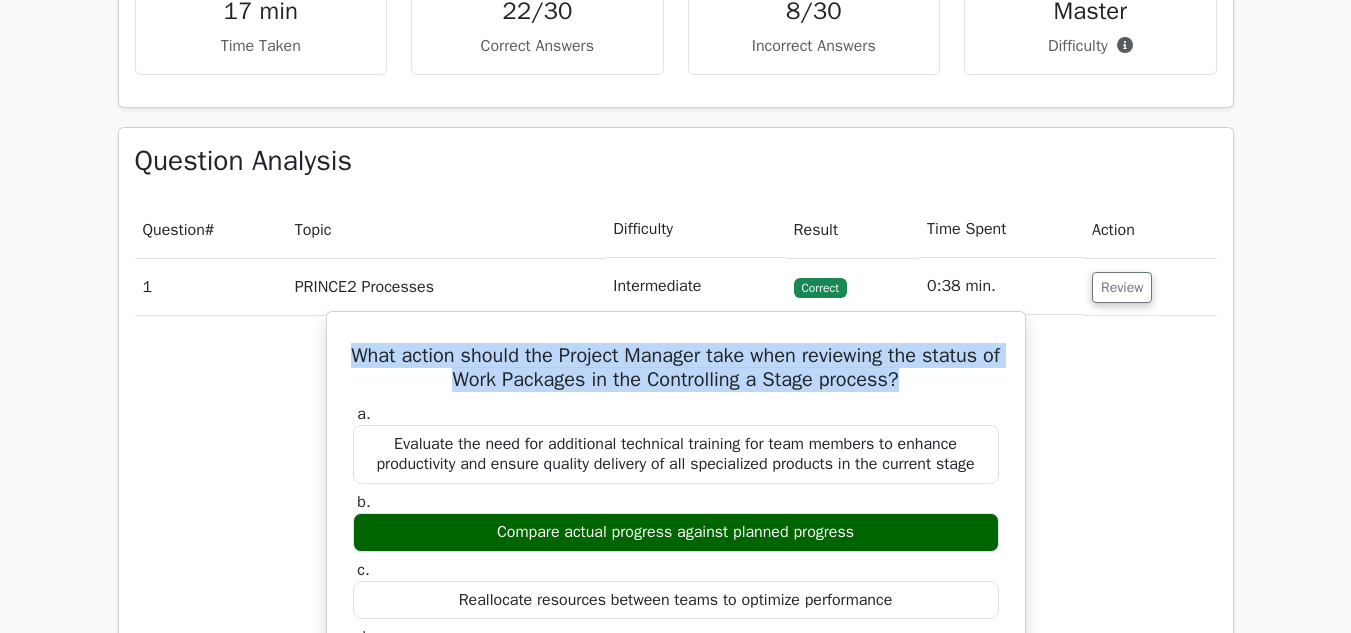 drag, startPoint x: 964, startPoint y: 386, endPoint x: 373, endPoint y: 356, distance: 591.7609 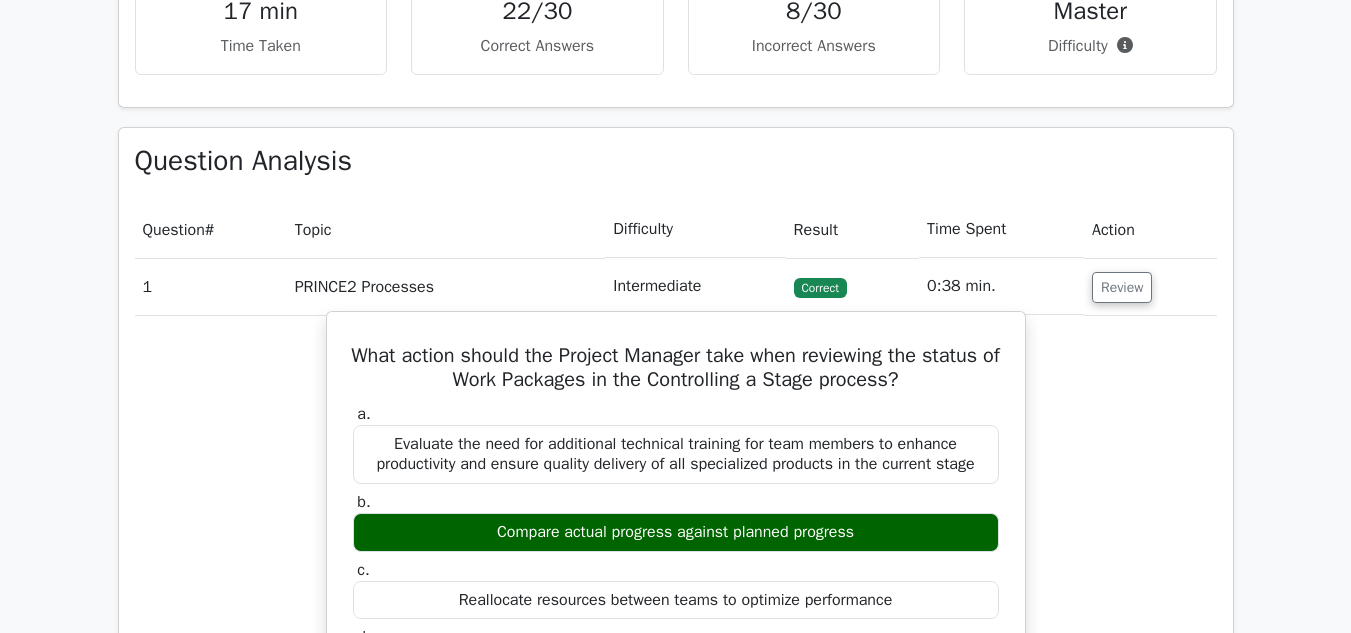 click on "a.
Evaluate the need for additional technical training for team members to enhance productivity and ensure quality delivery of all specialized products in the current stage" at bounding box center (676, 444) 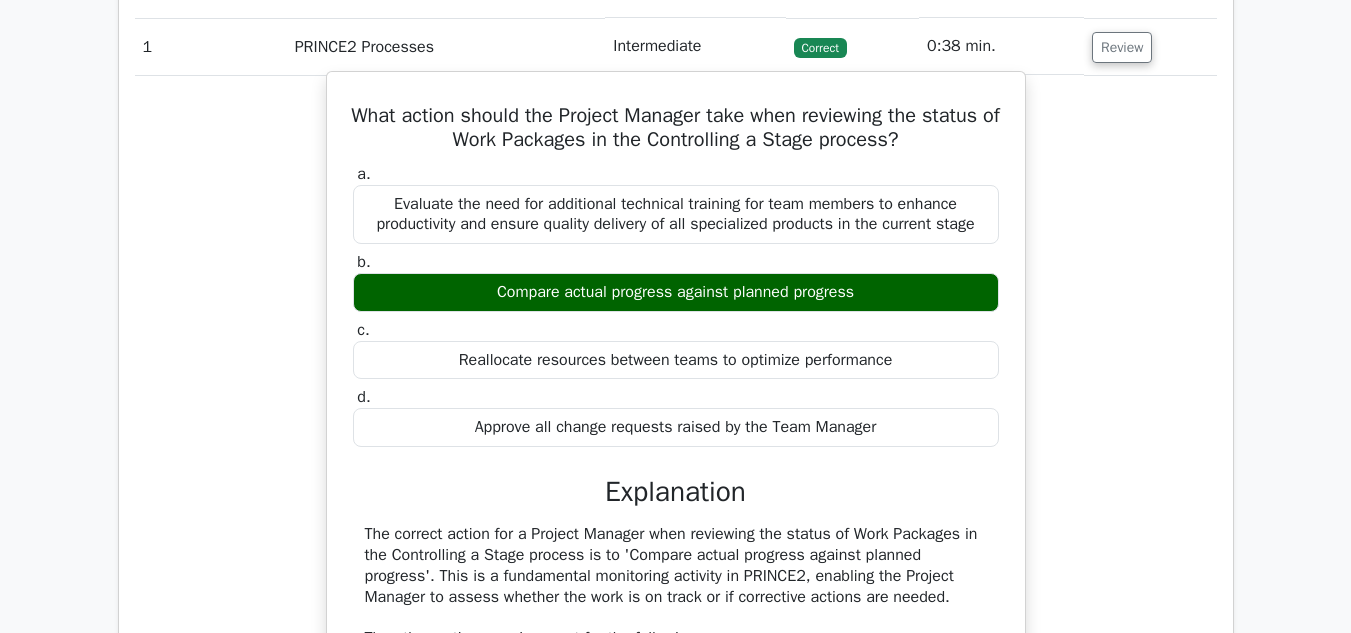 scroll, scrollTop: 1748, scrollLeft: 0, axis: vertical 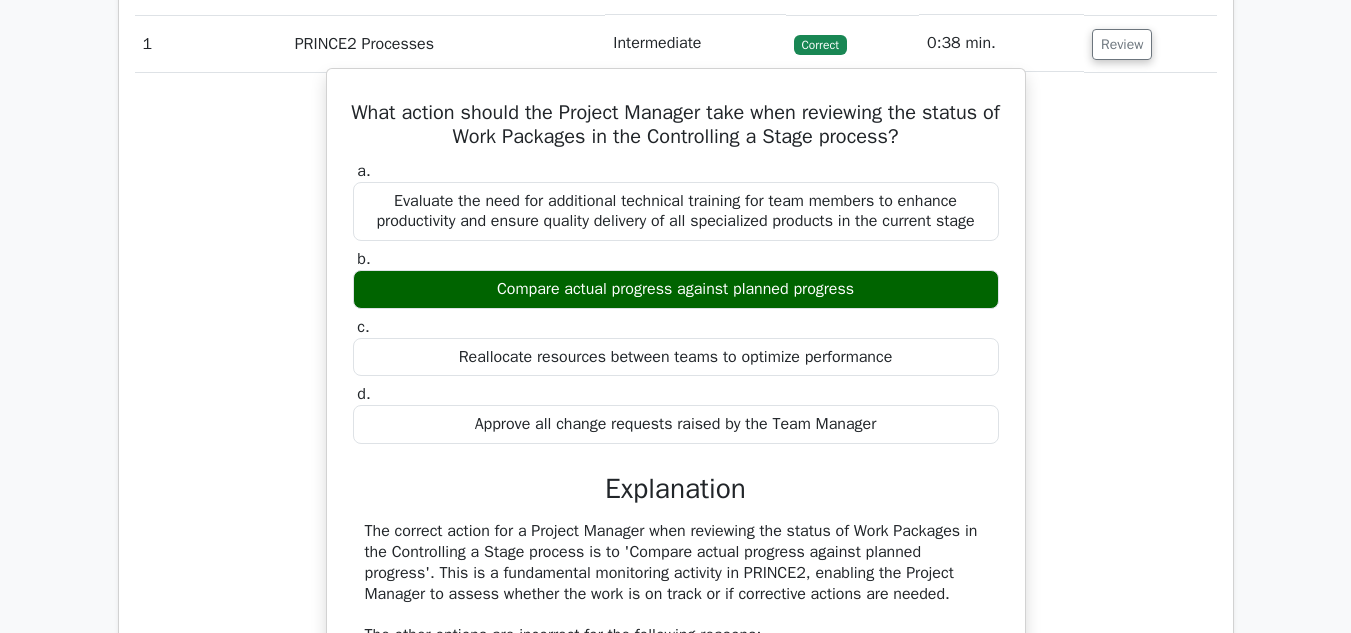 drag, startPoint x: 896, startPoint y: 430, endPoint x: 336, endPoint y: 174, distance: 615.74023 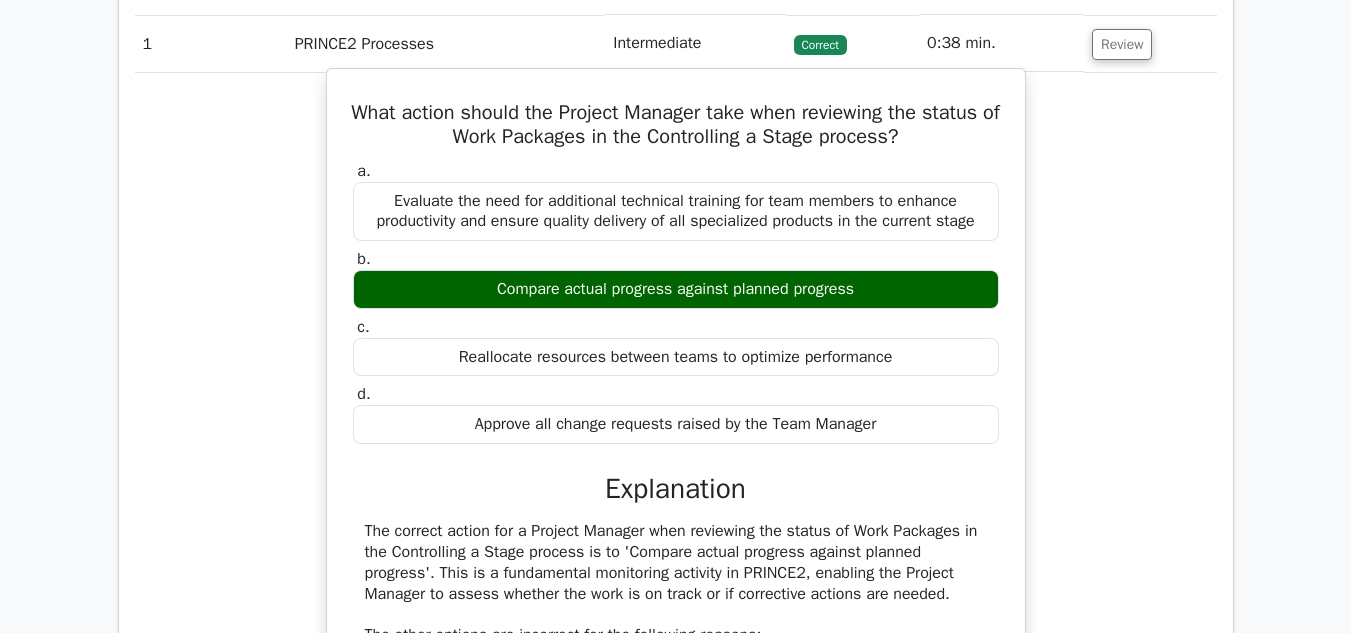 drag, startPoint x: 320, startPoint y: 210, endPoint x: 391, endPoint y: 110, distance: 122.641754 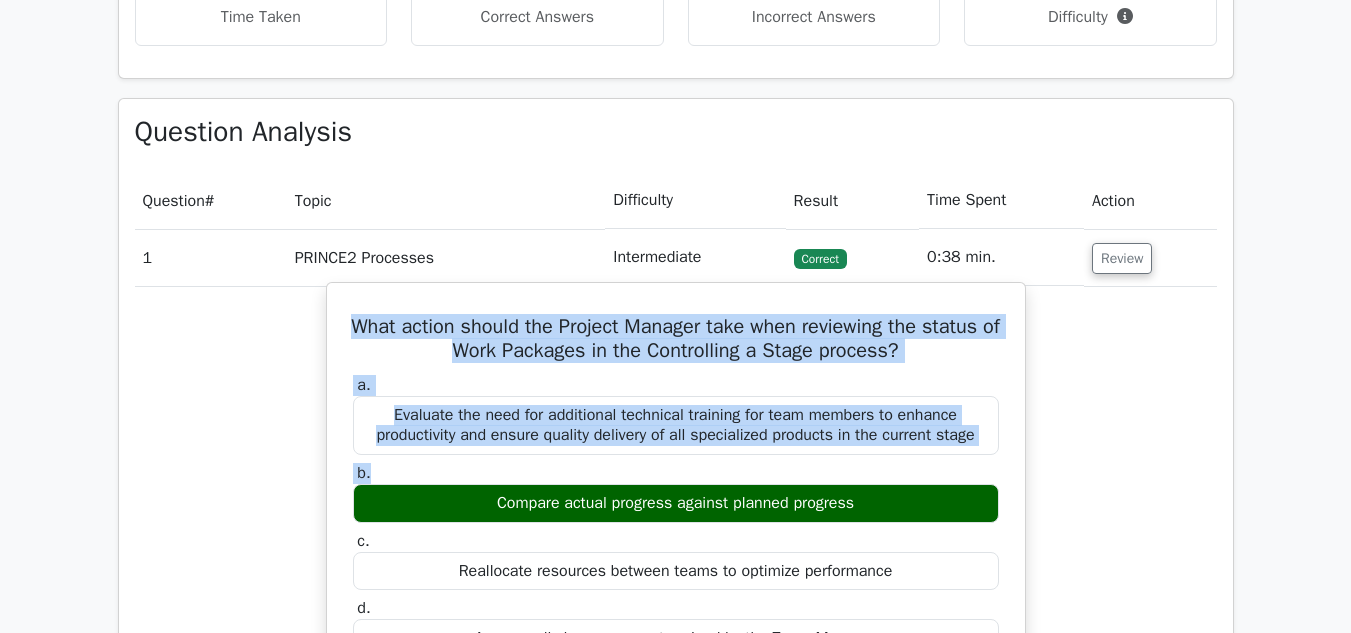 drag, startPoint x: 374, startPoint y: 333, endPoint x: 748, endPoint y: 477, distance: 400.76428 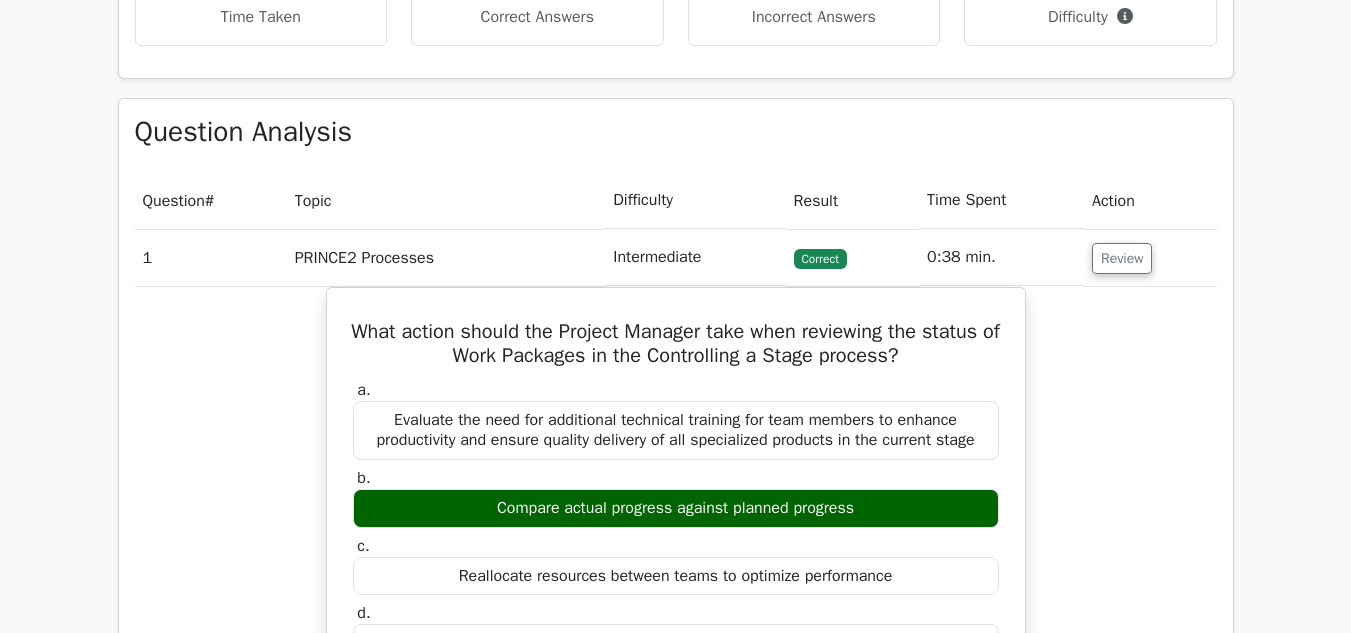click on "What action should the Project Manager take when reviewing the status of Work Packages in the Controlling a Stage process?
a.
Evaluate the need for additional technical training for team members to enhance productivity and ensure quality delivery of all specialized products in the current stage
b." at bounding box center (676, 754) 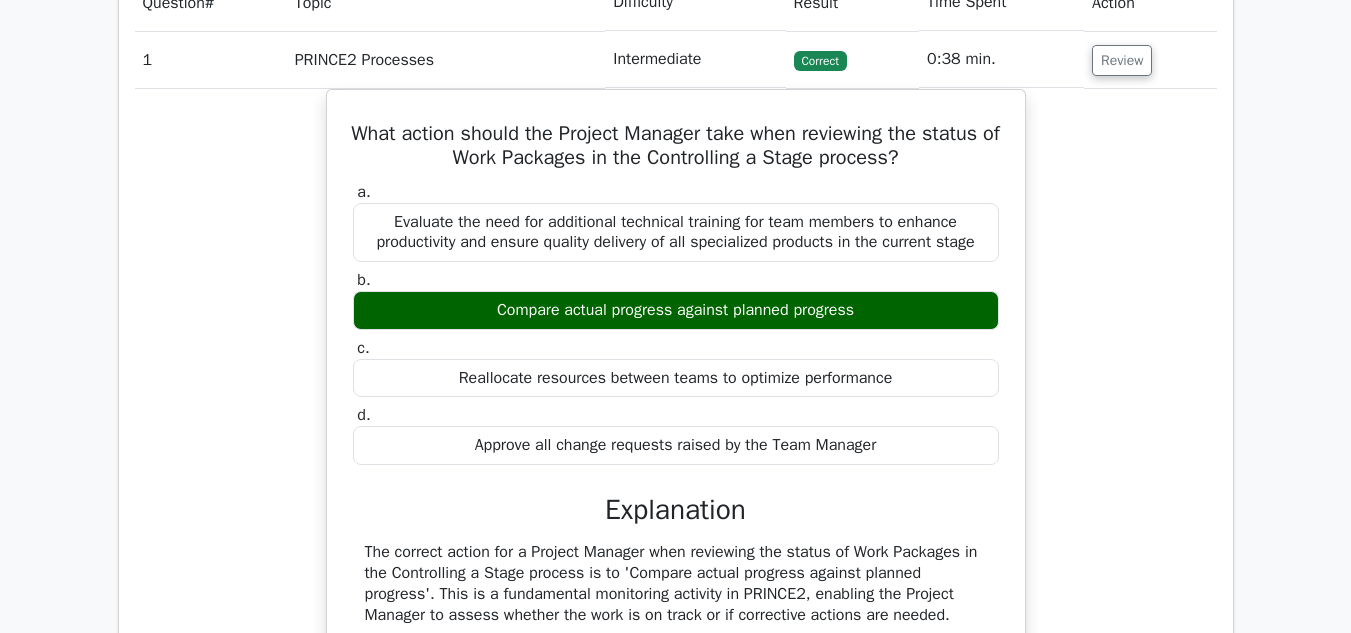 scroll, scrollTop: 1733, scrollLeft: 0, axis: vertical 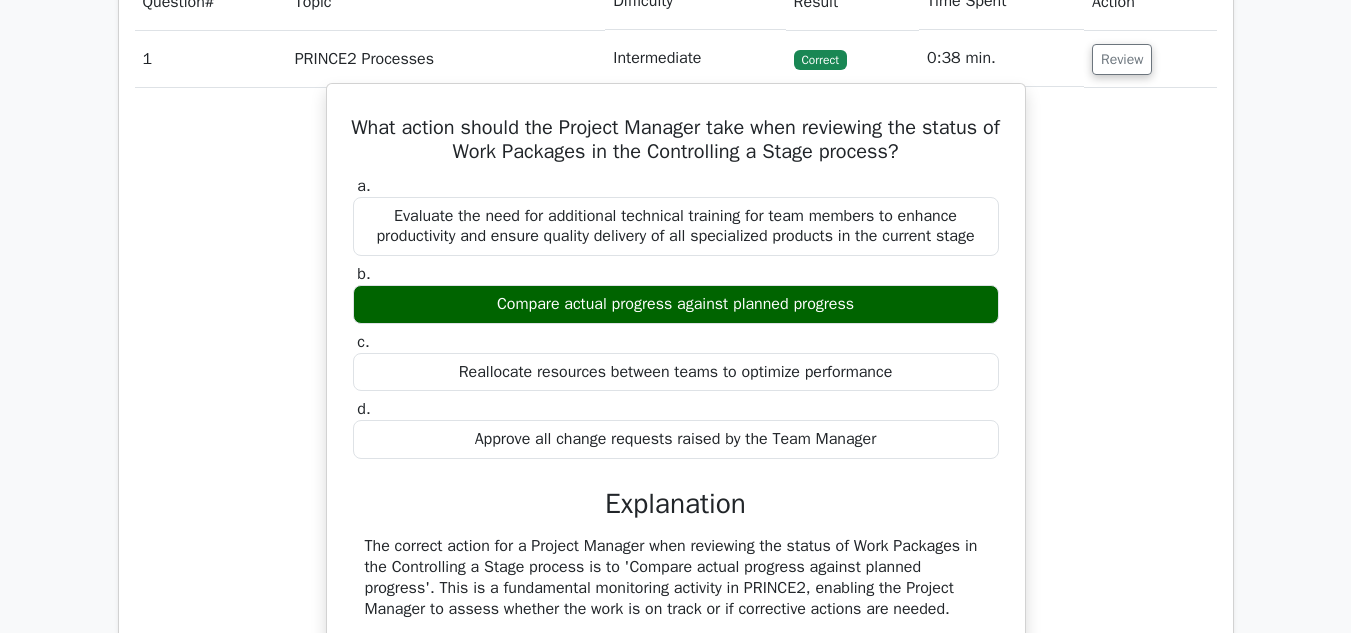 drag, startPoint x: 895, startPoint y: 447, endPoint x: 379, endPoint y: 133, distance: 604.0298 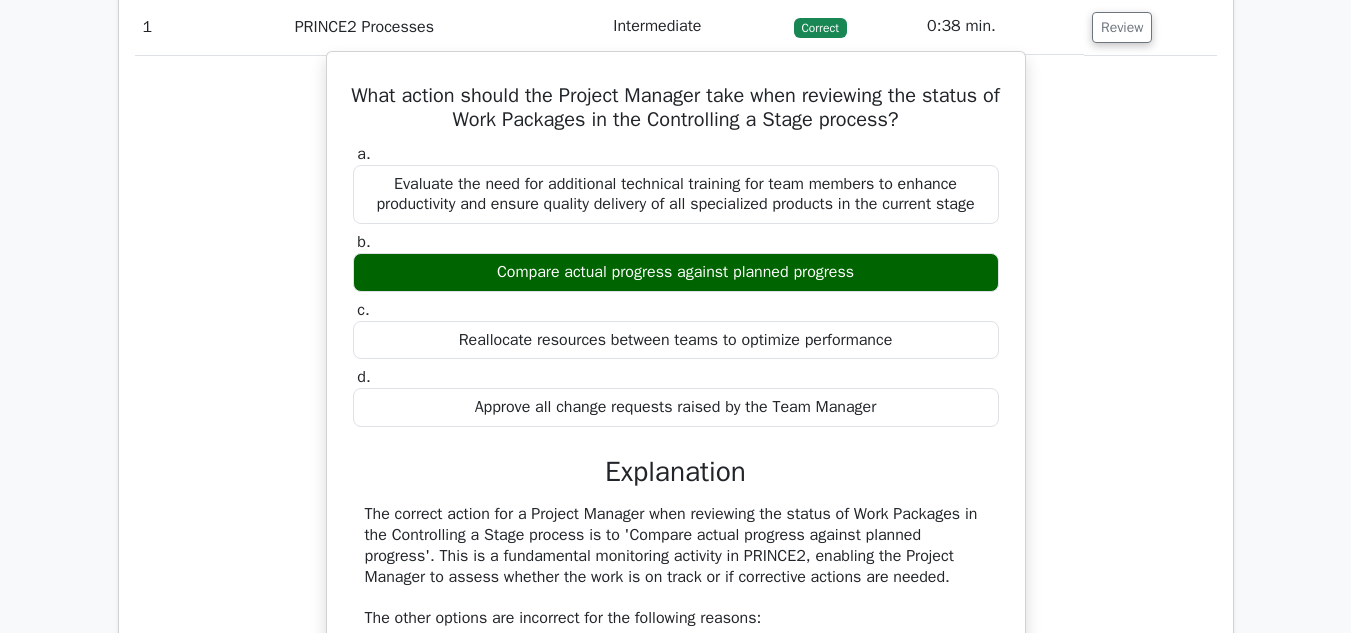 scroll, scrollTop: 1763, scrollLeft: 0, axis: vertical 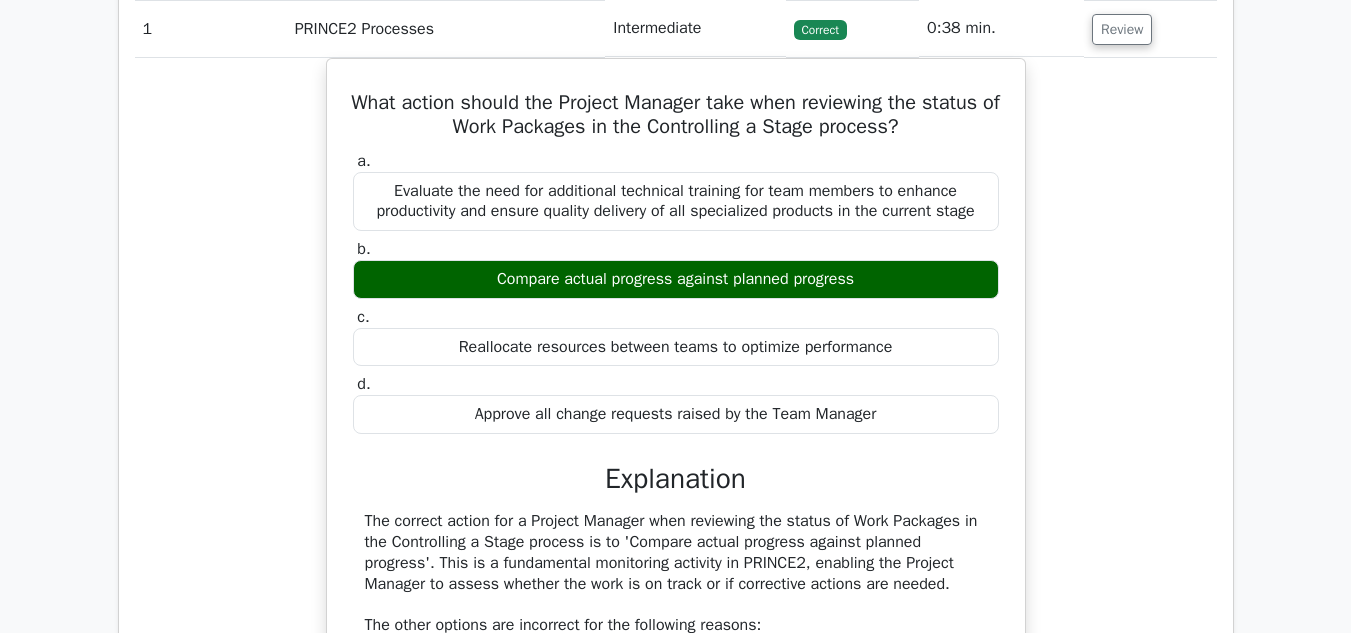 click on "What action should the Project Manager take when reviewing the status of Work Packages in the Controlling a Stage process?
a.
Evaluate the need for additional technical training for team members to enhance productivity and ensure quality delivery of all specialized products in the current stage
b." at bounding box center (676, 525) 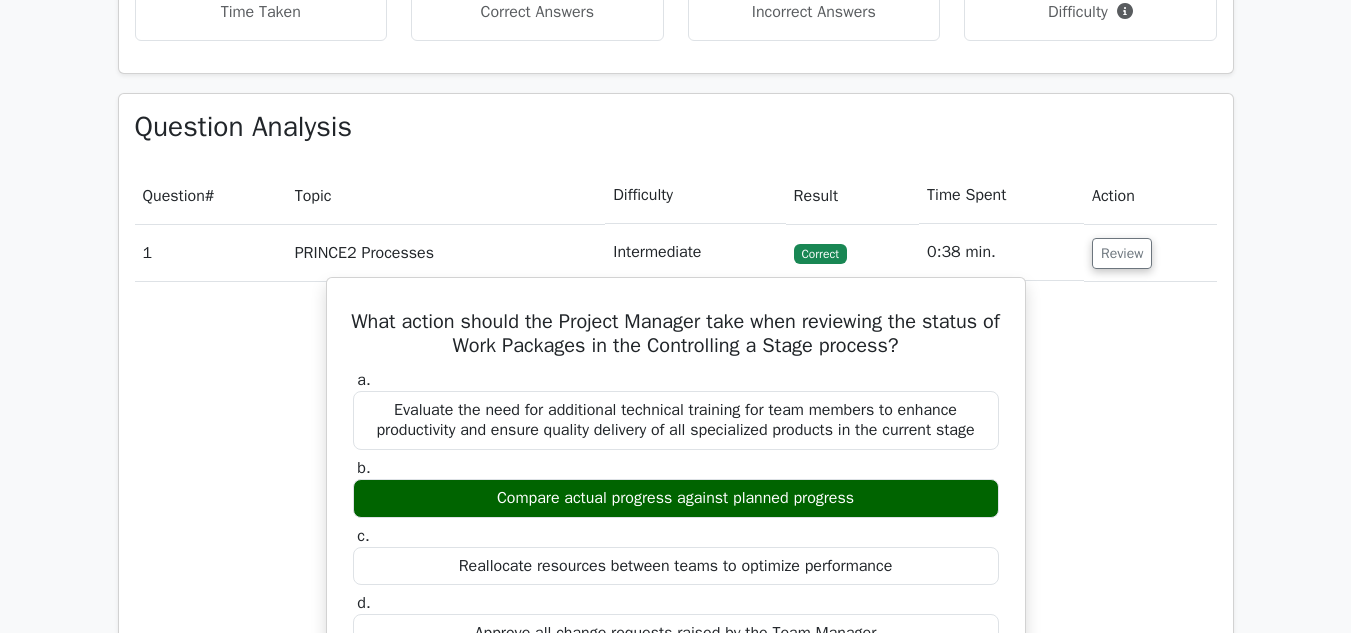 scroll, scrollTop: 1537, scrollLeft: 0, axis: vertical 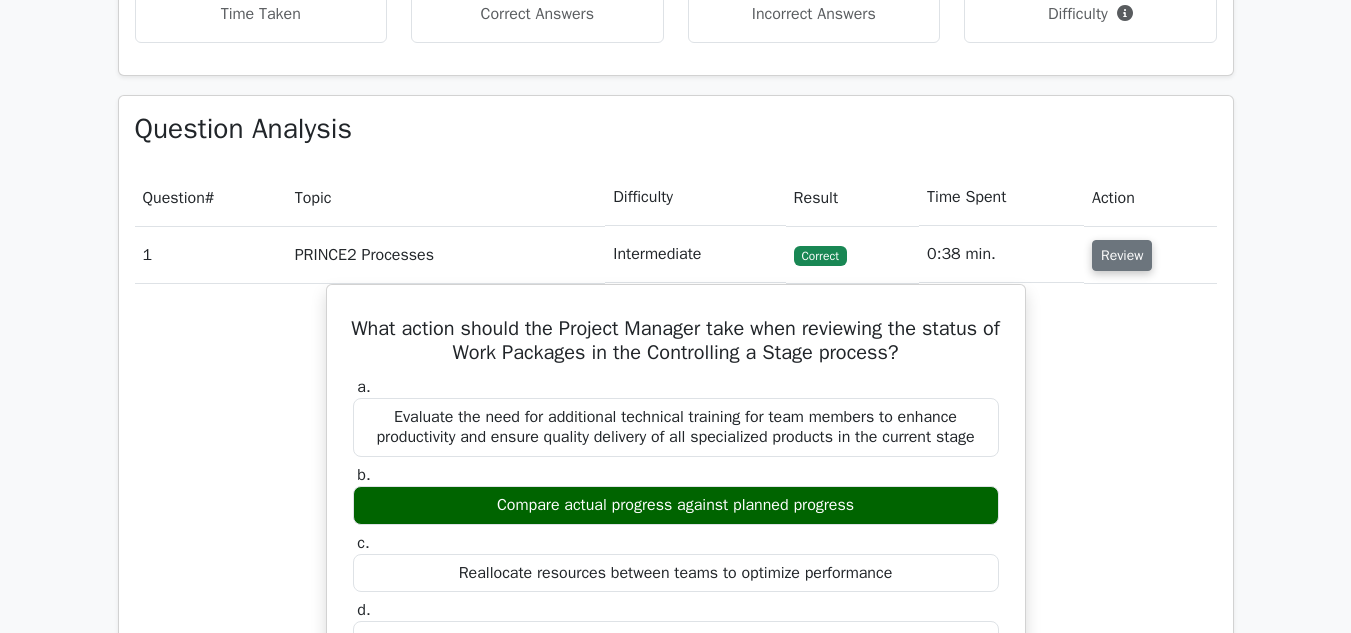click on "Review" at bounding box center (1122, 255) 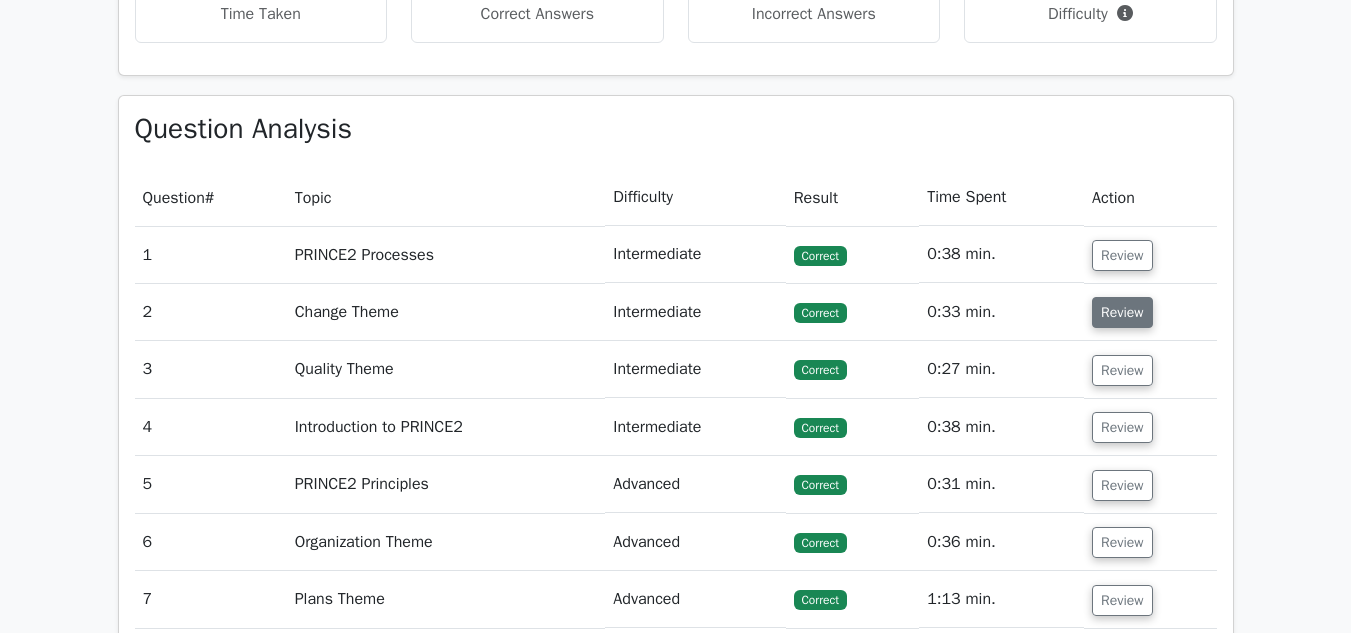click on "Review" at bounding box center [1122, 312] 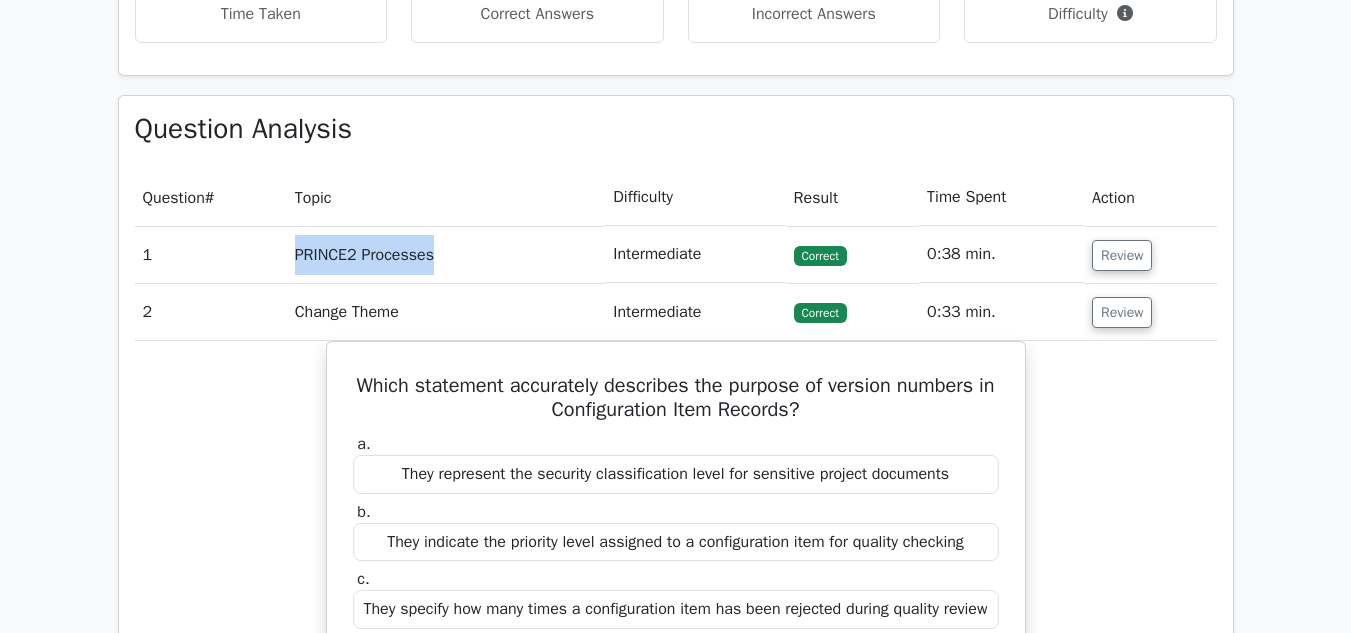 drag, startPoint x: 440, startPoint y: 253, endPoint x: 300, endPoint y: 248, distance: 140.08926 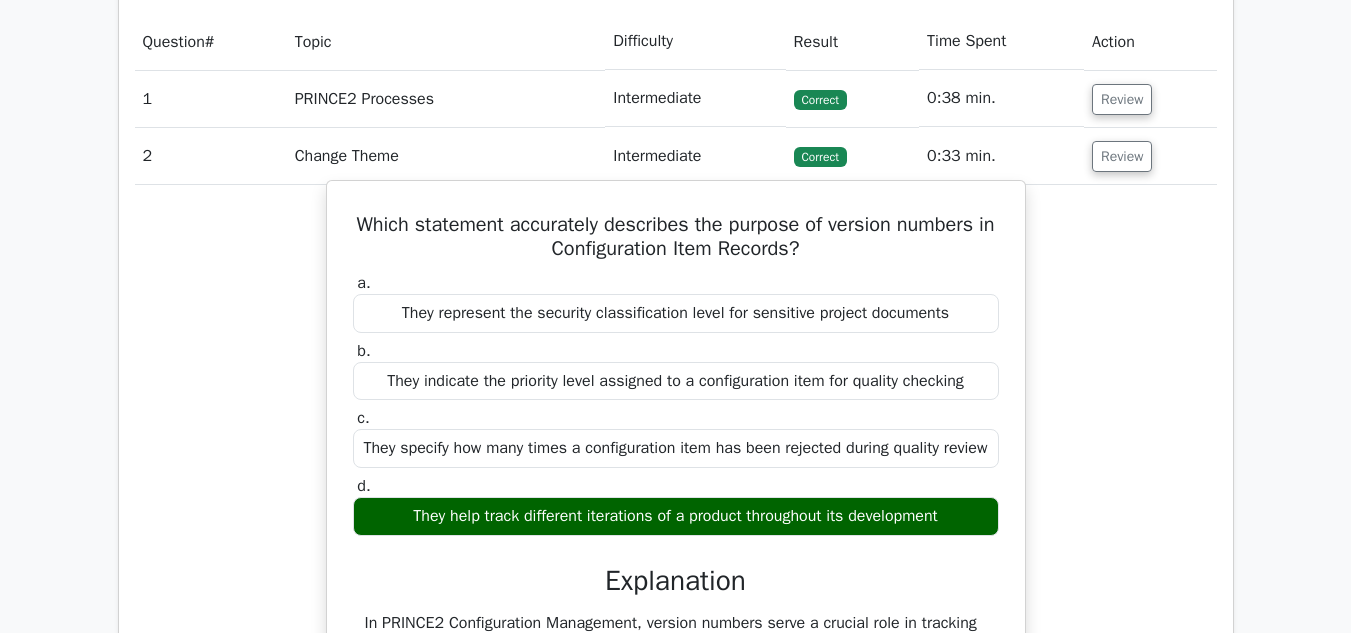 scroll, scrollTop: 1694, scrollLeft: 0, axis: vertical 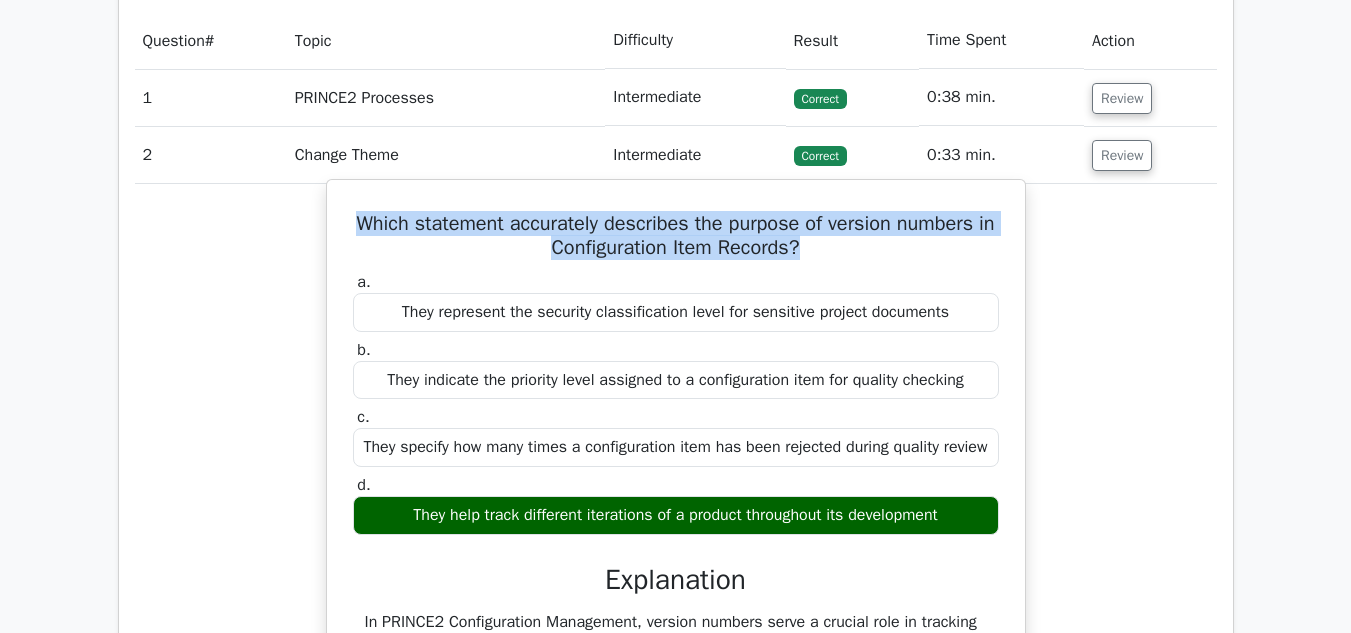 drag, startPoint x: 825, startPoint y: 244, endPoint x: 349, endPoint y: 210, distance: 477.21274 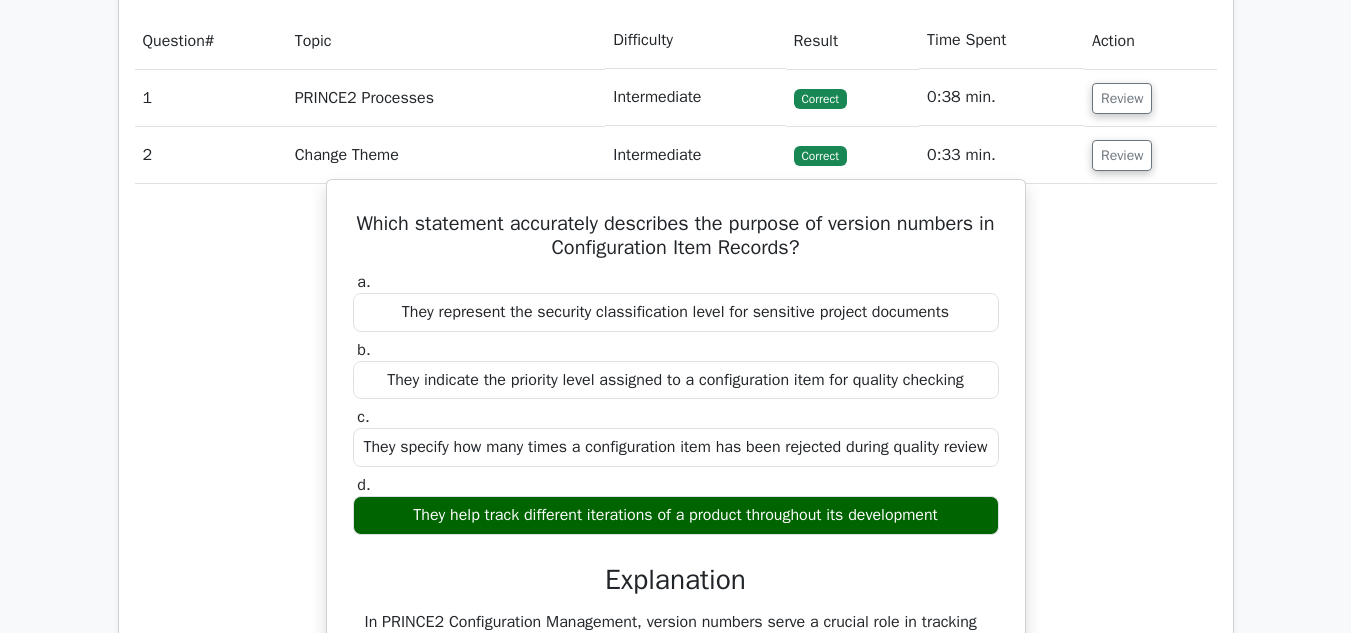 click on "a.
They represent the security classification level for sensitive project documents
b.
They indicate the priority level assigned to a configuration item for quality checking
c. d." at bounding box center (676, 403) 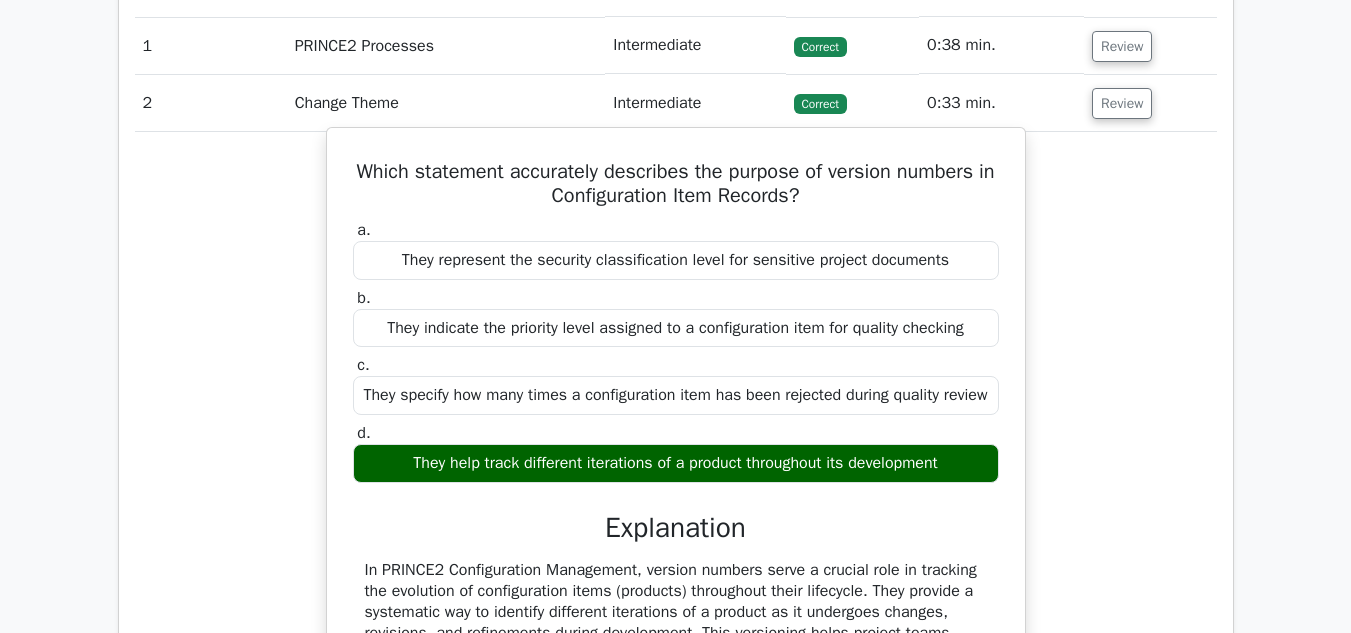 scroll, scrollTop: 1747, scrollLeft: 0, axis: vertical 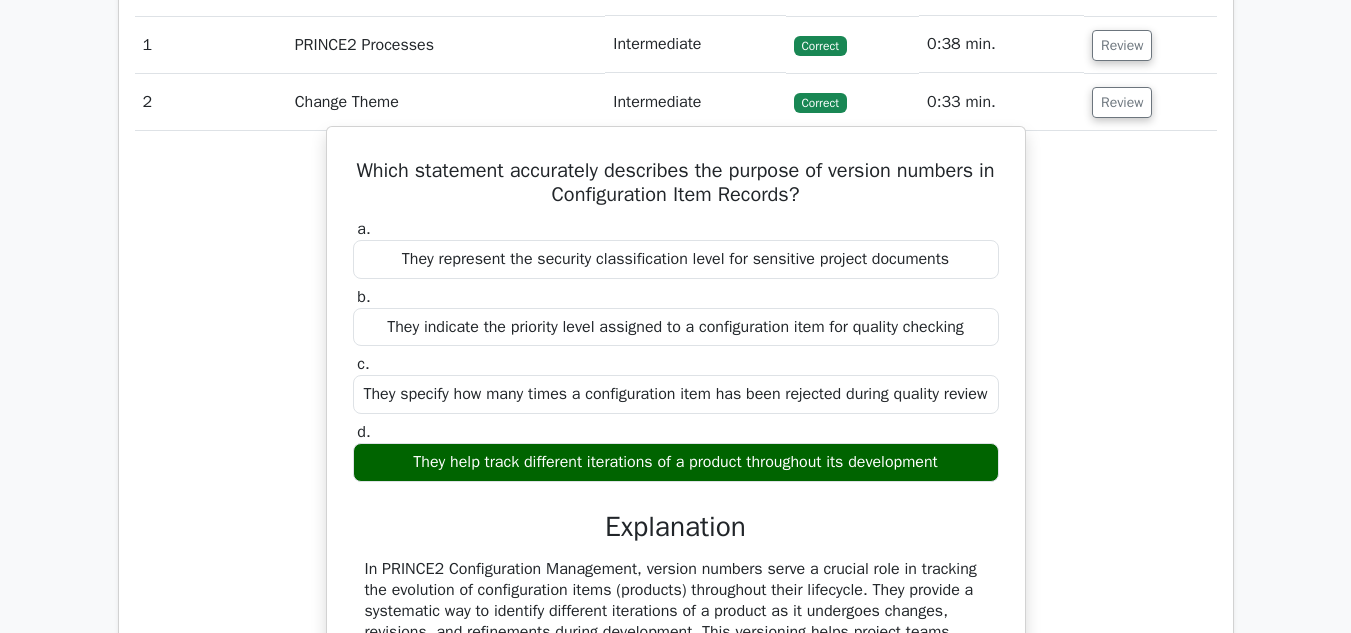 drag, startPoint x: 973, startPoint y: 479, endPoint x: 338, endPoint y: 232, distance: 681.34717 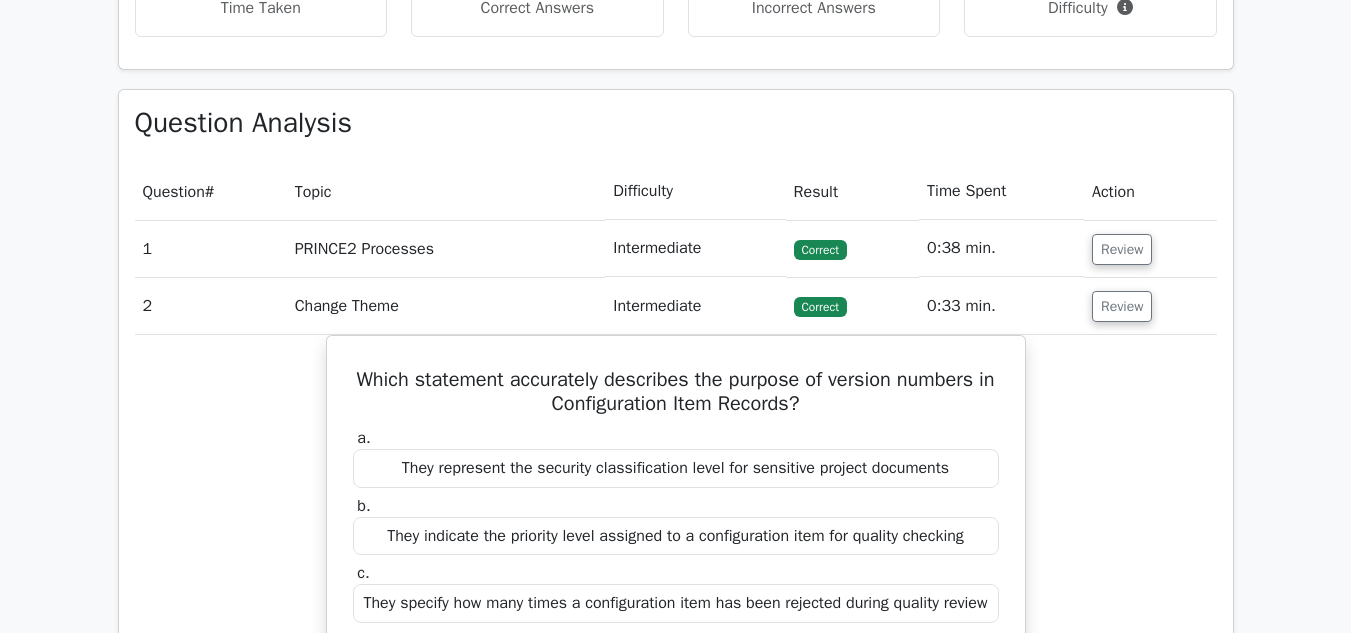 scroll, scrollTop: 1537, scrollLeft: 0, axis: vertical 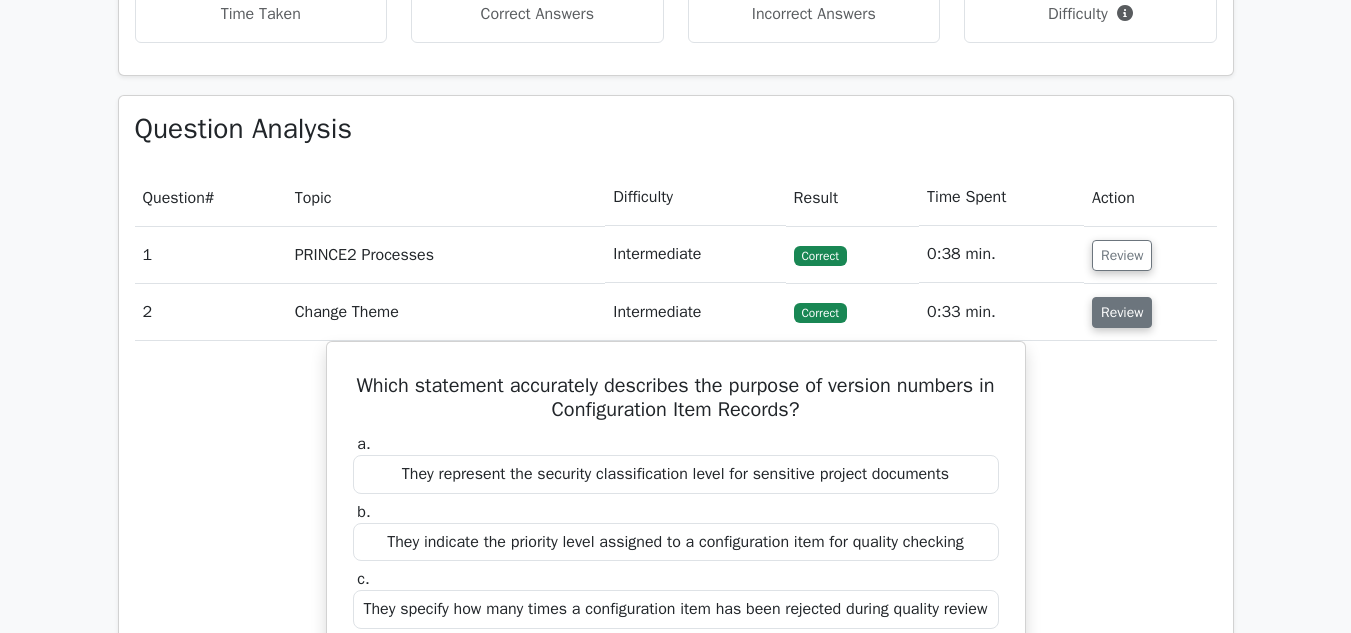 click on "Review" at bounding box center (1122, 312) 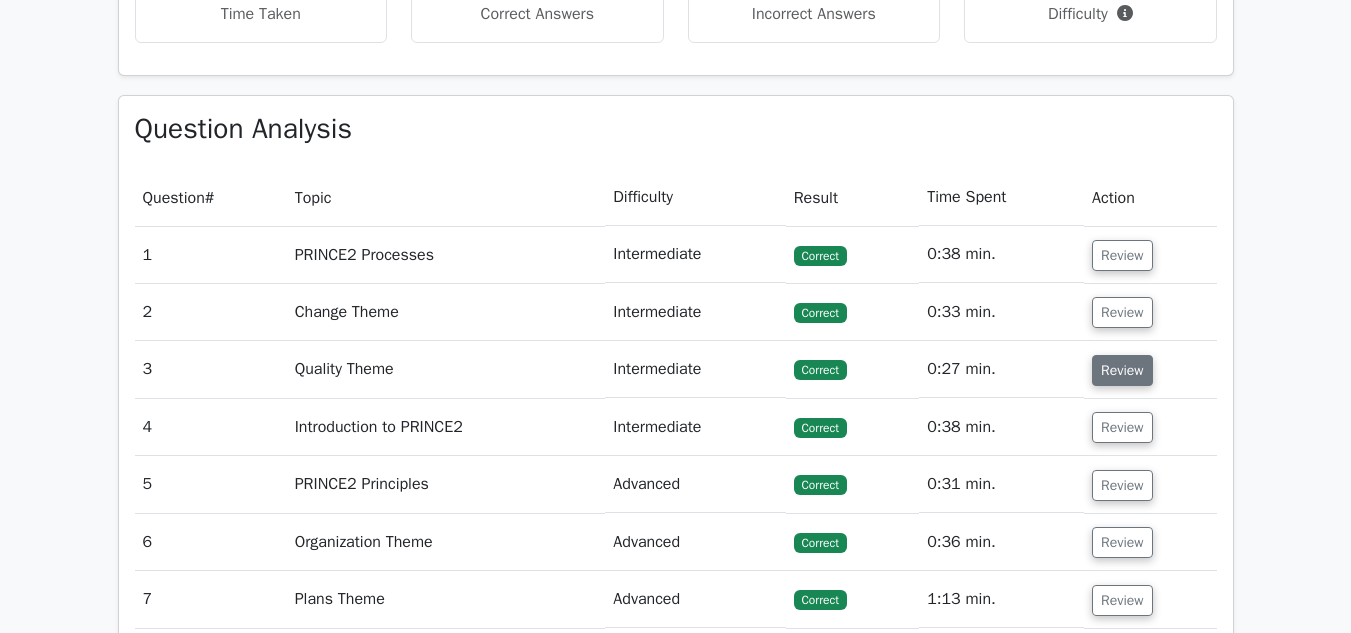 click on "Review" at bounding box center (1122, 370) 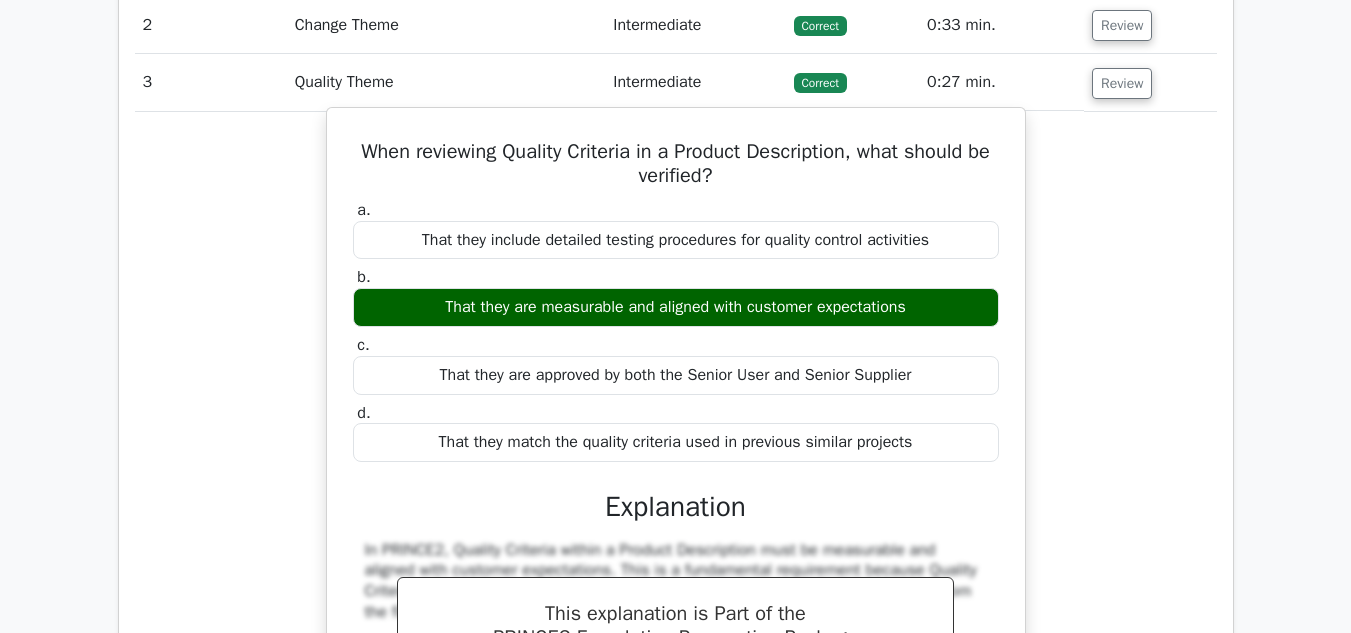 scroll, scrollTop: 1844, scrollLeft: 0, axis: vertical 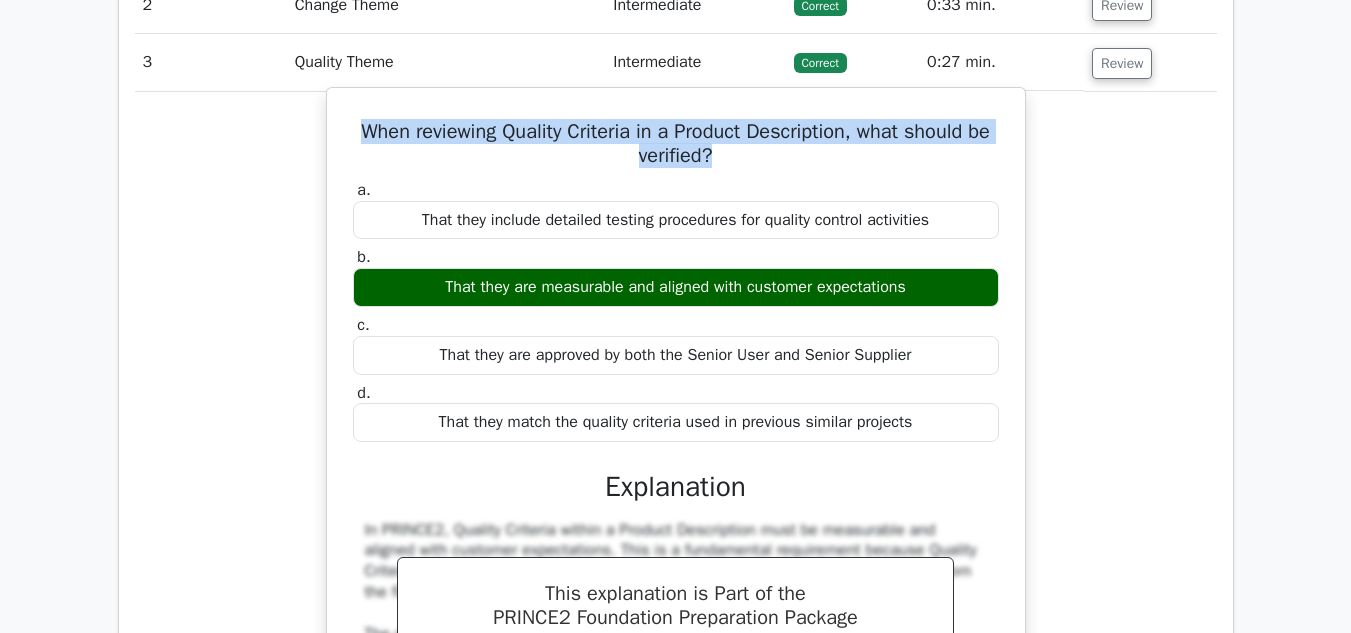 drag, startPoint x: 361, startPoint y: 130, endPoint x: 730, endPoint y: 155, distance: 369.84592 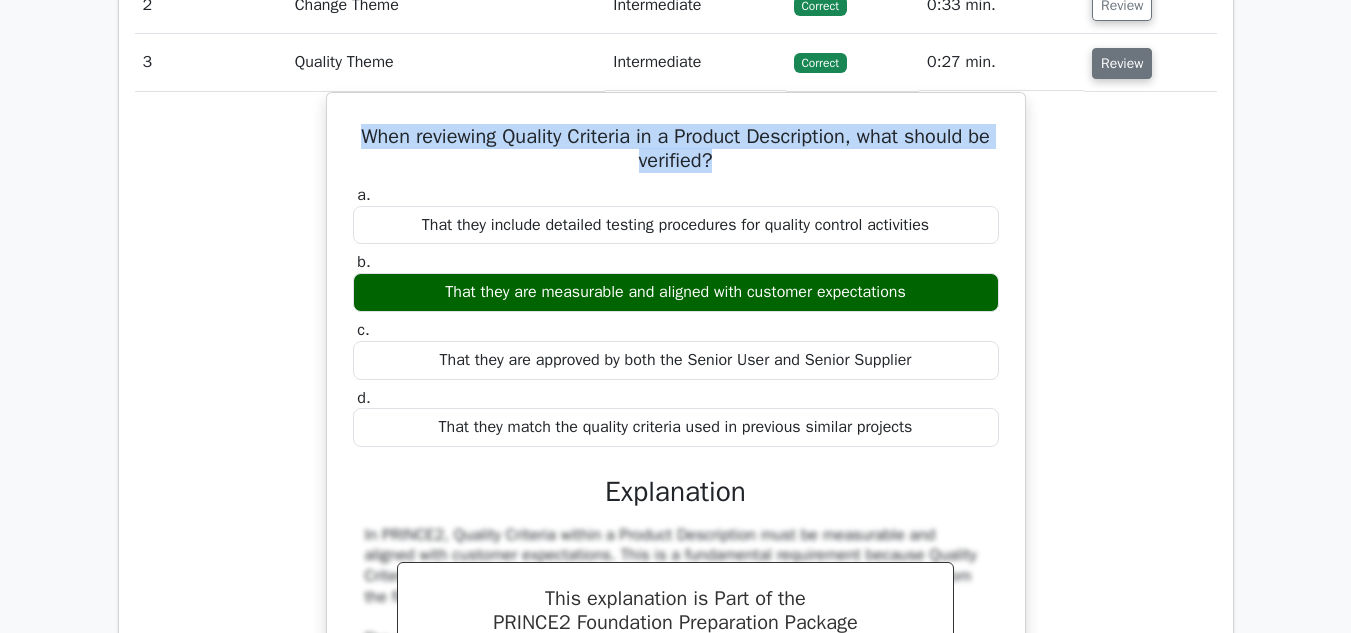 click on "Review" at bounding box center (1122, 63) 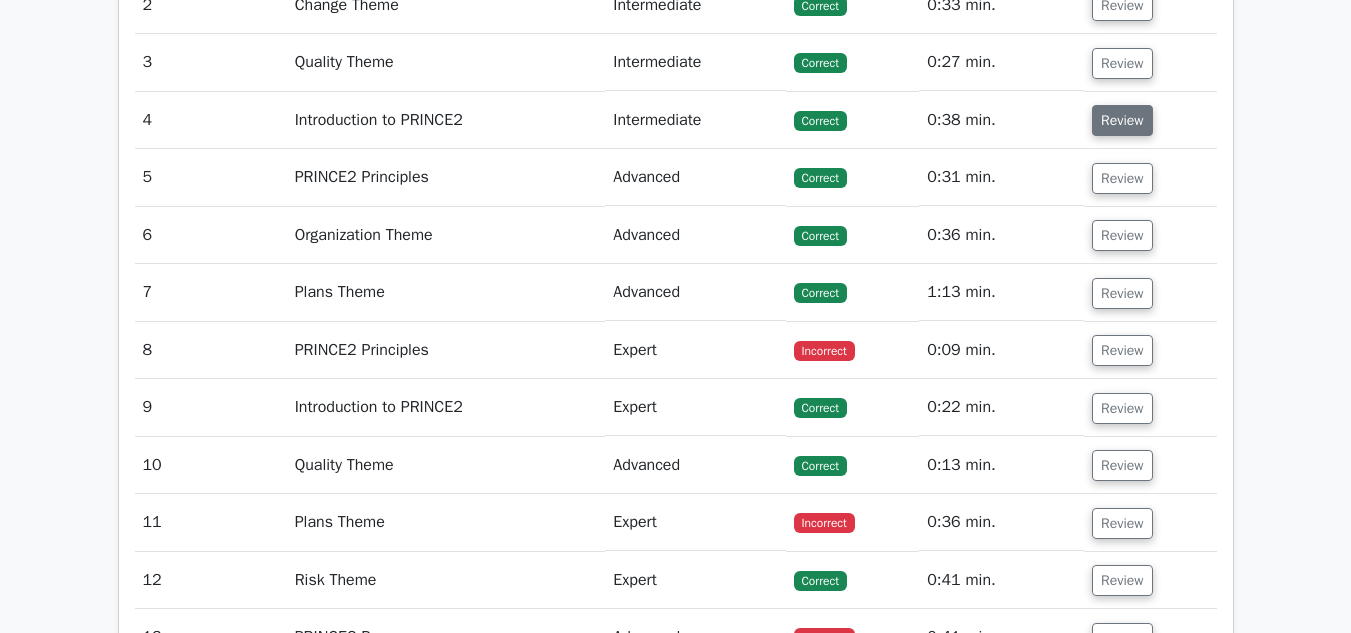 click on "Review" at bounding box center [1122, 120] 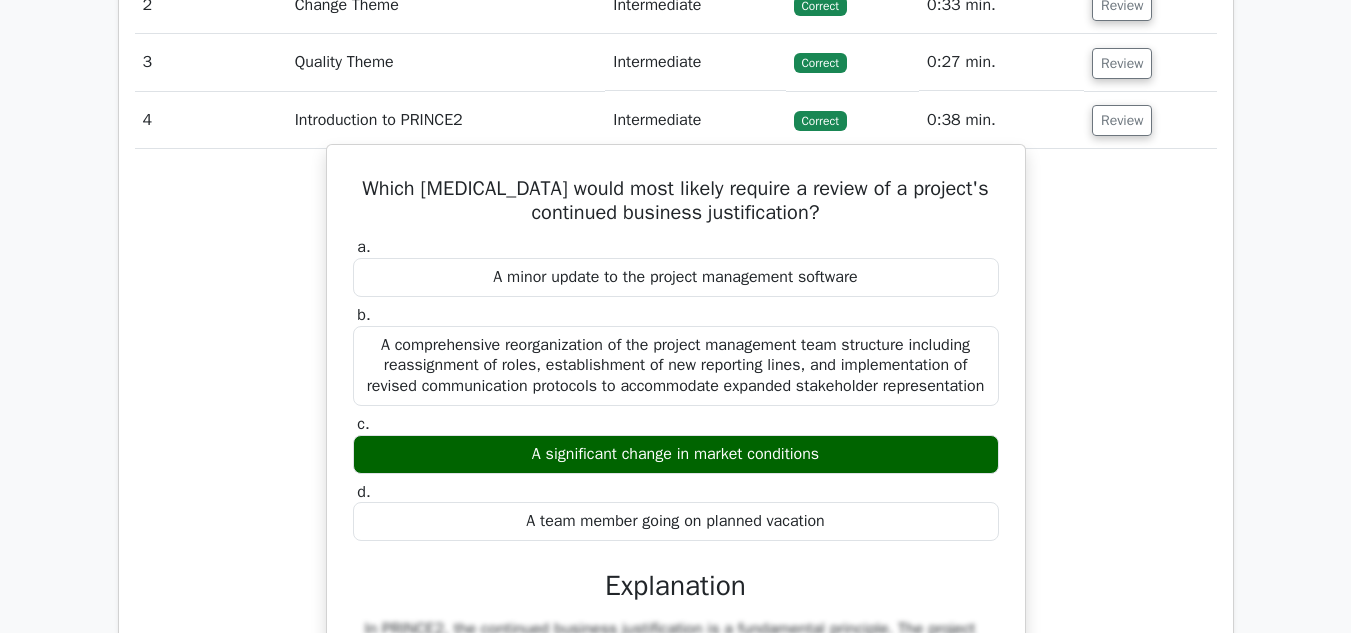 drag, startPoint x: 867, startPoint y: 216, endPoint x: 373, endPoint y: 183, distance: 495.101 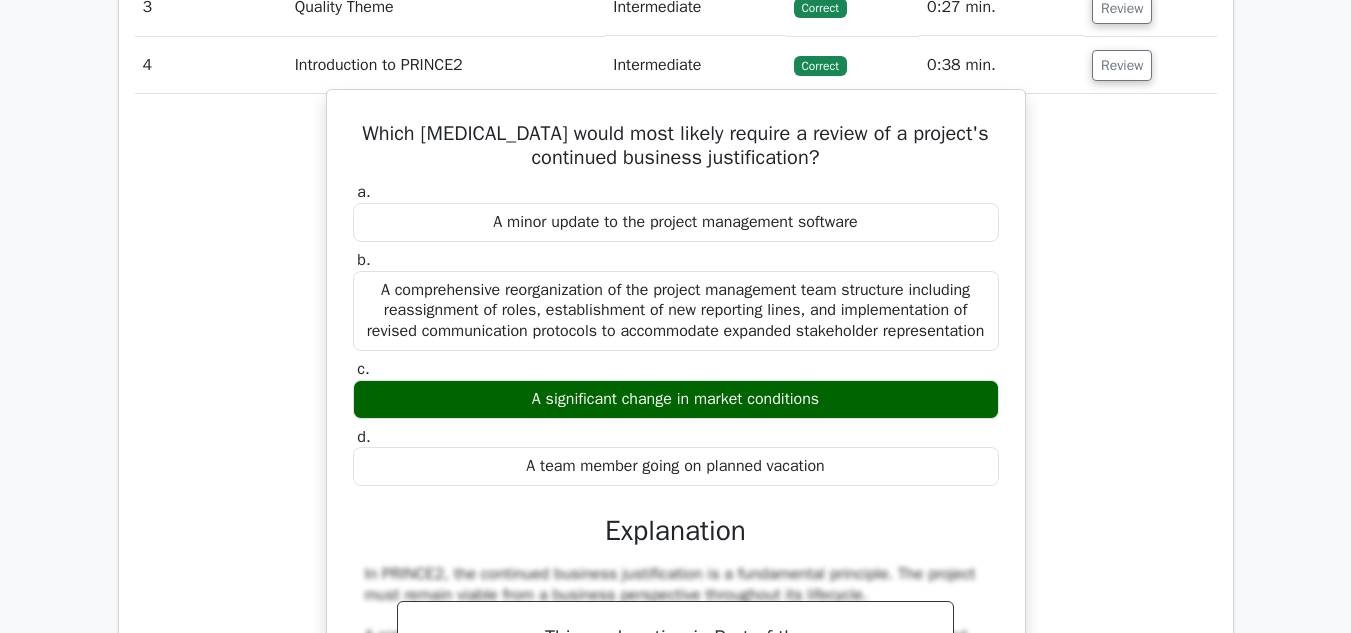 scroll, scrollTop: 1900, scrollLeft: 0, axis: vertical 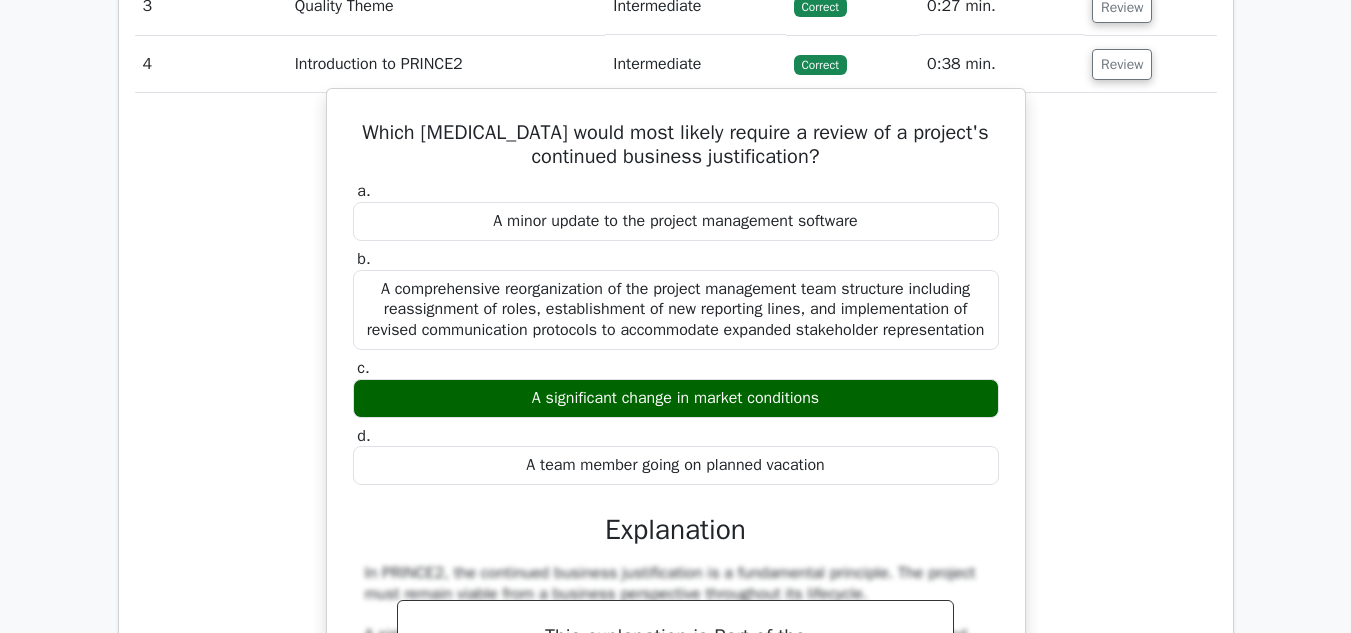 click on "d.
A team member going on planned vacation" at bounding box center [676, 456] 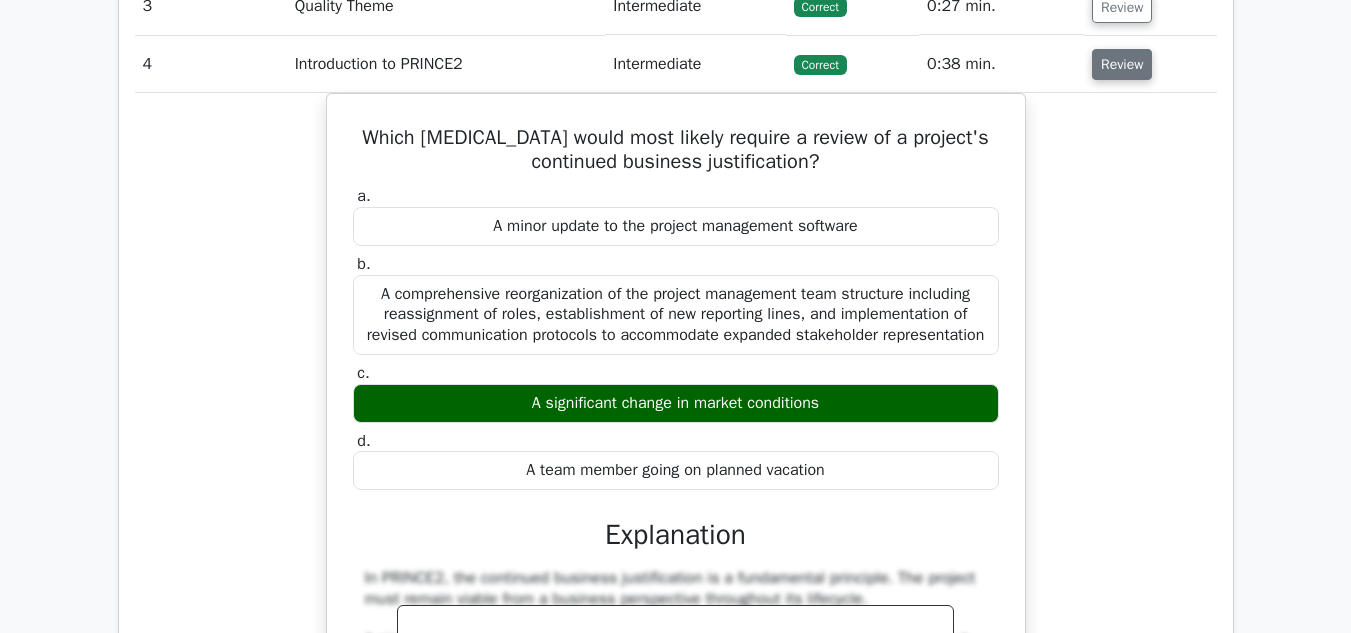 click on "Review" at bounding box center [1122, 64] 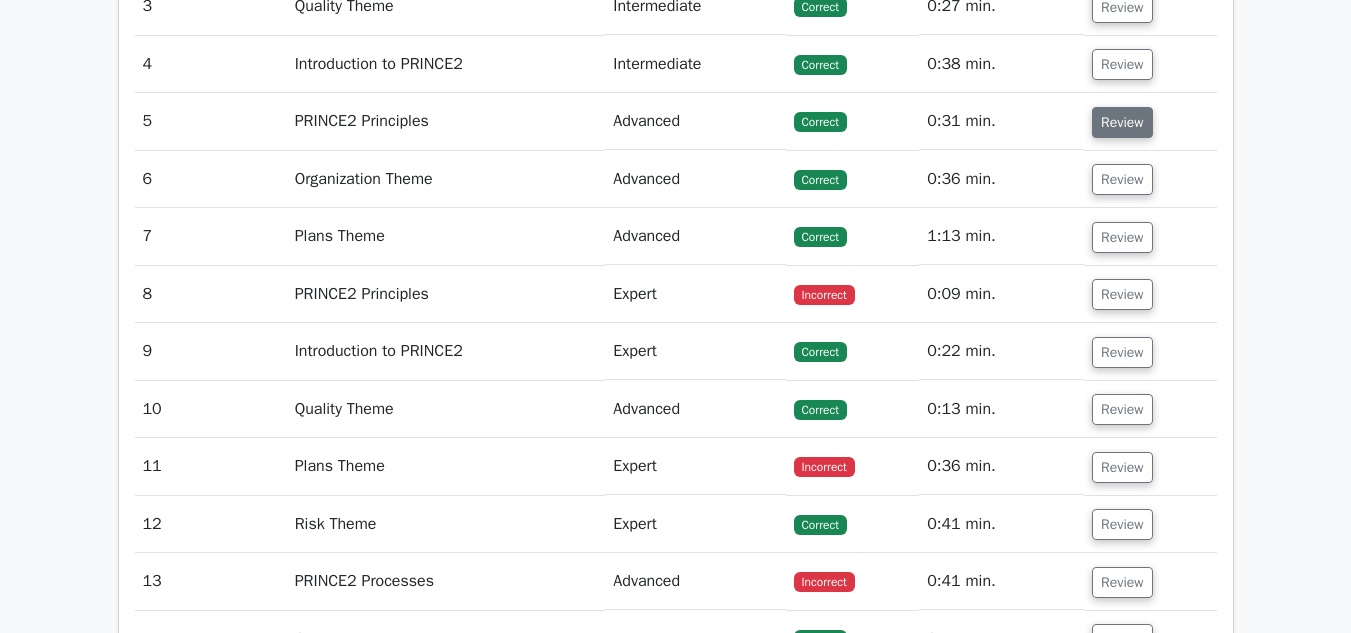 click on "Review" at bounding box center [1122, 122] 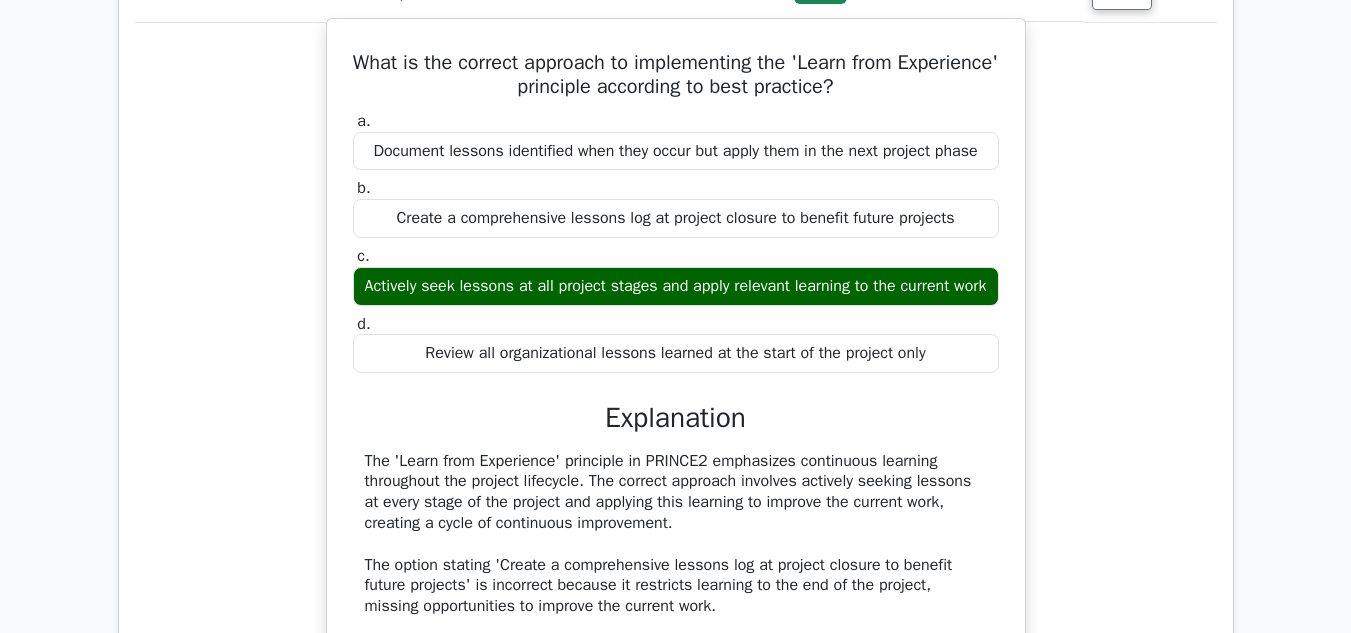 scroll, scrollTop: 2029, scrollLeft: 0, axis: vertical 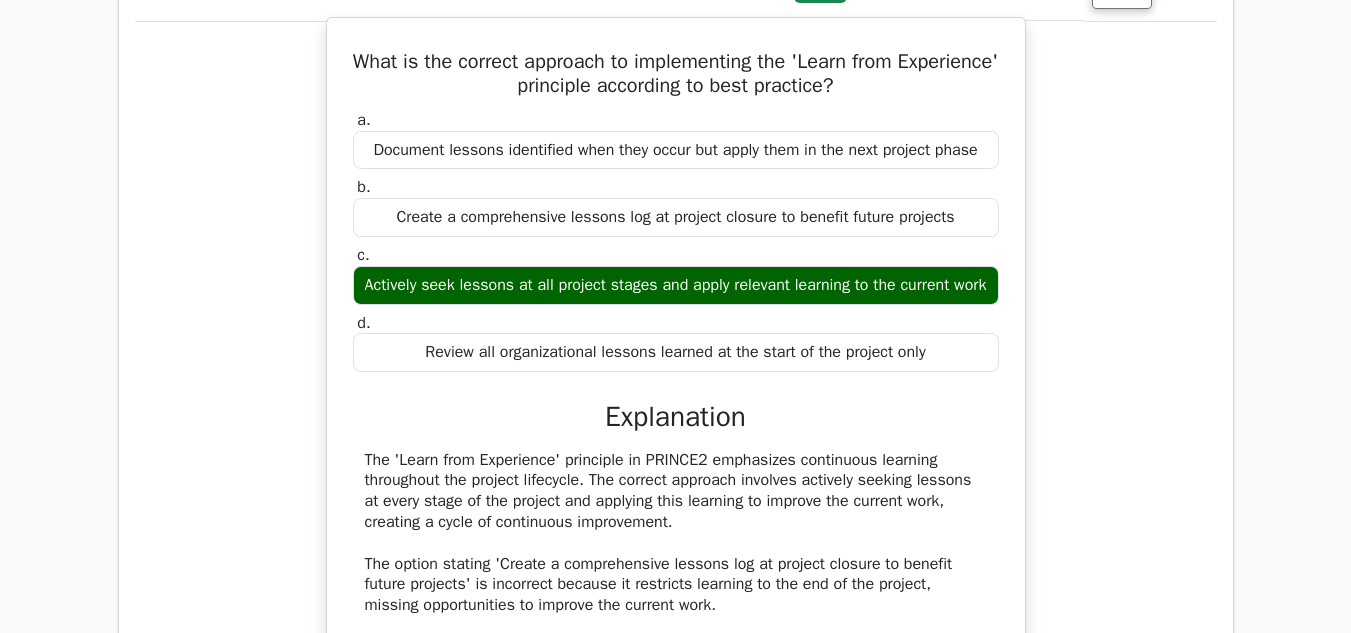 click on "What is the correct approach to implementing the 'Learn from Experience' principle according to best practice?" at bounding box center (676, 74) 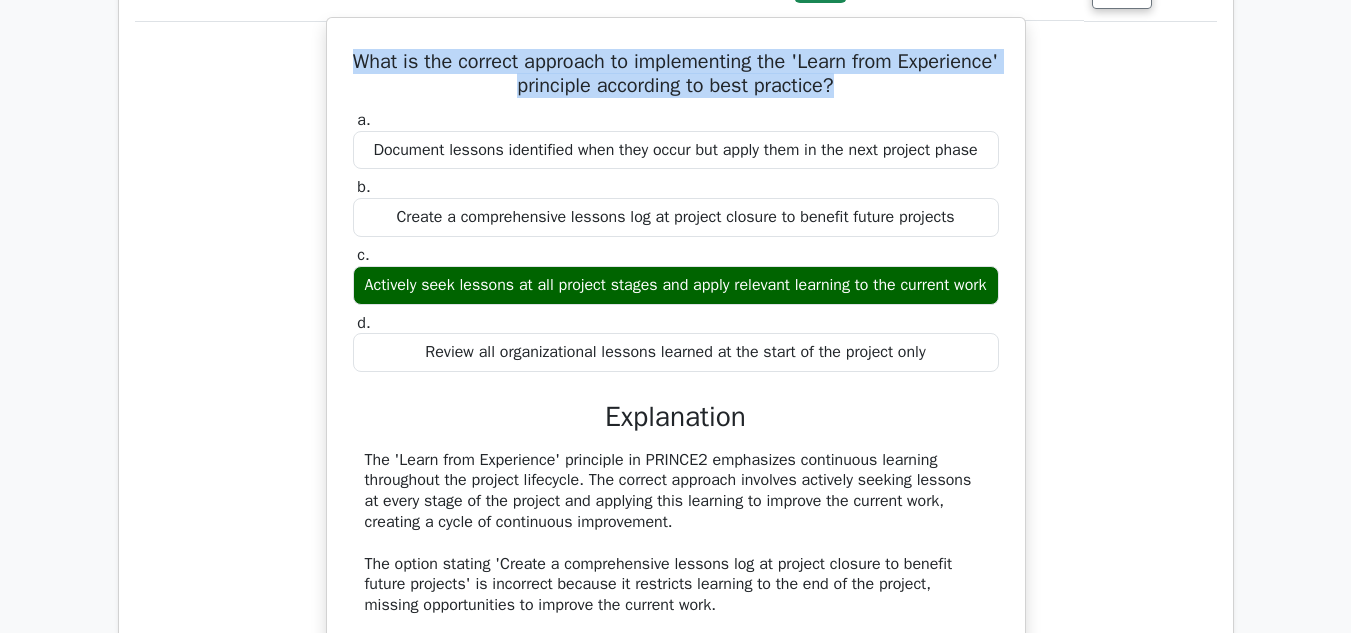 drag, startPoint x: 892, startPoint y: 84, endPoint x: 386, endPoint y: 53, distance: 506.94873 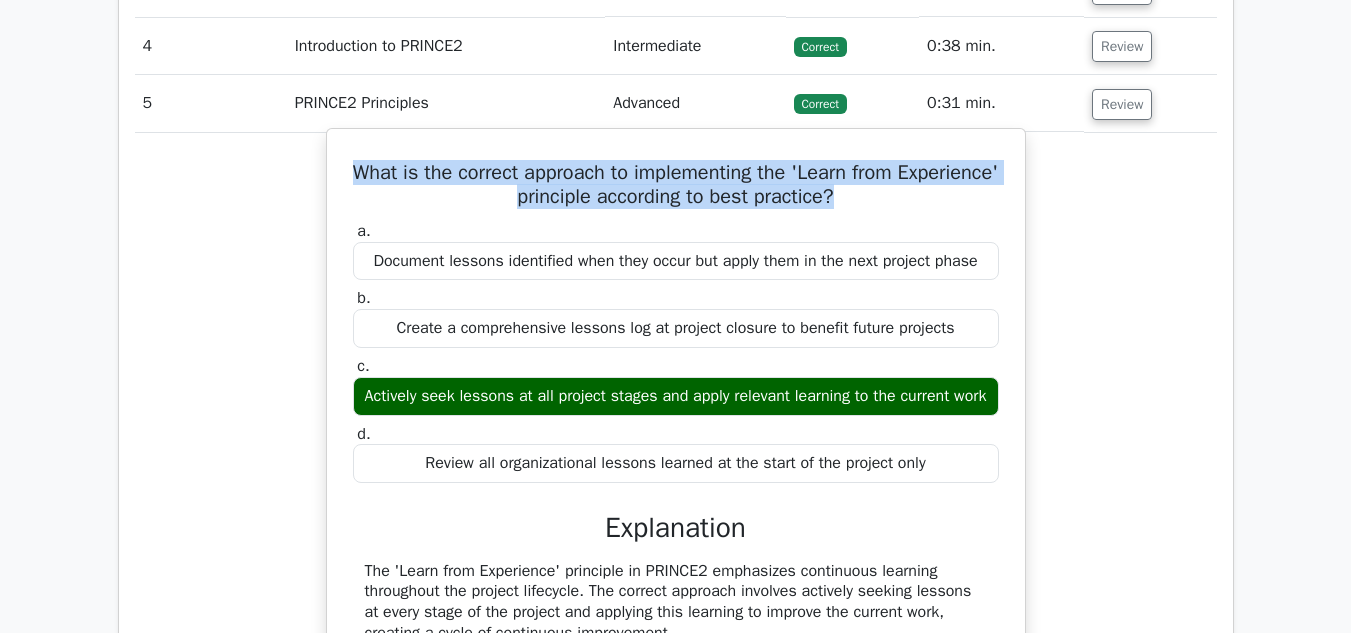 scroll, scrollTop: 1912, scrollLeft: 0, axis: vertical 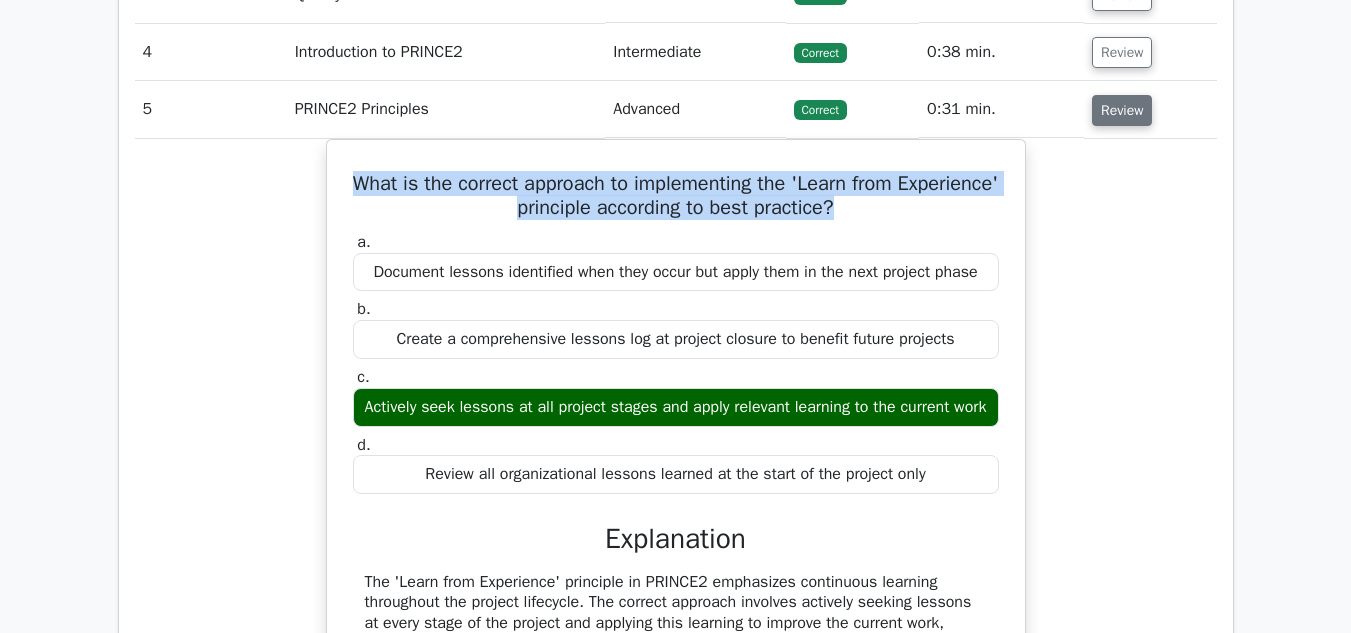 click on "Review" at bounding box center (1122, 110) 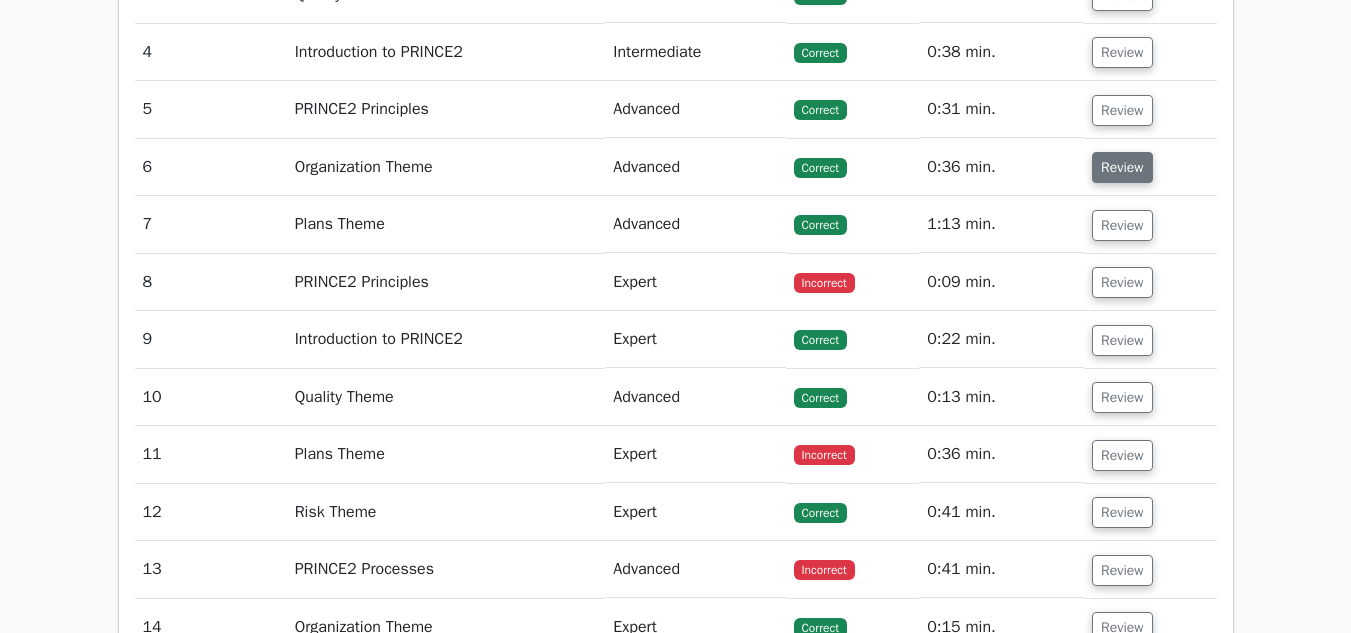 click on "Review" at bounding box center [1122, 167] 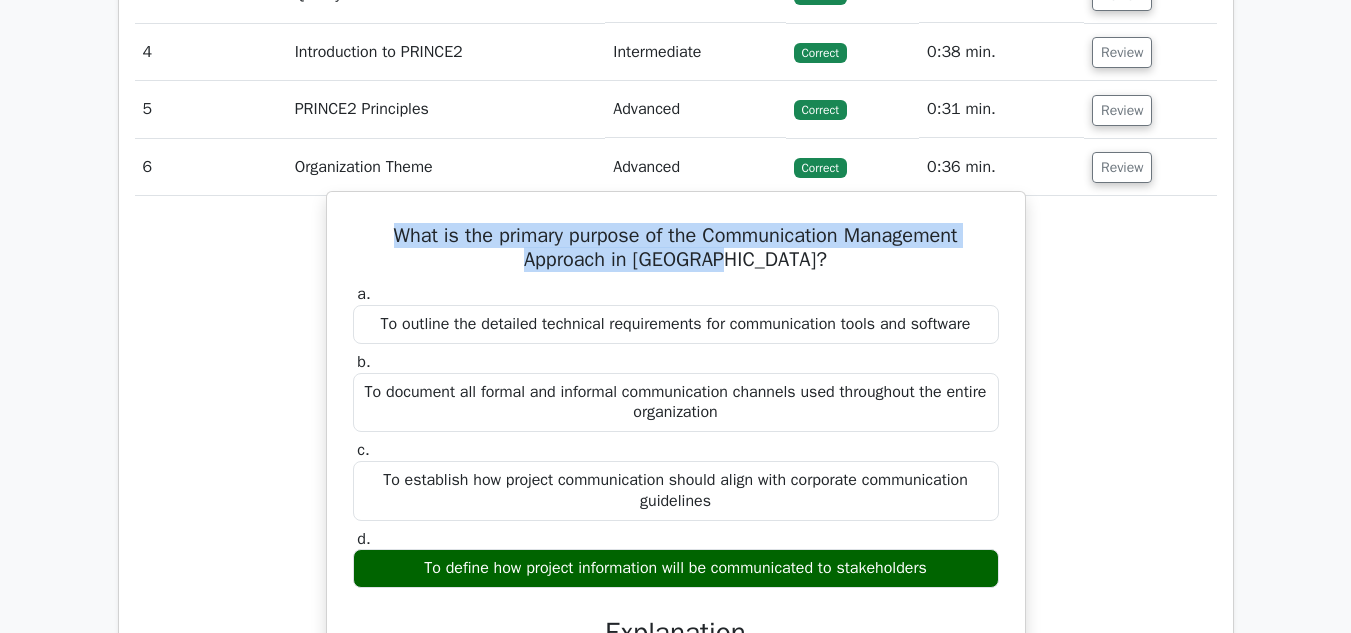 drag, startPoint x: 382, startPoint y: 234, endPoint x: 782, endPoint y: 257, distance: 400.6607 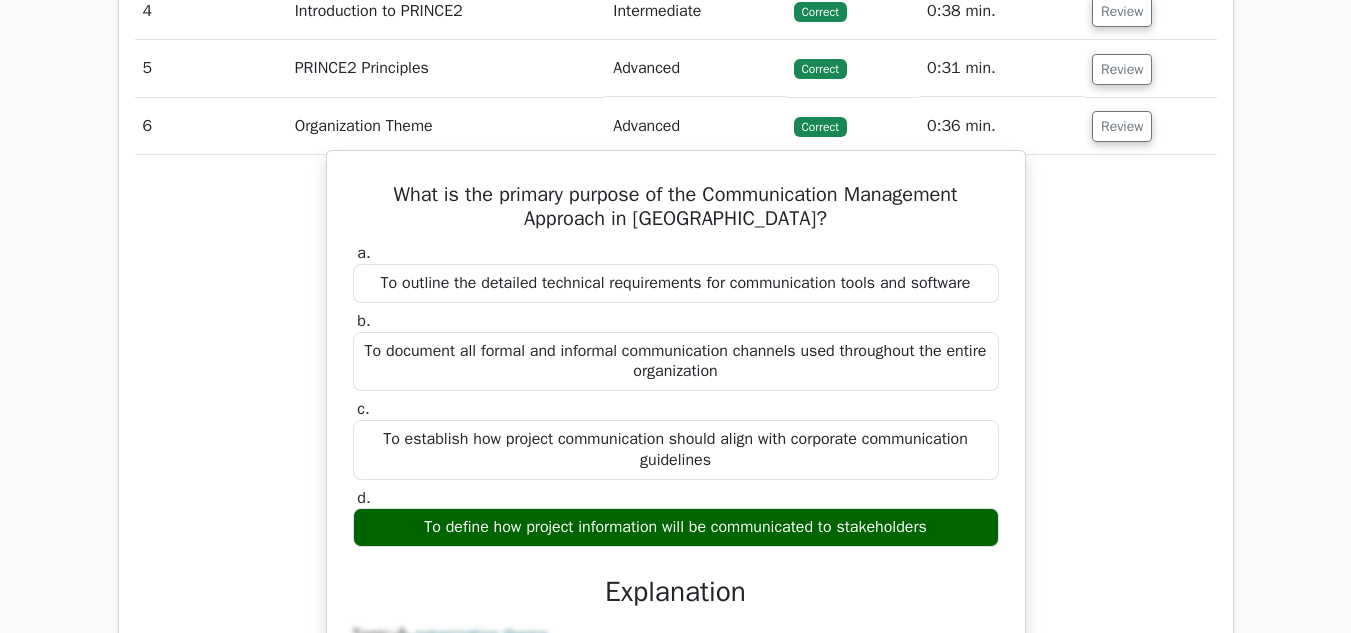 click on "To define how project information will be communicated to stakeholders" at bounding box center (676, 527) 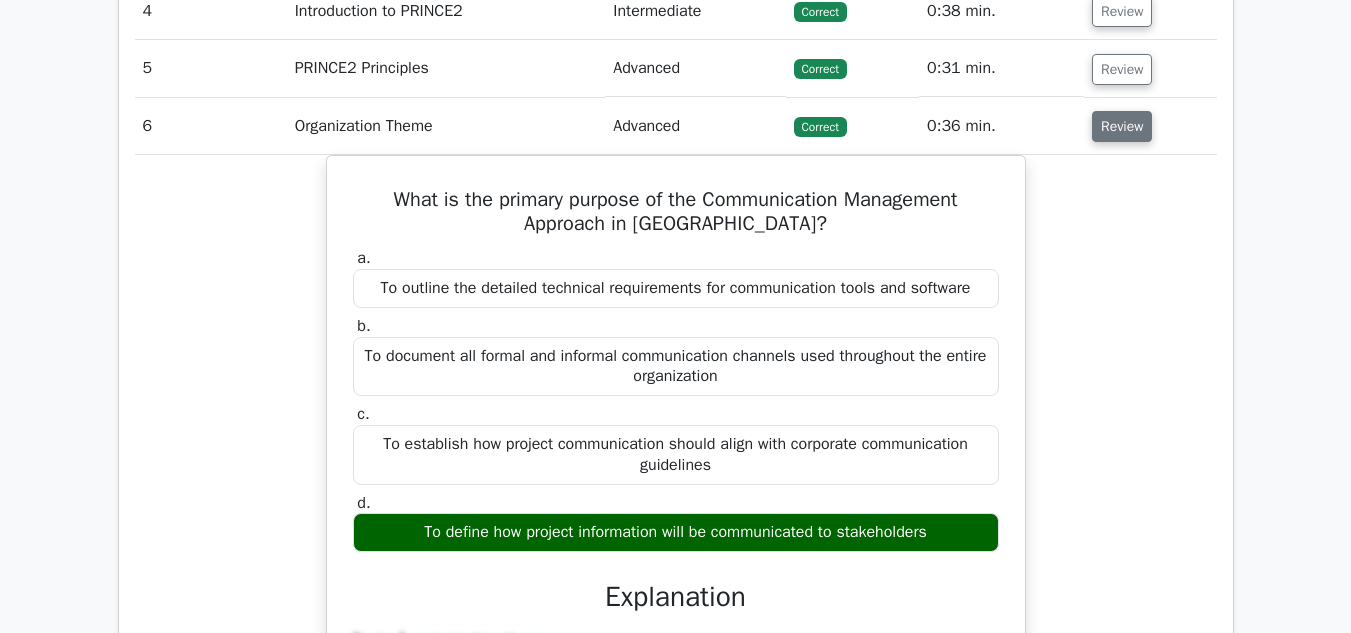 click on "Review" at bounding box center [1122, 126] 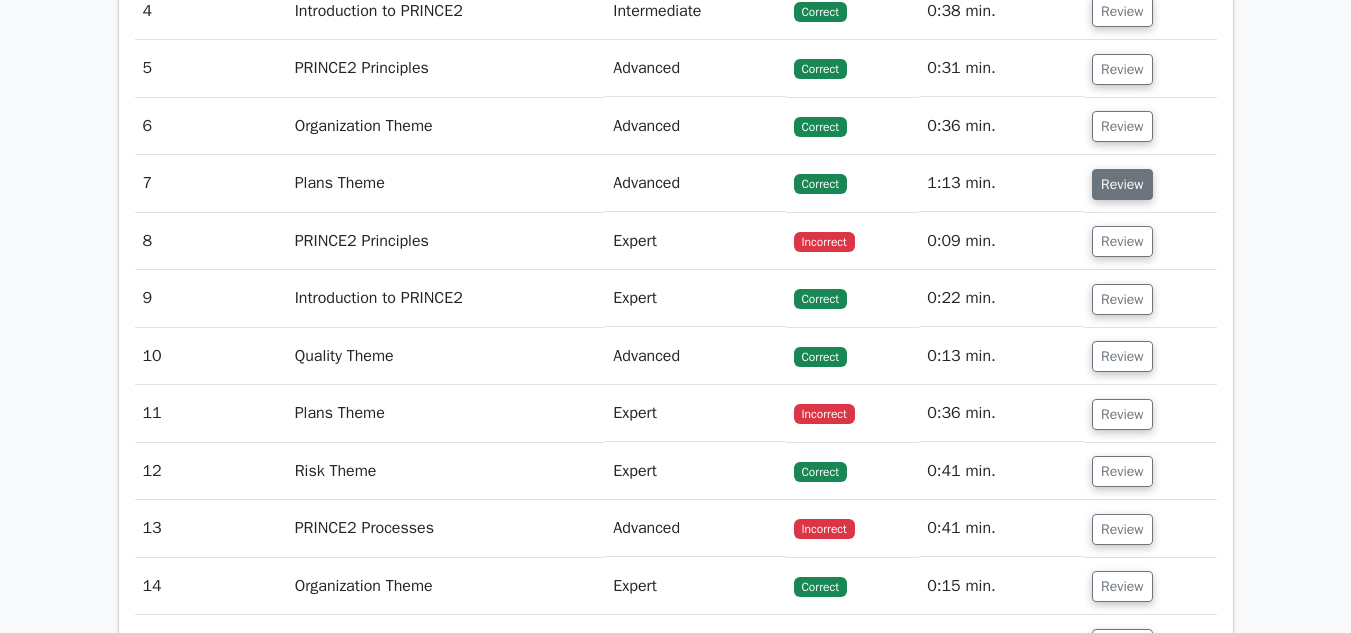 click on "Review" at bounding box center (1122, 184) 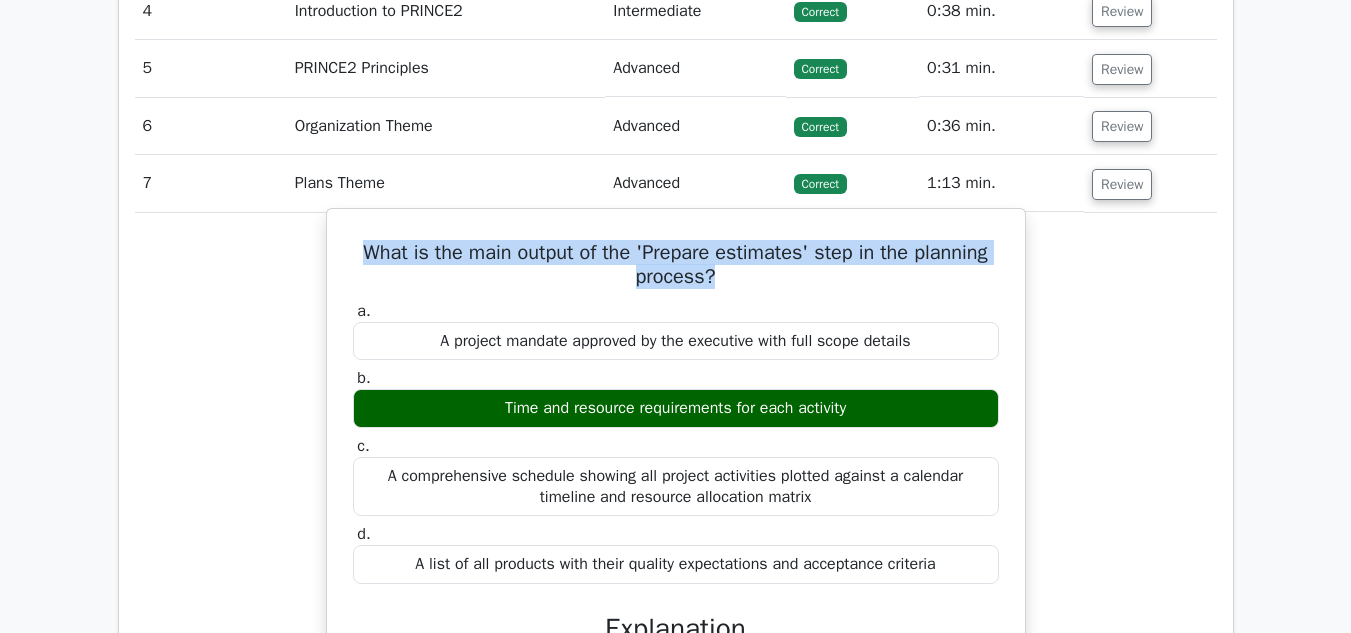 drag, startPoint x: 721, startPoint y: 281, endPoint x: 332, endPoint y: 251, distance: 390.1551 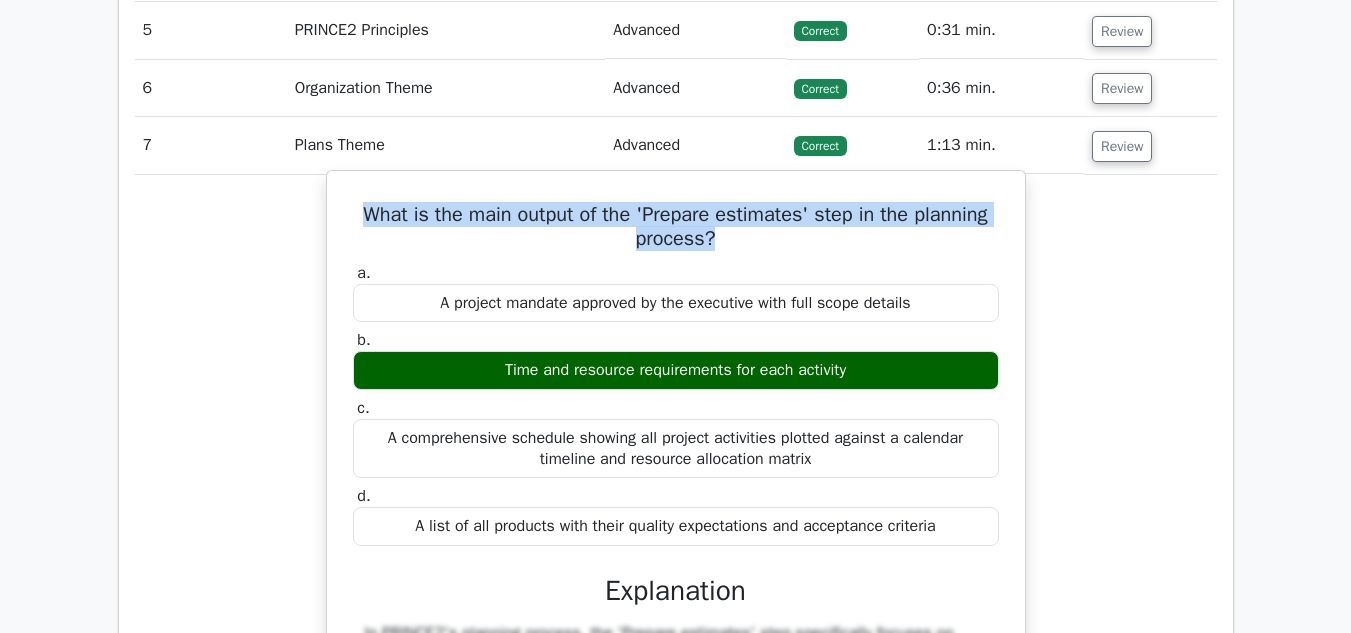 scroll, scrollTop: 1992, scrollLeft: 0, axis: vertical 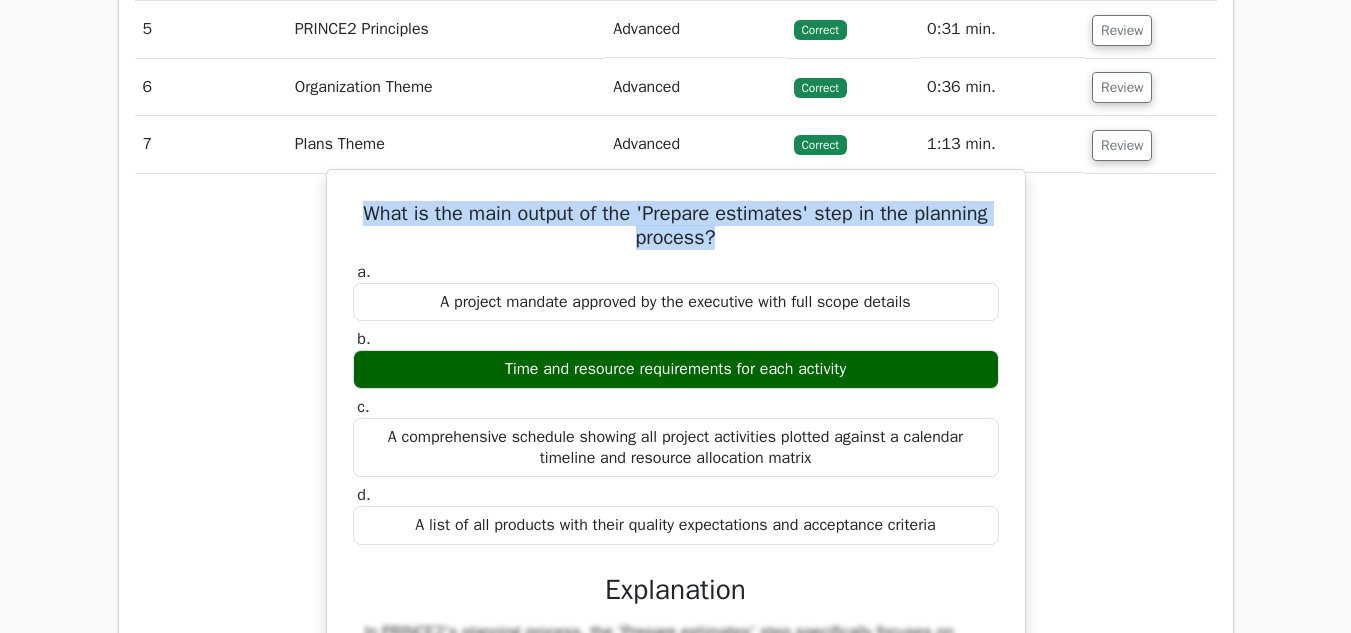 drag, startPoint x: 949, startPoint y: 525, endPoint x: 356, endPoint y: 279, distance: 642.0008 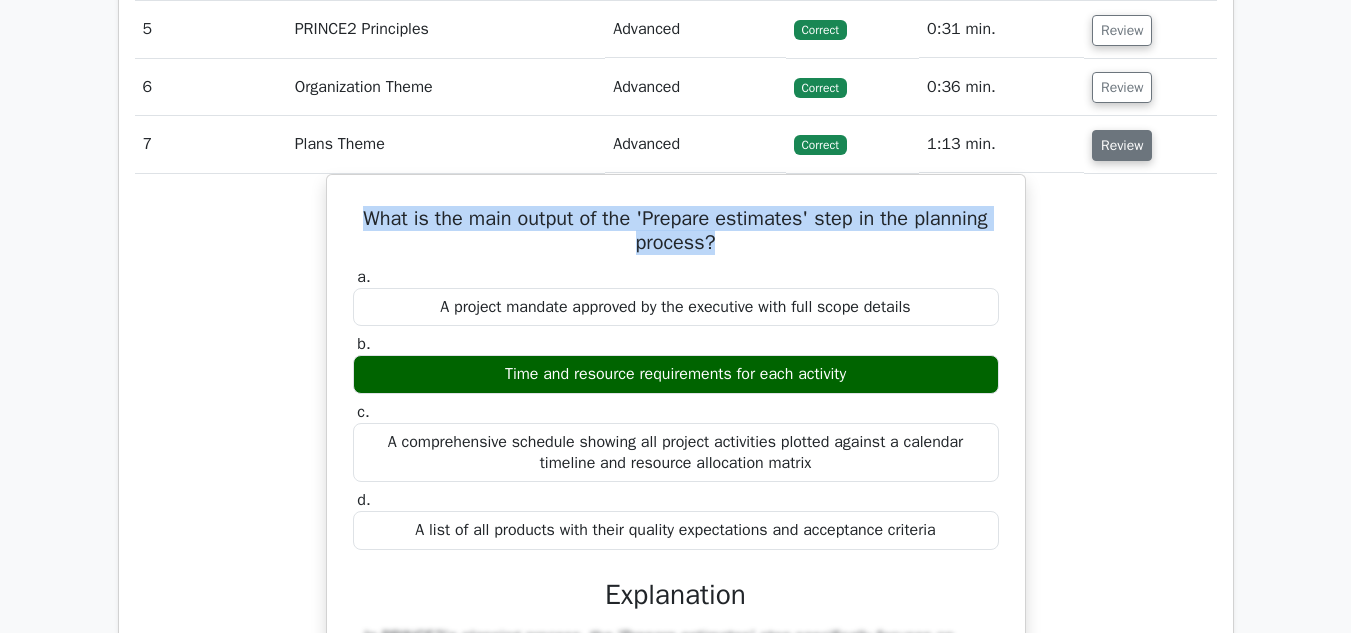click on "Review" at bounding box center [1122, 145] 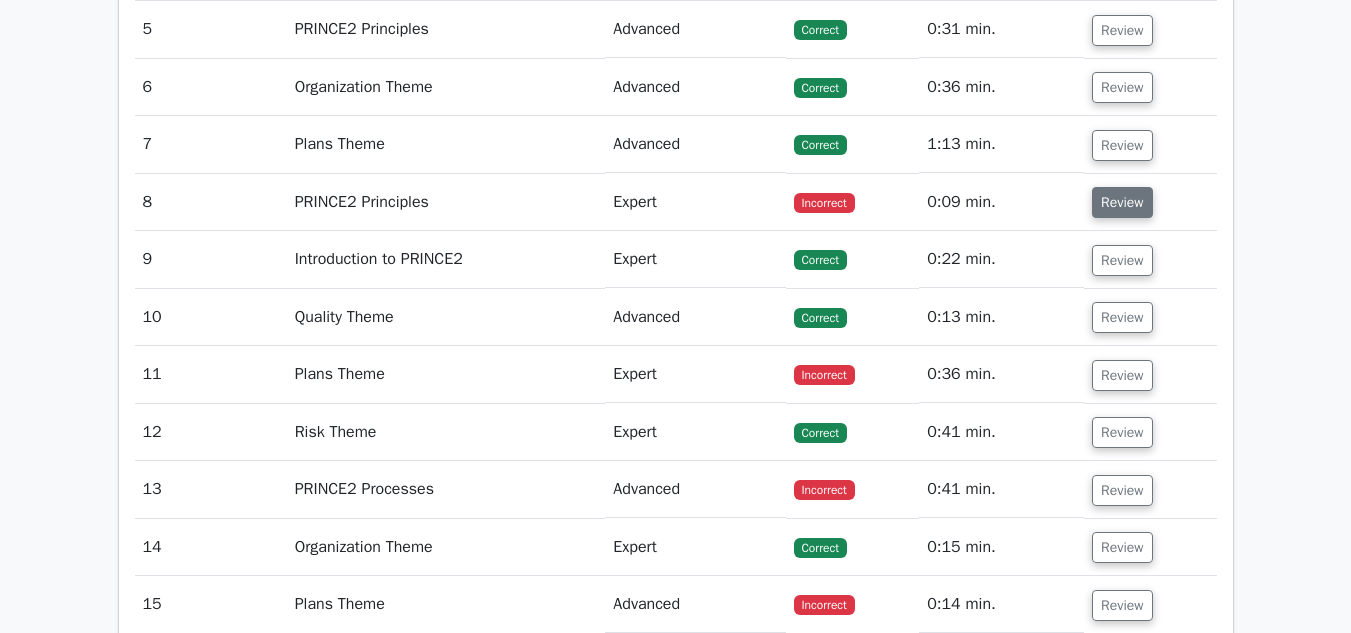 click on "Review" at bounding box center (1122, 202) 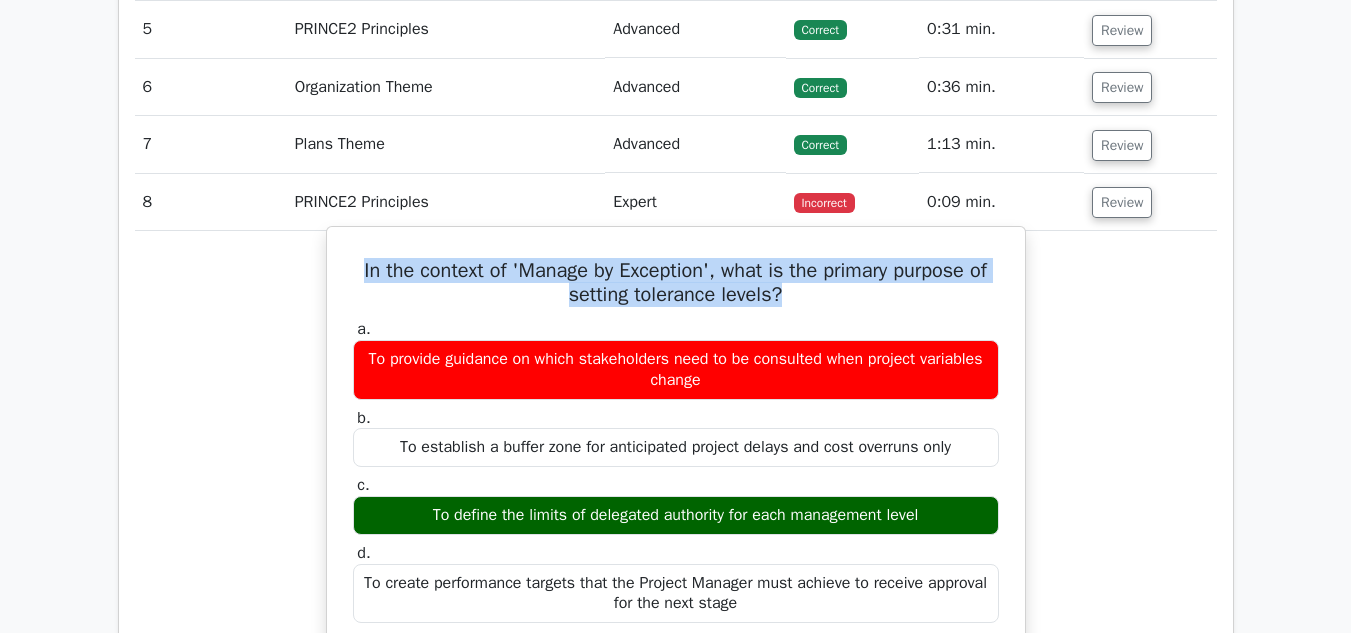 drag, startPoint x: 786, startPoint y: 289, endPoint x: 350, endPoint y: 275, distance: 436.2247 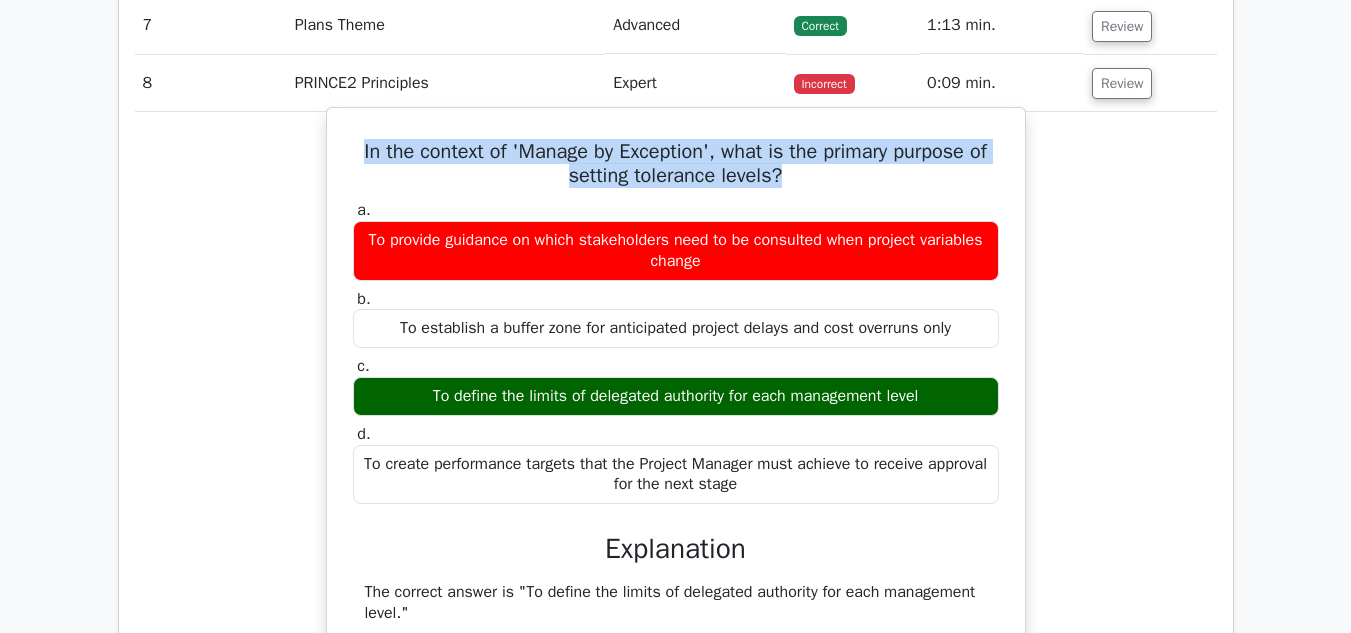 scroll, scrollTop: 2112, scrollLeft: 0, axis: vertical 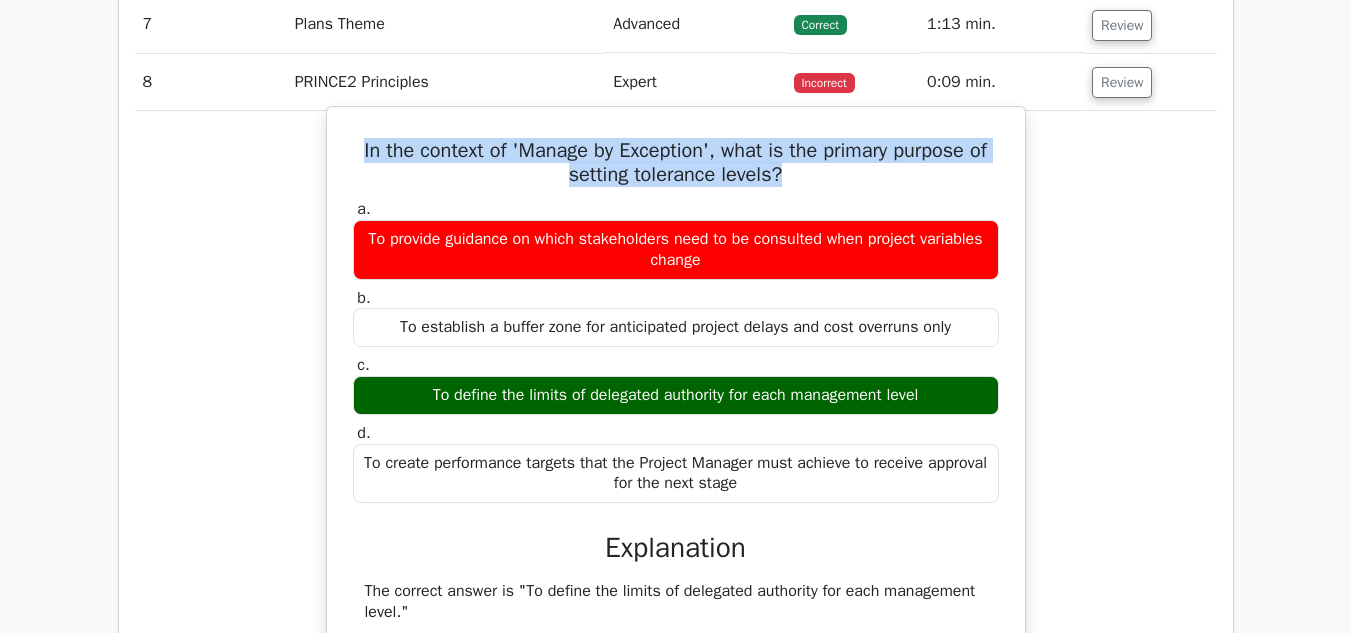 drag, startPoint x: 746, startPoint y: 482, endPoint x: 354, endPoint y: 211, distance: 476.55536 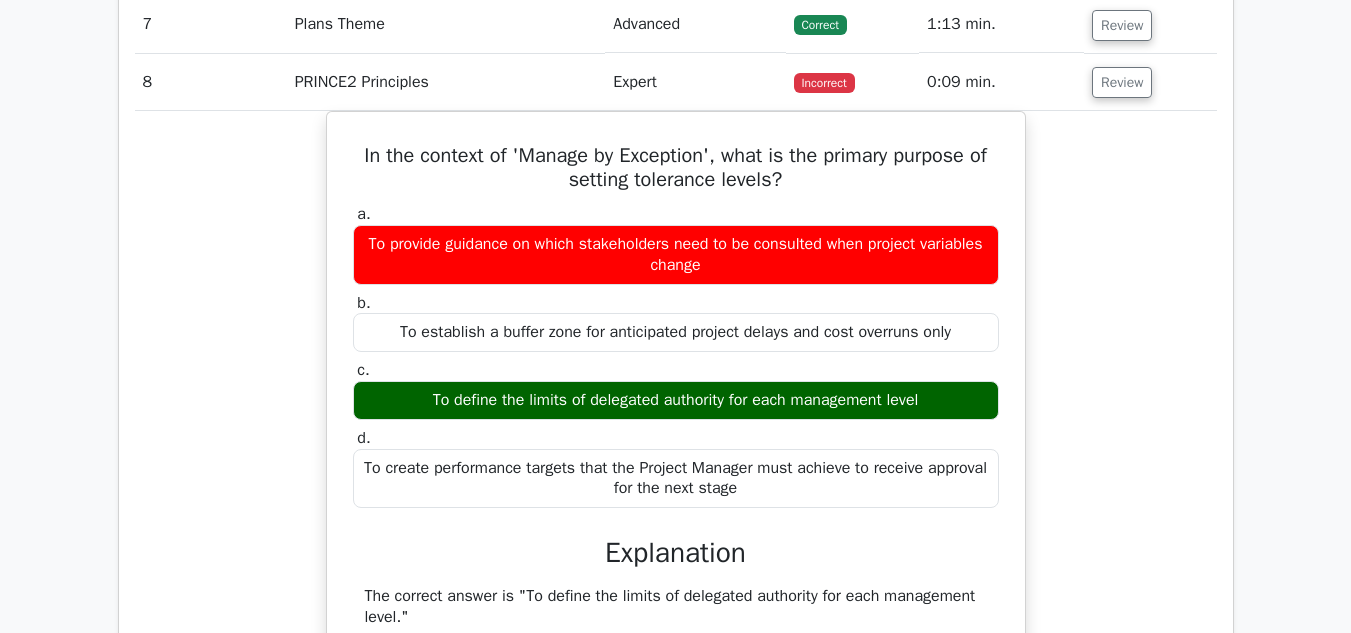 click on "Review" at bounding box center [1150, 82] 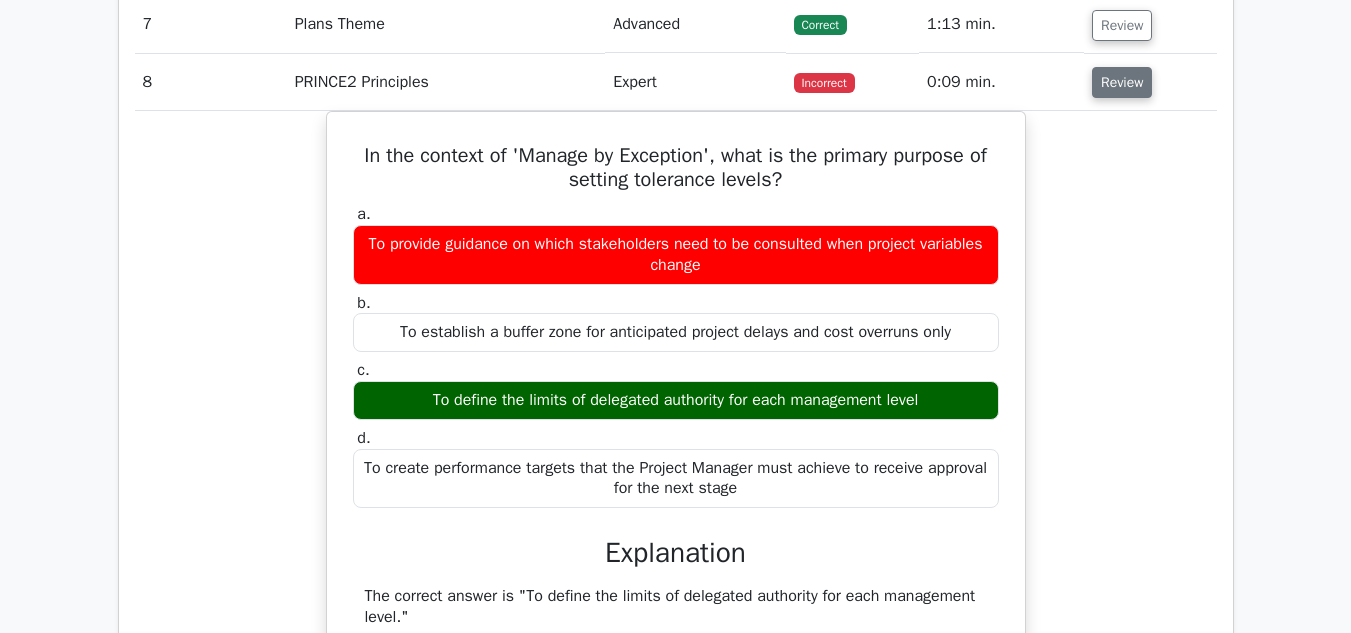 click on "Review" at bounding box center [1122, 82] 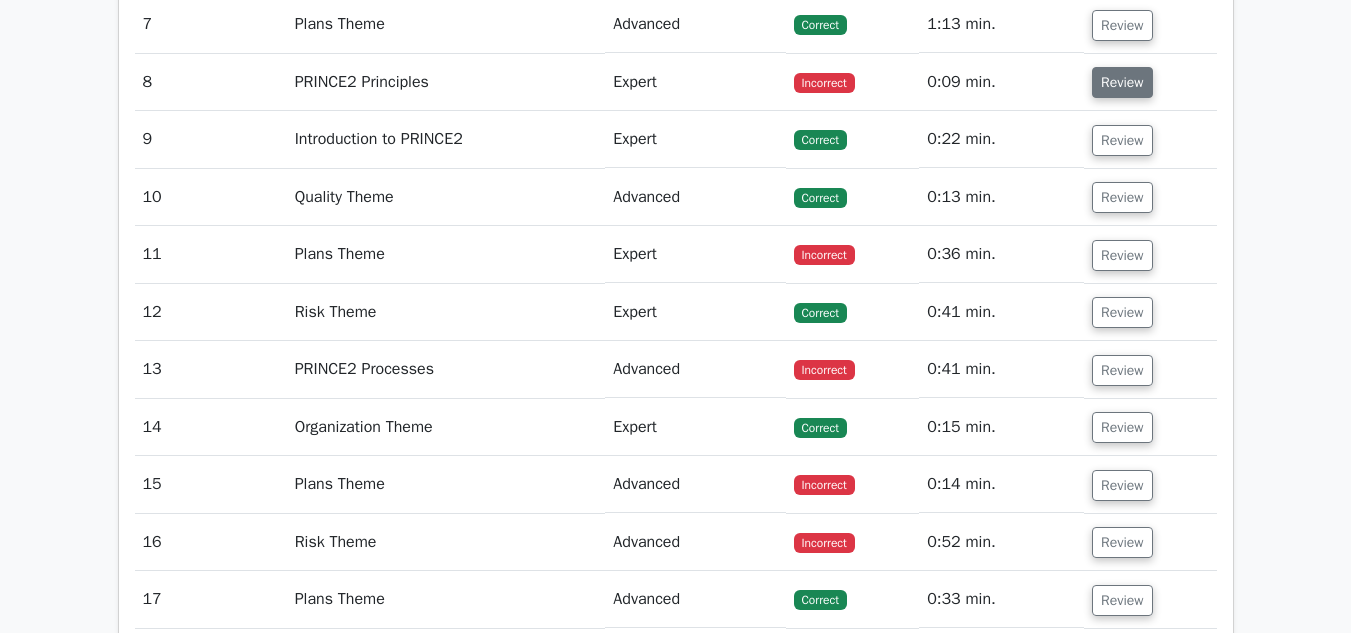 type 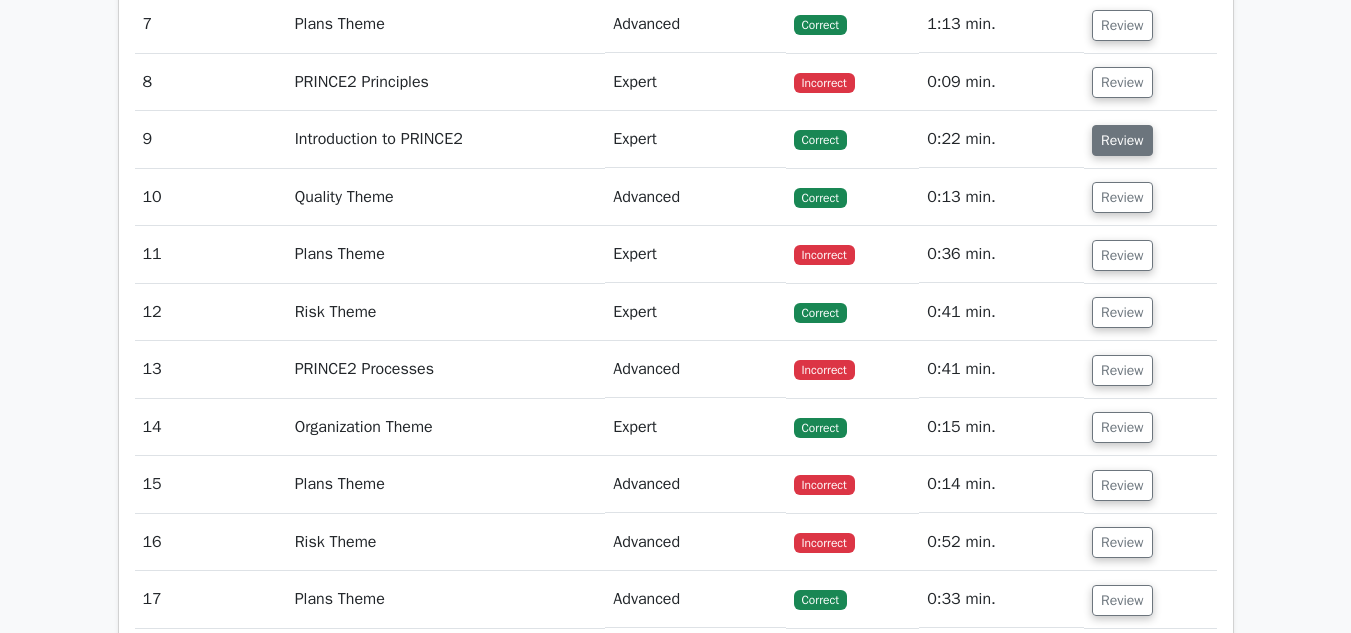 click on "Review" at bounding box center [1122, 140] 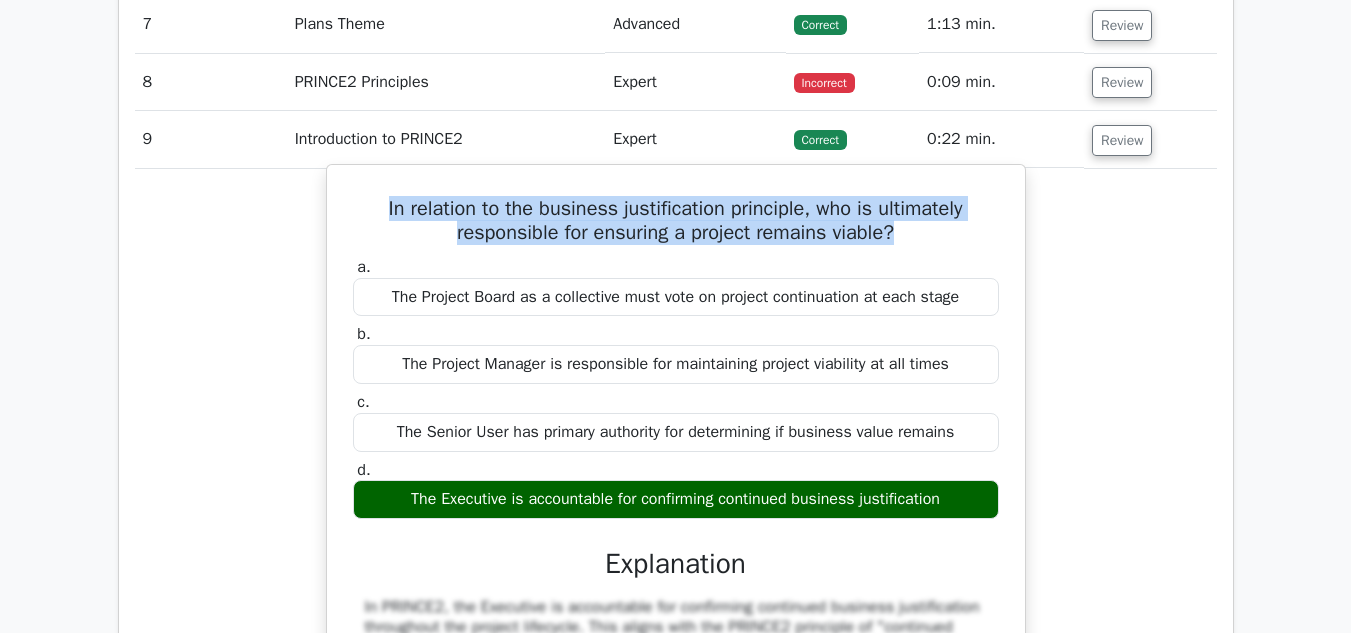 drag, startPoint x: 917, startPoint y: 225, endPoint x: 370, endPoint y: 197, distance: 547.7162 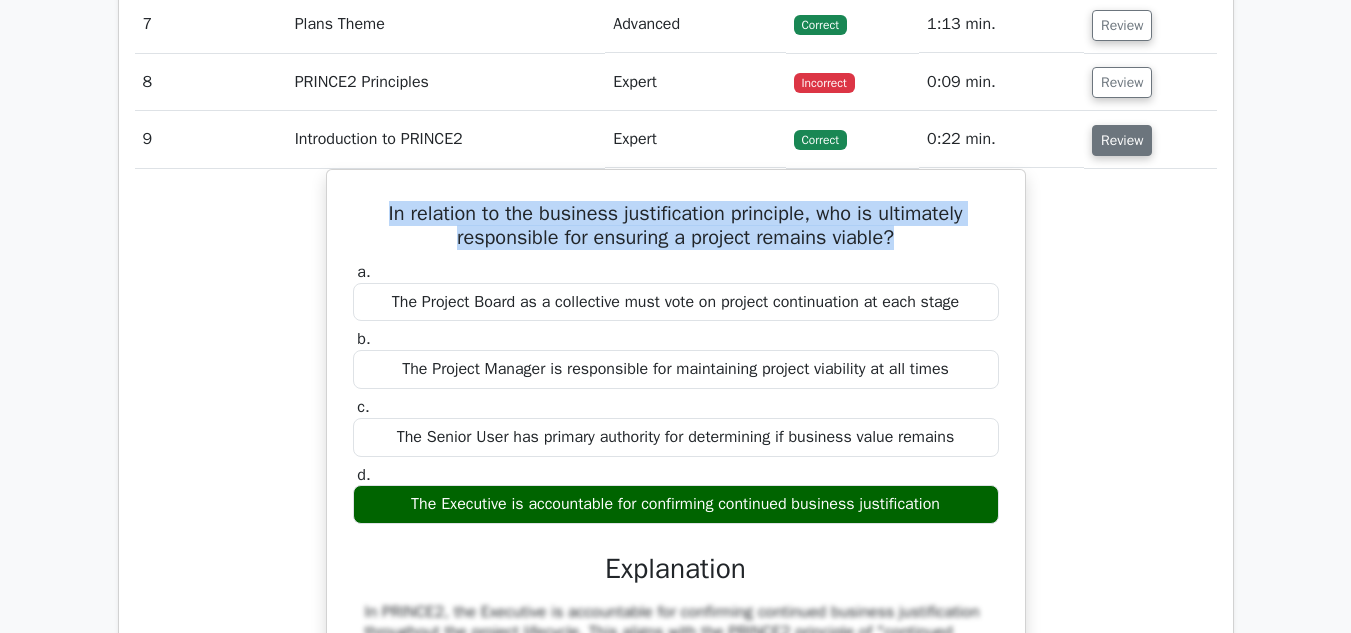 click on "Review" at bounding box center [1122, 140] 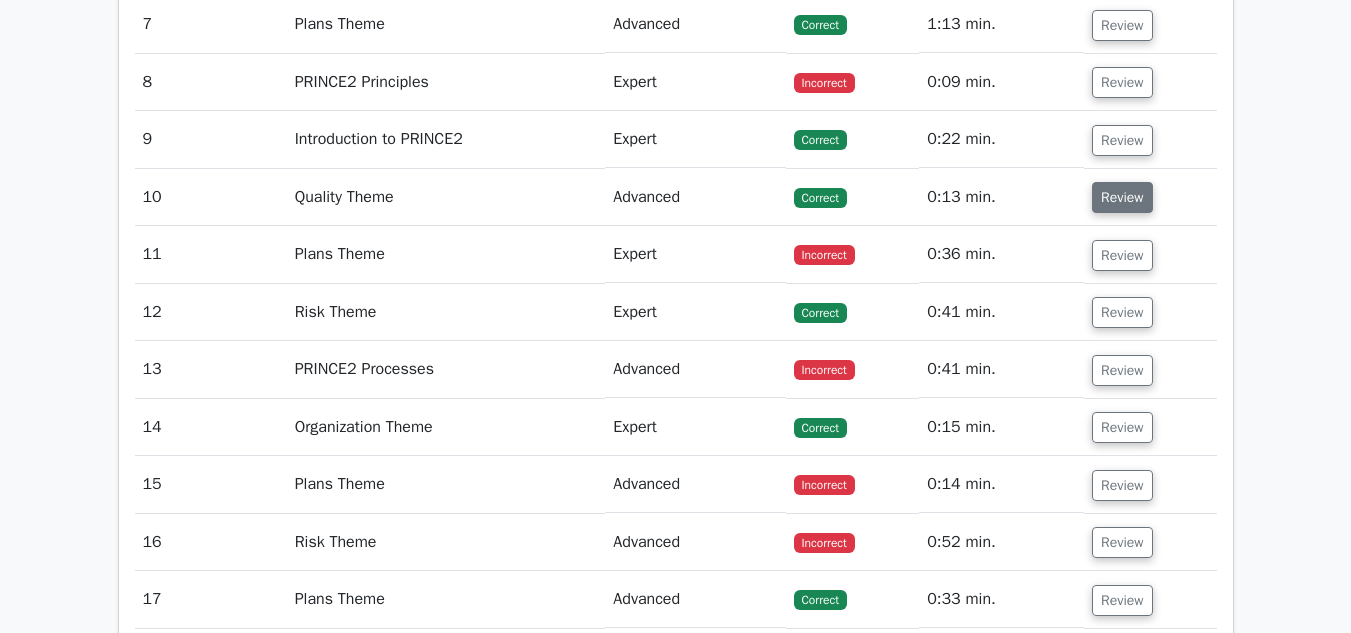 click on "Review" at bounding box center (1122, 197) 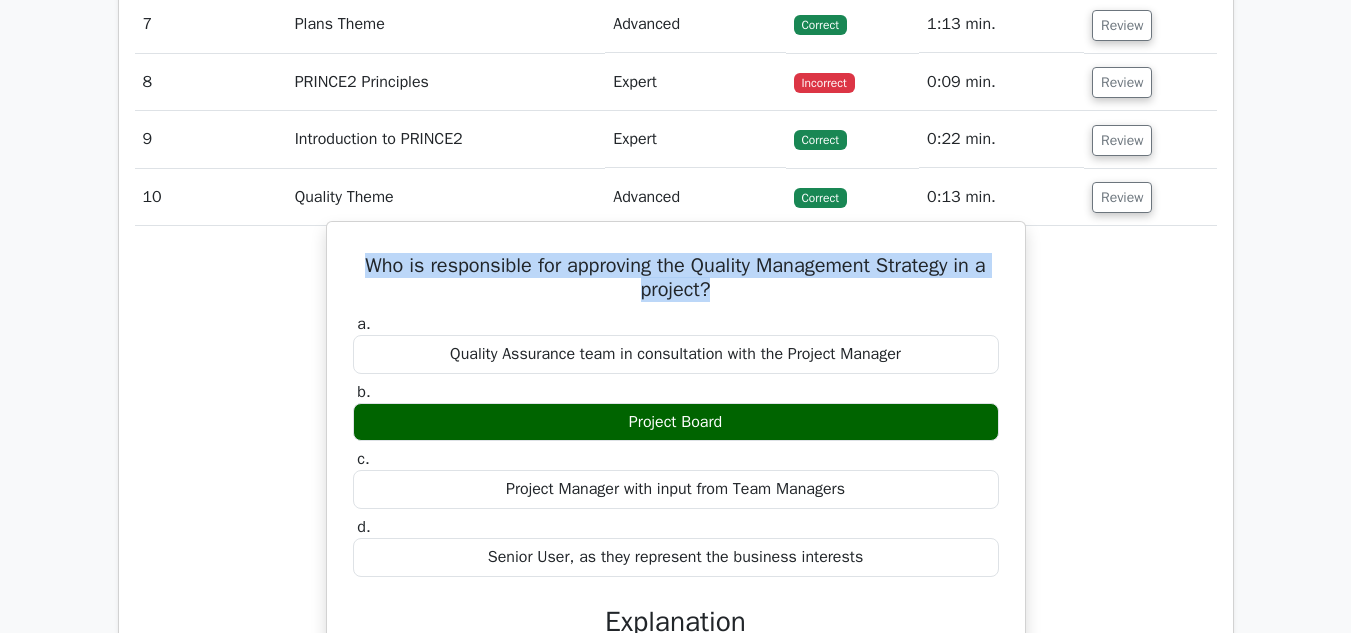 drag, startPoint x: 728, startPoint y: 290, endPoint x: 352, endPoint y: 264, distance: 376.89786 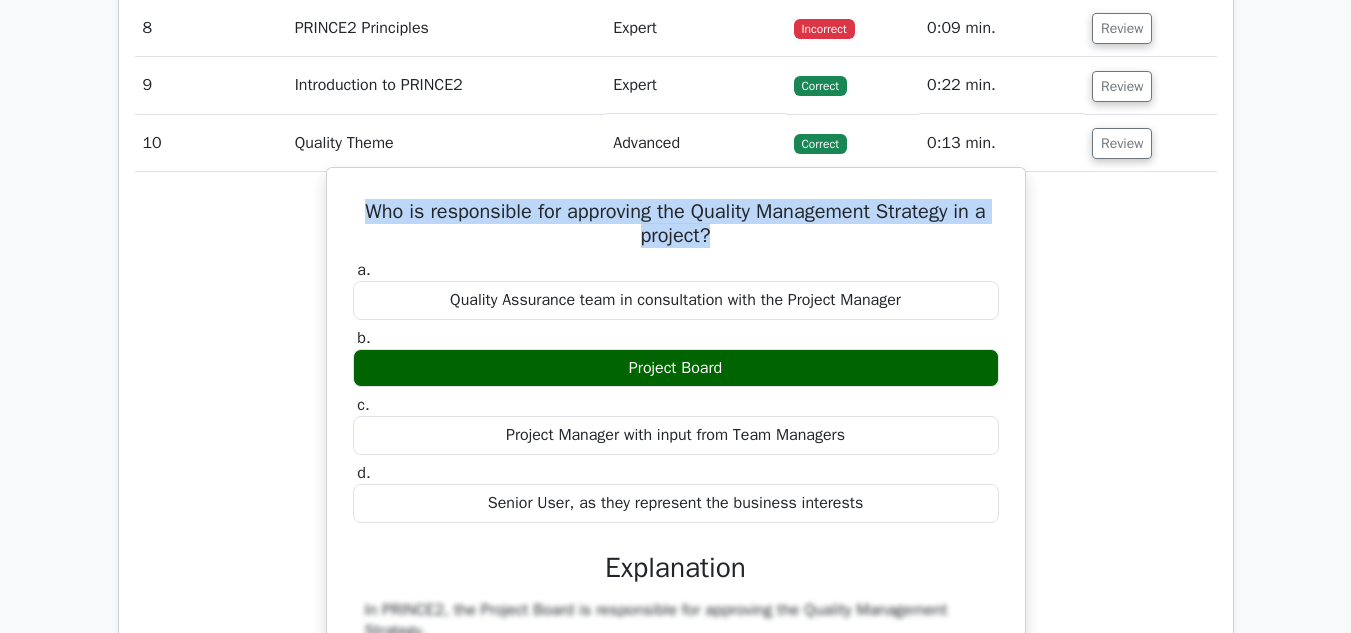 scroll, scrollTop: 2174, scrollLeft: 0, axis: vertical 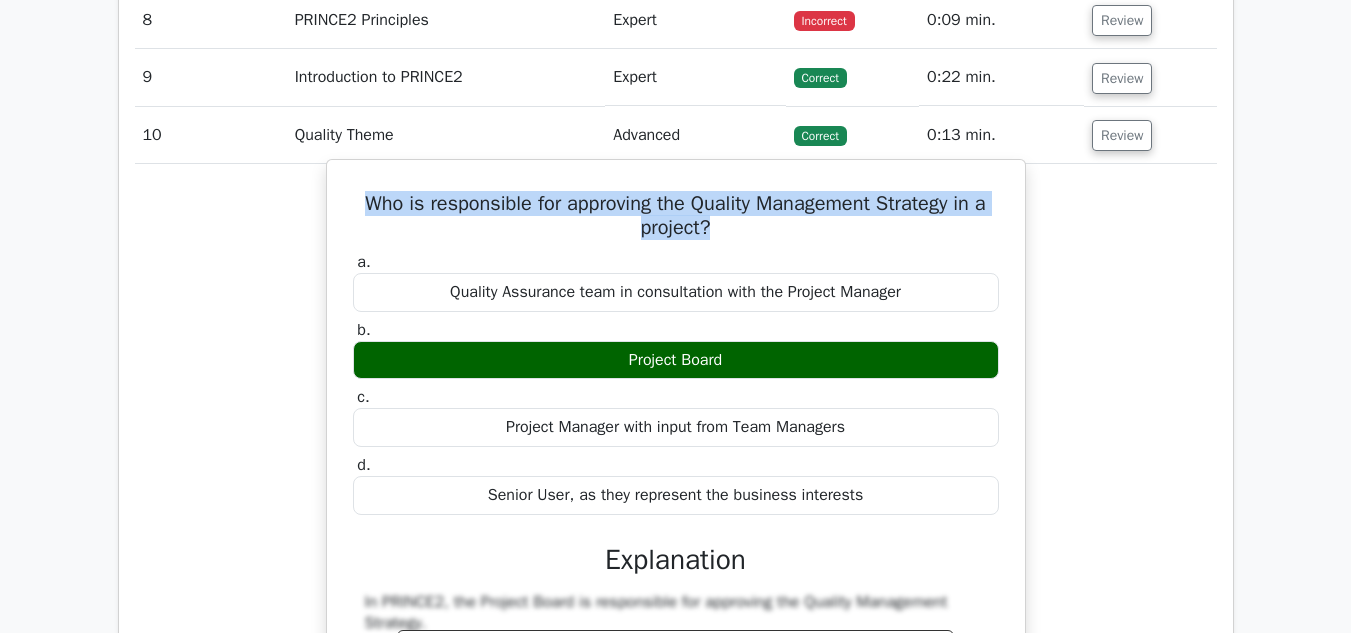 drag, startPoint x: 872, startPoint y: 489, endPoint x: 336, endPoint y: 256, distance: 584.45276 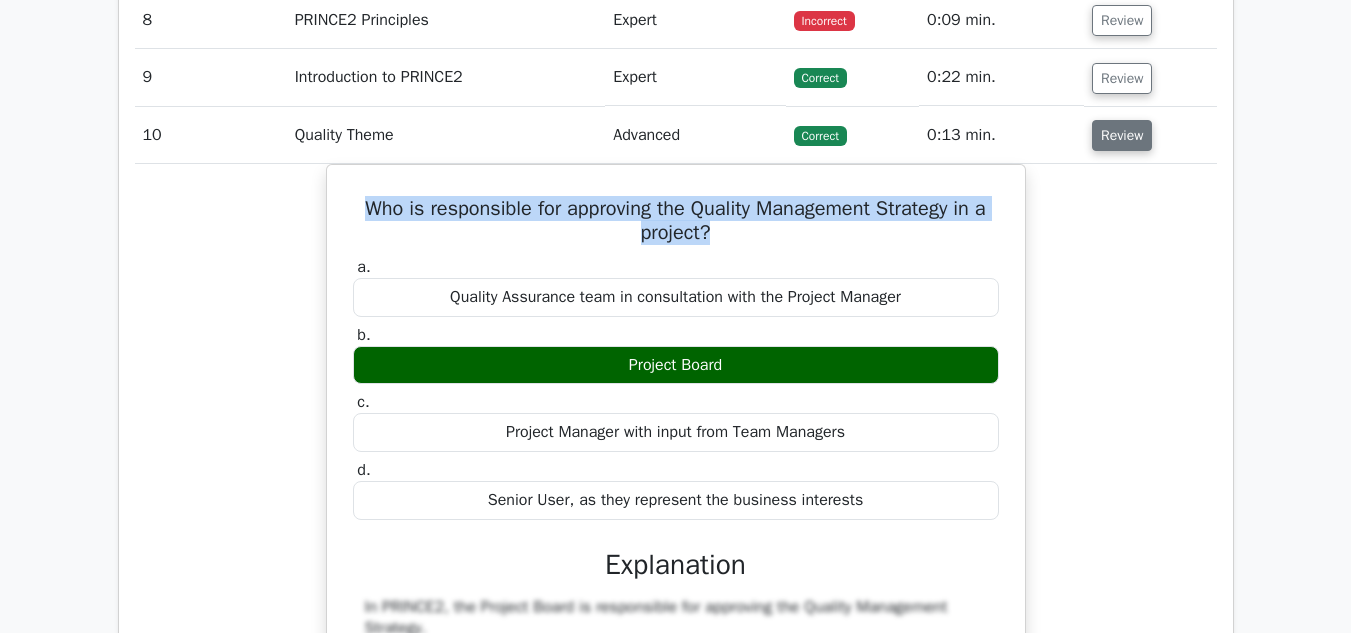 click on "Review" at bounding box center [1122, 135] 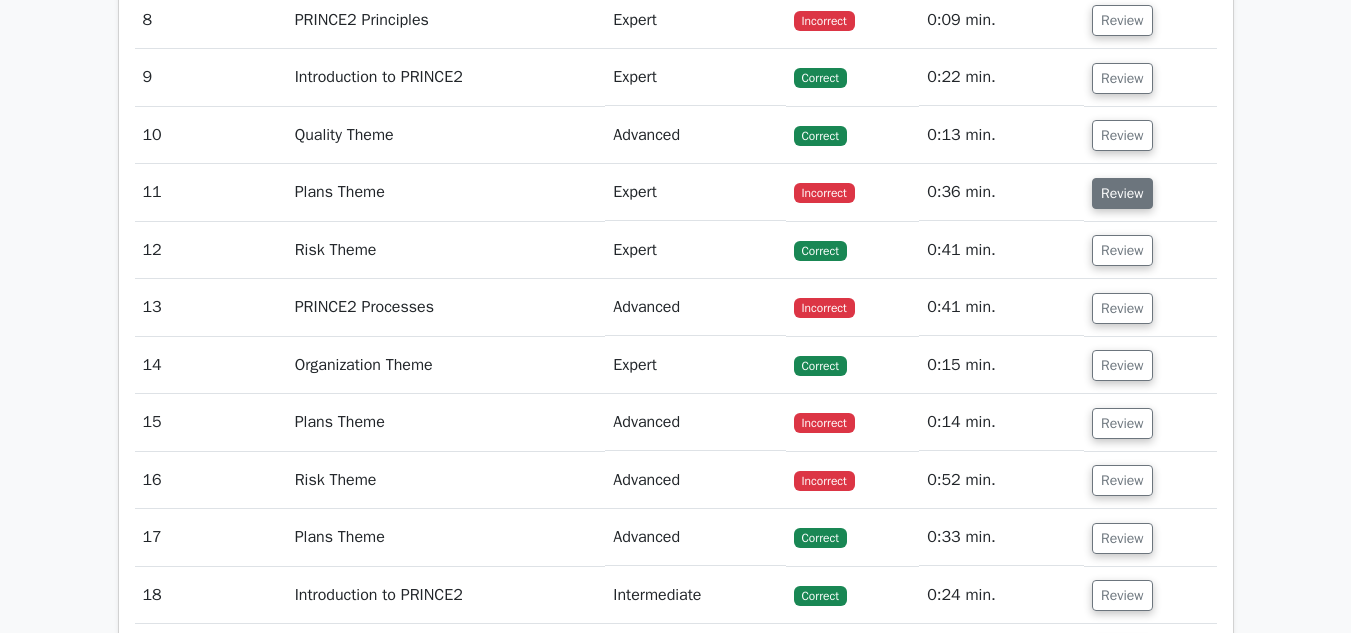 click on "Review" at bounding box center [1122, 193] 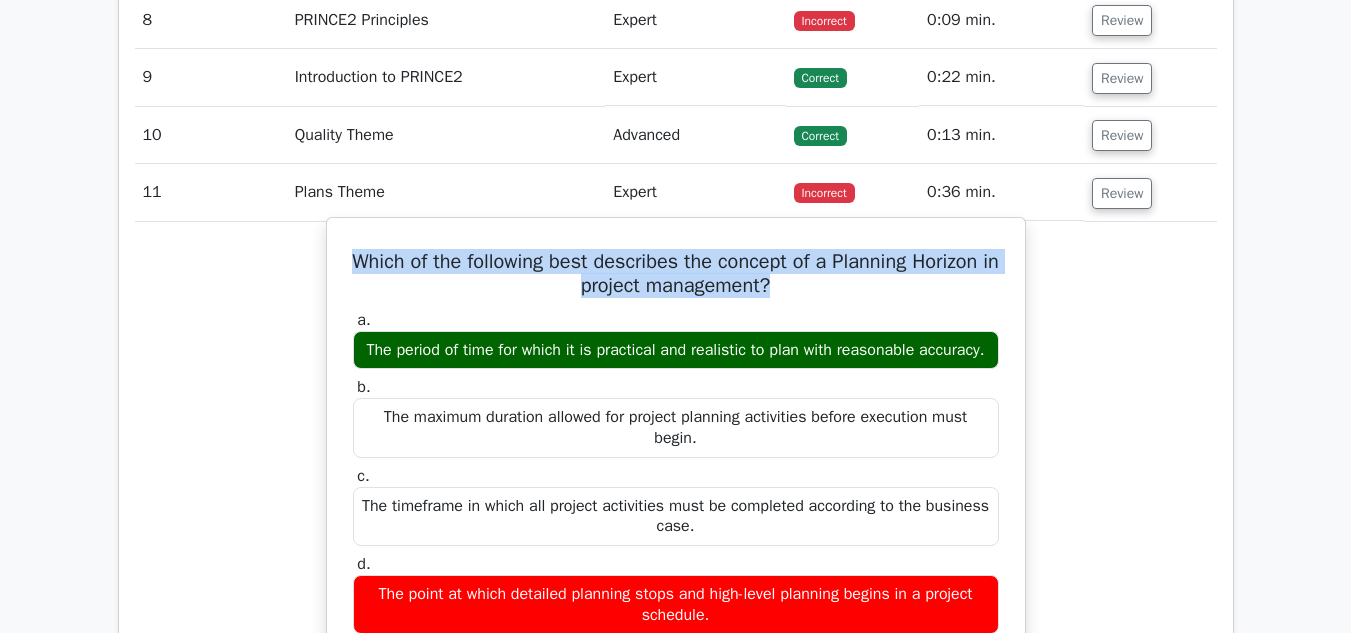 drag, startPoint x: 836, startPoint y: 285, endPoint x: 382, endPoint y: 265, distance: 454.4403 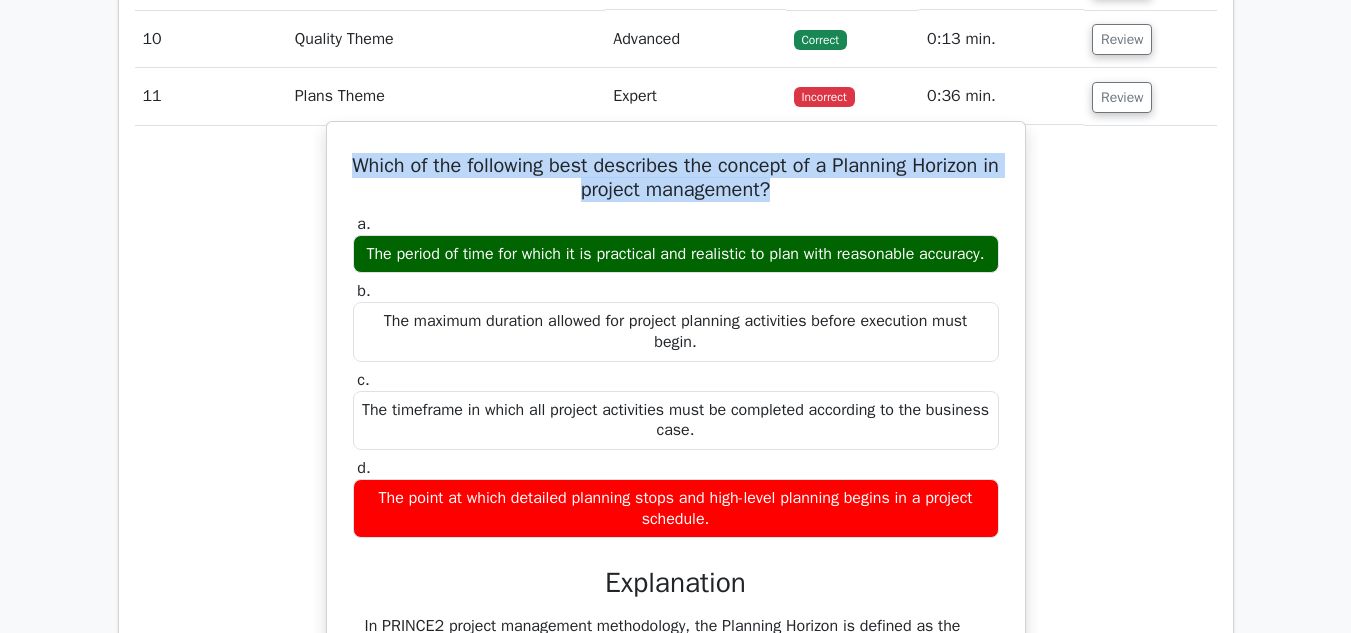 scroll, scrollTop: 2279, scrollLeft: 0, axis: vertical 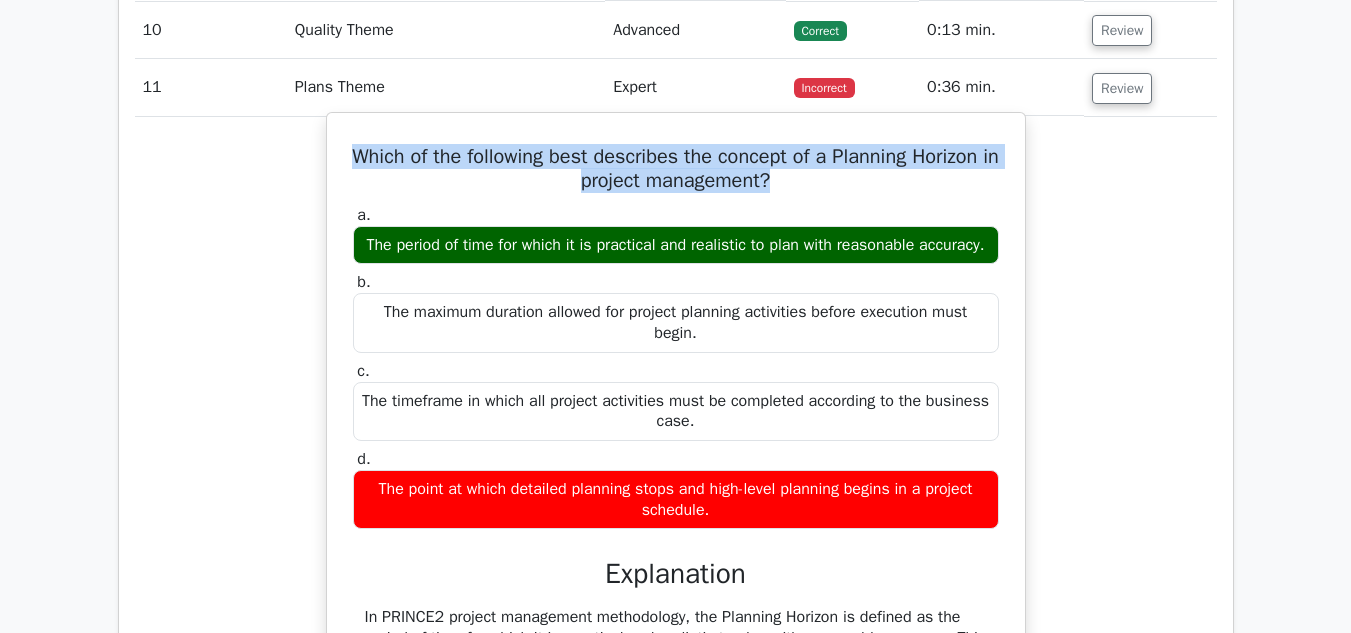 drag, startPoint x: 717, startPoint y: 532, endPoint x: 353, endPoint y: 222, distance: 478.11713 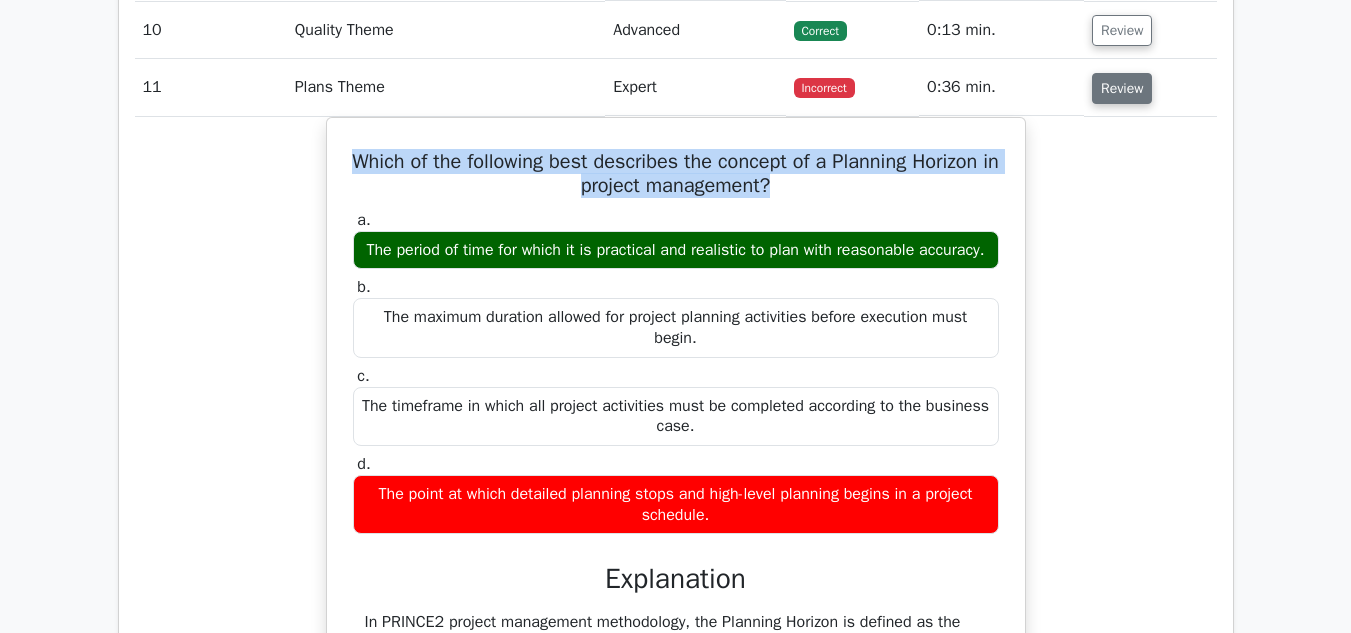 click on "Review" at bounding box center (1122, 88) 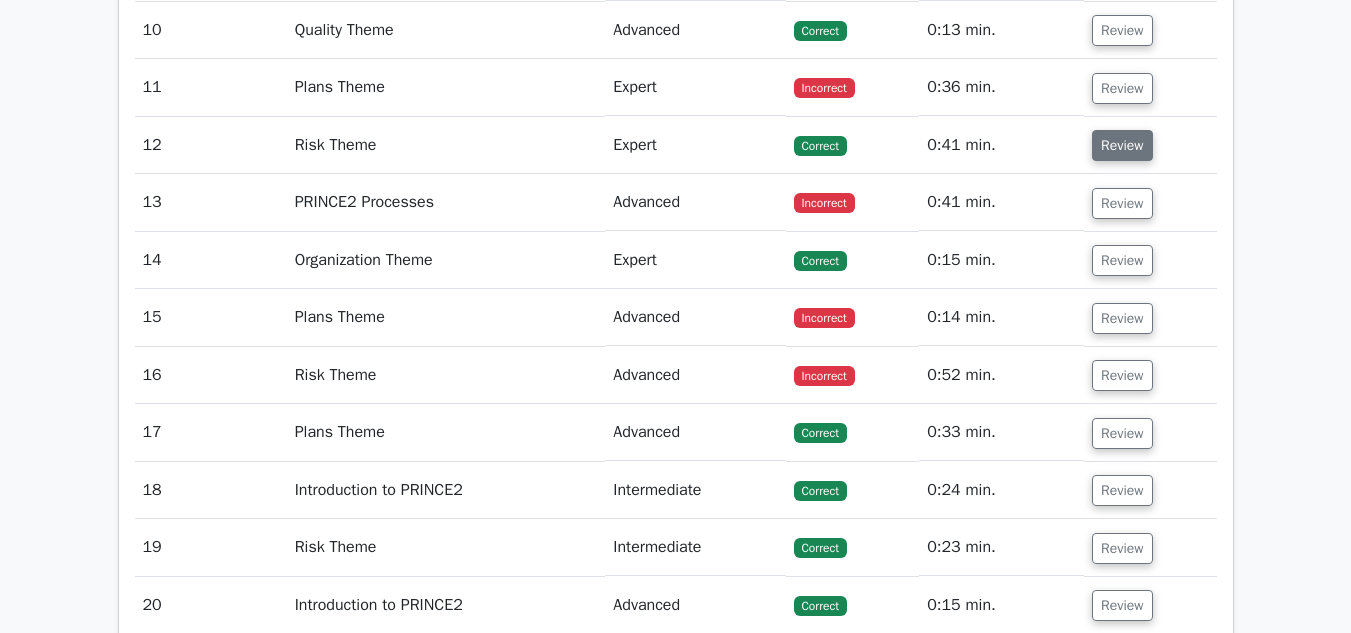 click on "Review" at bounding box center [1122, 145] 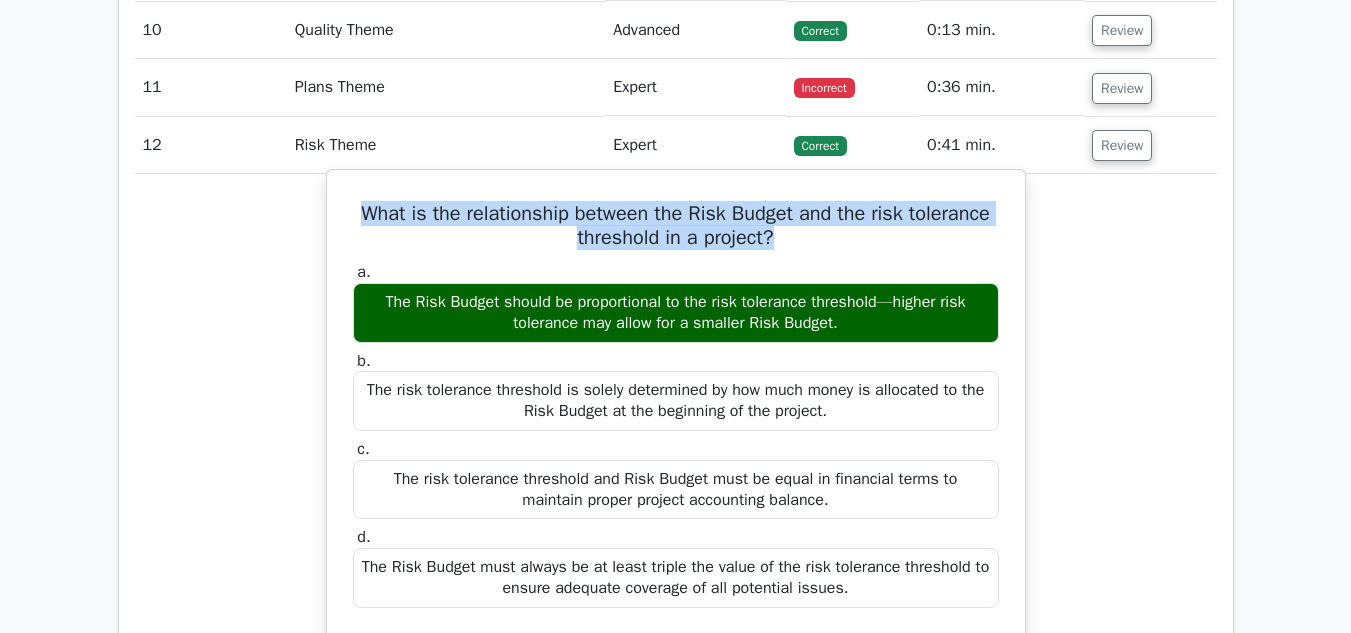 drag, startPoint x: 786, startPoint y: 240, endPoint x: 358, endPoint y: 212, distance: 428.91492 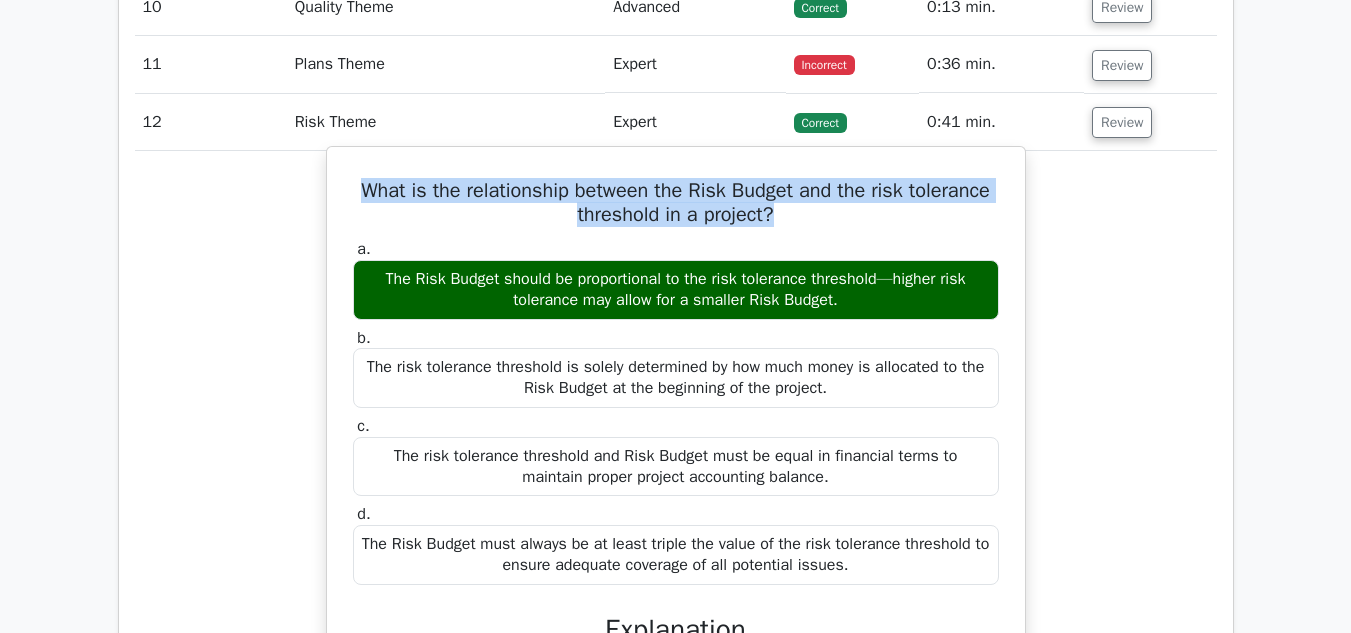 scroll, scrollTop: 2303, scrollLeft: 0, axis: vertical 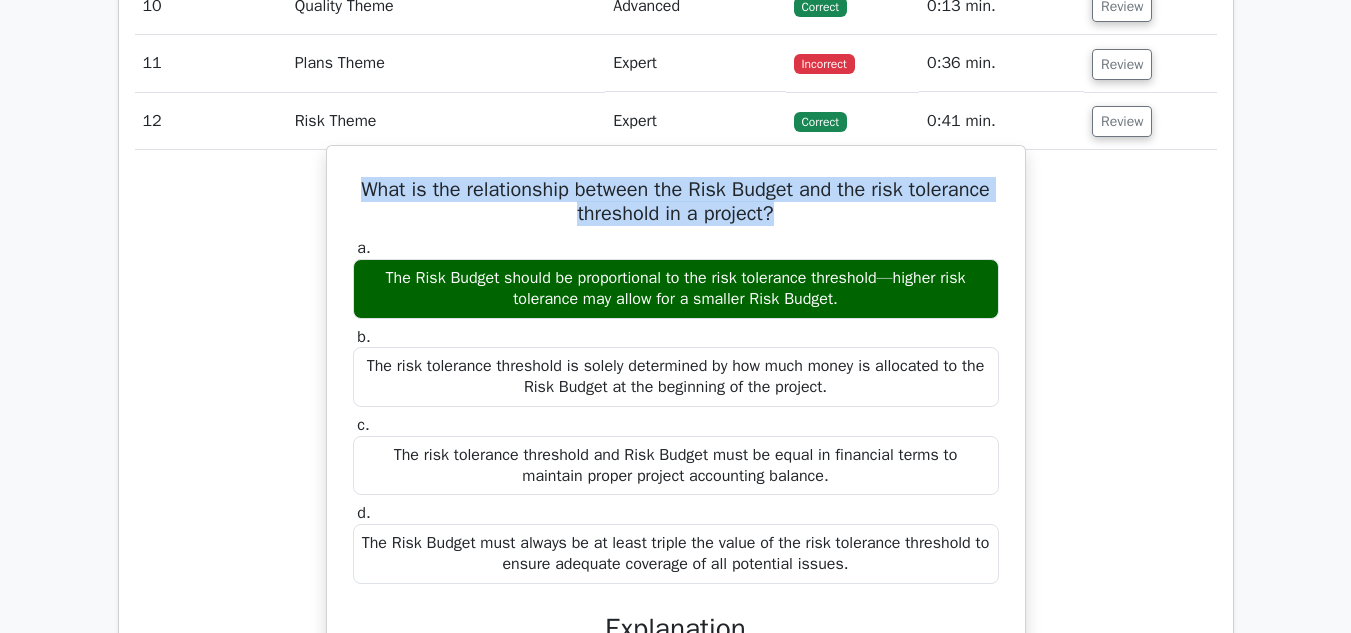 drag, startPoint x: 862, startPoint y: 561, endPoint x: 356, endPoint y: 254, distance: 591.8488 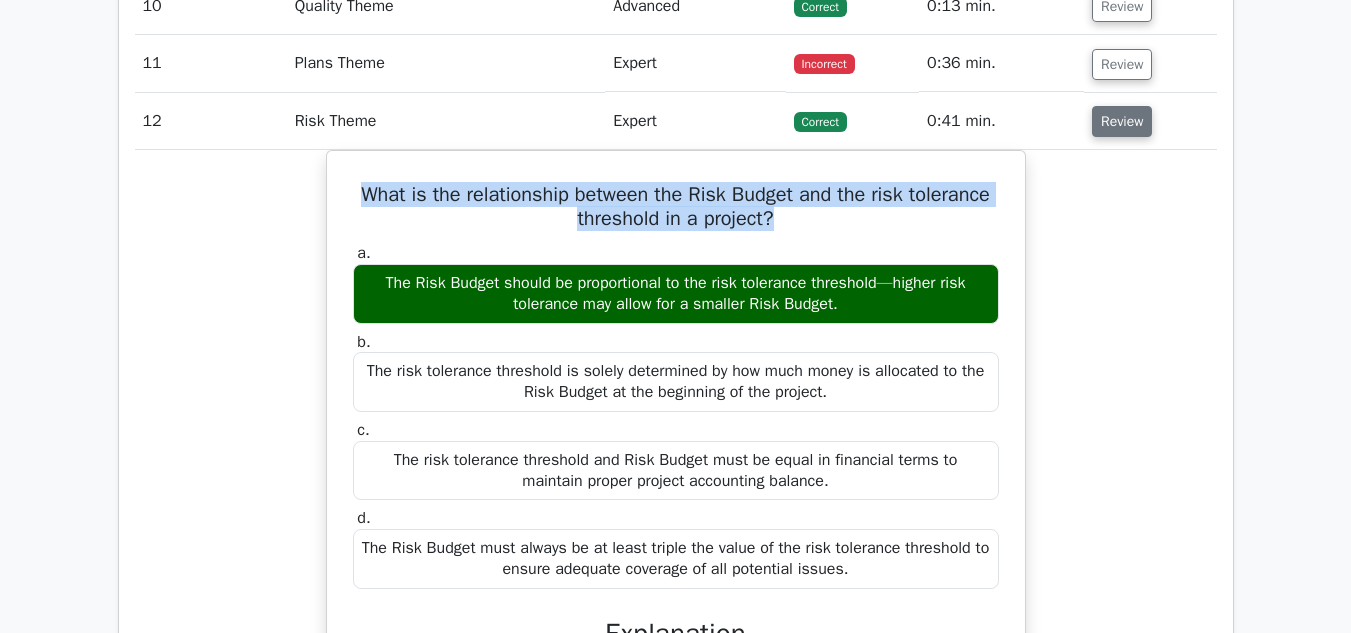 click on "Review" at bounding box center (1122, 121) 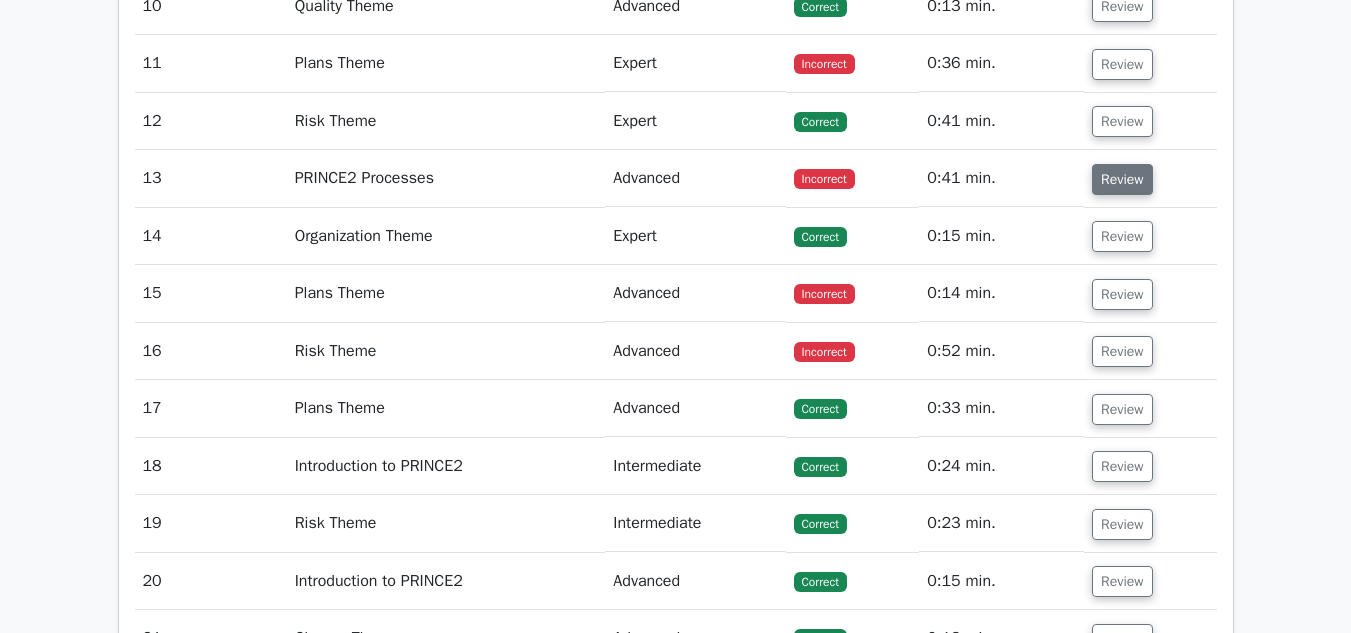 click on "Review" at bounding box center [1122, 179] 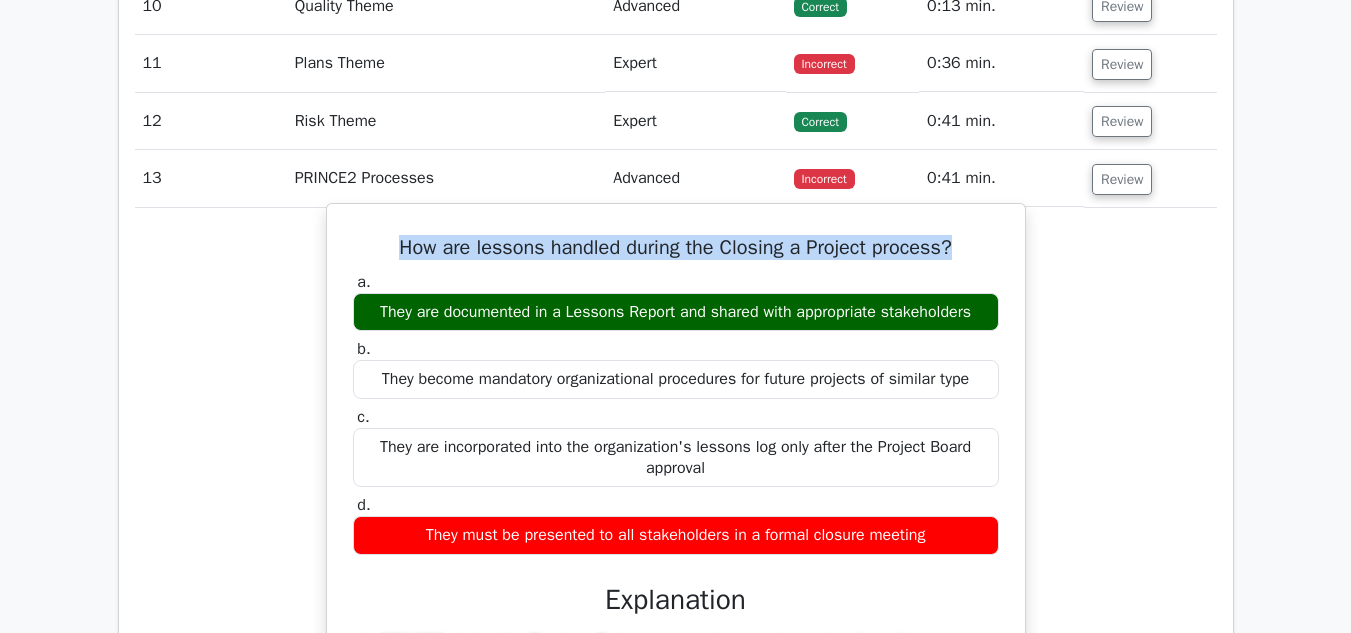 drag, startPoint x: 962, startPoint y: 247, endPoint x: 344, endPoint y: 263, distance: 618.2071 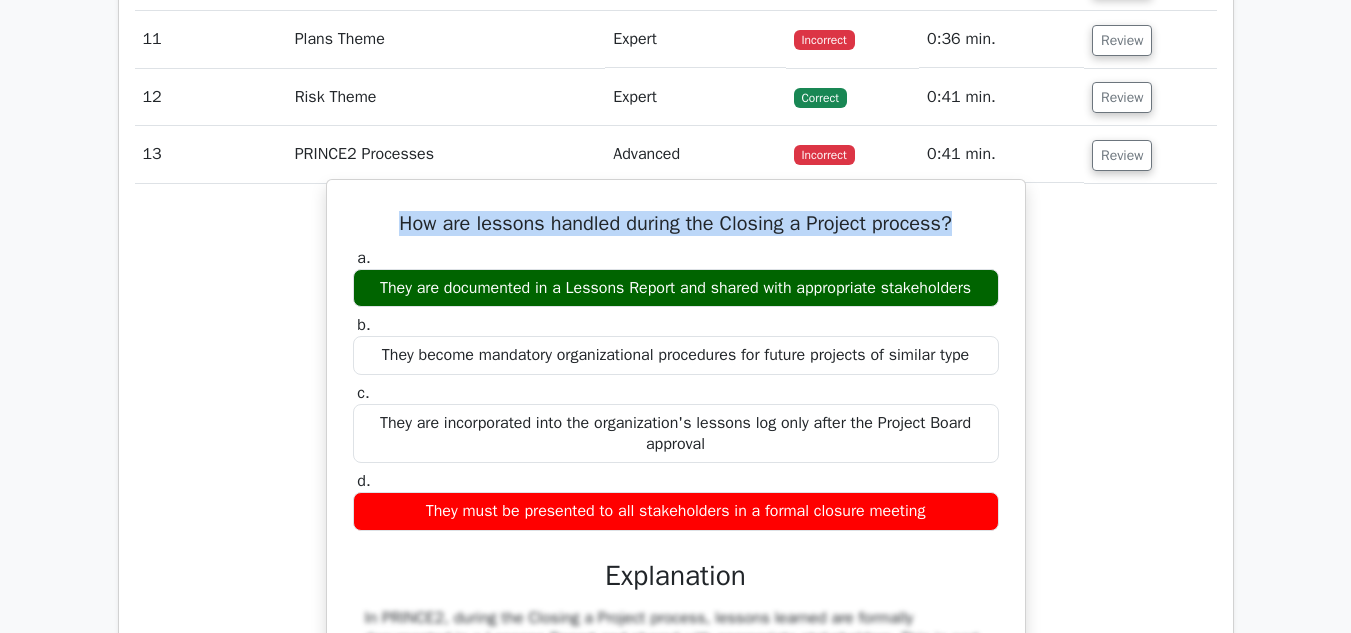 drag, startPoint x: 943, startPoint y: 513, endPoint x: 359, endPoint y: 266, distance: 634.08594 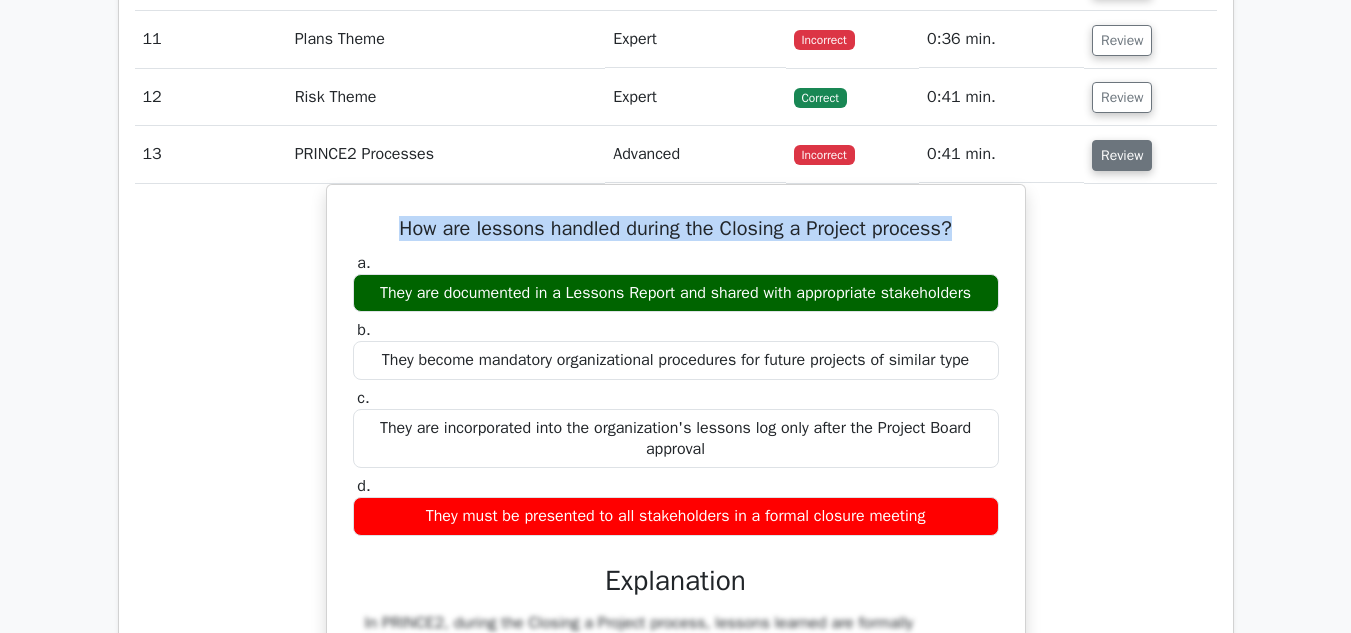 click on "Review" at bounding box center [1122, 155] 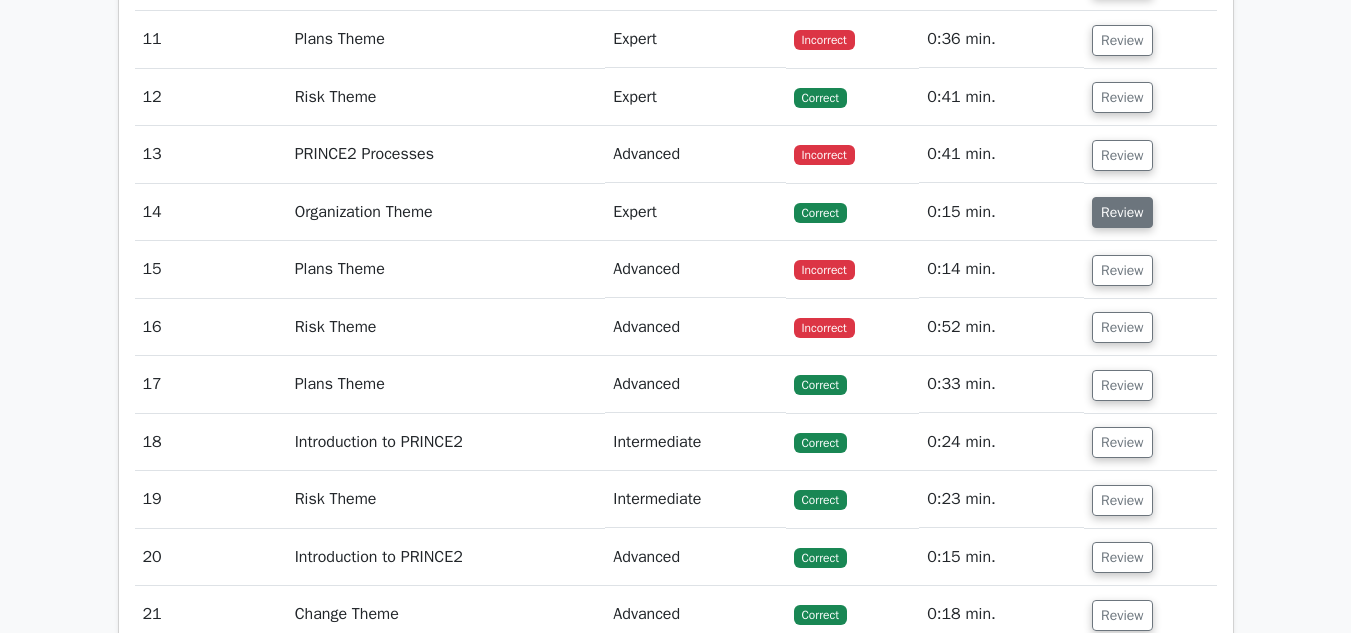 click on "Review" at bounding box center [1122, 212] 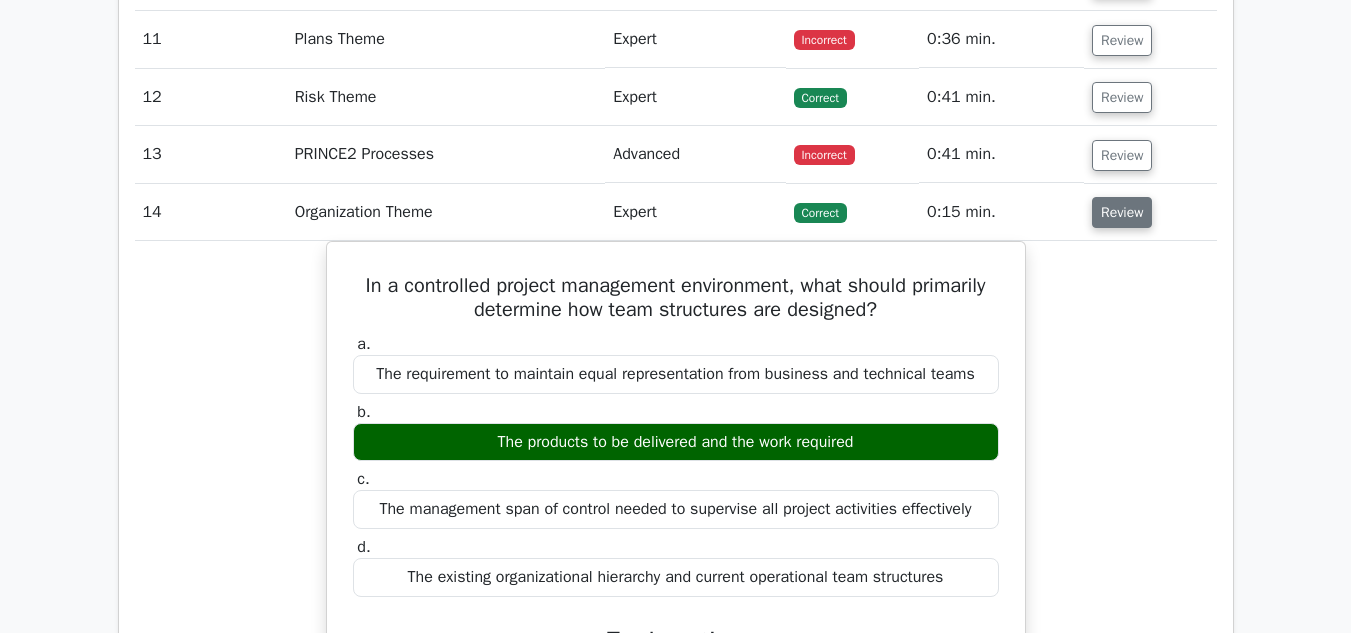 type 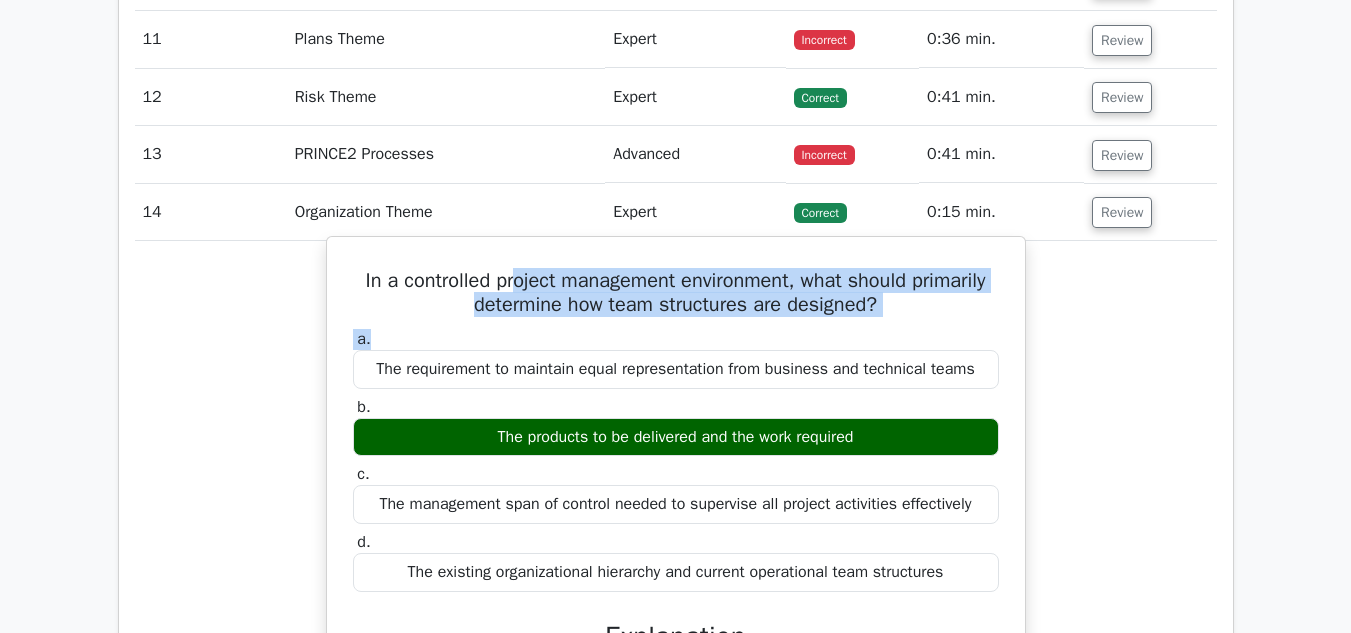 drag, startPoint x: 935, startPoint y: 322, endPoint x: 505, endPoint y: 278, distance: 432.2453 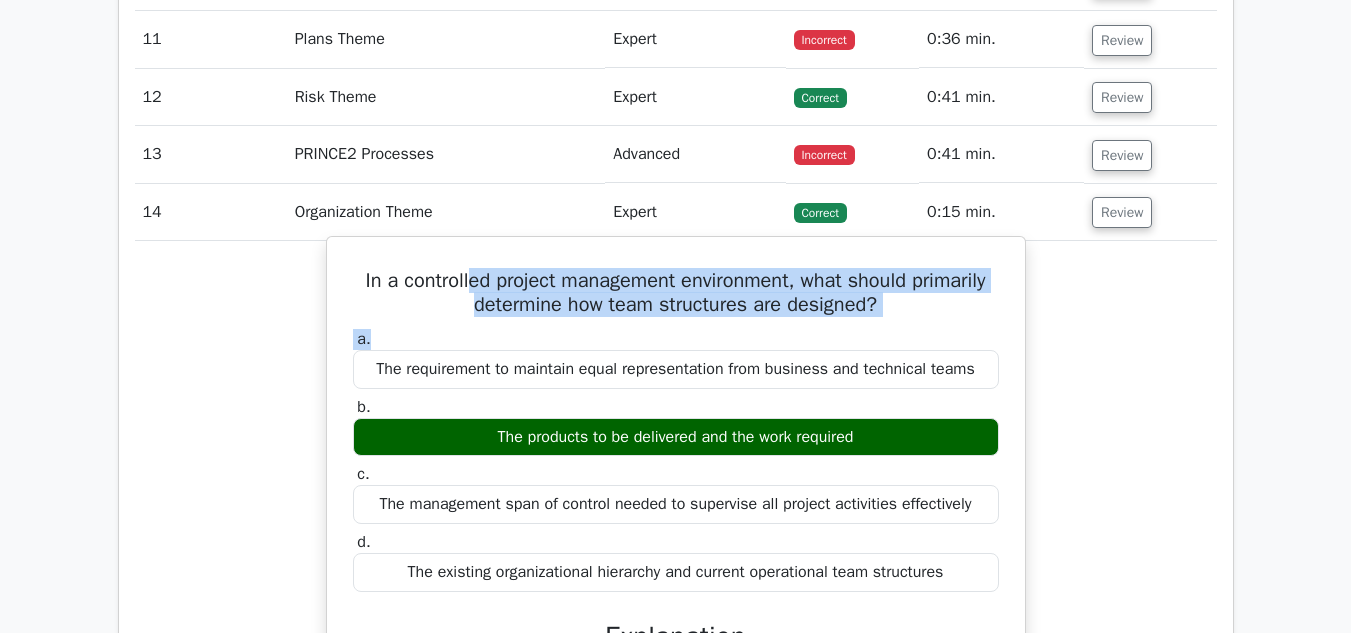 click on "In a controlled project management environment, what should primarily determine how team structures are designed?" at bounding box center (676, 293) 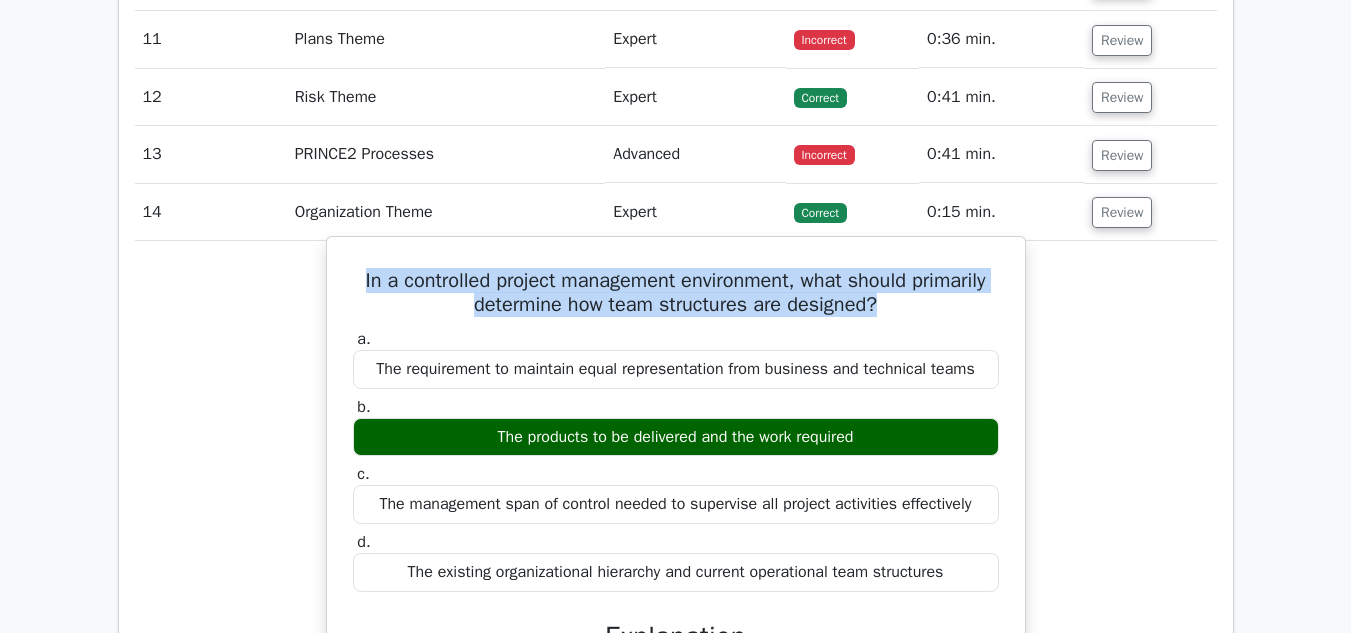 drag, startPoint x: 382, startPoint y: 279, endPoint x: 951, endPoint y: 310, distance: 569.8438 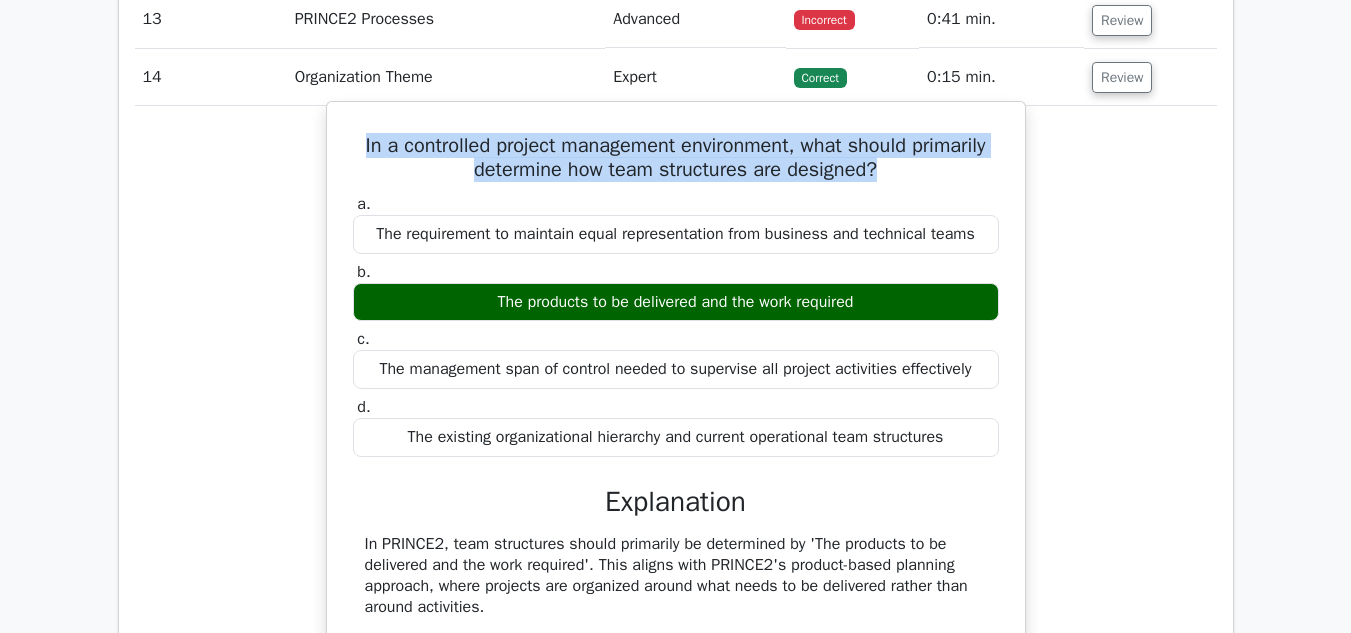 scroll, scrollTop: 2463, scrollLeft: 0, axis: vertical 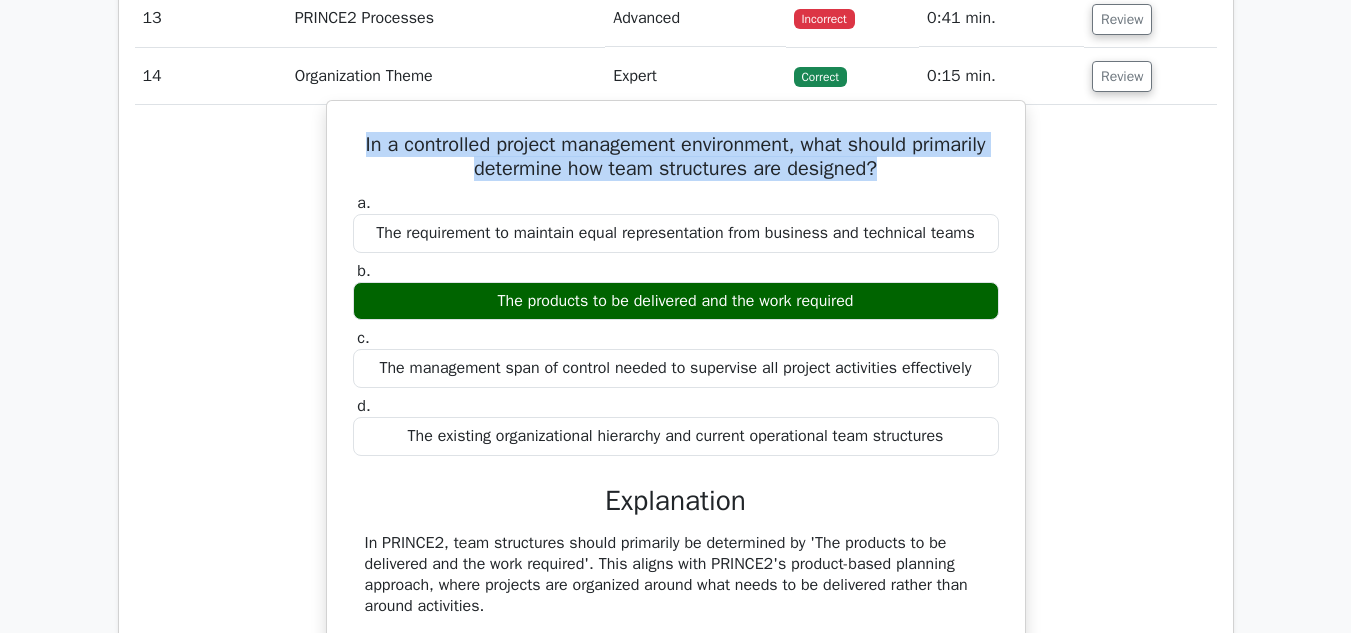 drag, startPoint x: 954, startPoint y: 435, endPoint x: 359, endPoint y: 209, distance: 636.47546 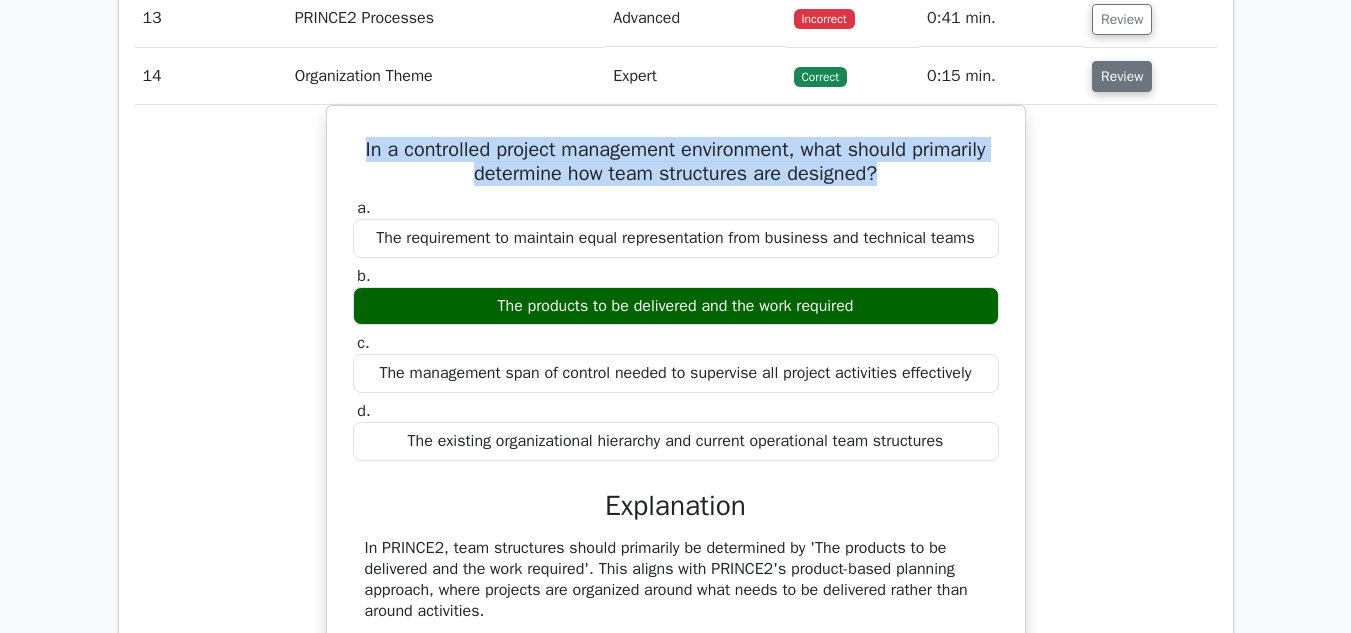 click on "Review" at bounding box center (1122, 76) 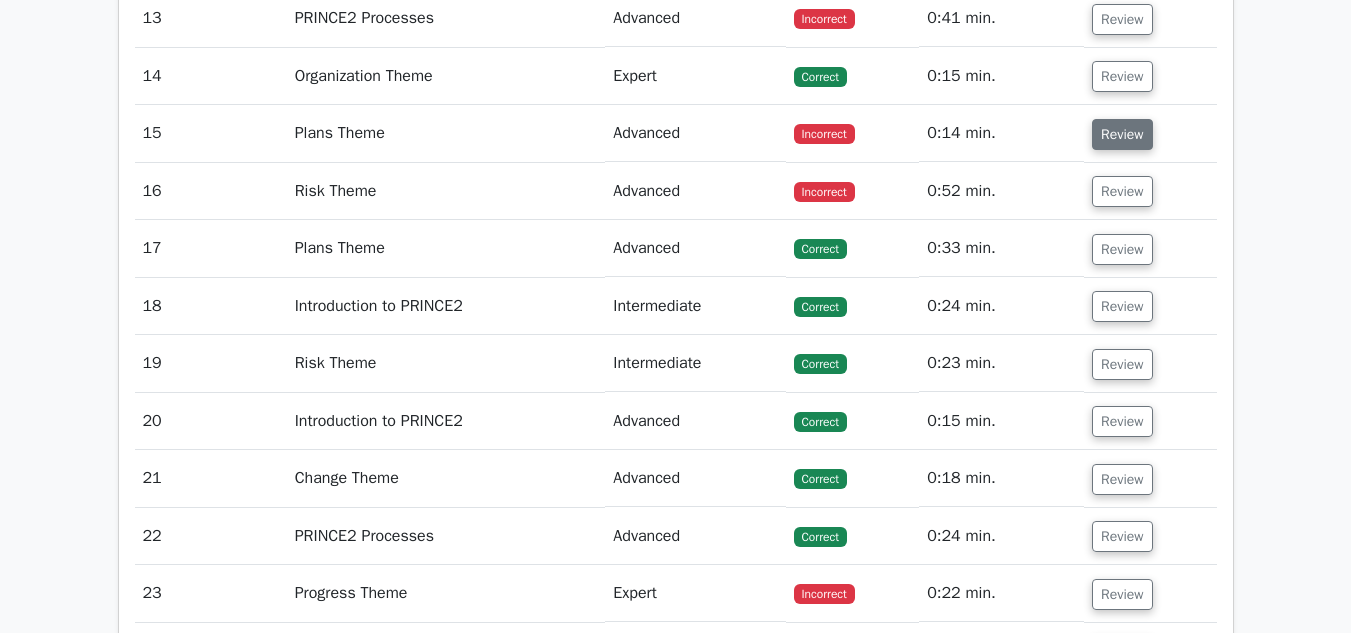click on "Review" at bounding box center [1122, 134] 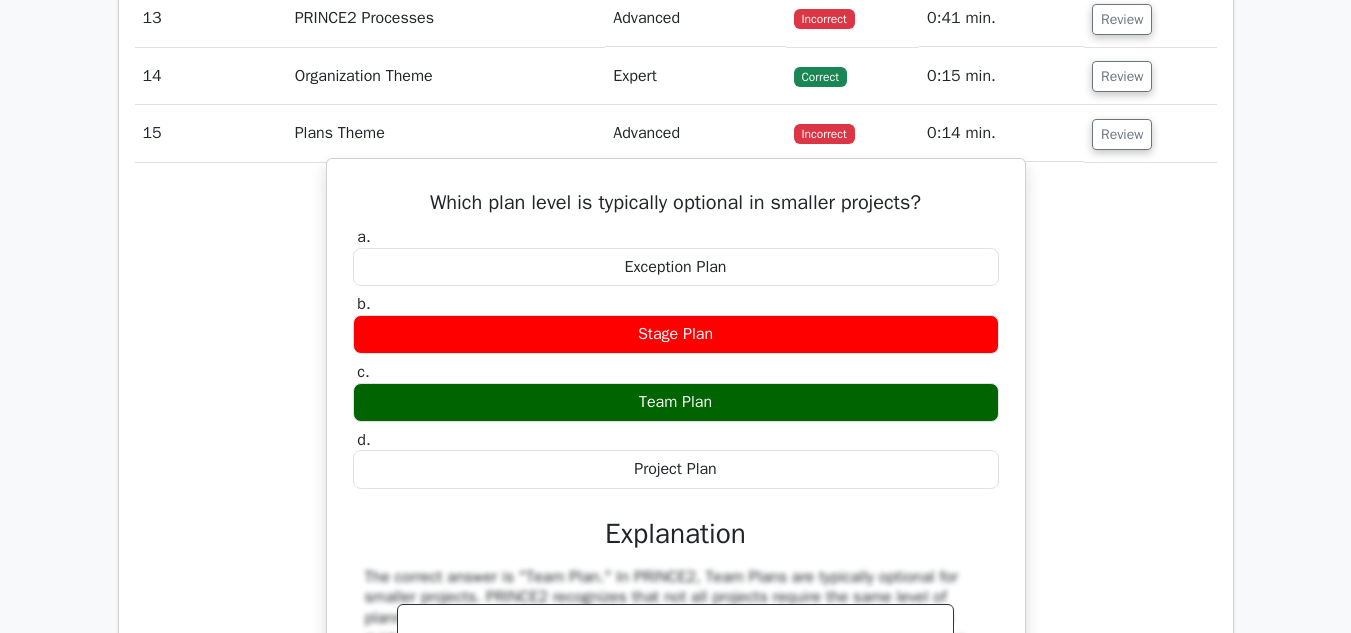 click on "Which plan level is typically optional in smaller projects?
a.
Exception Plan
b.
Stage Plan" at bounding box center [676, 528] 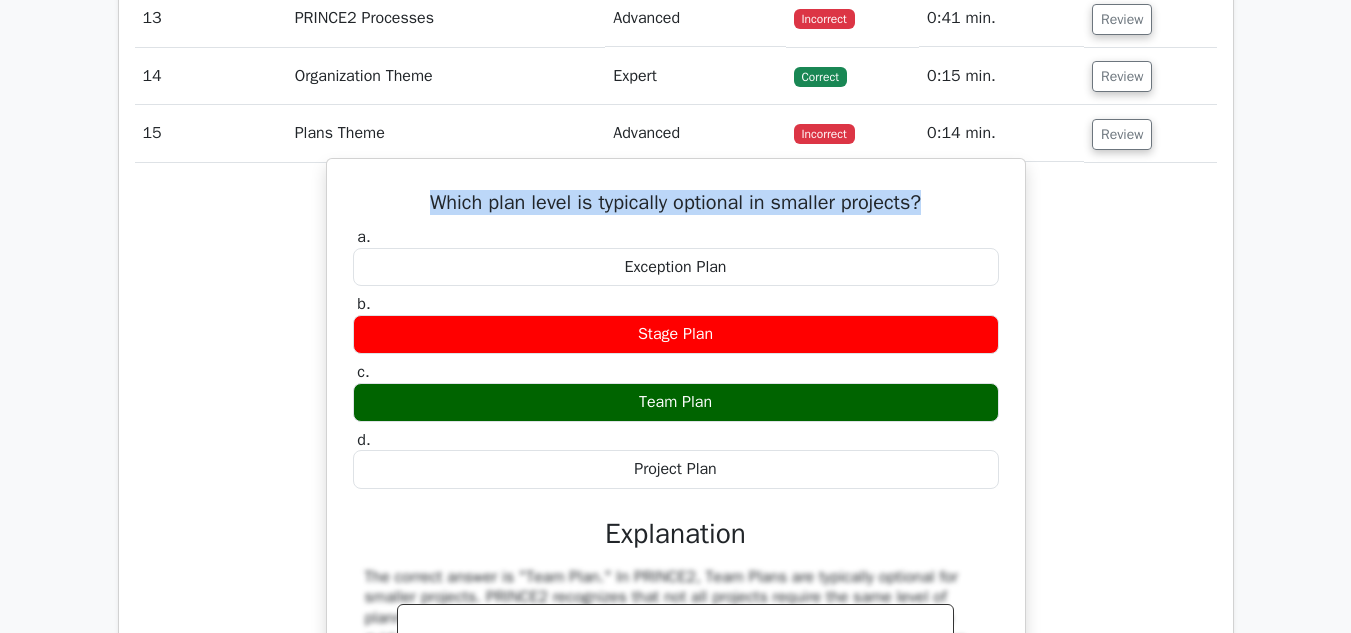 drag, startPoint x: 938, startPoint y: 210, endPoint x: 424, endPoint y: 202, distance: 514.06226 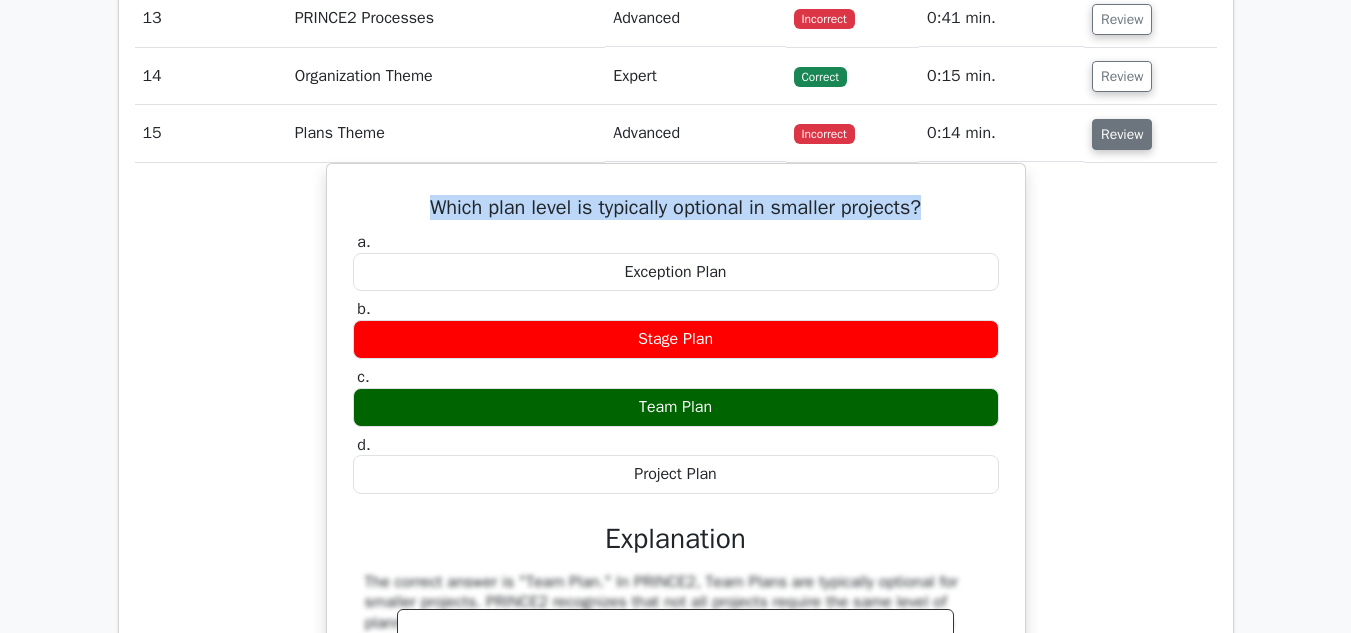 click on "Review" at bounding box center (1122, 134) 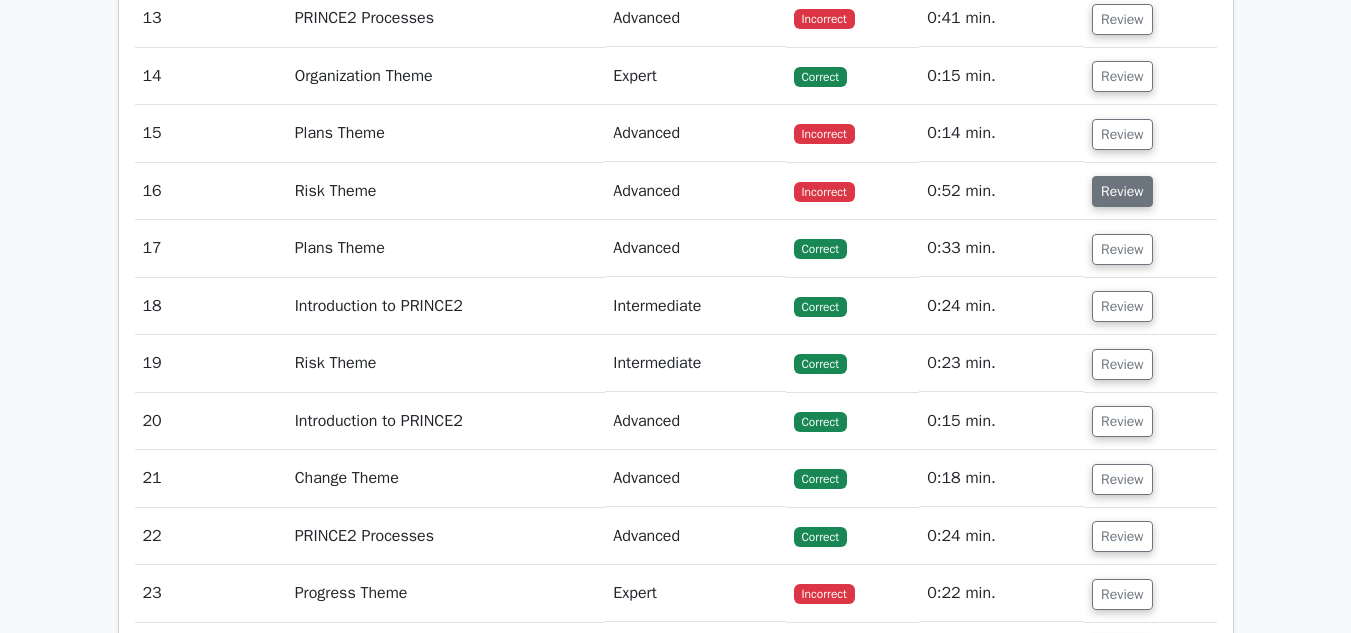 click on "Review" at bounding box center (1122, 191) 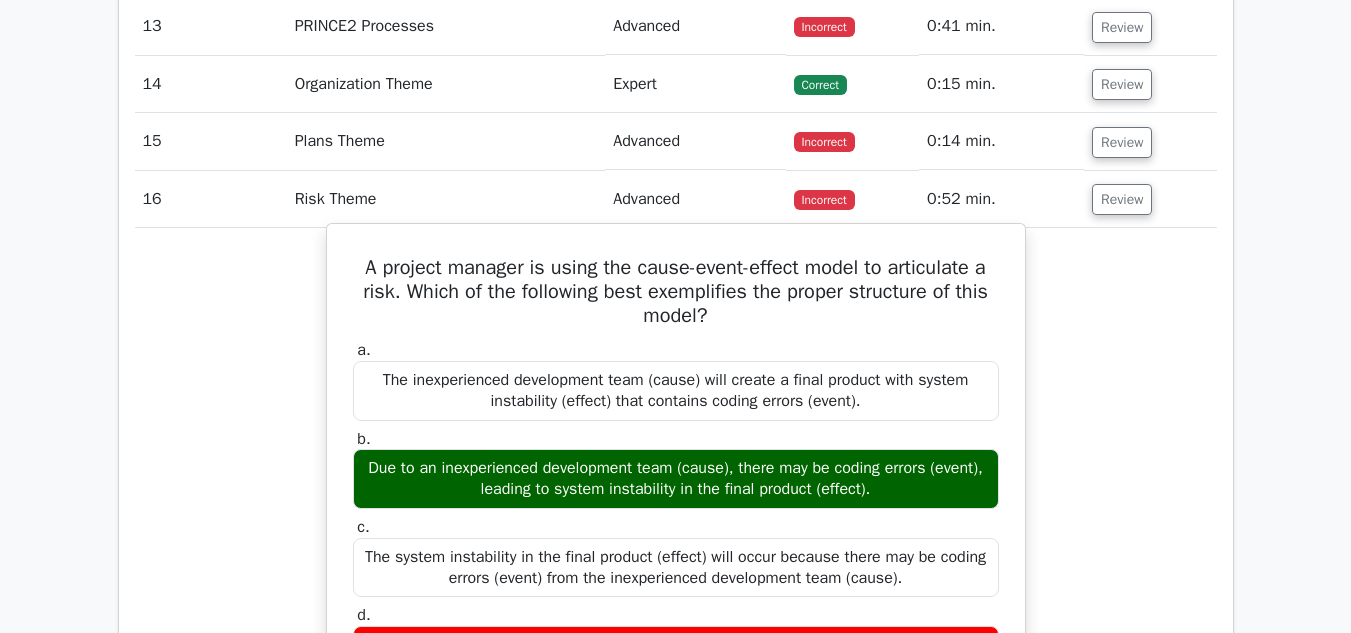 scroll, scrollTop: 2454, scrollLeft: 0, axis: vertical 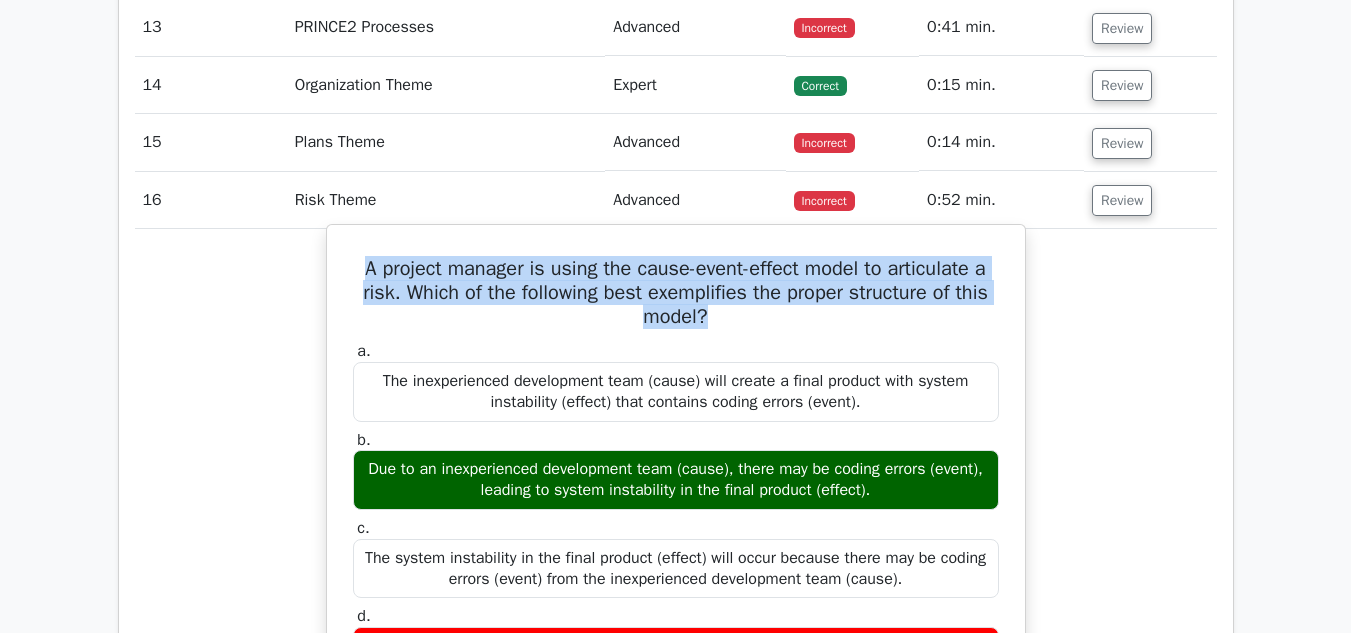 drag, startPoint x: 352, startPoint y: 269, endPoint x: 732, endPoint y: 326, distance: 384.25122 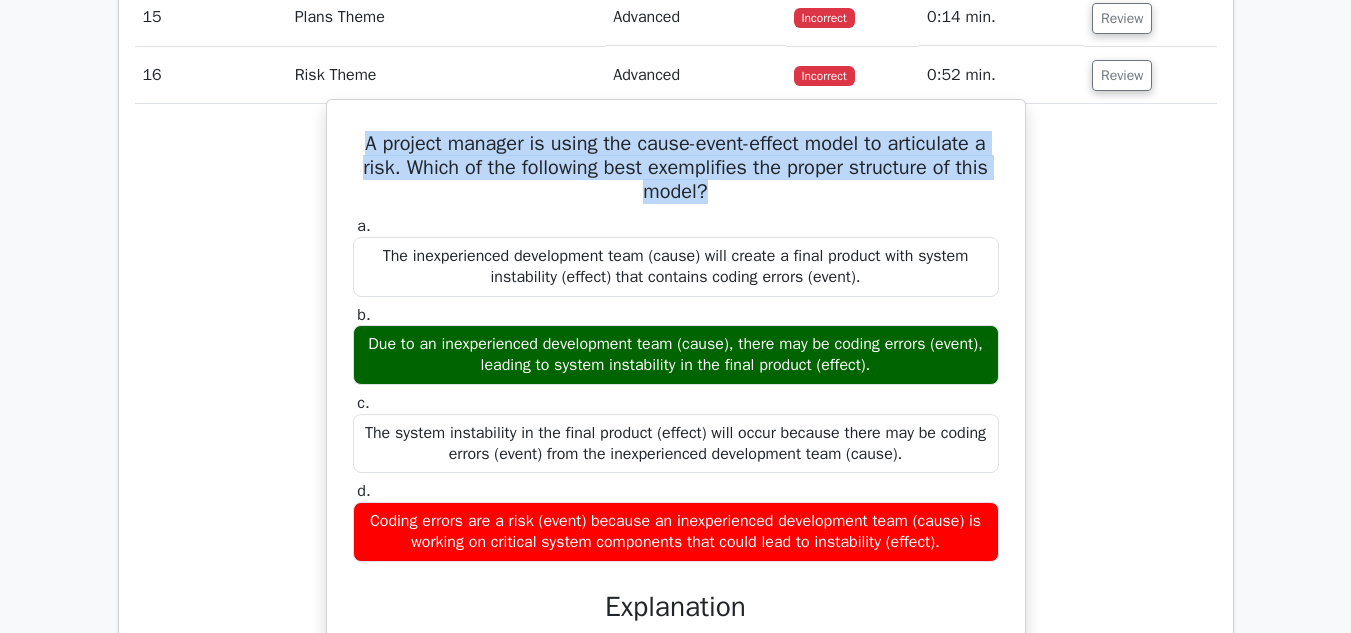 scroll, scrollTop: 2596, scrollLeft: 0, axis: vertical 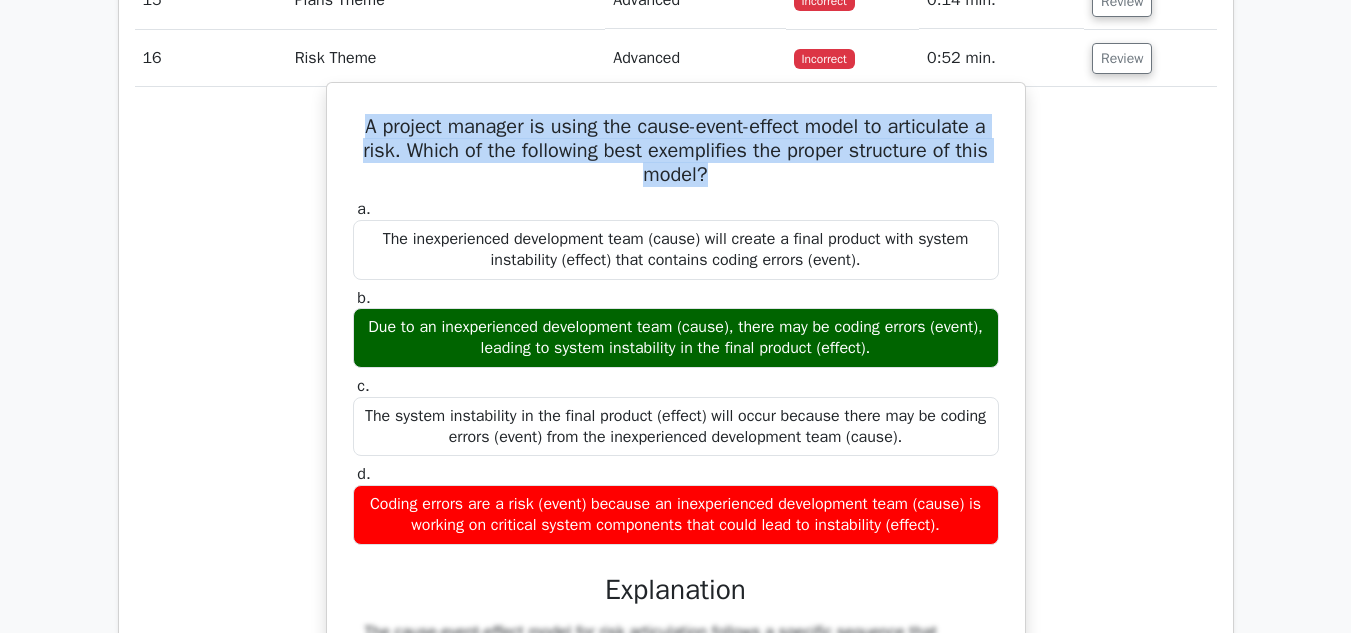 drag, startPoint x: 954, startPoint y: 525, endPoint x: 350, endPoint y: 211, distance: 680.7437 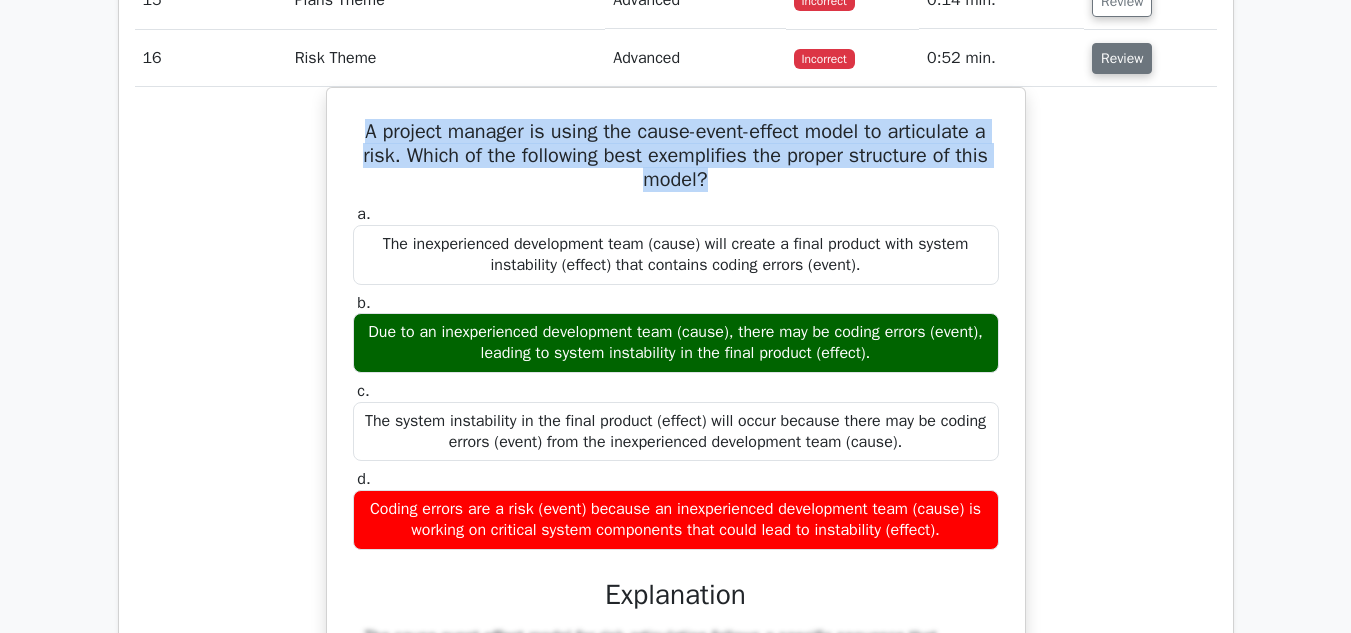 click on "Review" at bounding box center (1122, 58) 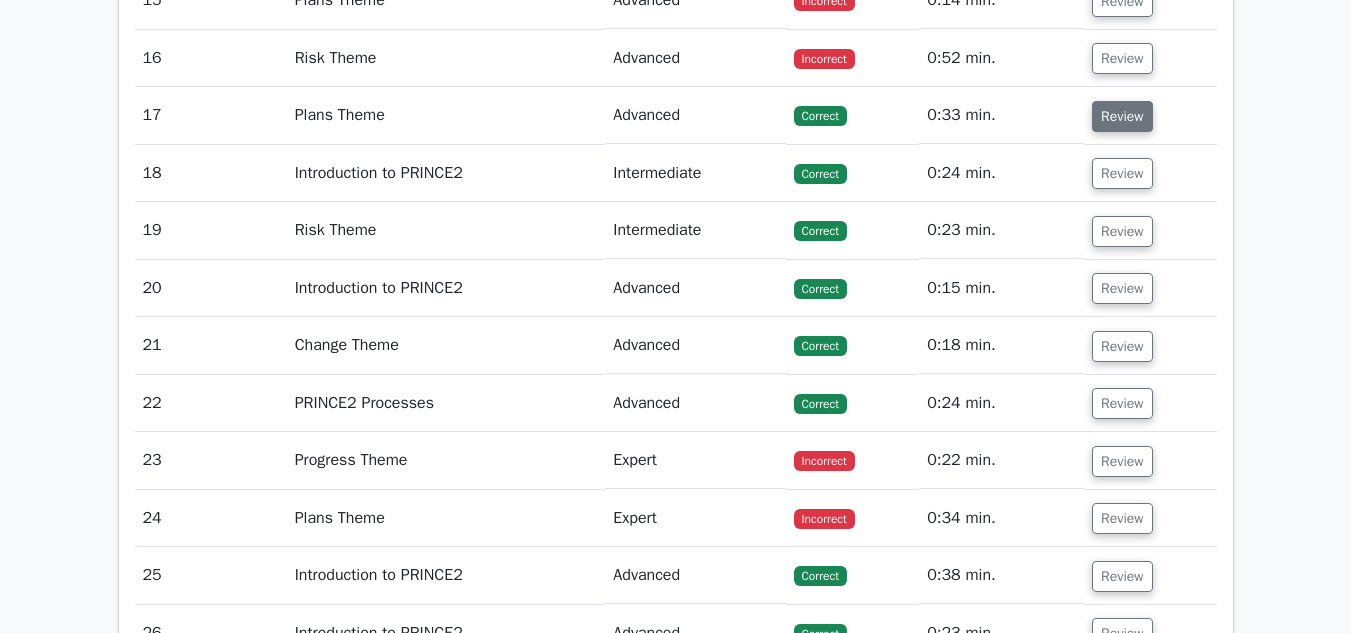 click on "Review" at bounding box center [1122, 116] 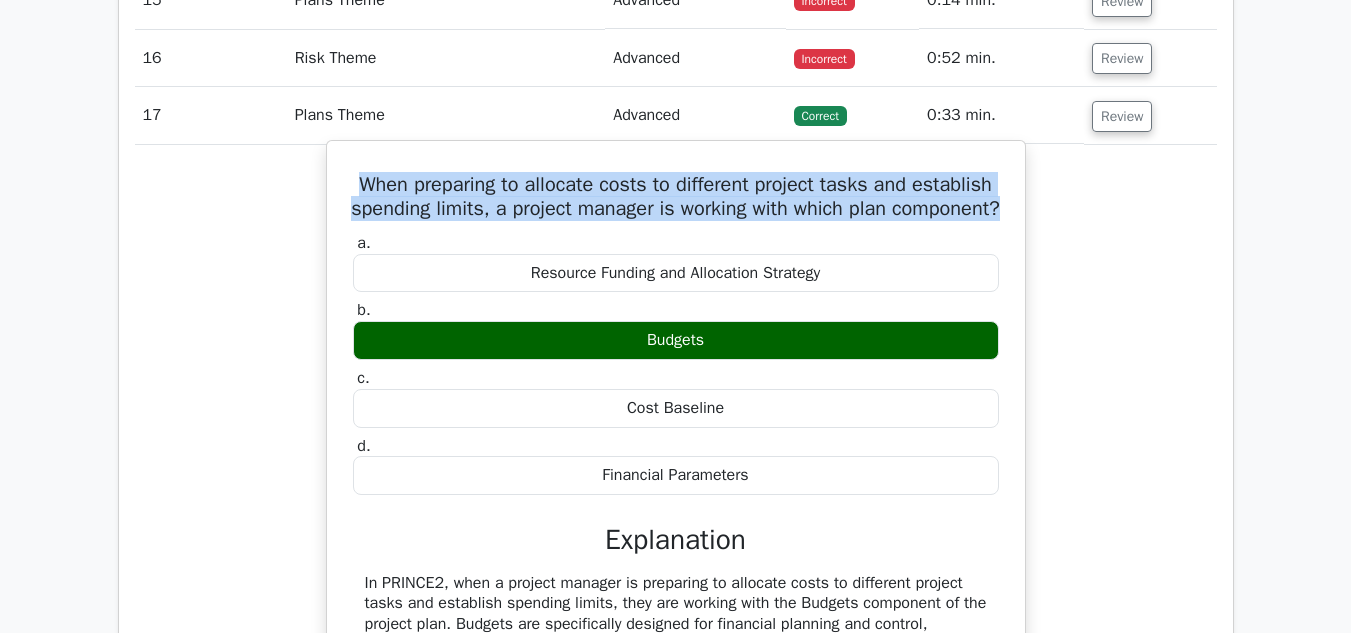 drag, startPoint x: 736, startPoint y: 238, endPoint x: 382, endPoint y: 189, distance: 357.37515 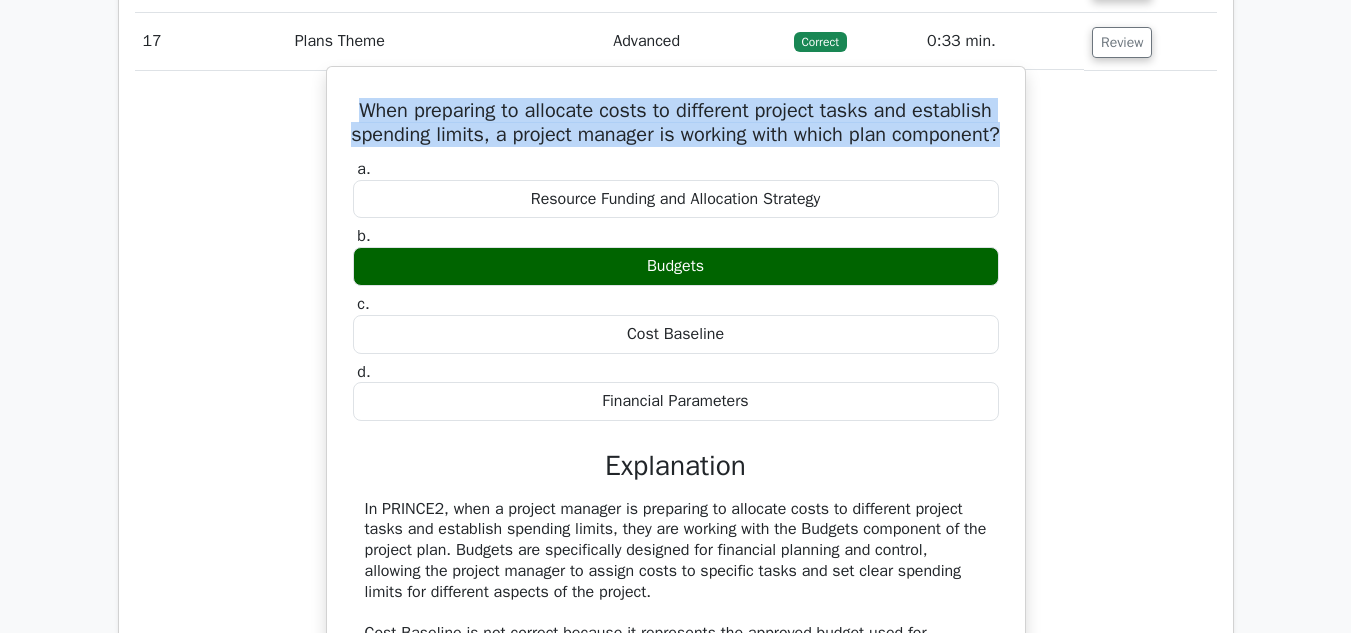 drag, startPoint x: 762, startPoint y: 429, endPoint x: 354, endPoint y: 192, distance: 471.84003 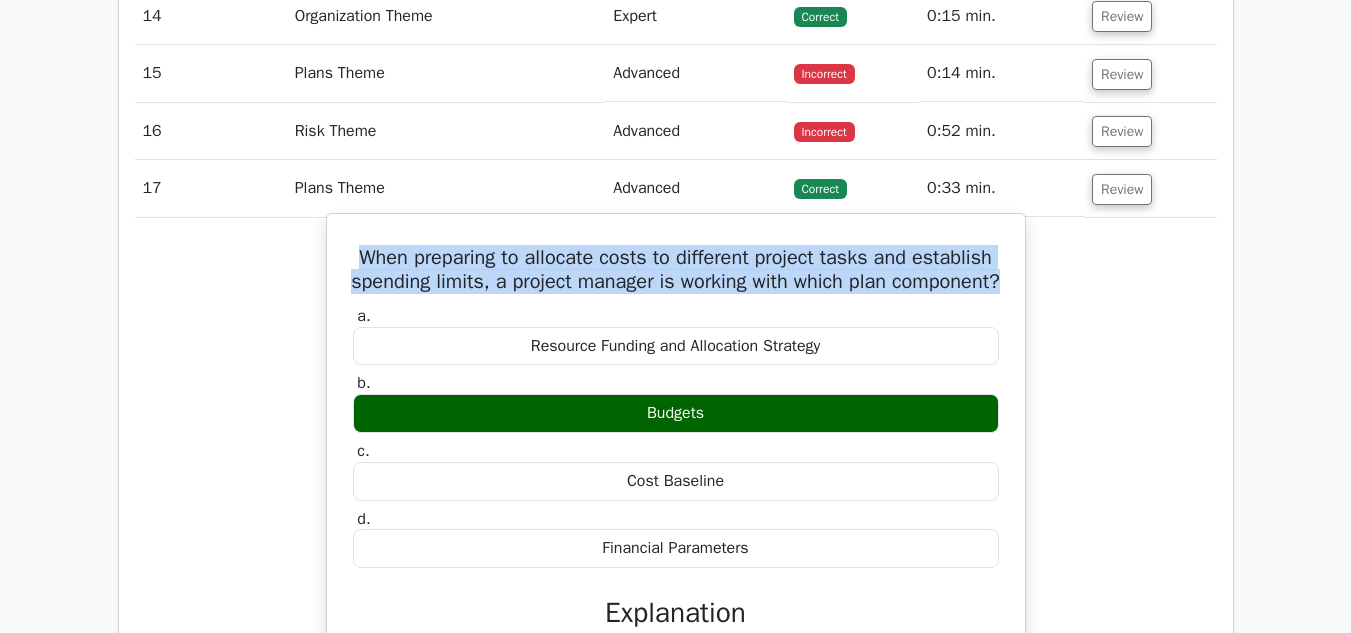 scroll, scrollTop: 2507, scrollLeft: 0, axis: vertical 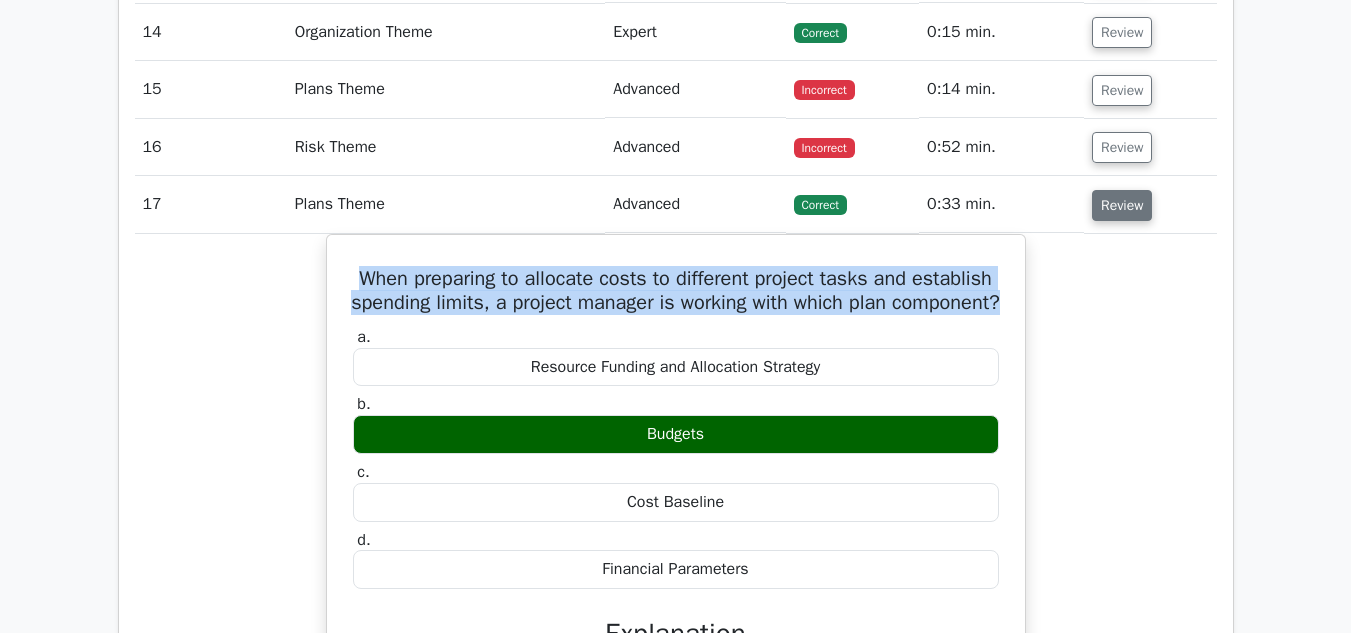 click on "Review" at bounding box center [1122, 205] 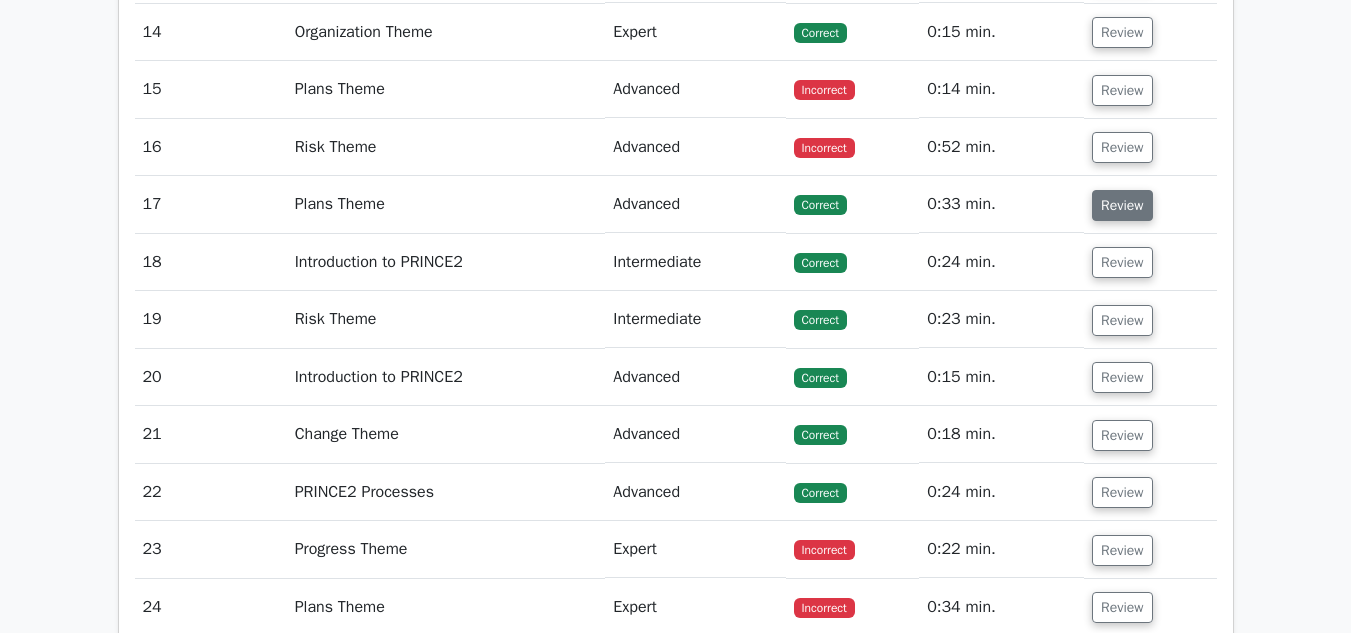 click on "Review" at bounding box center (1122, 205) 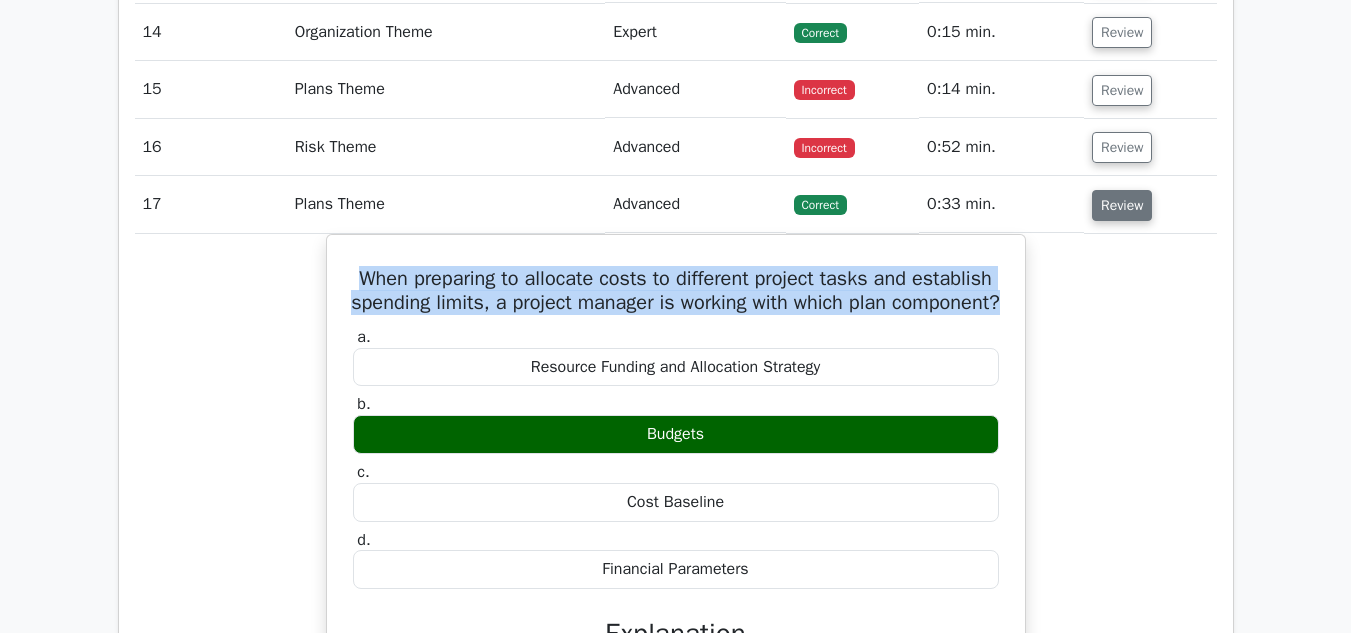 type 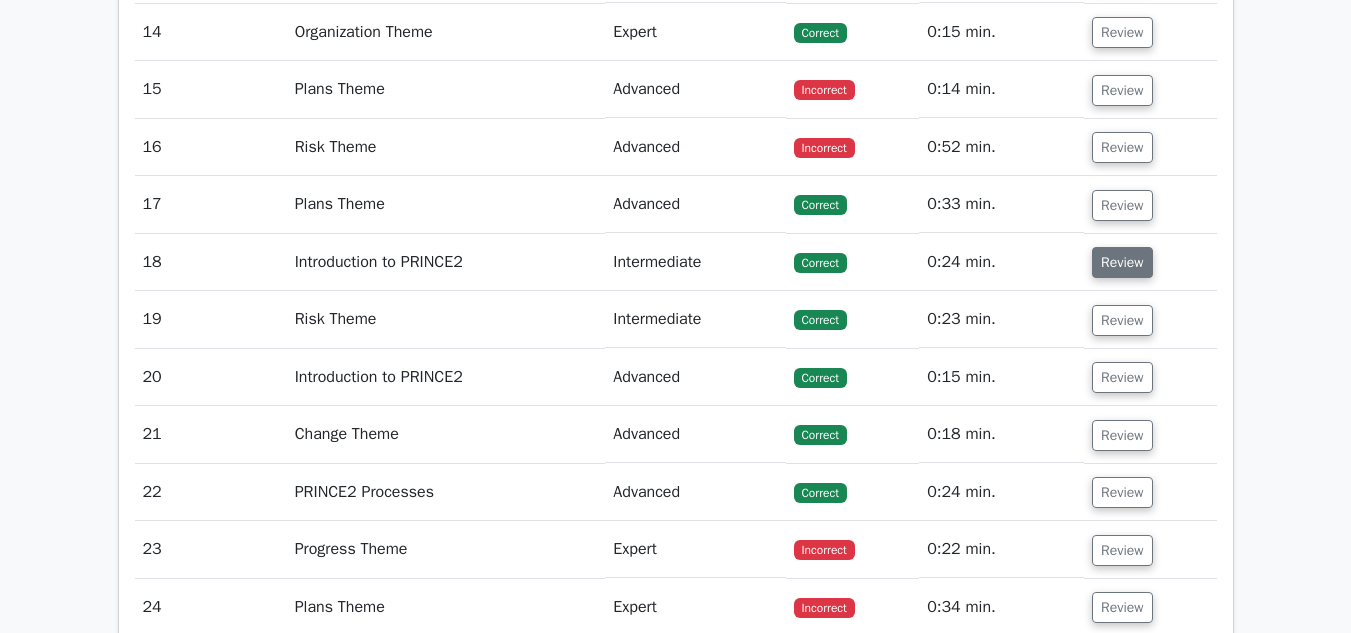 click on "Review" at bounding box center (1122, 262) 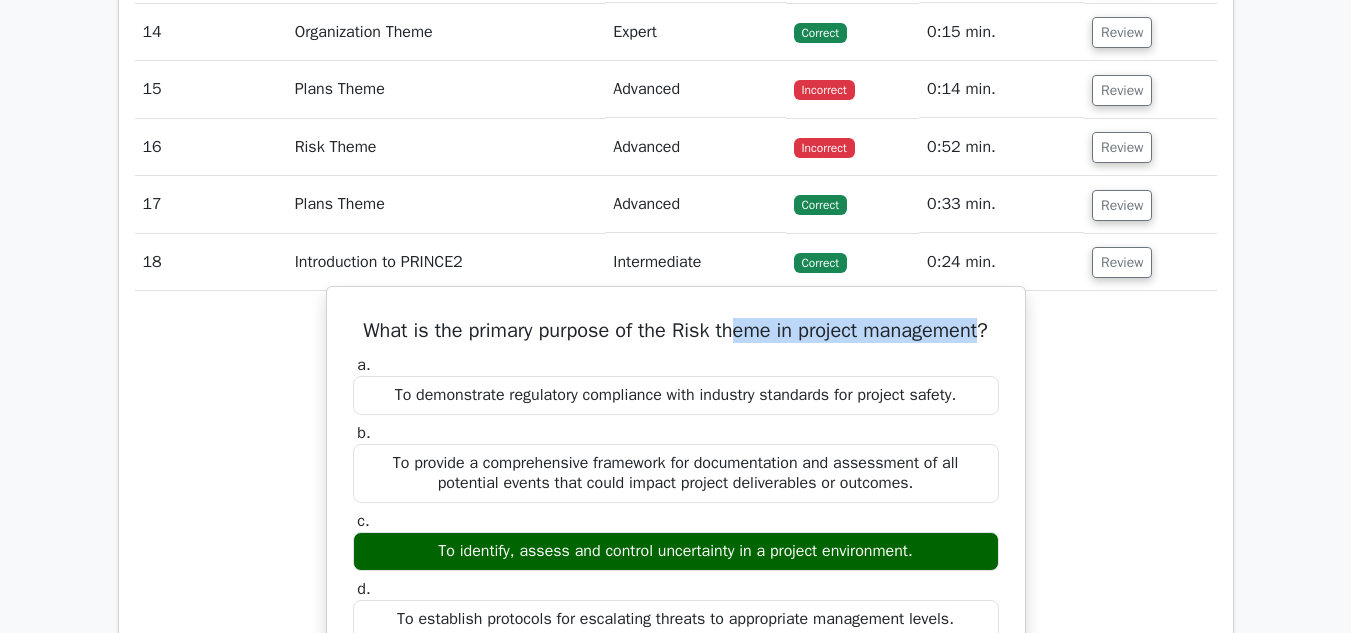 drag, startPoint x: 995, startPoint y: 344, endPoint x: 642, endPoint y: 323, distance: 353.62408 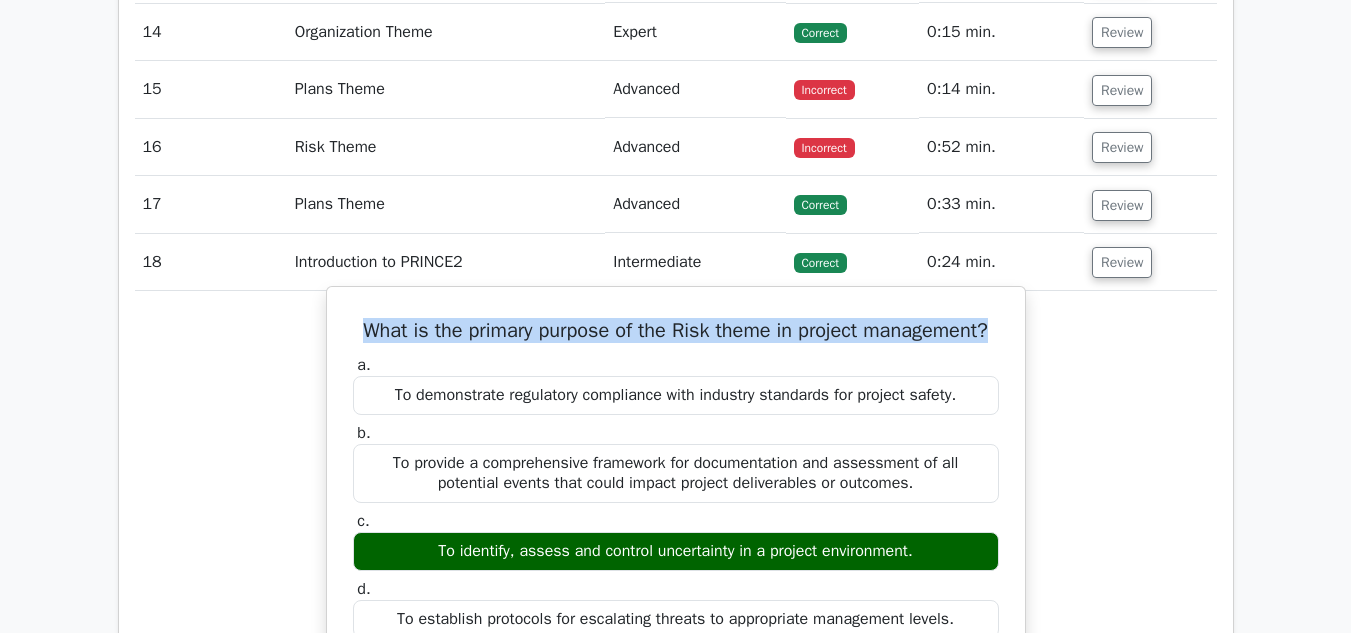 drag, startPoint x: 353, startPoint y: 331, endPoint x: 1010, endPoint y: 333, distance: 657.00305 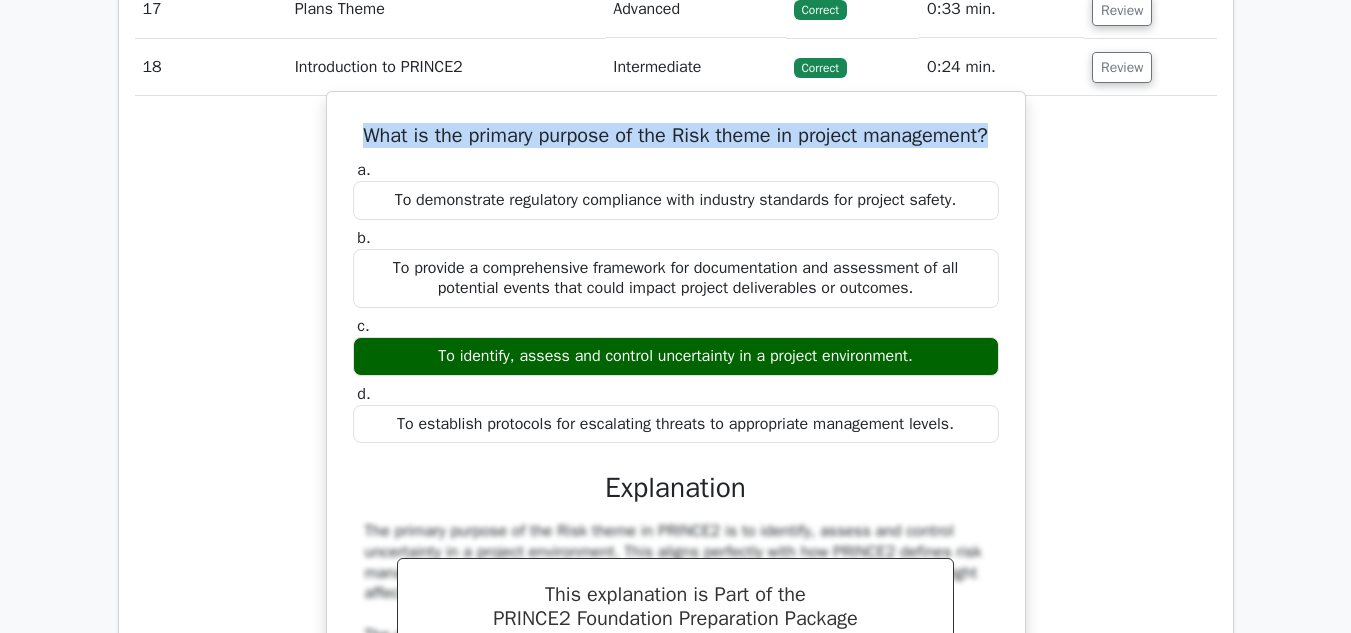 drag, startPoint x: 968, startPoint y: 419, endPoint x: 357, endPoint y: 167, distance: 660.92737 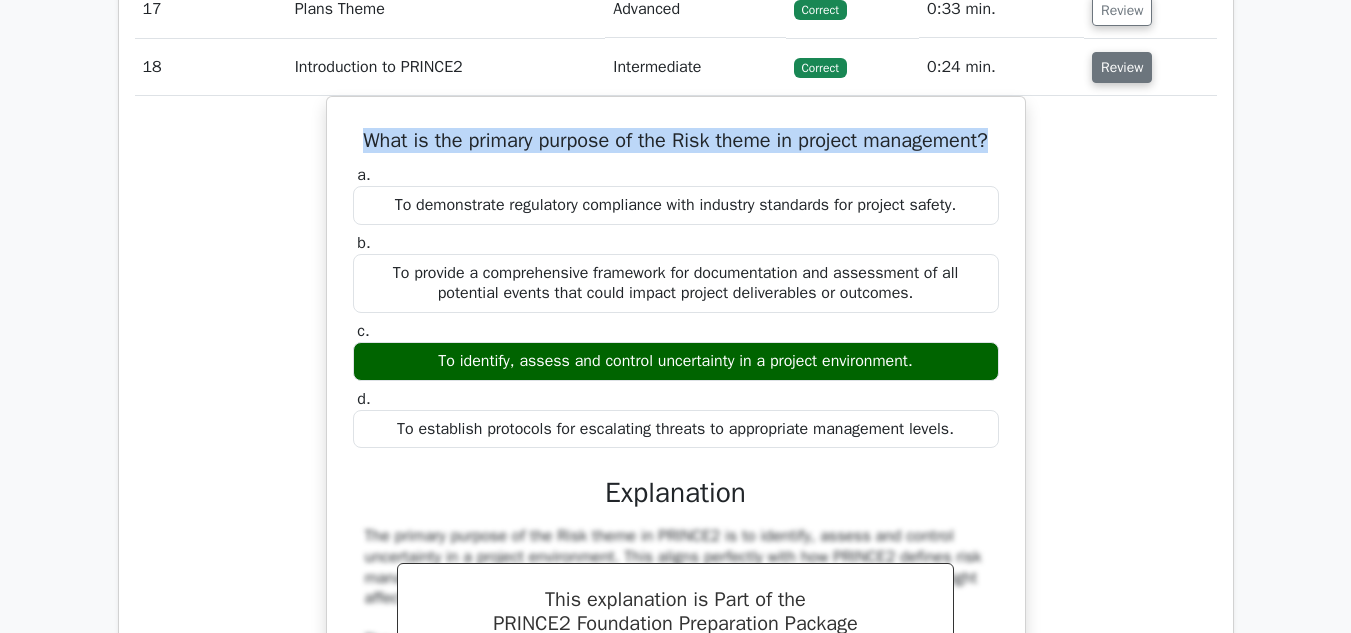 click on "Review" at bounding box center (1122, 67) 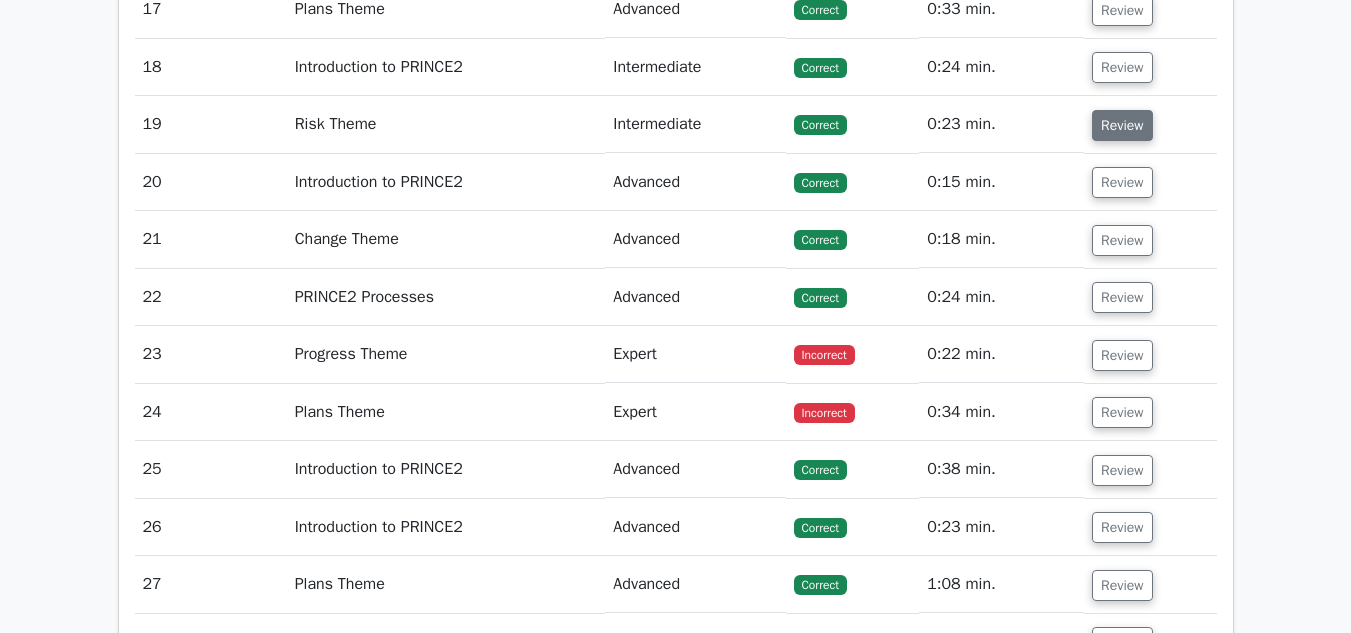 click on "Review" at bounding box center (1122, 125) 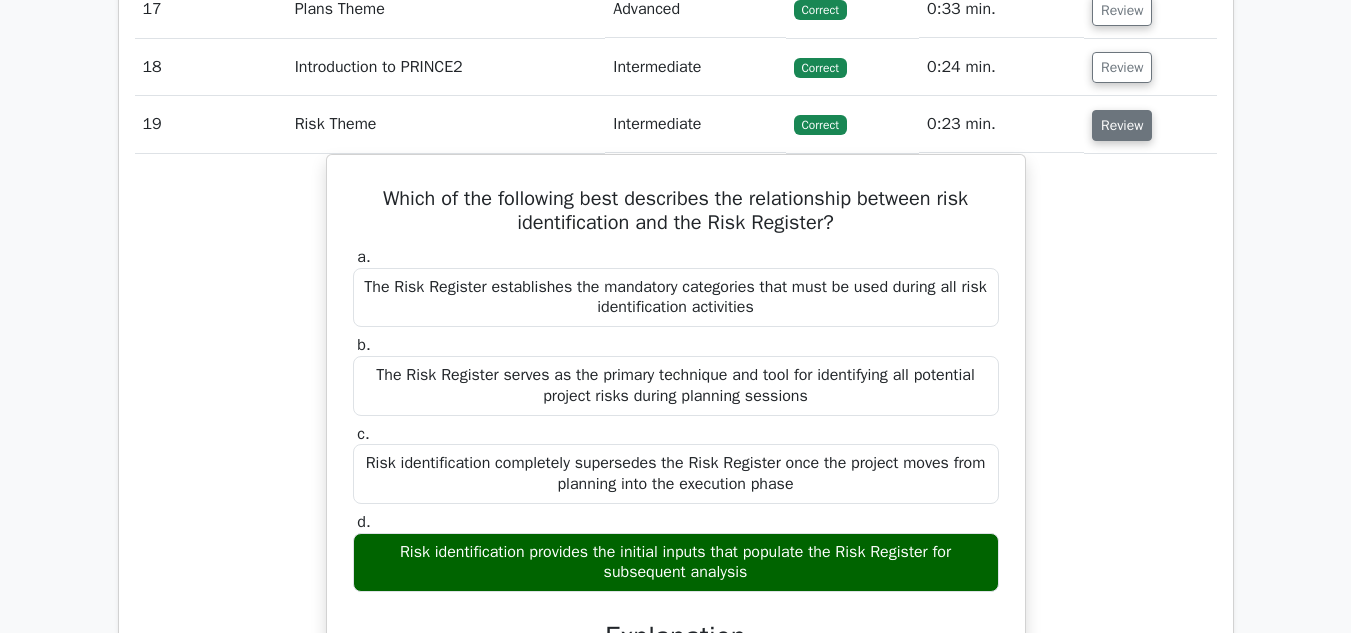 type 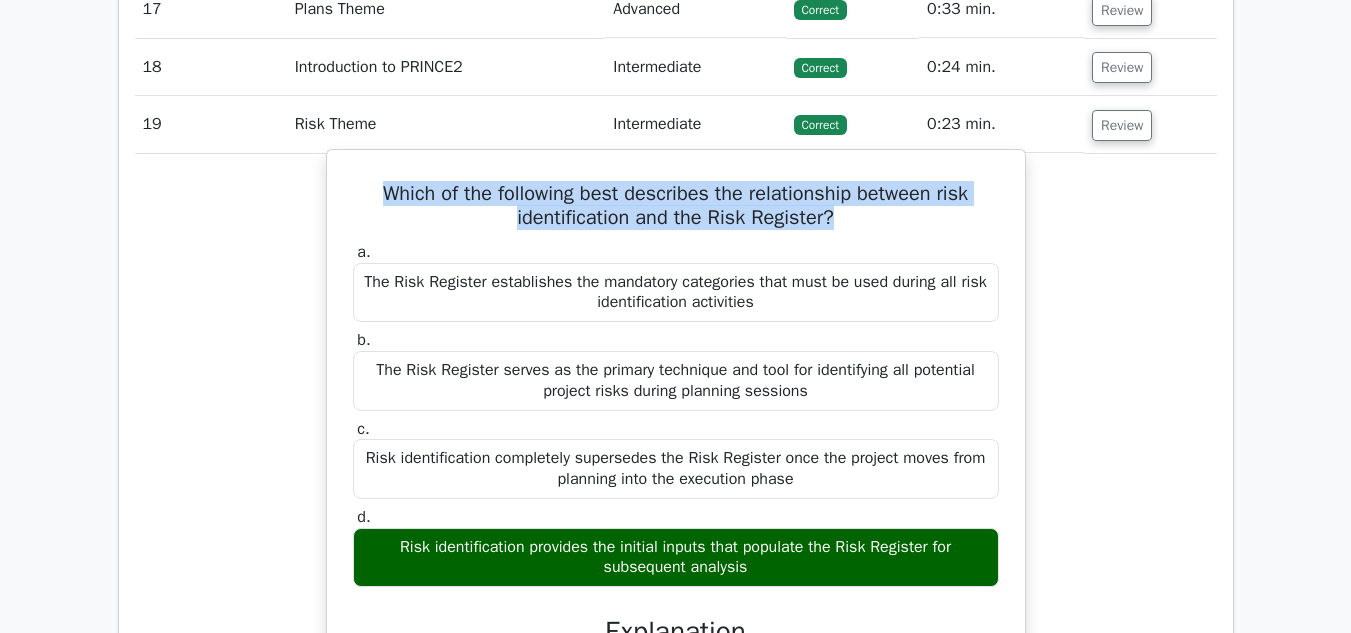 drag, startPoint x: 842, startPoint y: 220, endPoint x: 374, endPoint y: 198, distance: 468.5168 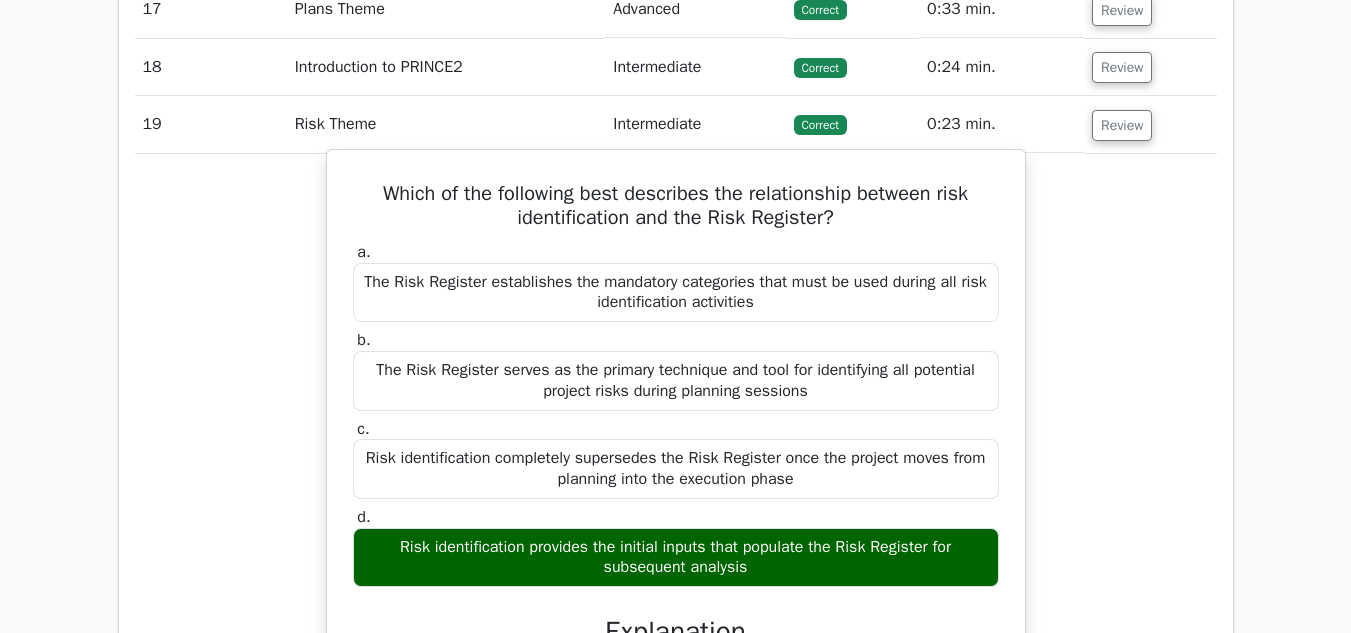 click on "Risk identification provides the initial inputs that populate the Risk Register for subsequent analysis" at bounding box center (676, 558) 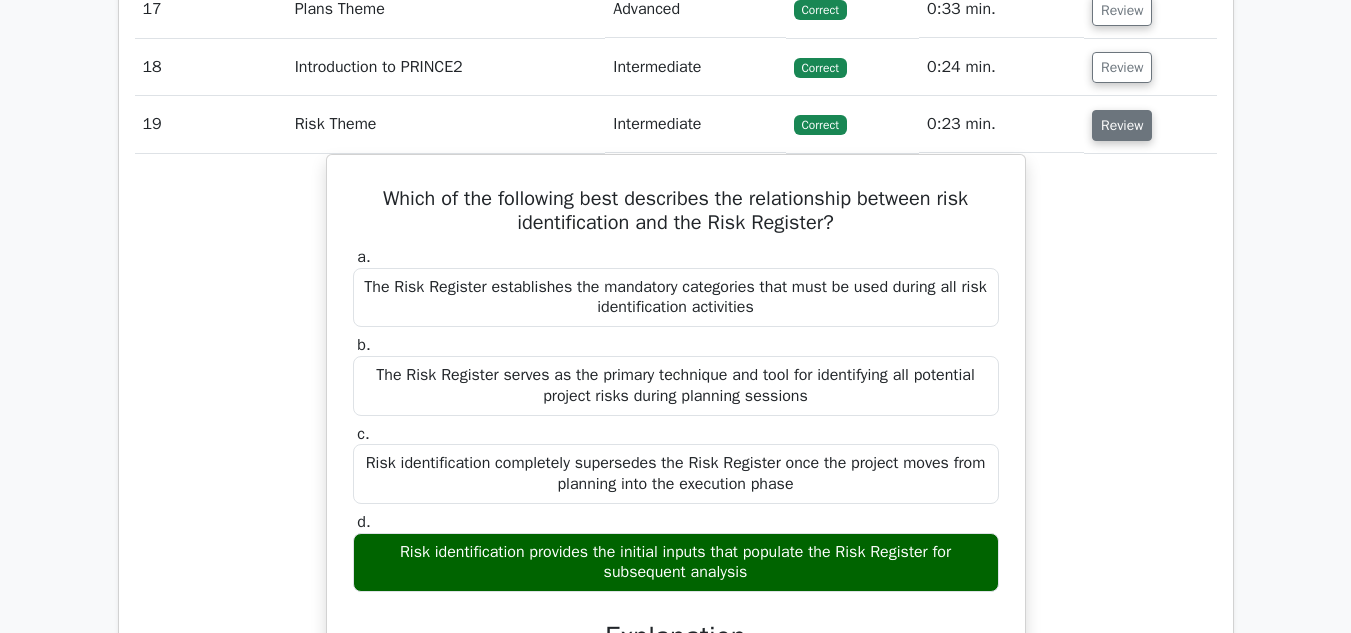 click on "Review" at bounding box center (1122, 125) 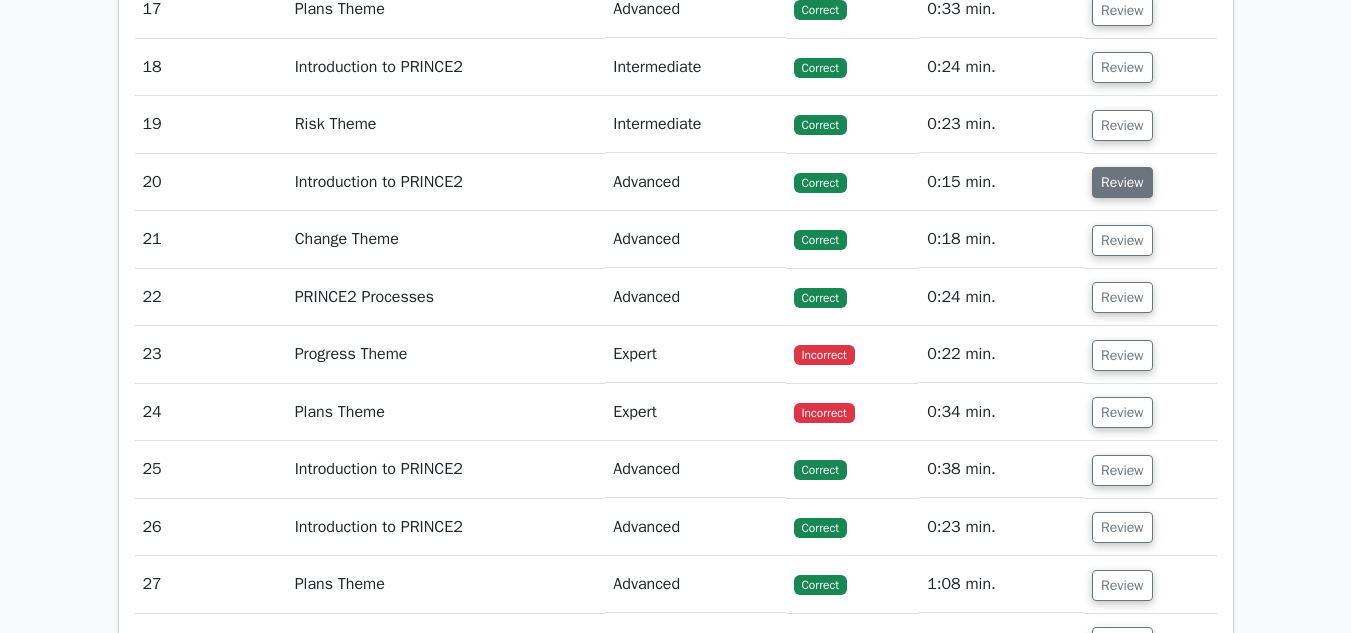 click on "Review" at bounding box center [1122, 182] 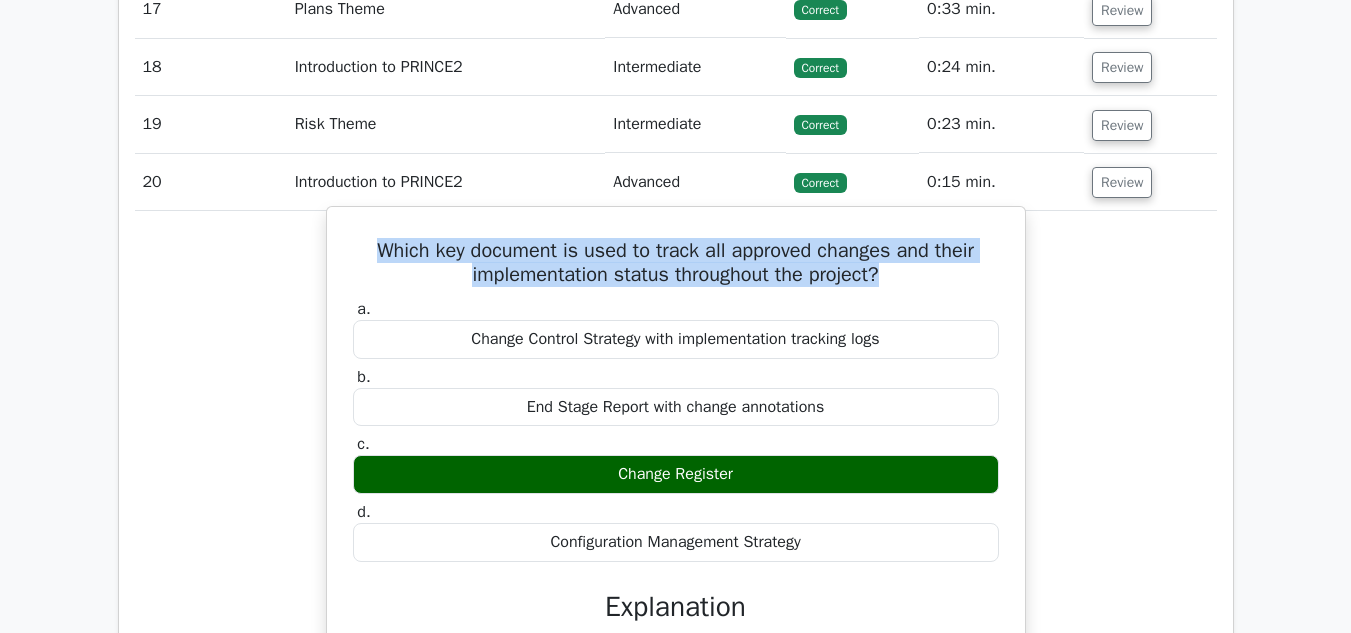 drag, startPoint x: 891, startPoint y: 275, endPoint x: 374, endPoint y: 255, distance: 517.3867 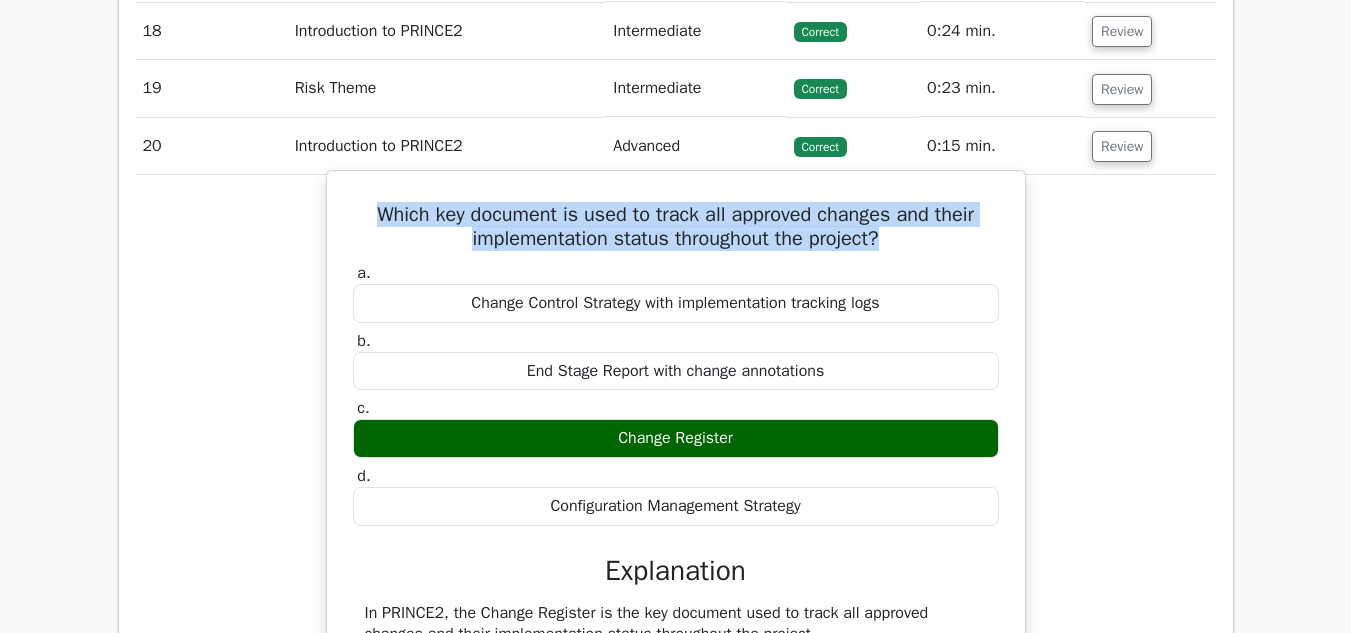 scroll, scrollTop: 2739, scrollLeft: 0, axis: vertical 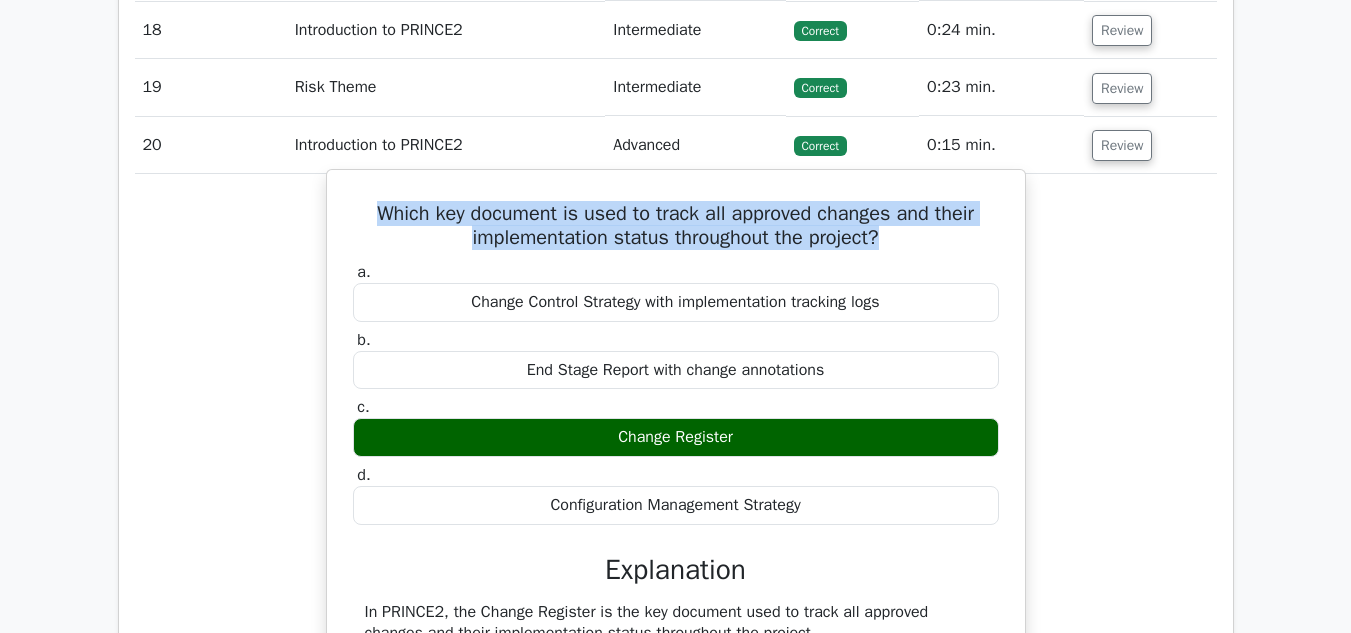 drag, startPoint x: 827, startPoint y: 505, endPoint x: 350, endPoint y: 276, distance: 529.1219 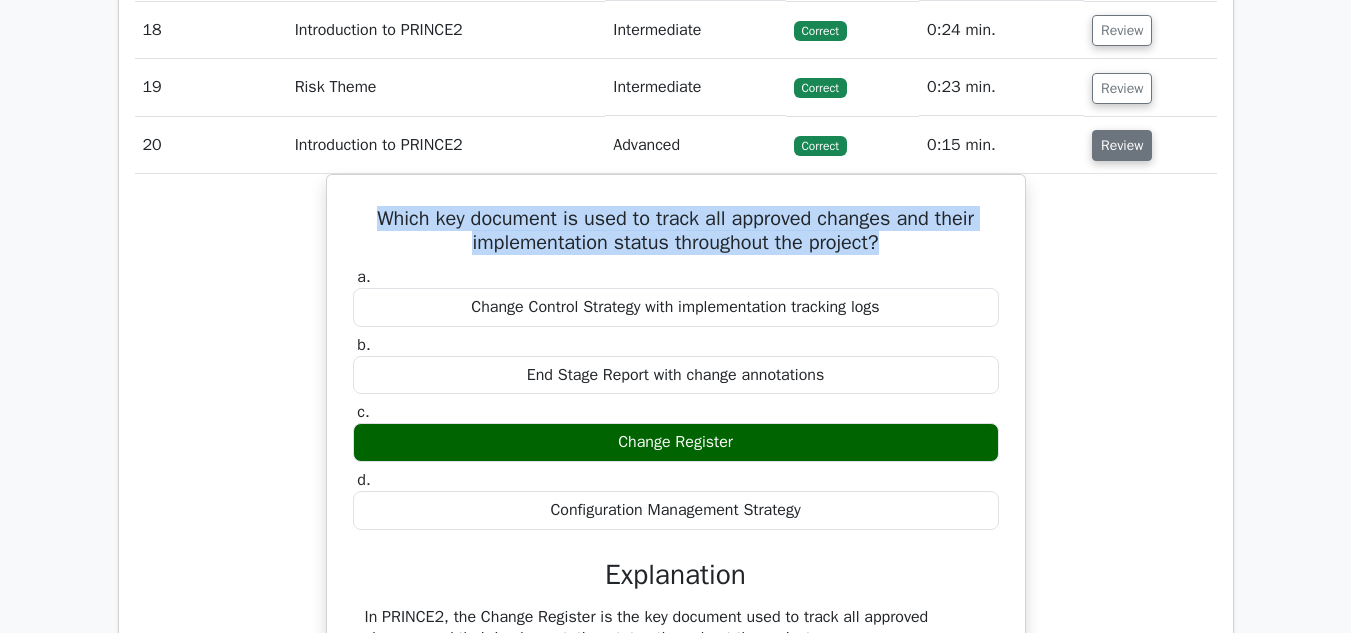 click on "Review" at bounding box center (1122, 145) 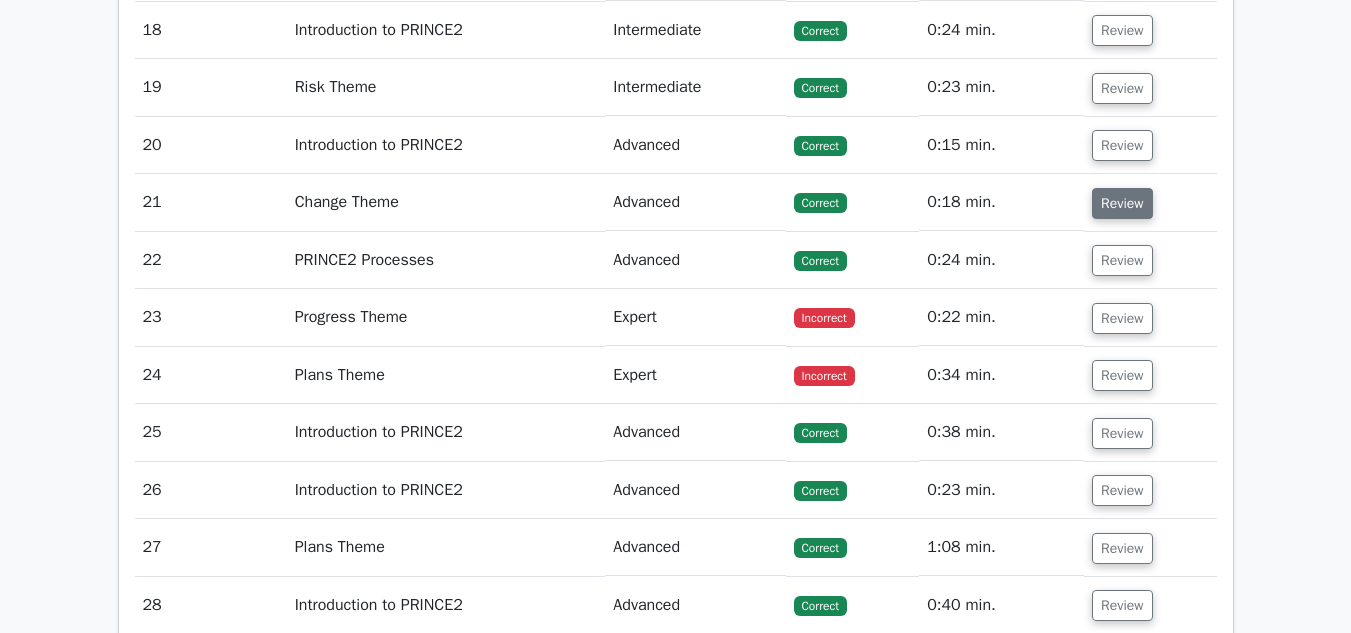click on "Review" at bounding box center (1122, 203) 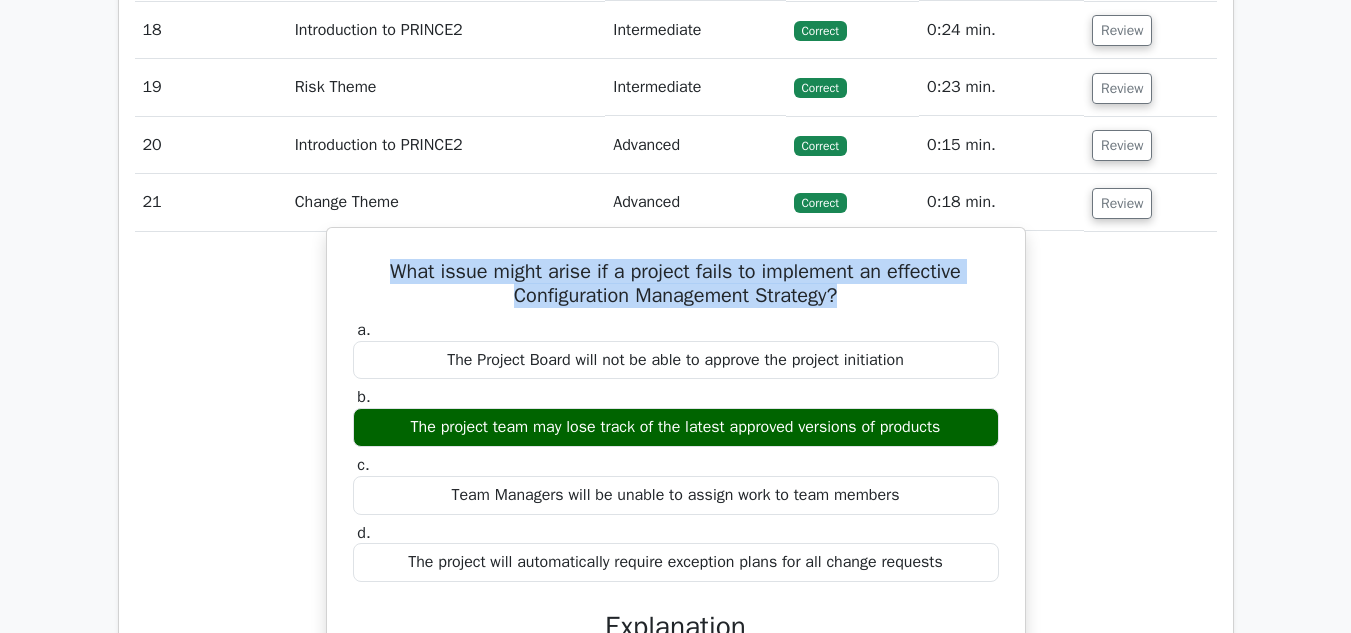 drag, startPoint x: 872, startPoint y: 296, endPoint x: 388, endPoint y: 281, distance: 484.2324 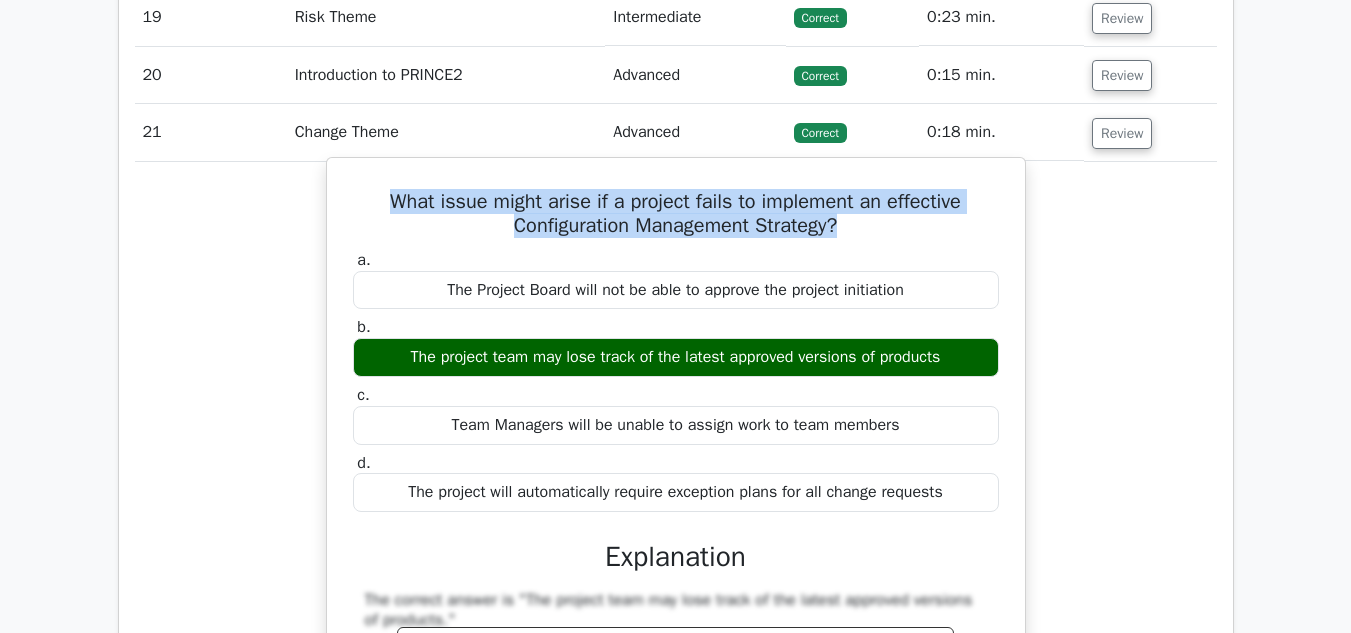 drag, startPoint x: 953, startPoint y: 494, endPoint x: 357, endPoint y: 265, distance: 638.4802 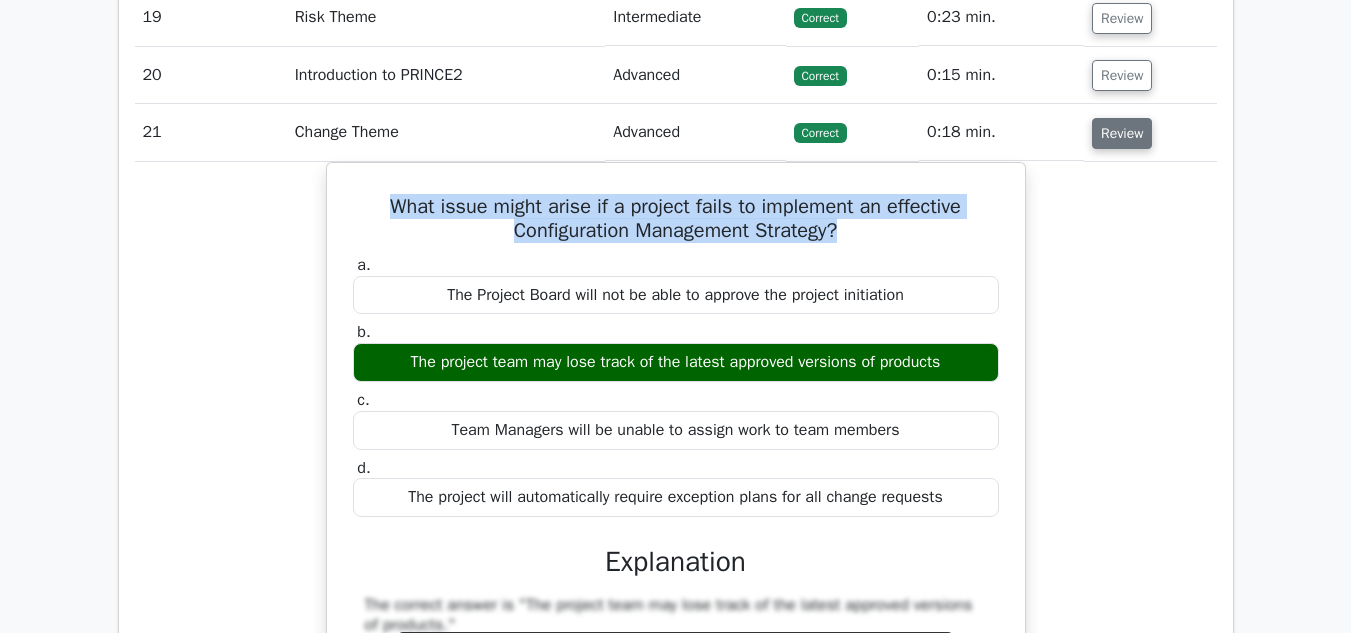 click on "Review" at bounding box center (1122, 133) 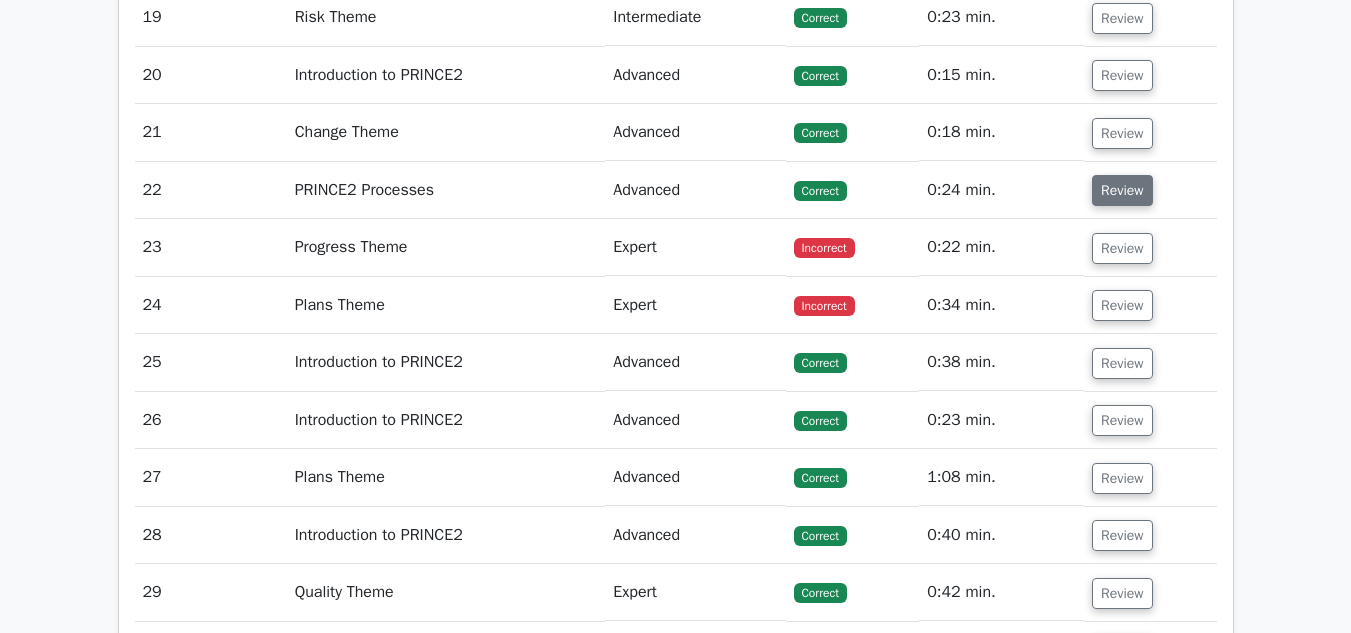 click on "Review" at bounding box center (1122, 190) 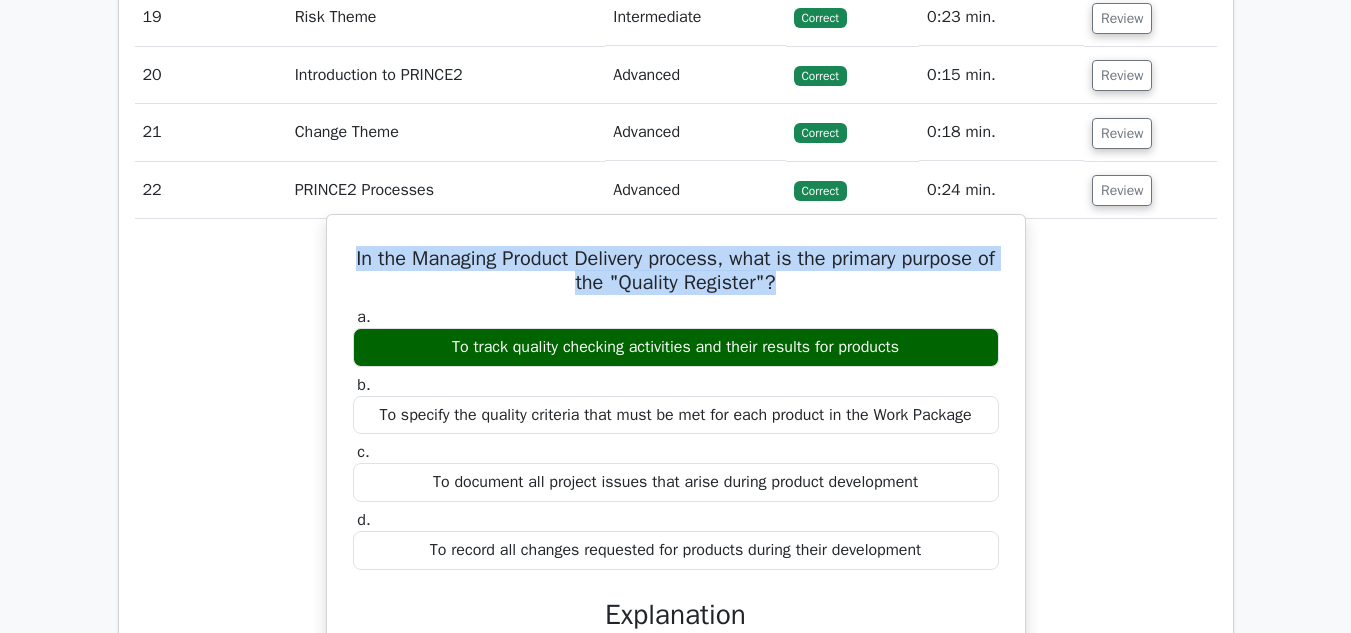 drag, startPoint x: 794, startPoint y: 288, endPoint x: 347, endPoint y: 270, distance: 447.36227 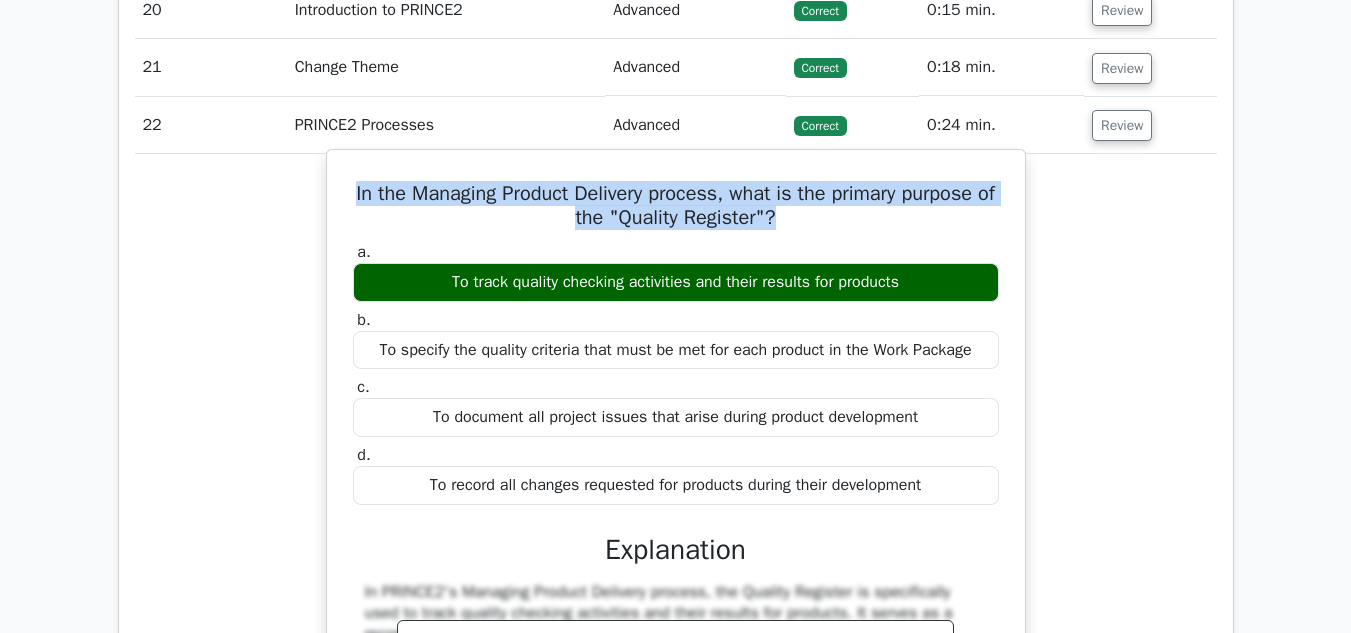 scroll, scrollTop: 2875, scrollLeft: 0, axis: vertical 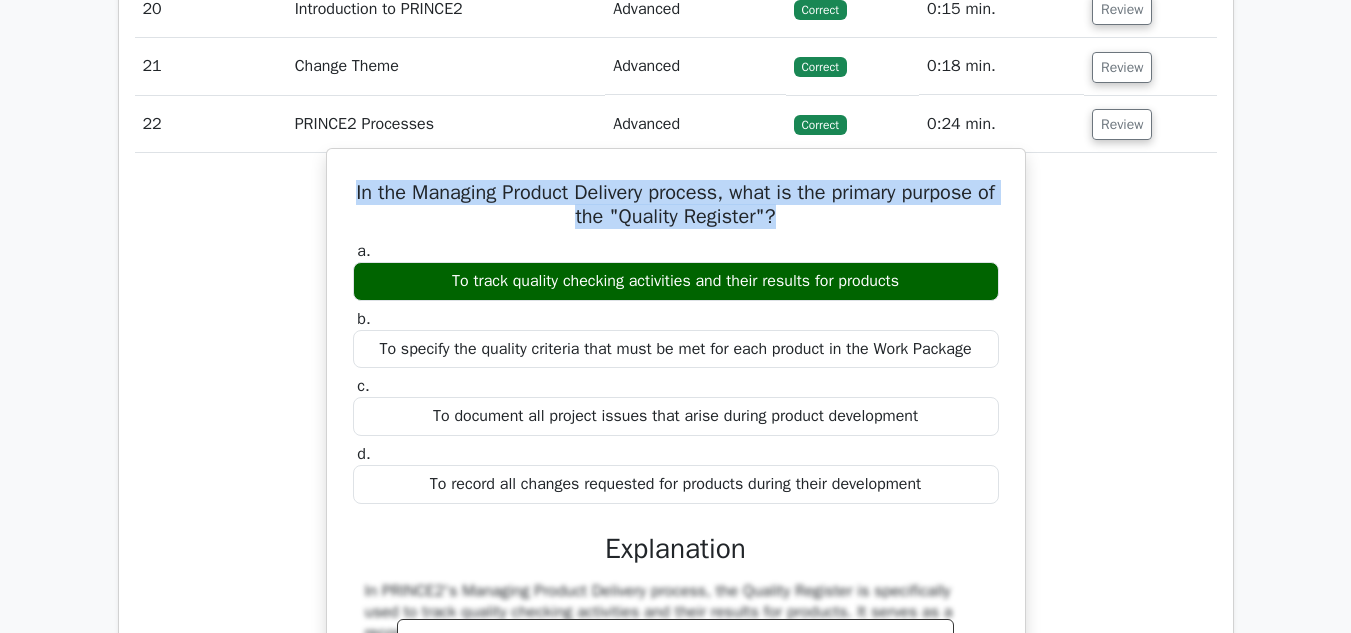 drag, startPoint x: 926, startPoint y: 488, endPoint x: 357, endPoint y: 259, distance: 613.3531 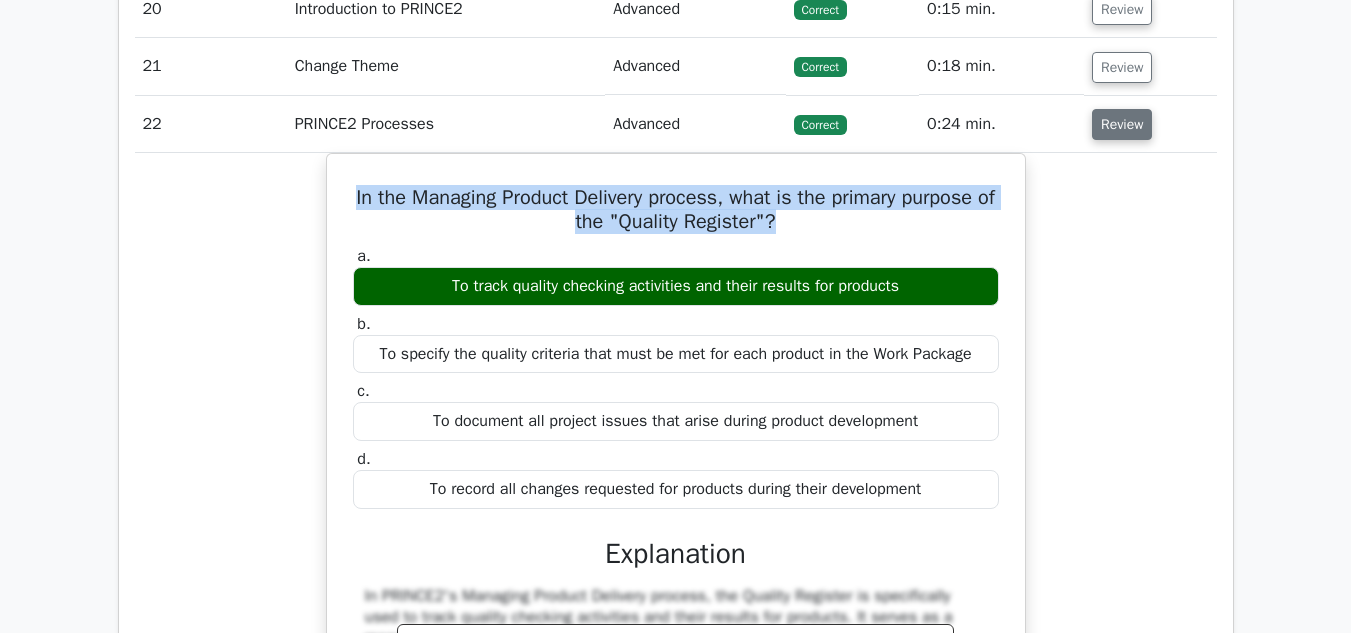click on "Review" at bounding box center (1122, 124) 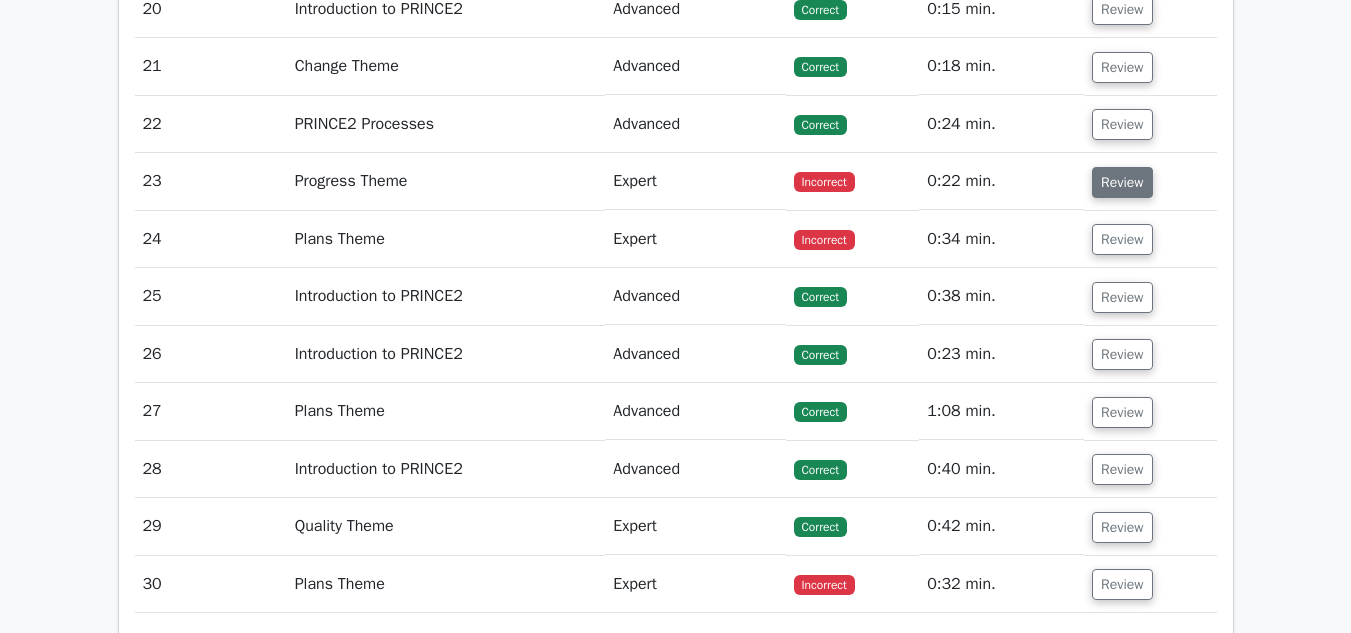 click on "Review" at bounding box center [1122, 182] 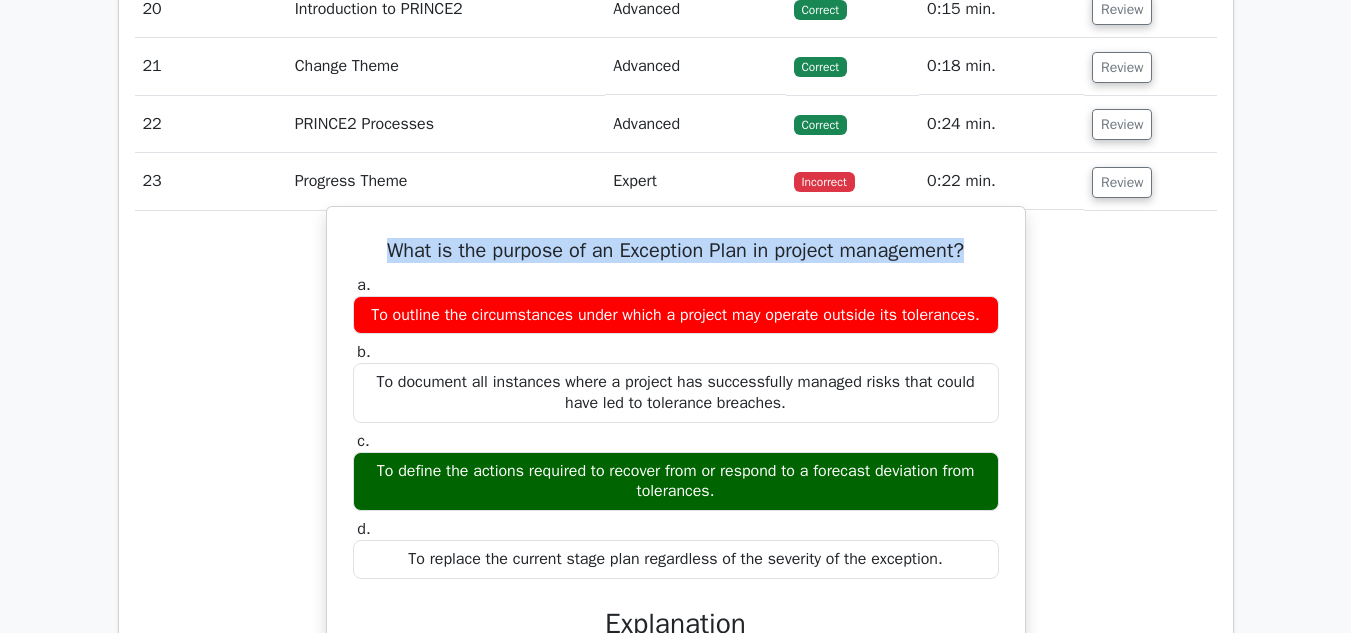 drag, startPoint x: 984, startPoint y: 258, endPoint x: 357, endPoint y: 254, distance: 627.01276 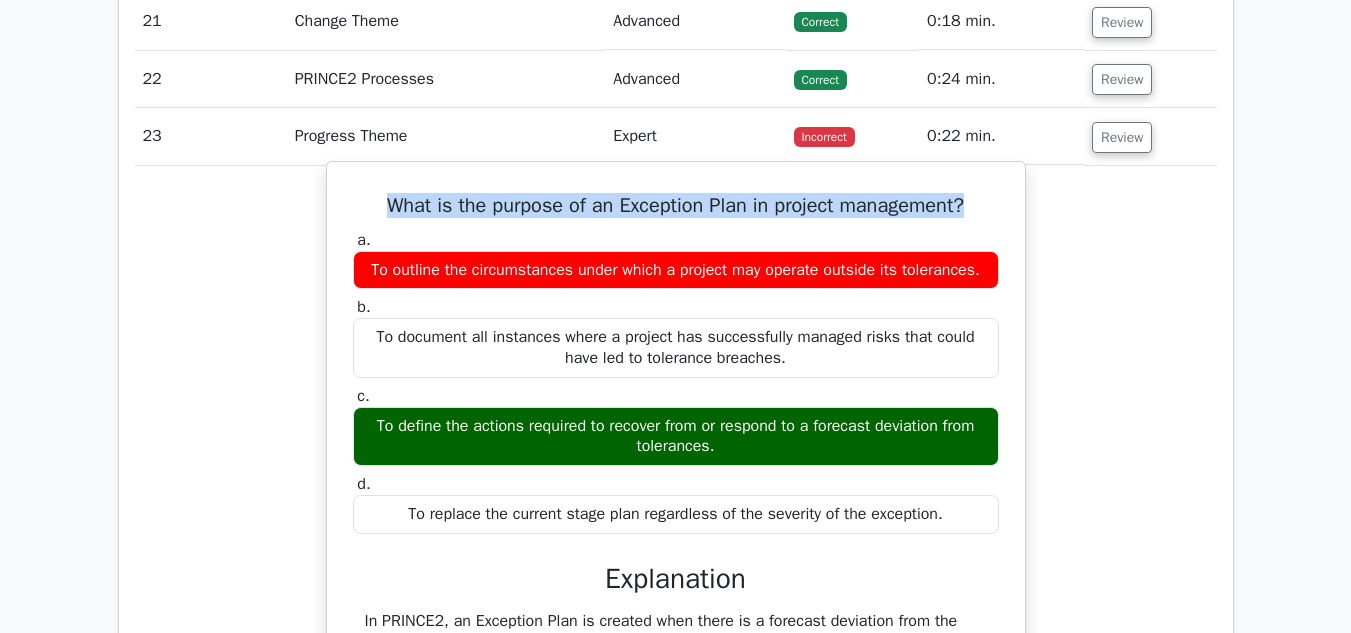 drag, startPoint x: 948, startPoint y: 523, endPoint x: 355, endPoint y: 237, distance: 658.3654 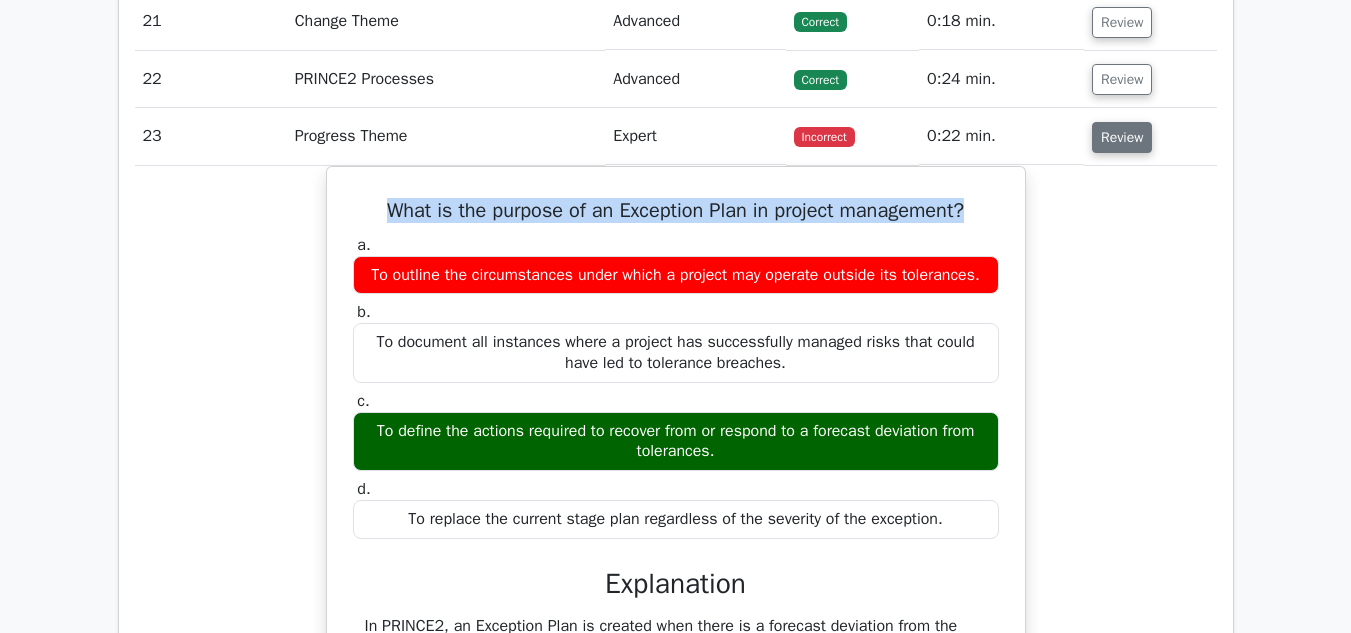 click on "Review" at bounding box center [1122, 137] 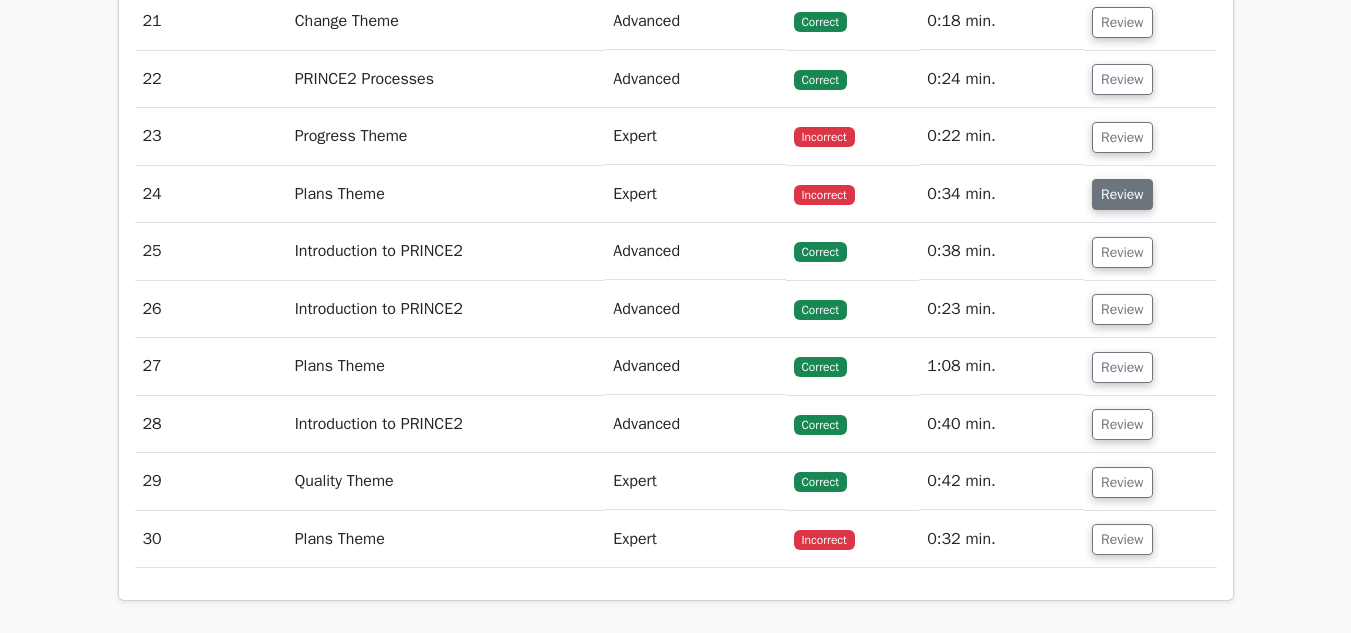 click on "Review" at bounding box center (1122, 194) 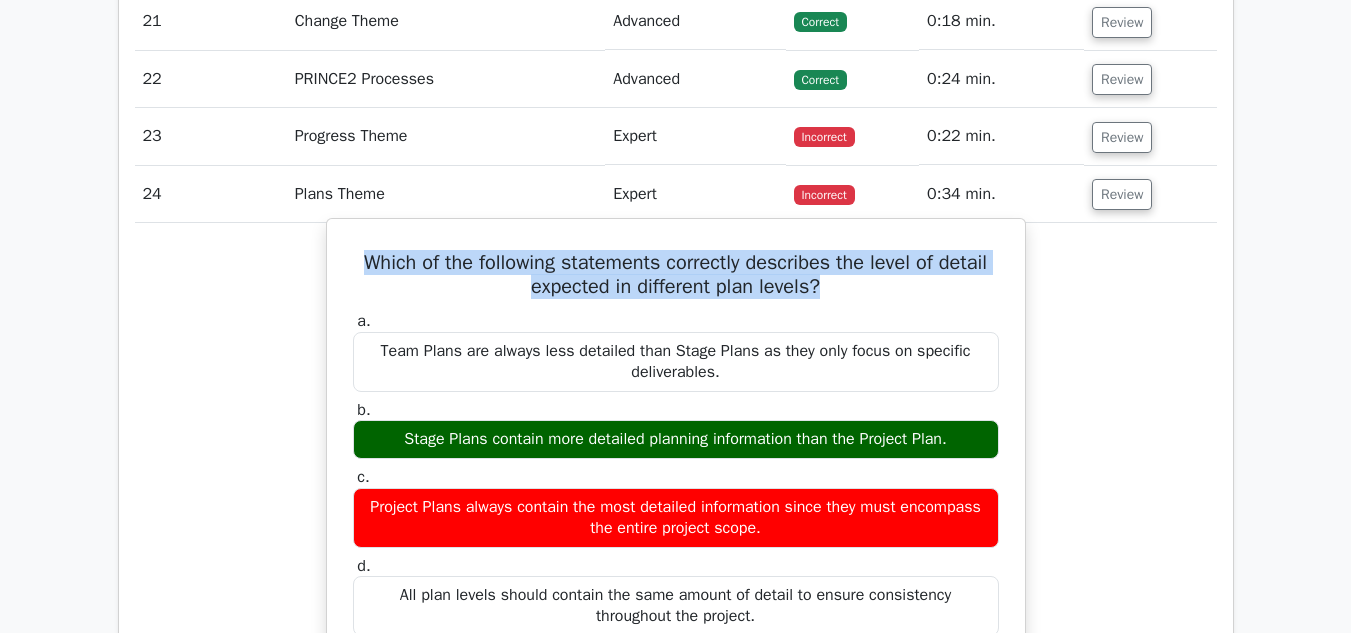 drag, startPoint x: 827, startPoint y: 287, endPoint x: 346, endPoint y: 270, distance: 481.30032 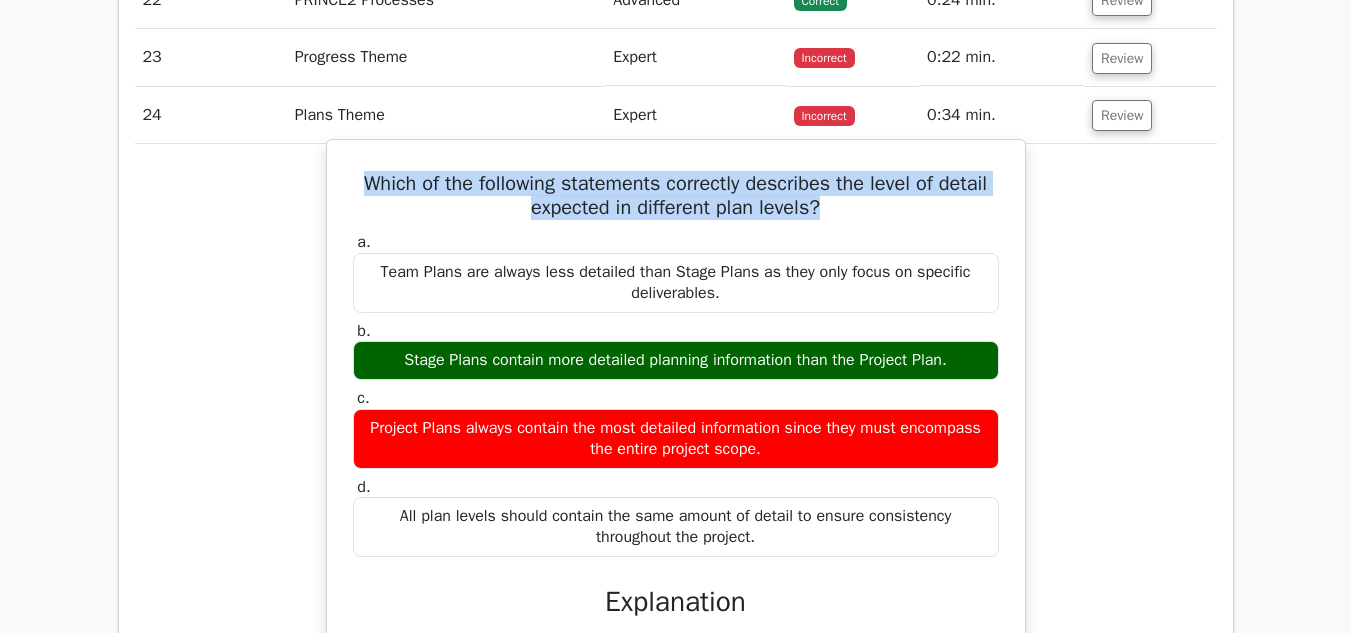 scroll, scrollTop: 3001, scrollLeft: 0, axis: vertical 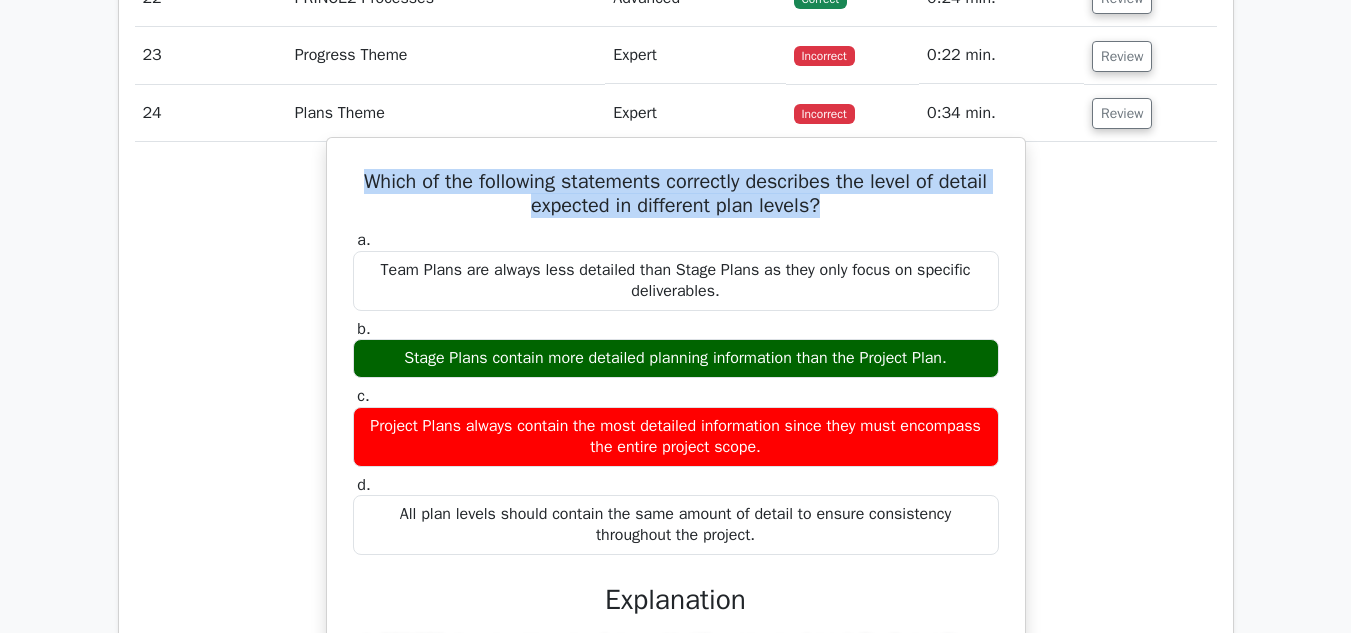 drag, startPoint x: 775, startPoint y: 541, endPoint x: 351, endPoint y: 248, distance: 515.3882 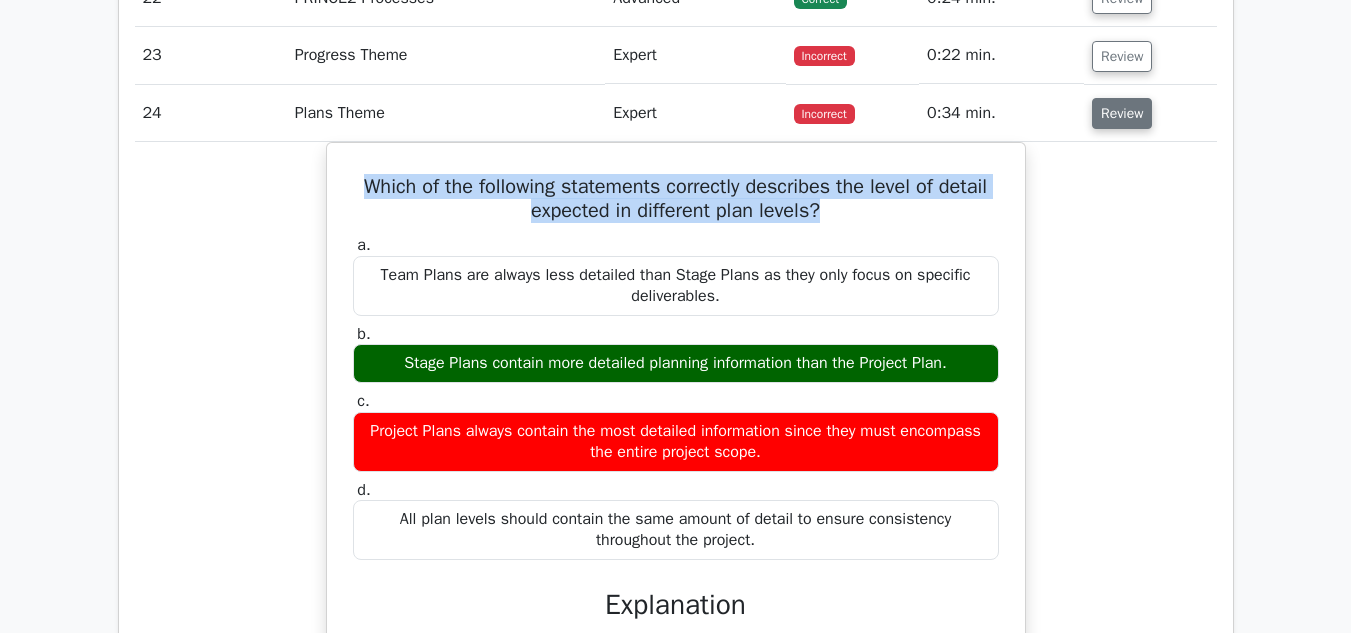 click on "Review" at bounding box center [1122, 113] 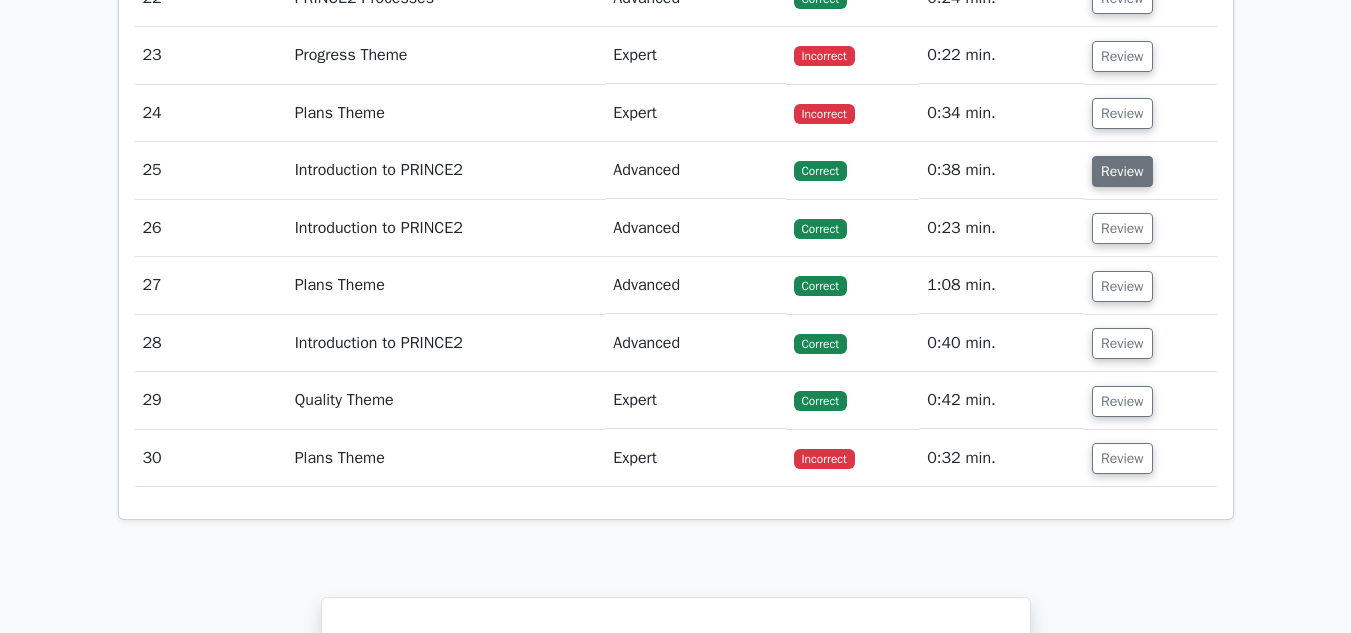 click on "Review" at bounding box center [1122, 171] 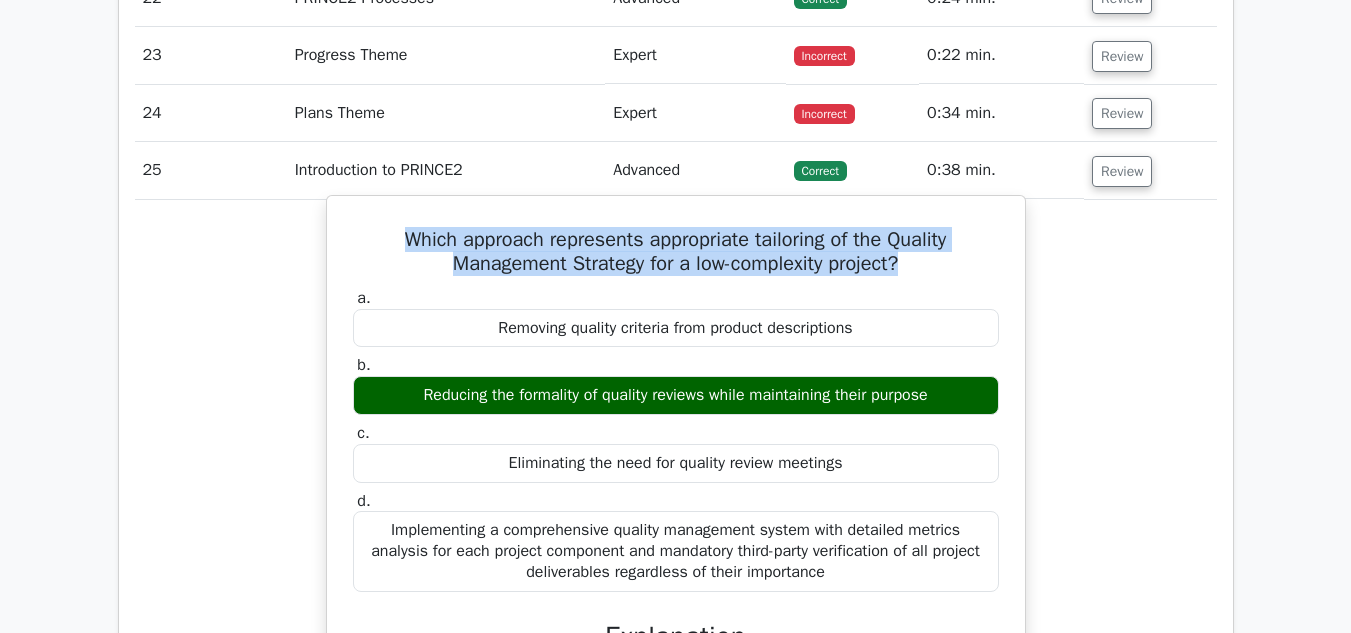 drag, startPoint x: 912, startPoint y: 270, endPoint x: 379, endPoint y: 242, distance: 533.7349 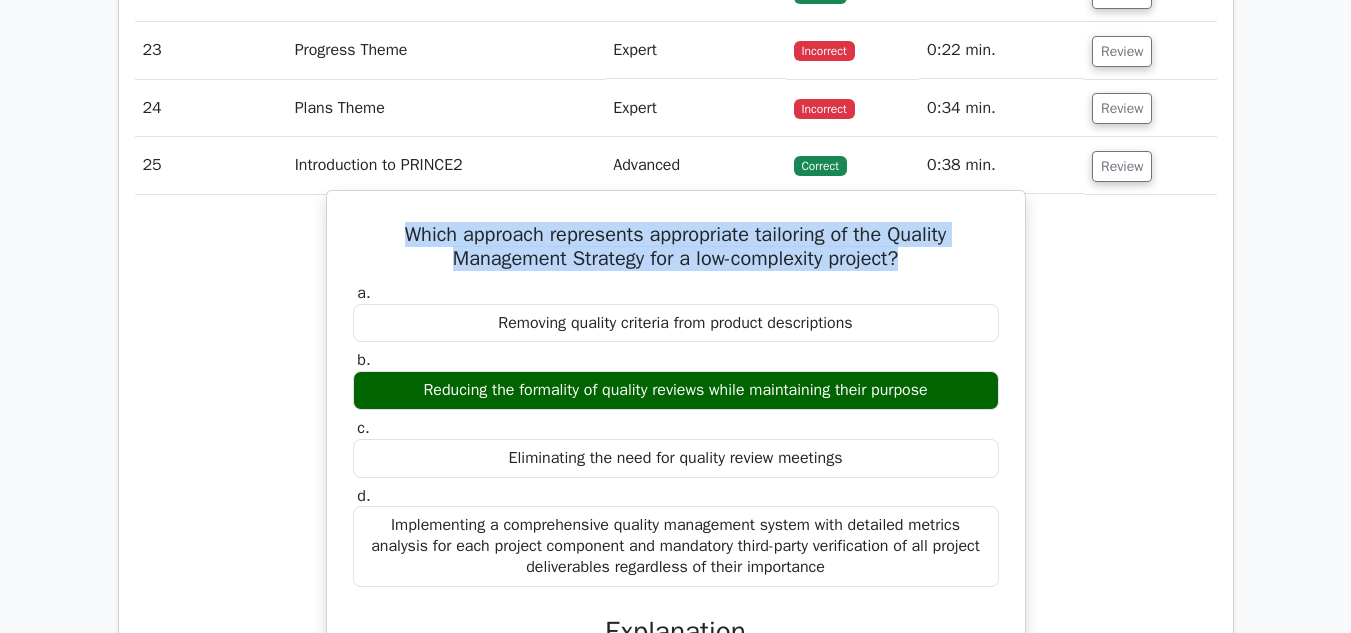scroll, scrollTop: 3007, scrollLeft: 0, axis: vertical 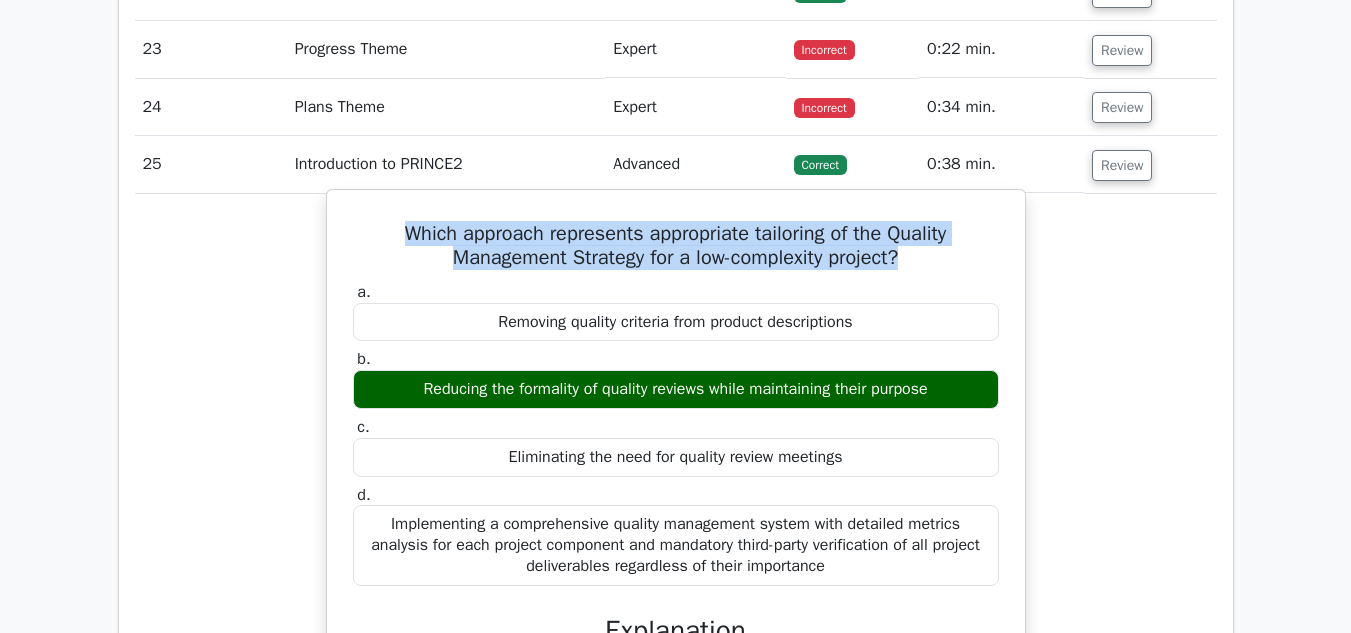 drag, startPoint x: 830, startPoint y: 566, endPoint x: 357, endPoint y: 297, distance: 544.14154 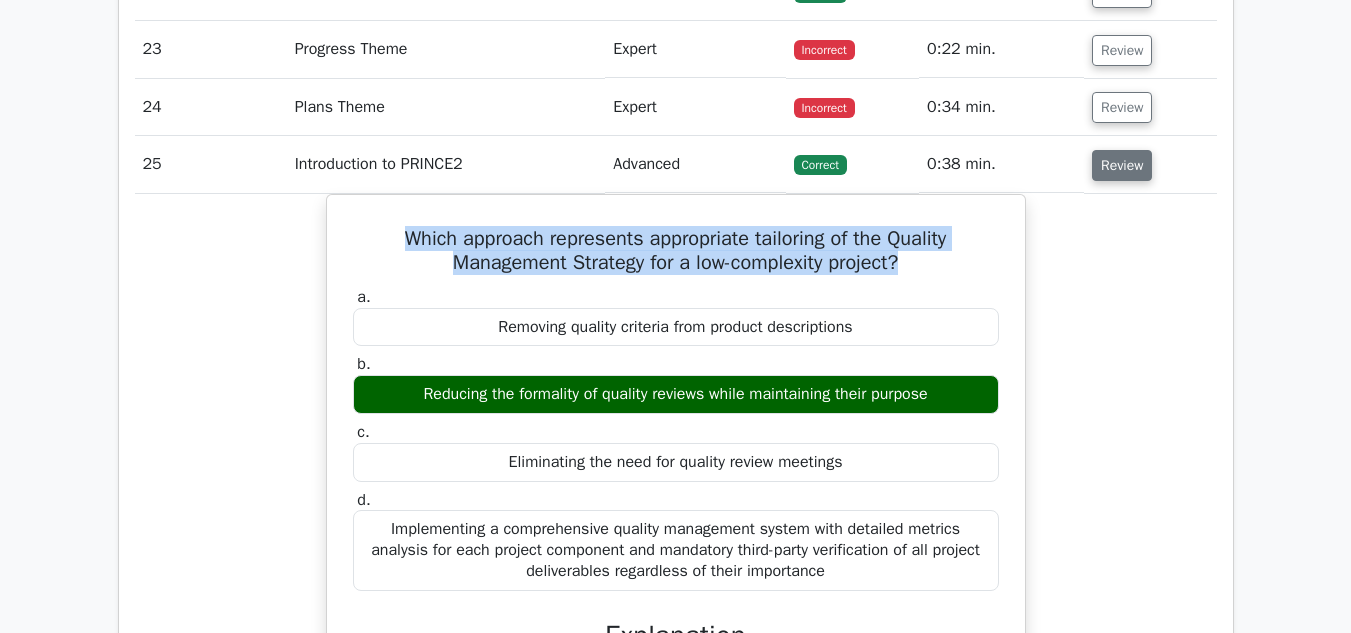 click on "Review" at bounding box center [1122, 165] 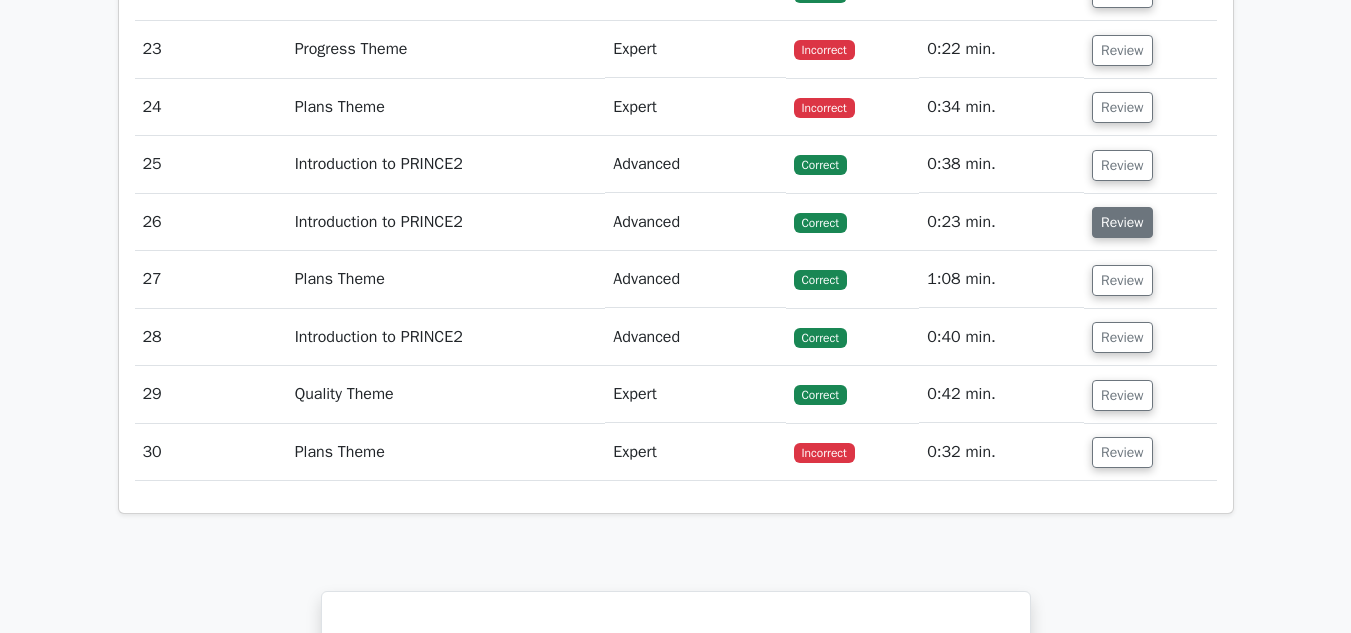 click on "Review" at bounding box center [1122, 222] 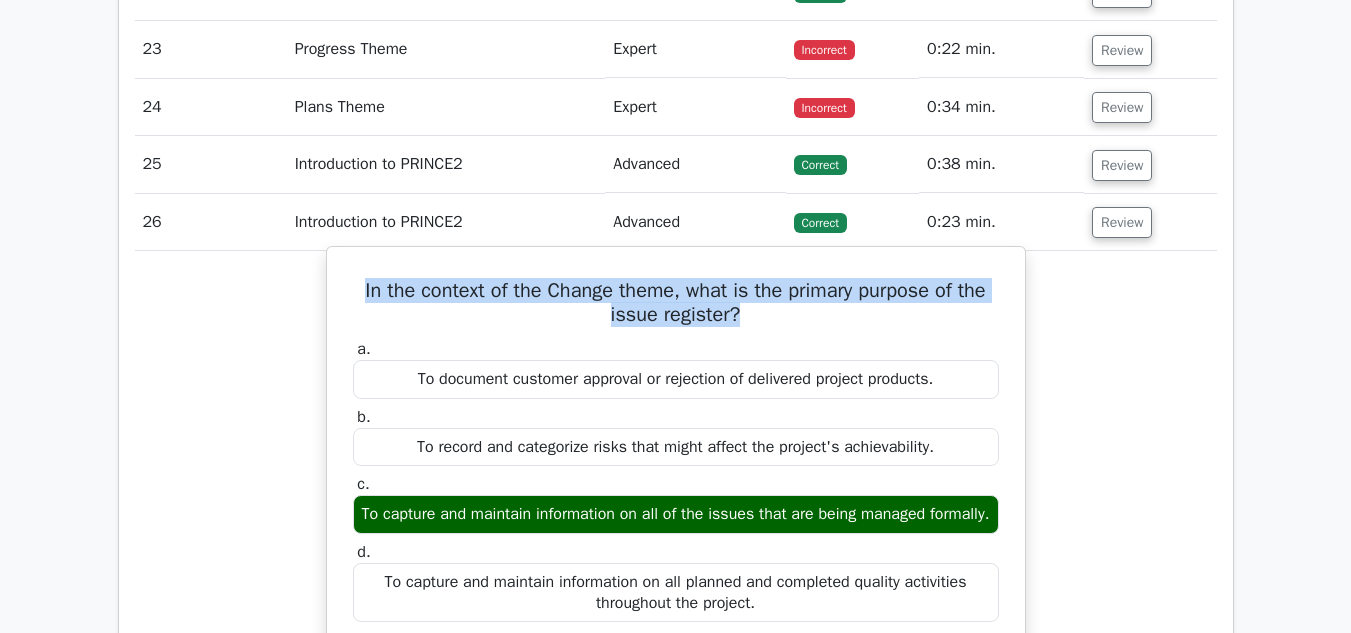 drag, startPoint x: 744, startPoint y: 322, endPoint x: 349, endPoint y: 300, distance: 395.61218 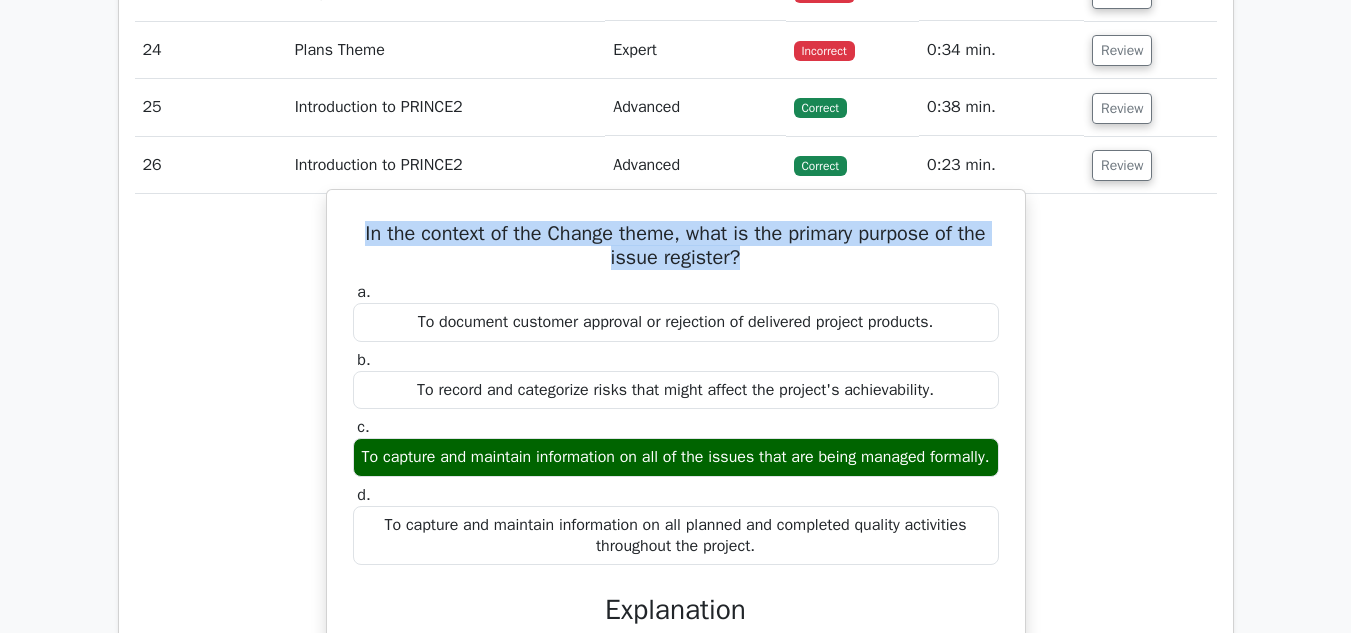 scroll, scrollTop: 3065, scrollLeft: 0, axis: vertical 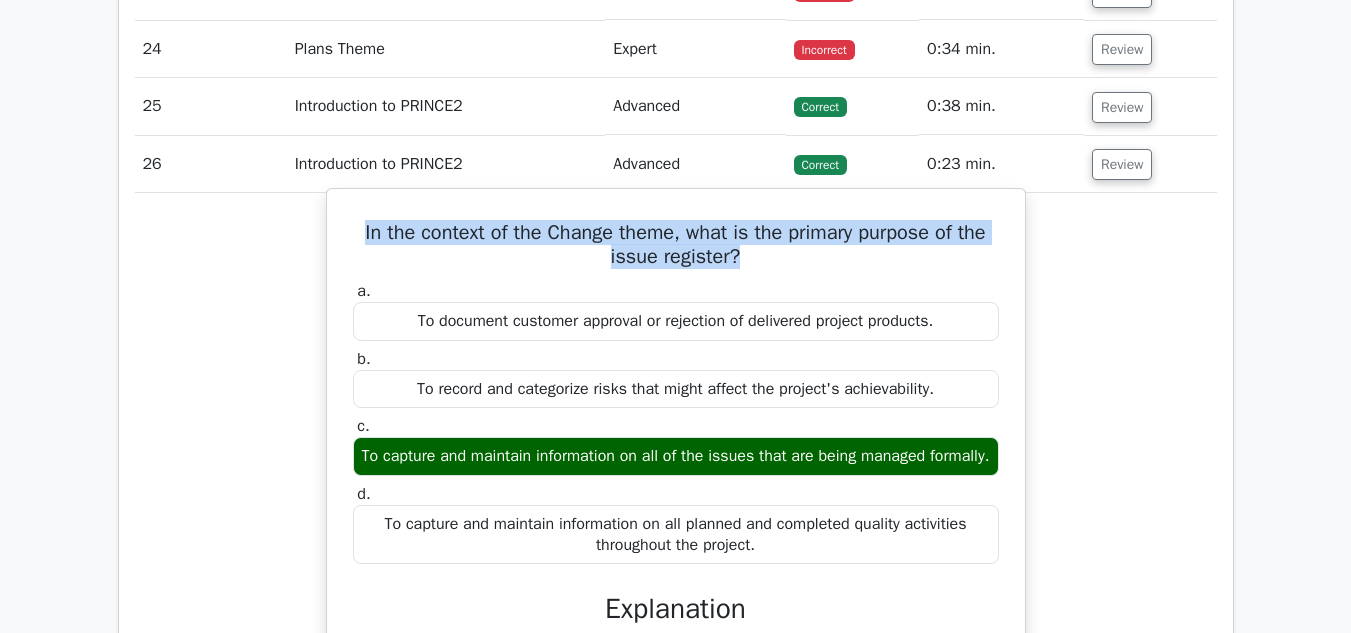 drag, startPoint x: 774, startPoint y: 561, endPoint x: 344, endPoint y: 293, distance: 506.67938 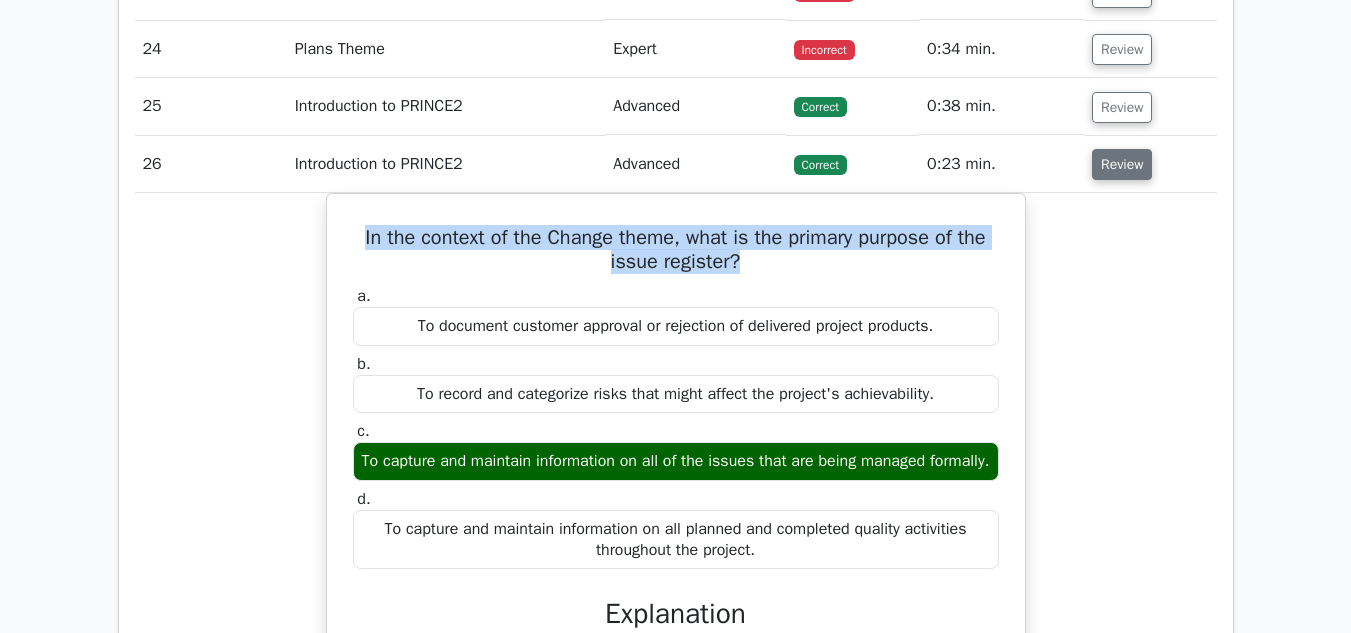 click on "Review" at bounding box center [1122, 164] 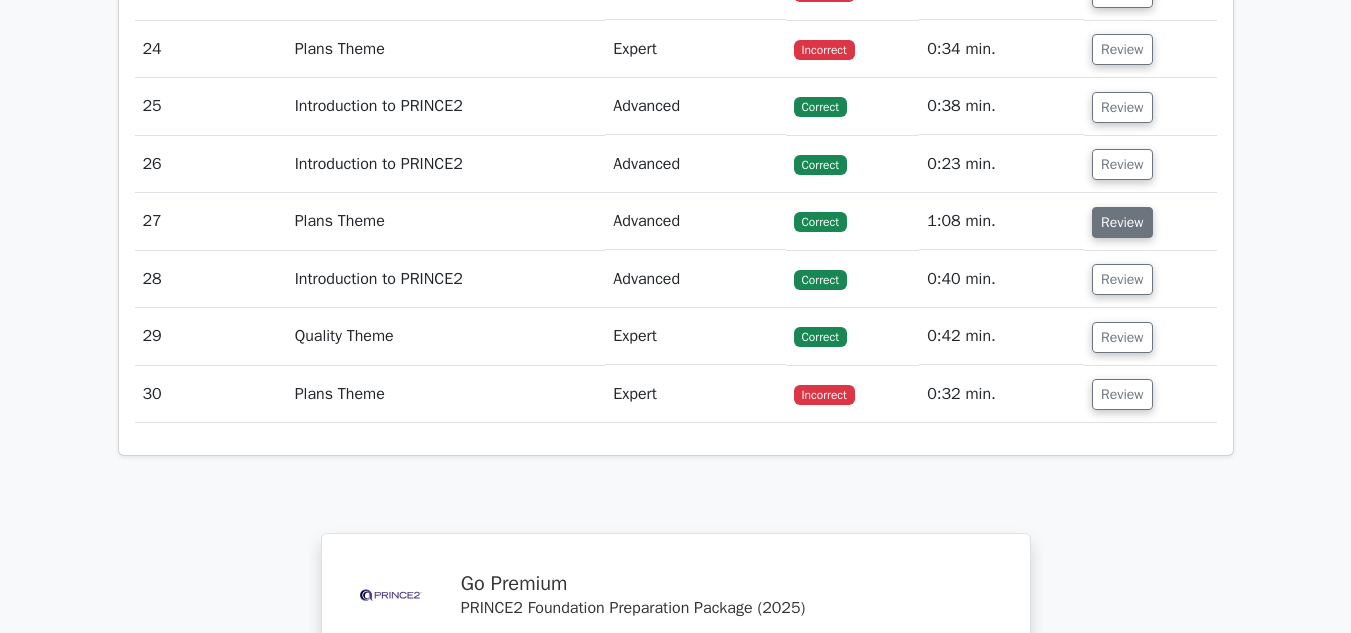 click on "Review" at bounding box center (1122, 222) 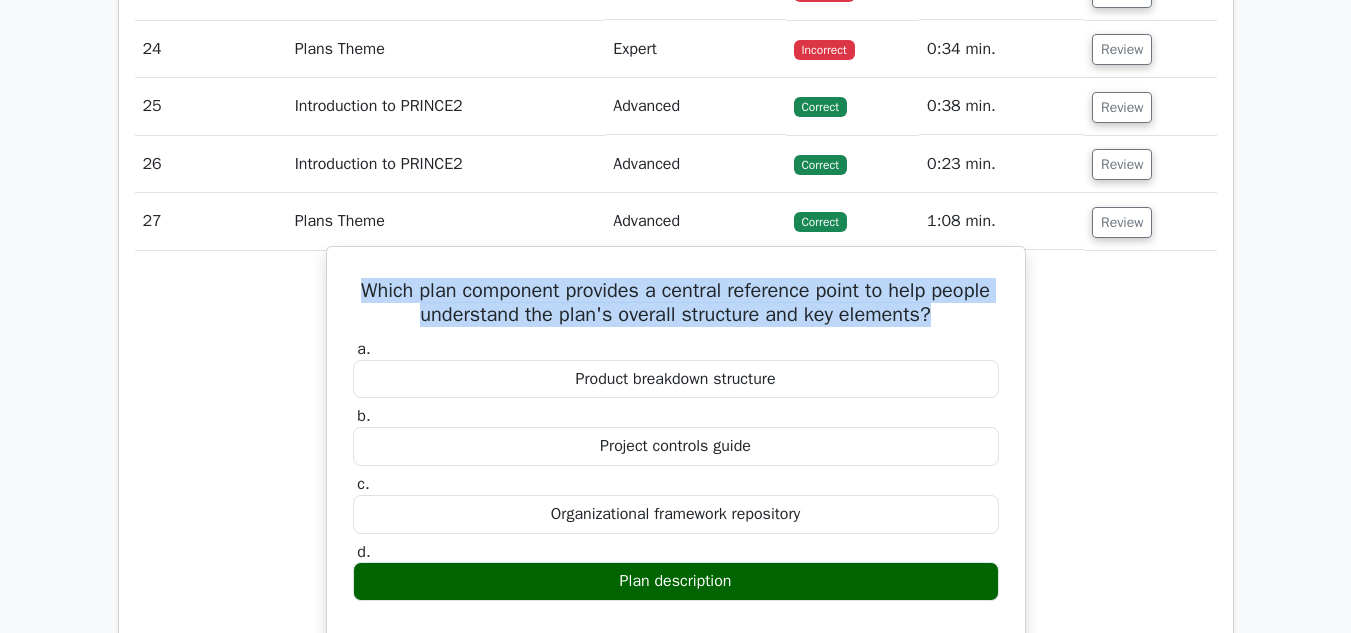 drag, startPoint x: 976, startPoint y: 318, endPoint x: 382, endPoint y: 288, distance: 594.7571 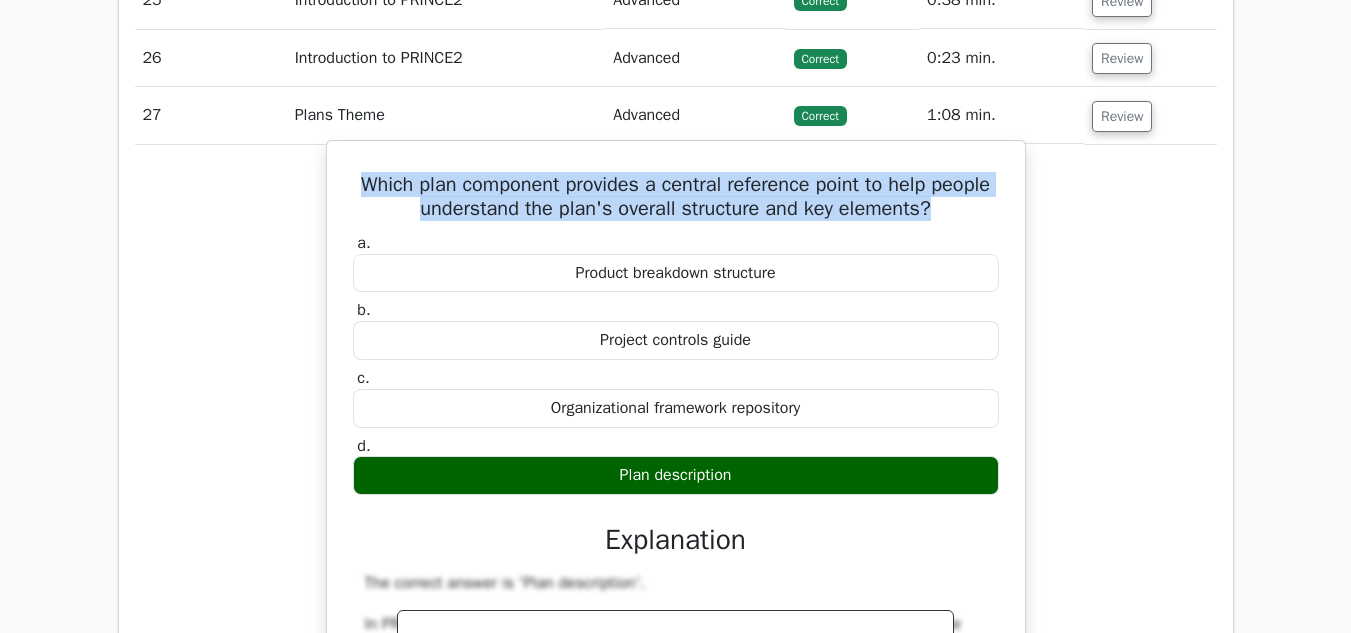 scroll, scrollTop: 3172, scrollLeft: 0, axis: vertical 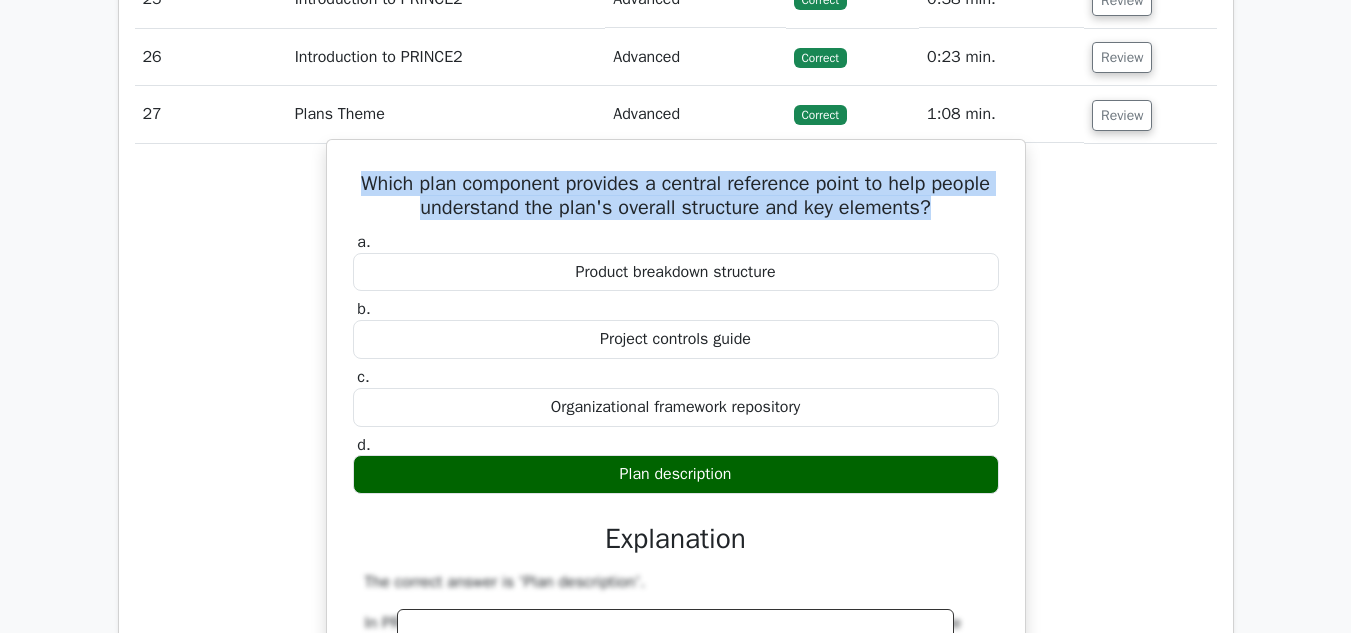 drag, startPoint x: 751, startPoint y: 471, endPoint x: 351, endPoint y: 247, distance: 458.44955 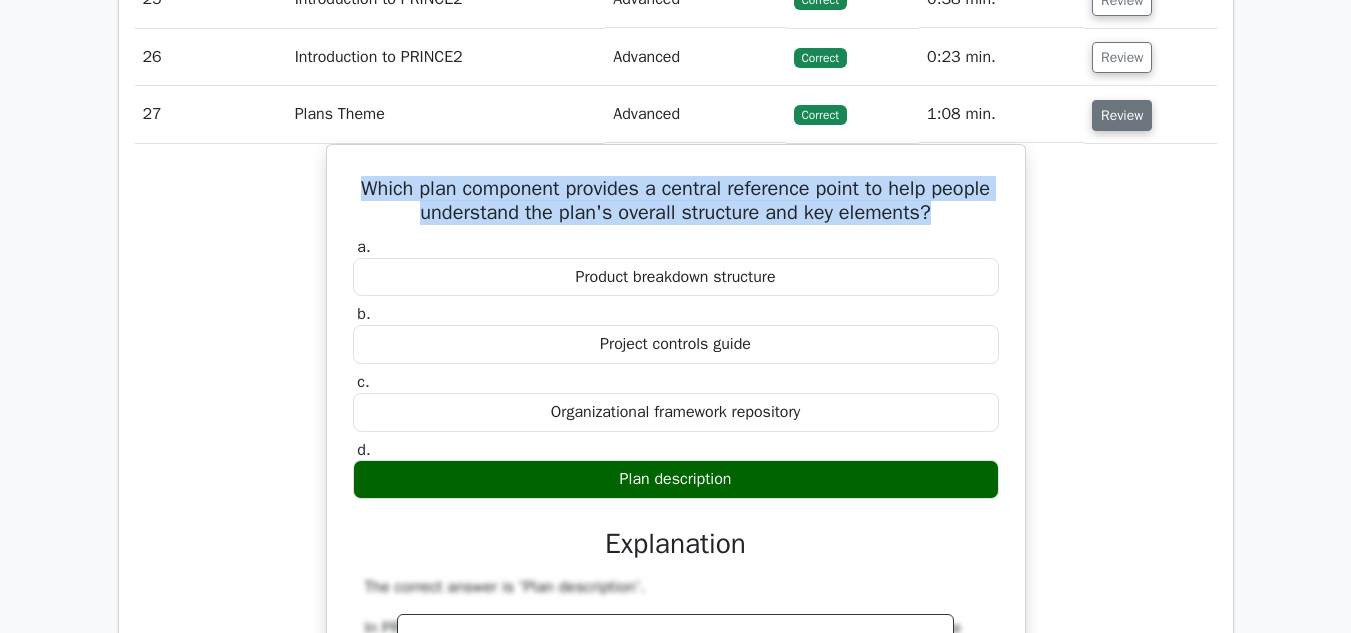 click on "Review" at bounding box center (1122, 115) 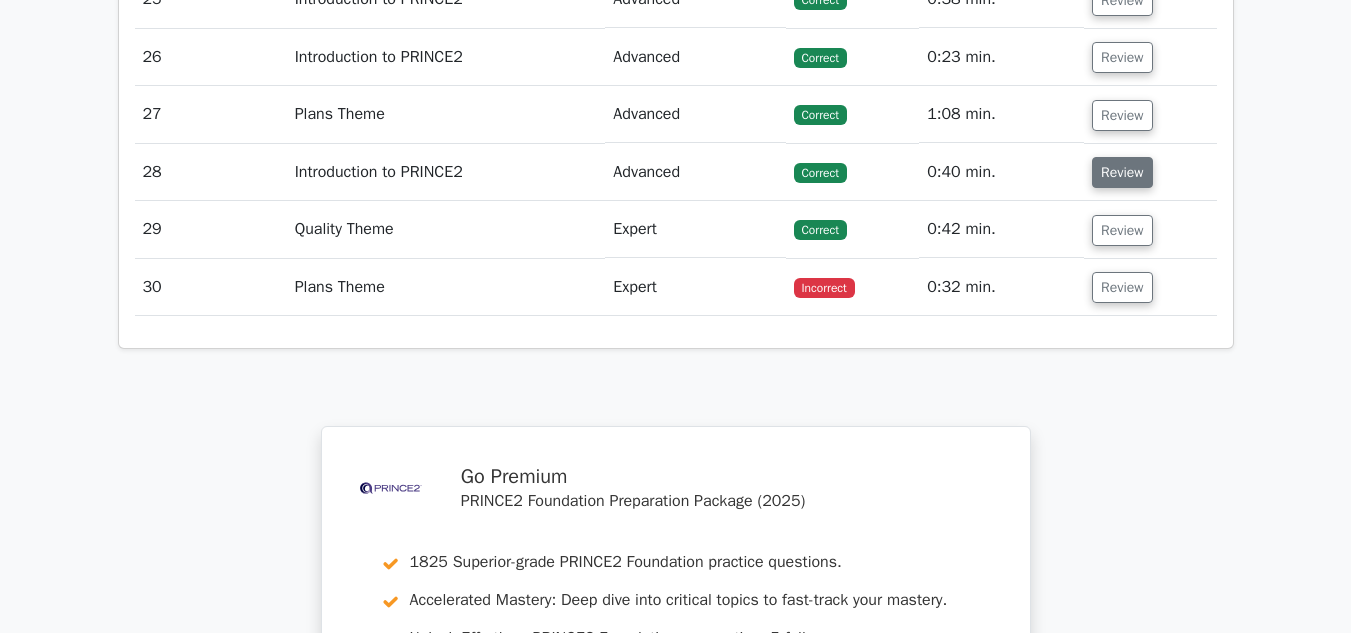 click on "Review" at bounding box center (1122, 172) 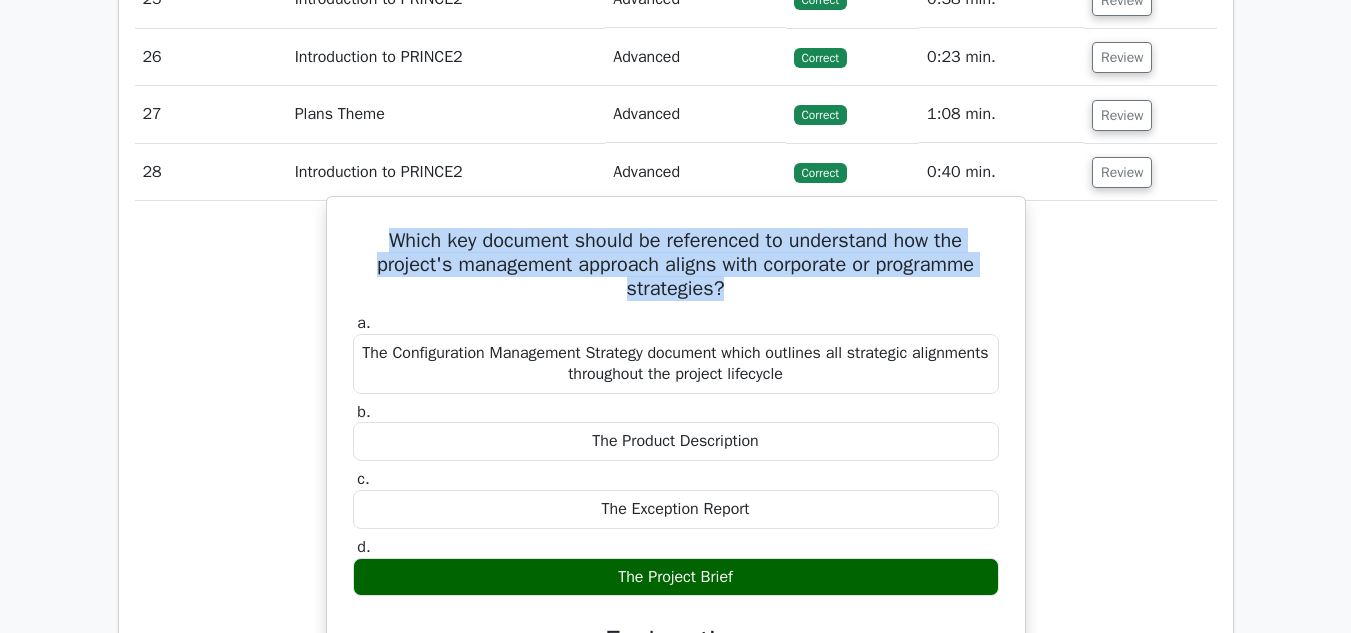 drag, startPoint x: 721, startPoint y: 296, endPoint x: 380, endPoint y: 227, distance: 347.91092 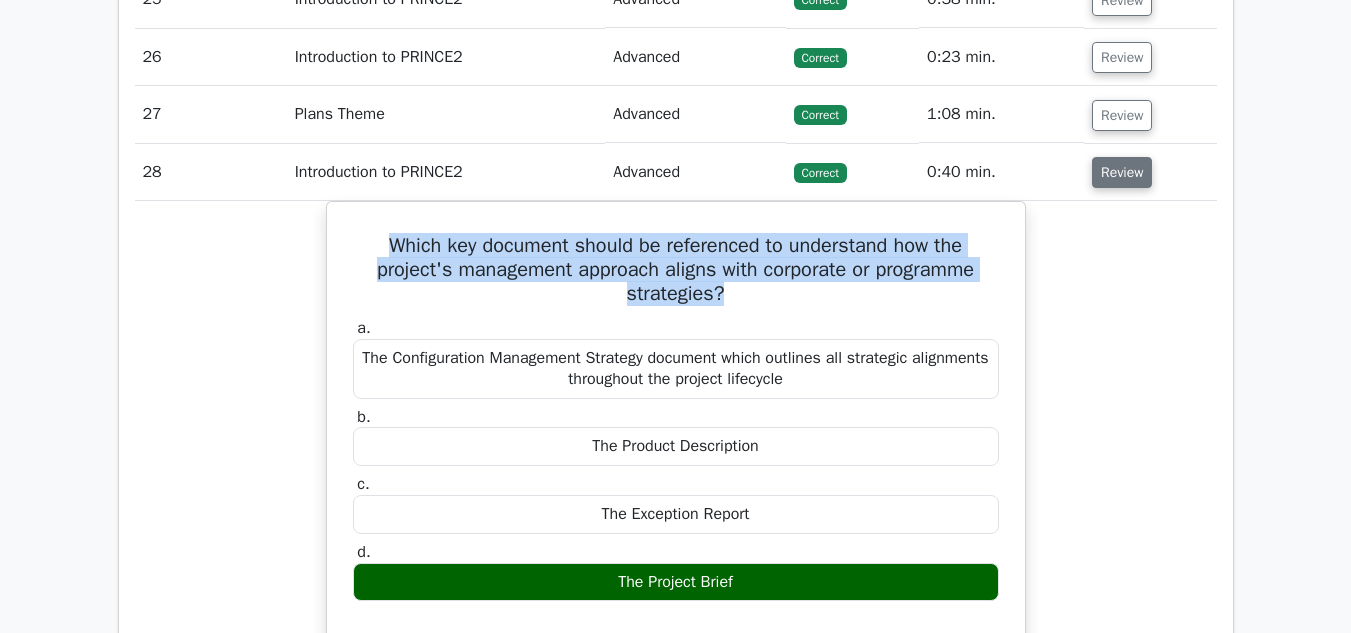 click on "Review" at bounding box center [1122, 172] 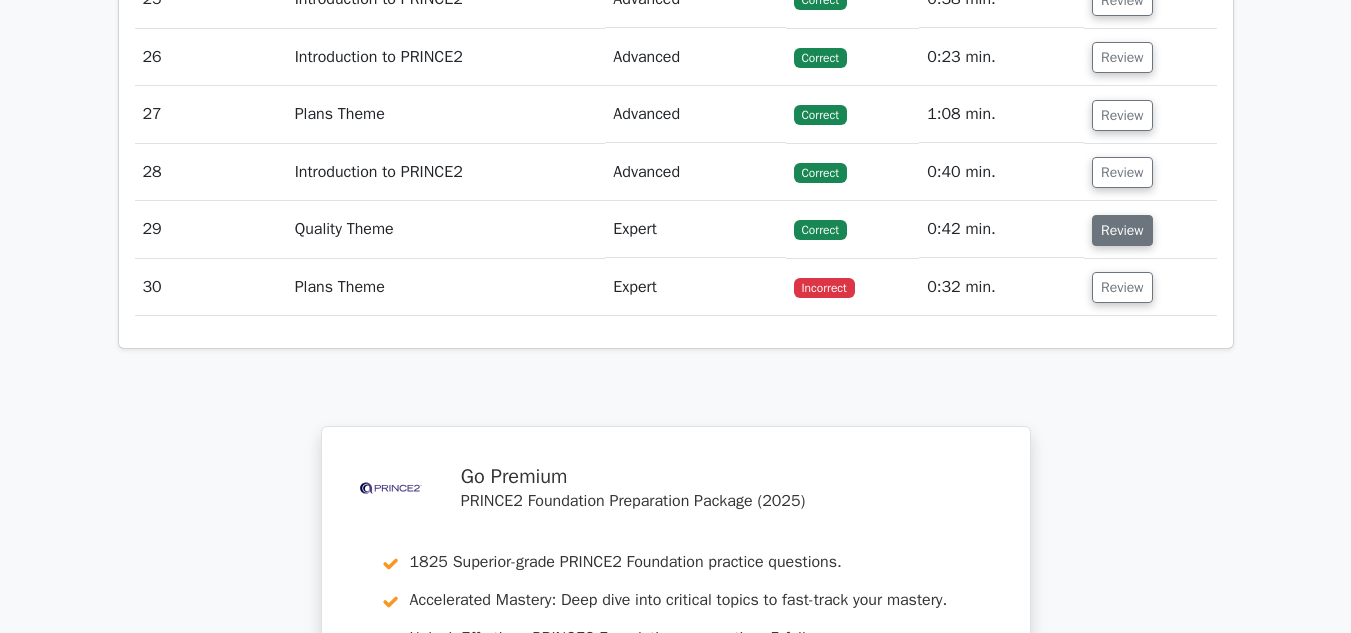 click on "Review" at bounding box center (1122, 230) 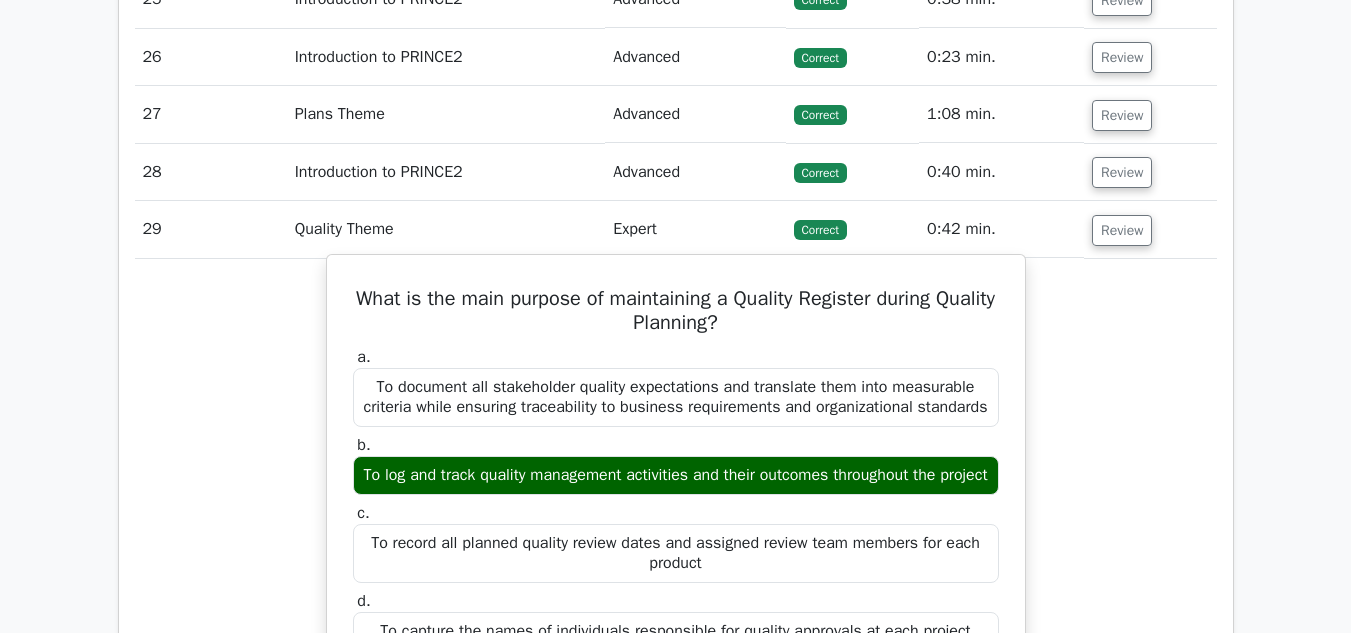 click on "What is the main purpose of maintaining a Quality Register during Quality Planning?" at bounding box center (676, 311) 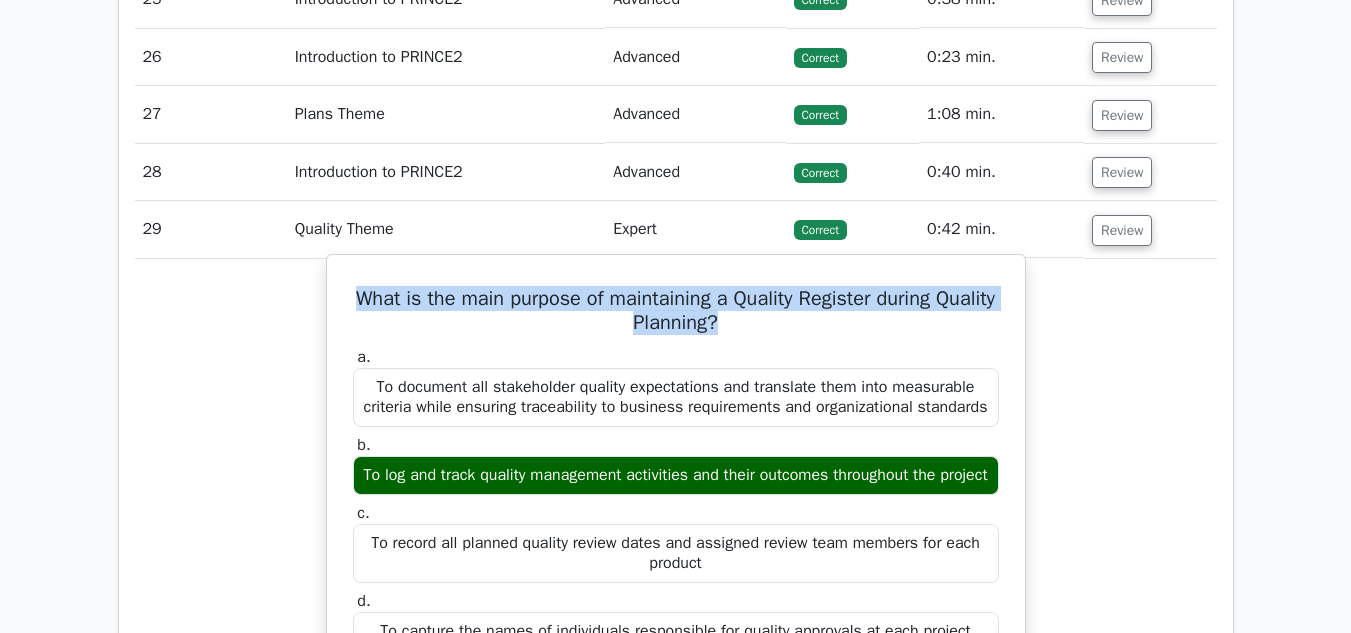 drag, startPoint x: 757, startPoint y: 325, endPoint x: 380, endPoint y: 288, distance: 378.8113 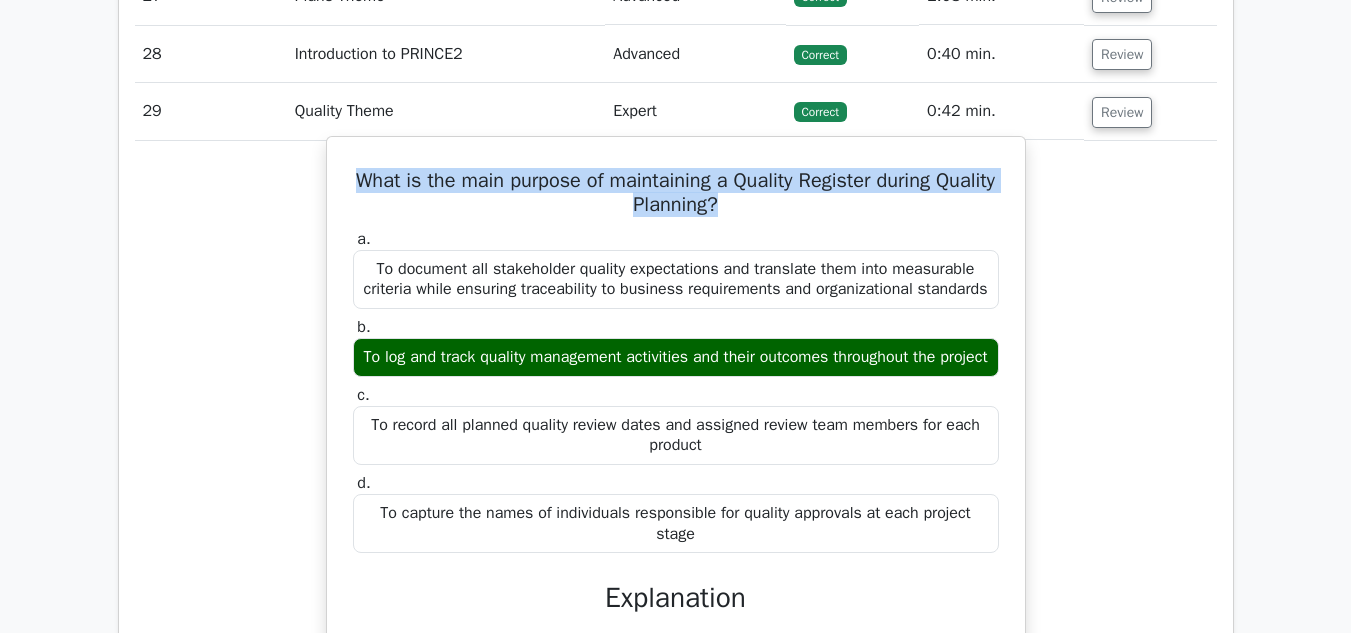 drag, startPoint x: 696, startPoint y: 551, endPoint x: 354, endPoint y: 247, distance: 457.5806 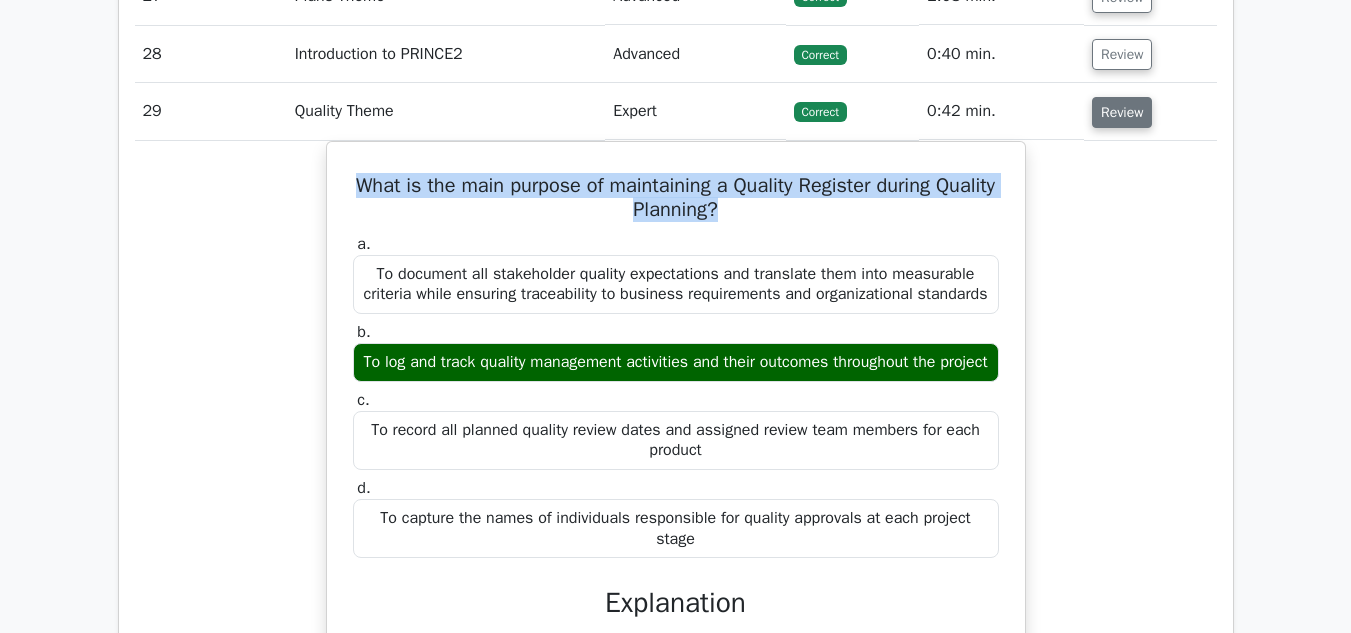 click on "Review" at bounding box center (1122, 112) 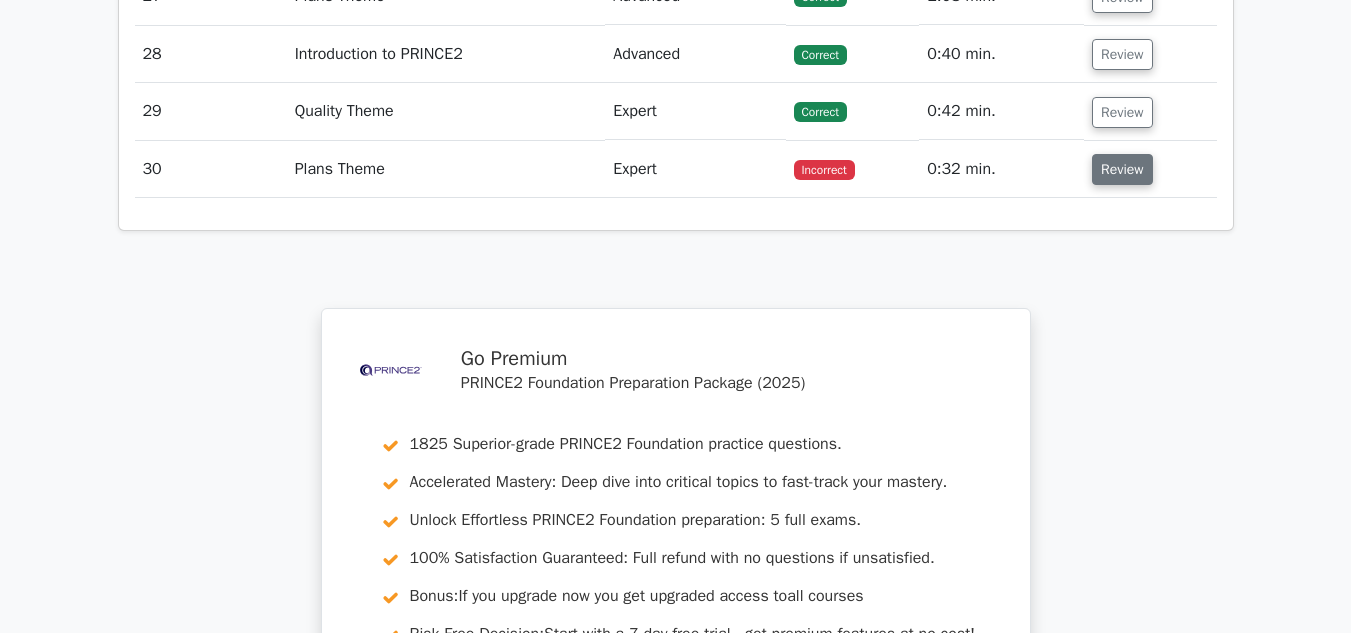 click on "Review" at bounding box center (1122, 169) 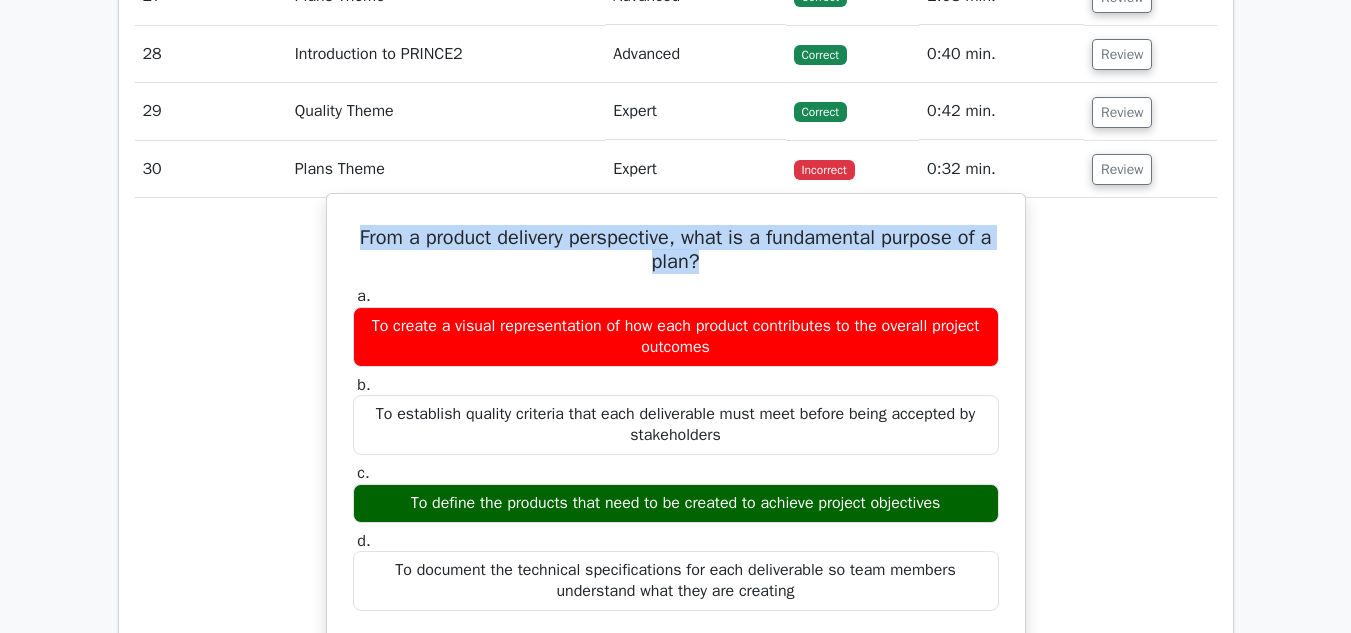 drag, startPoint x: 716, startPoint y: 264, endPoint x: 342, endPoint y: 236, distance: 375.04666 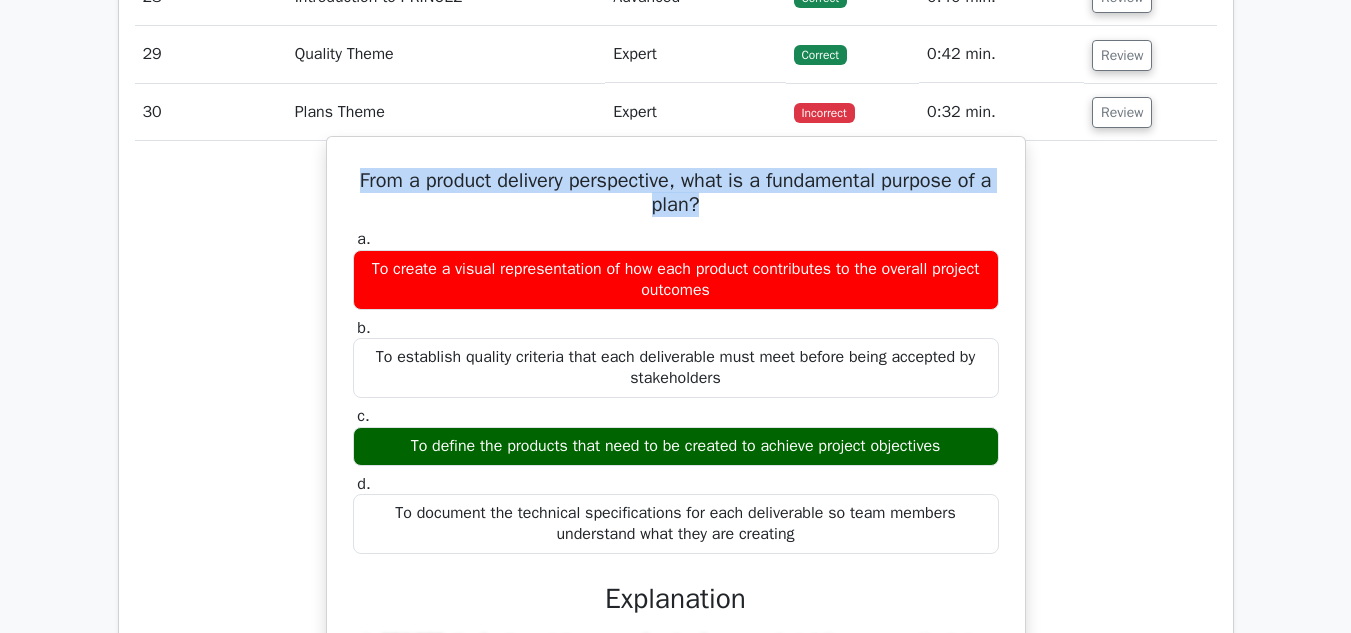 scroll, scrollTop: 3348, scrollLeft: 0, axis: vertical 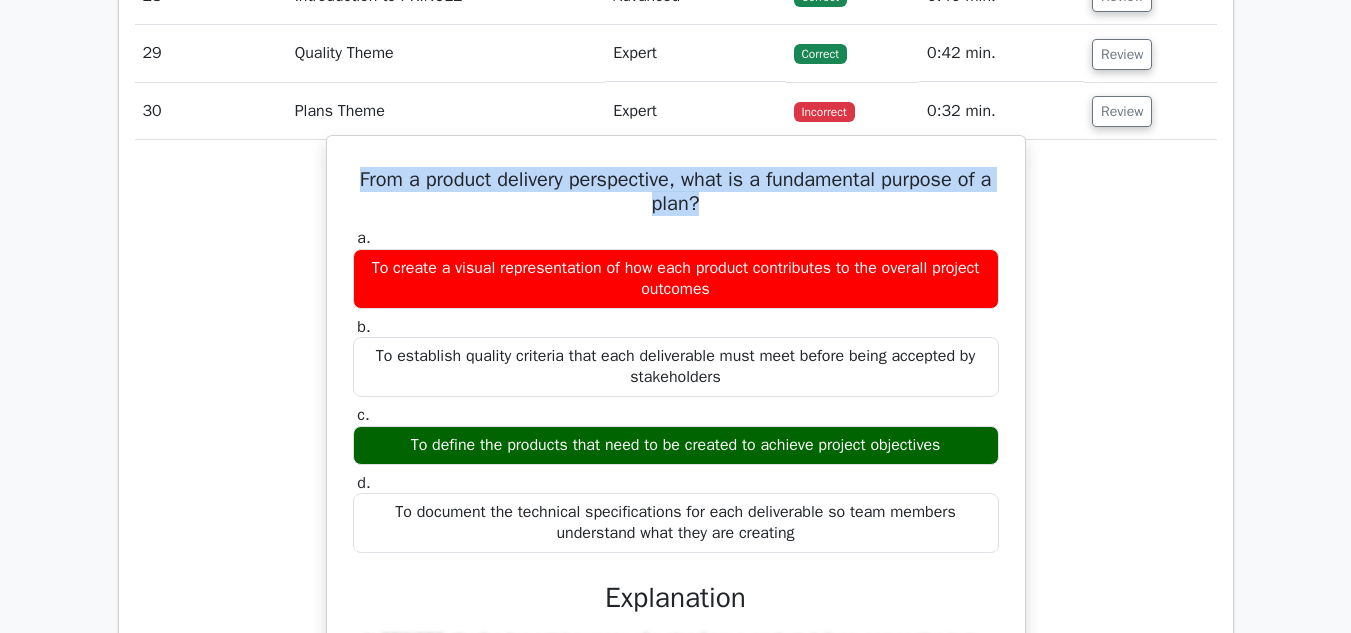 drag, startPoint x: 819, startPoint y: 545, endPoint x: 349, endPoint y: 243, distance: 558.66266 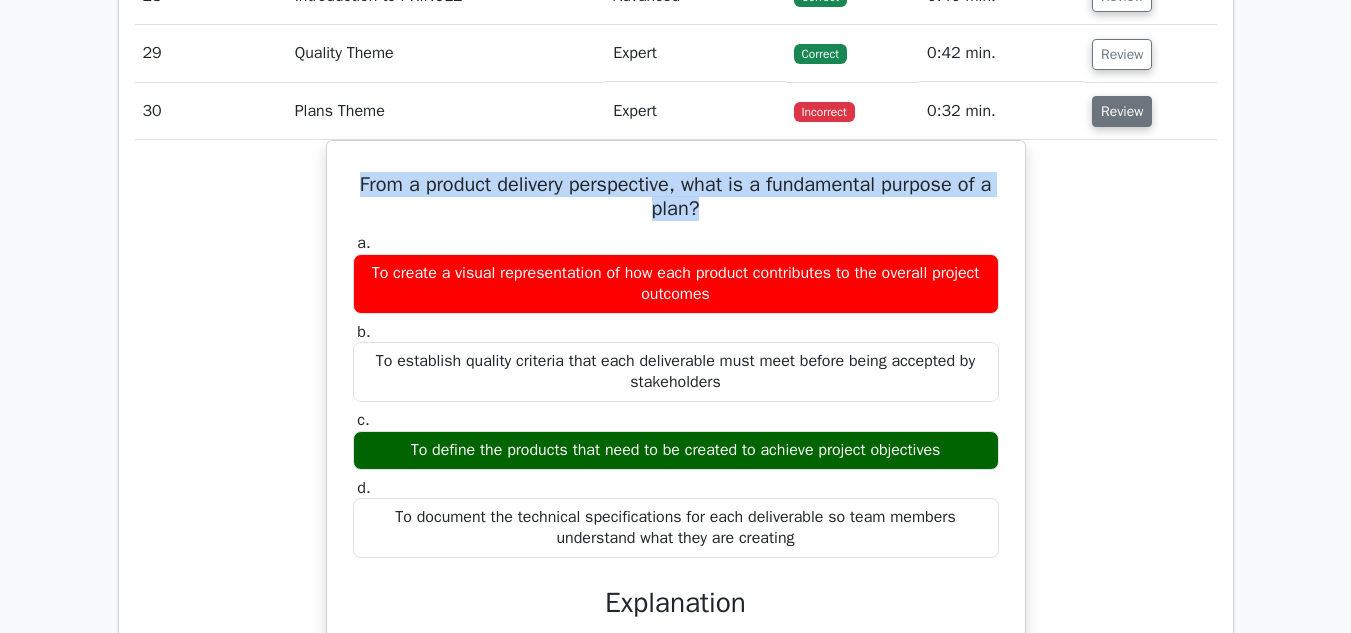 click on "Review" at bounding box center [1122, 111] 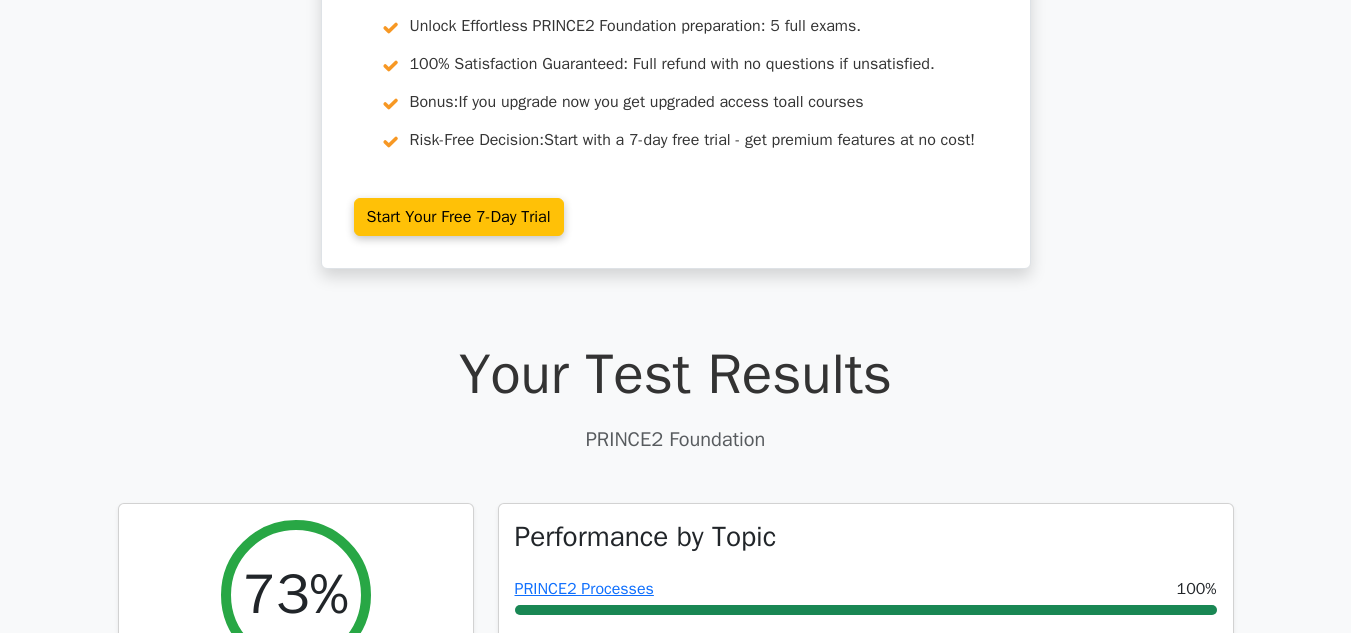 scroll, scrollTop: 0, scrollLeft: 0, axis: both 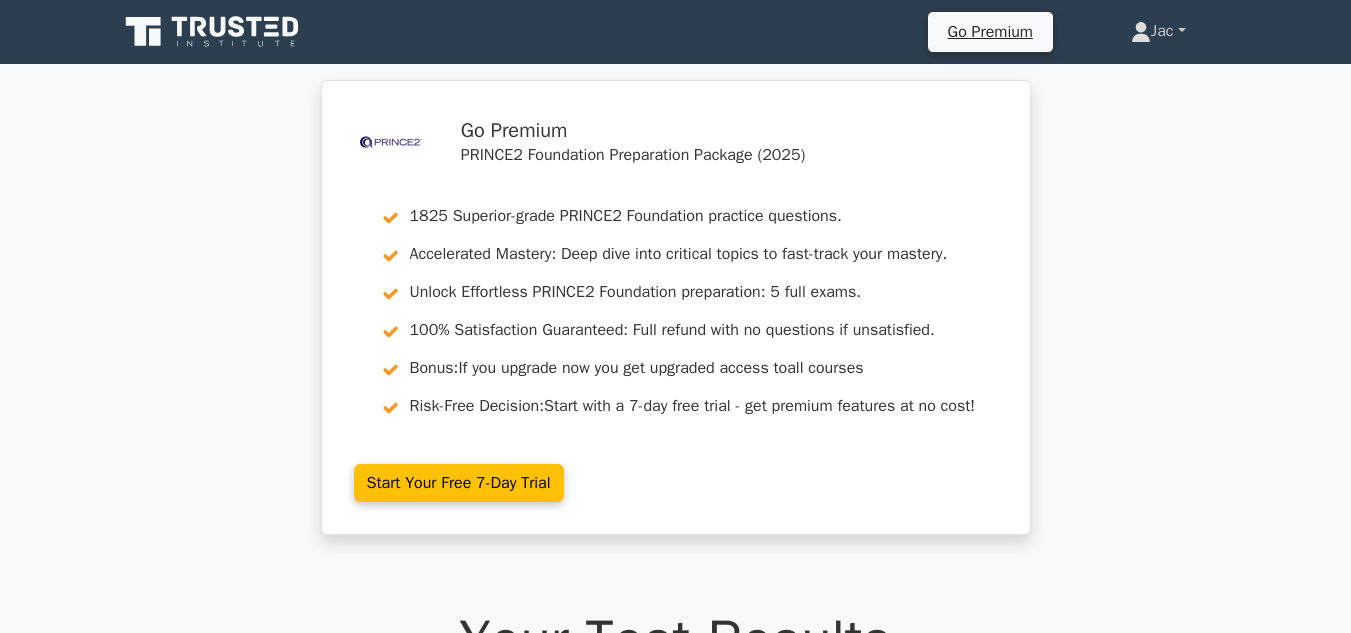 click on "Jac" at bounding box center (1158, 31) 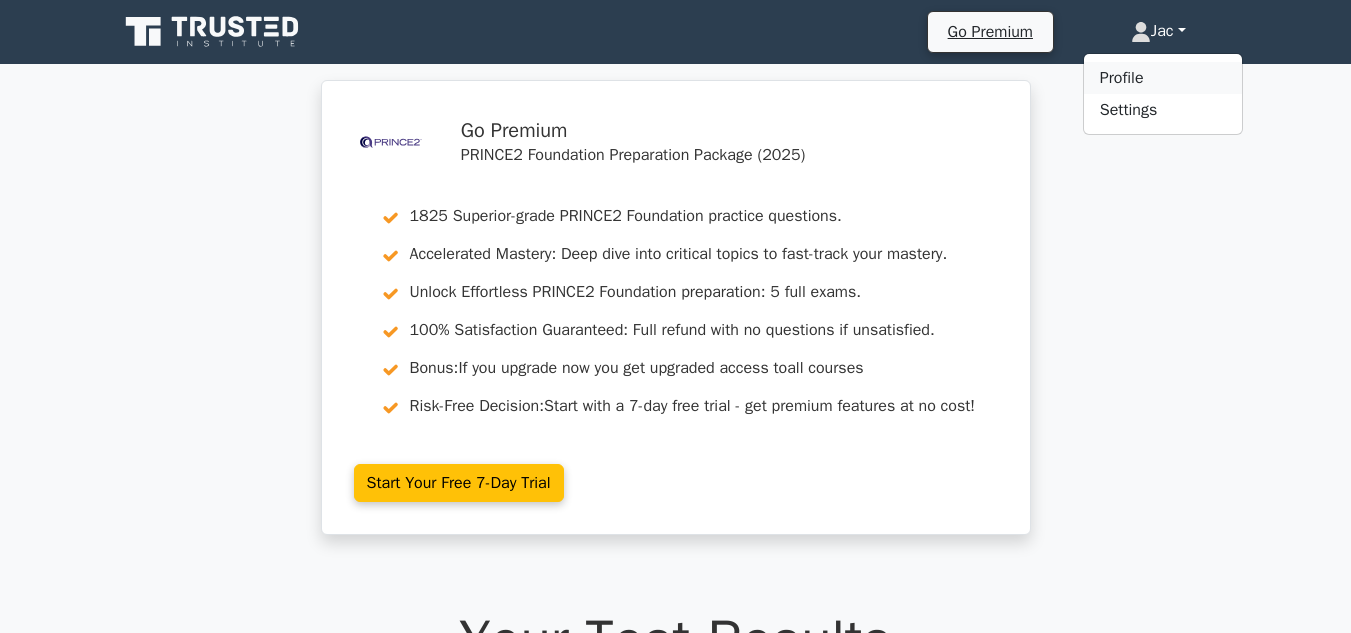 click on "Profile" at bounding box center [1163, 78] 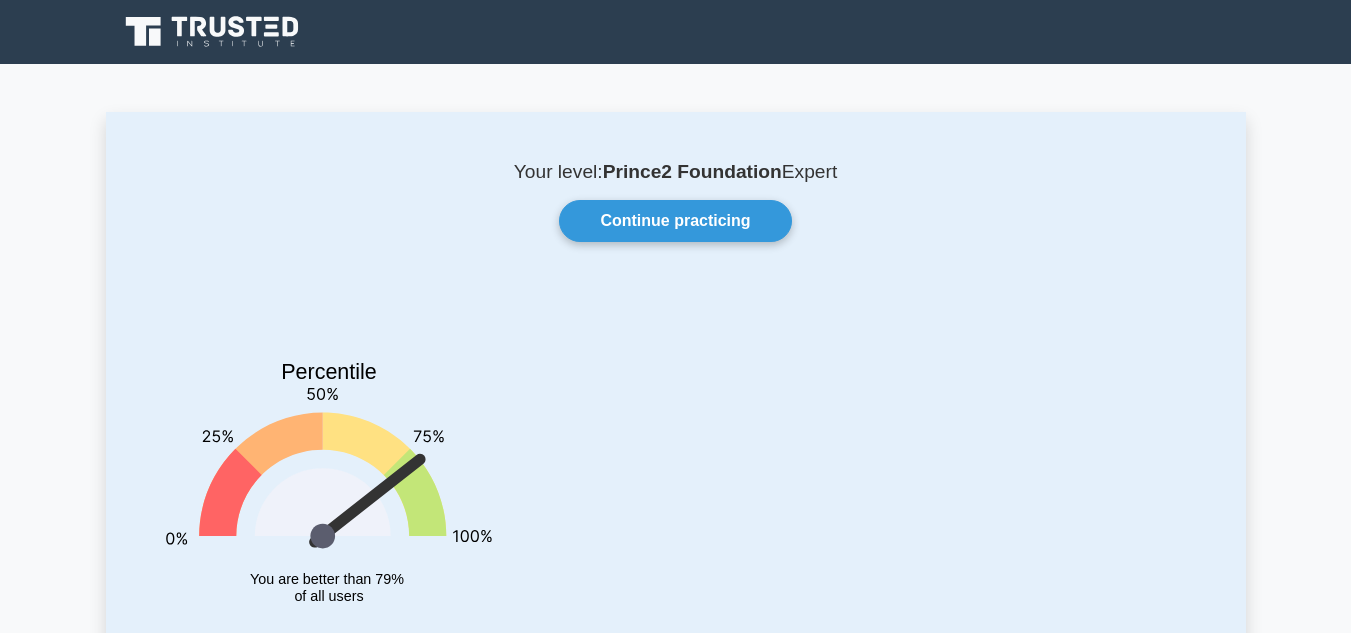 scroll, scrollTop: 0, scrollLeft: 0, axis: both 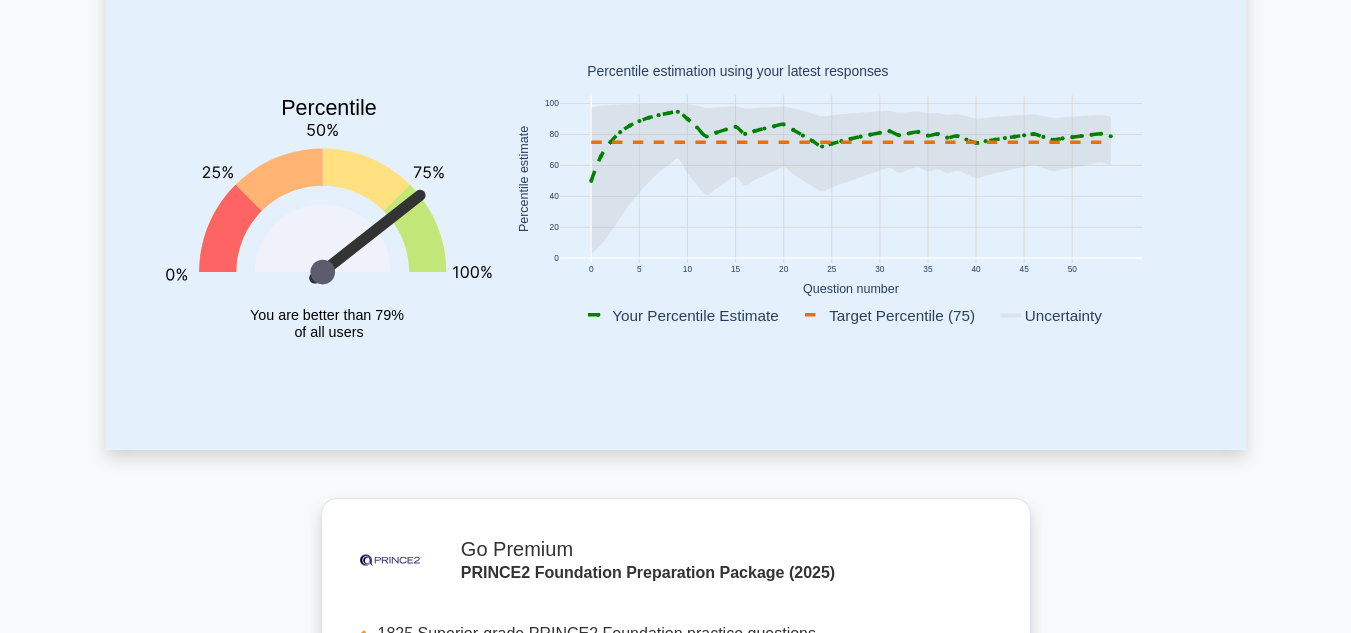 click on "Percentile
You are better than 79%
of all  users" 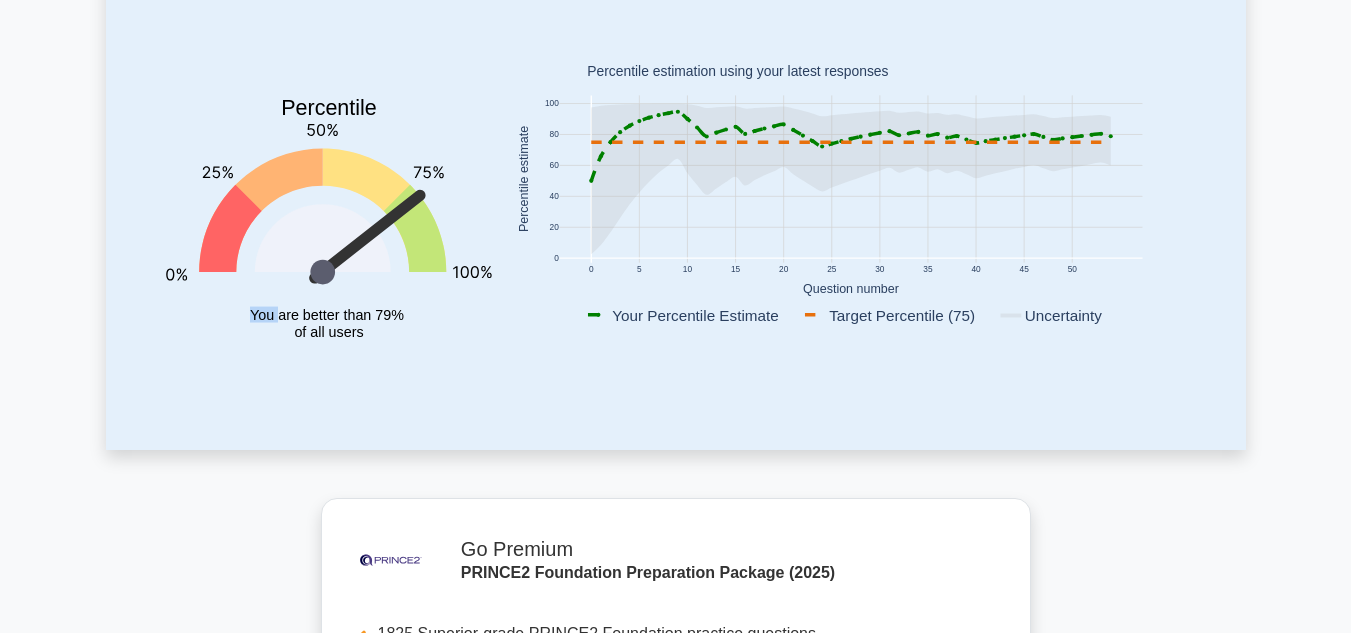 click on "Percentile
You are better than 79%
of all  users" 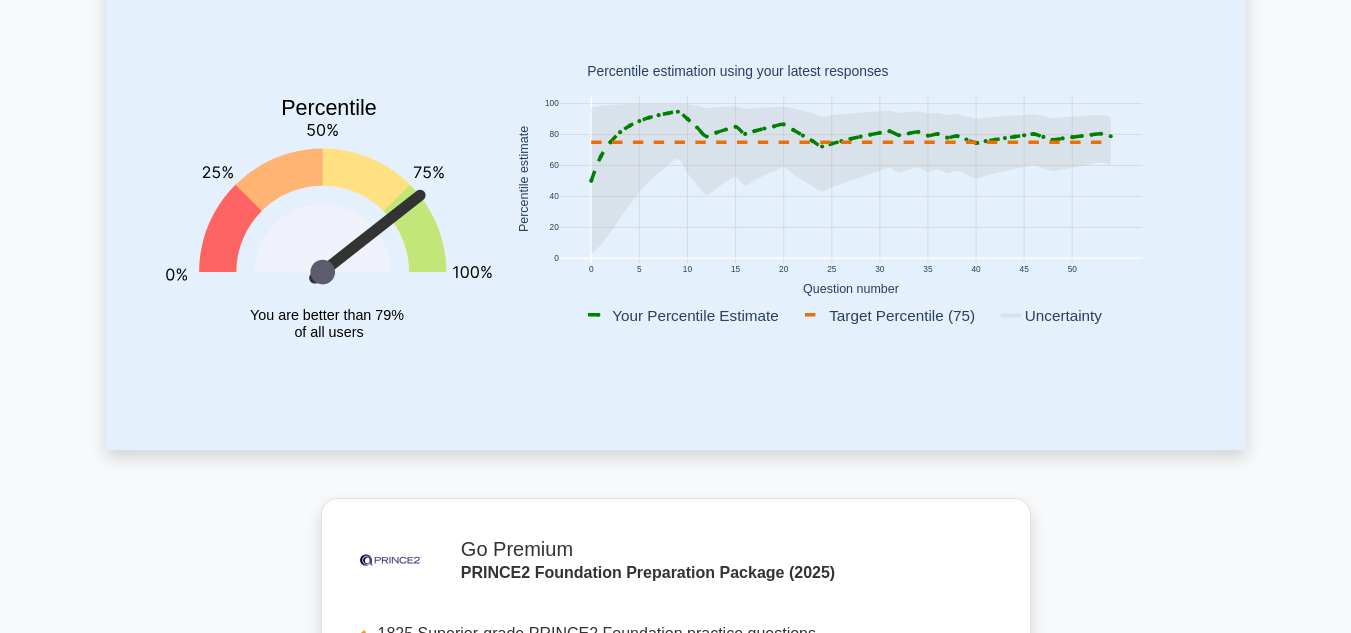 click on "You are better than 79%" 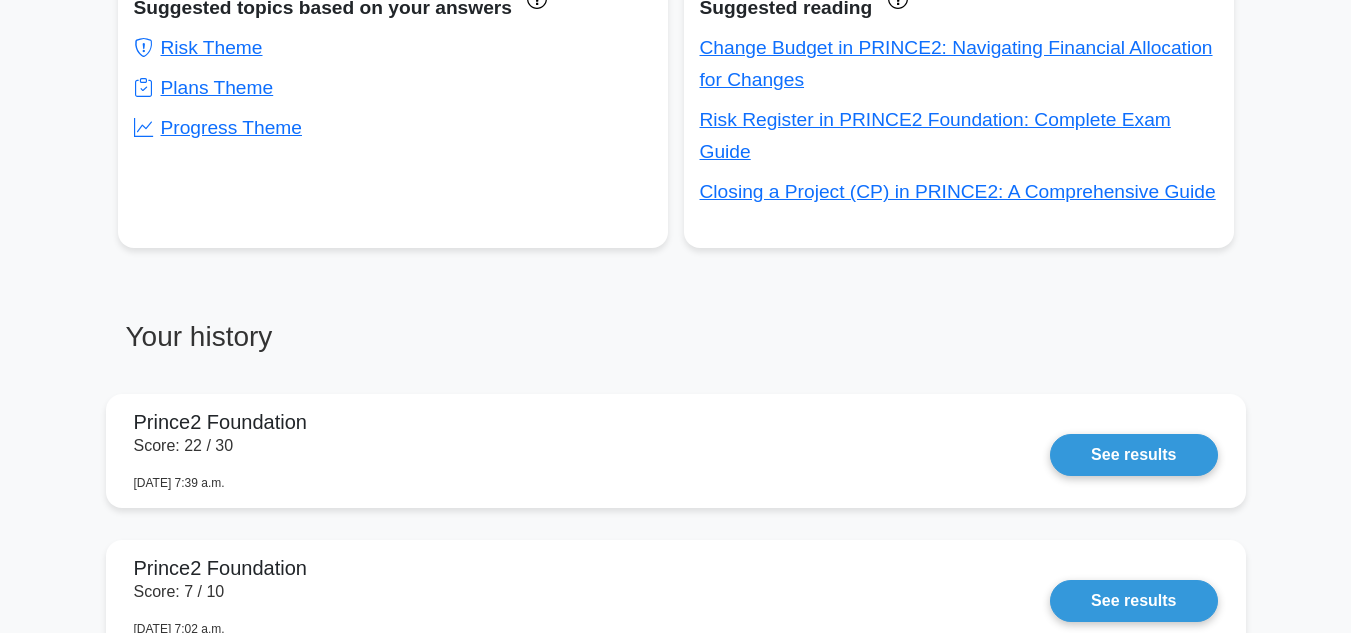scroll, scrollTop: 1437, scrollLeft: 0, axis: vertical 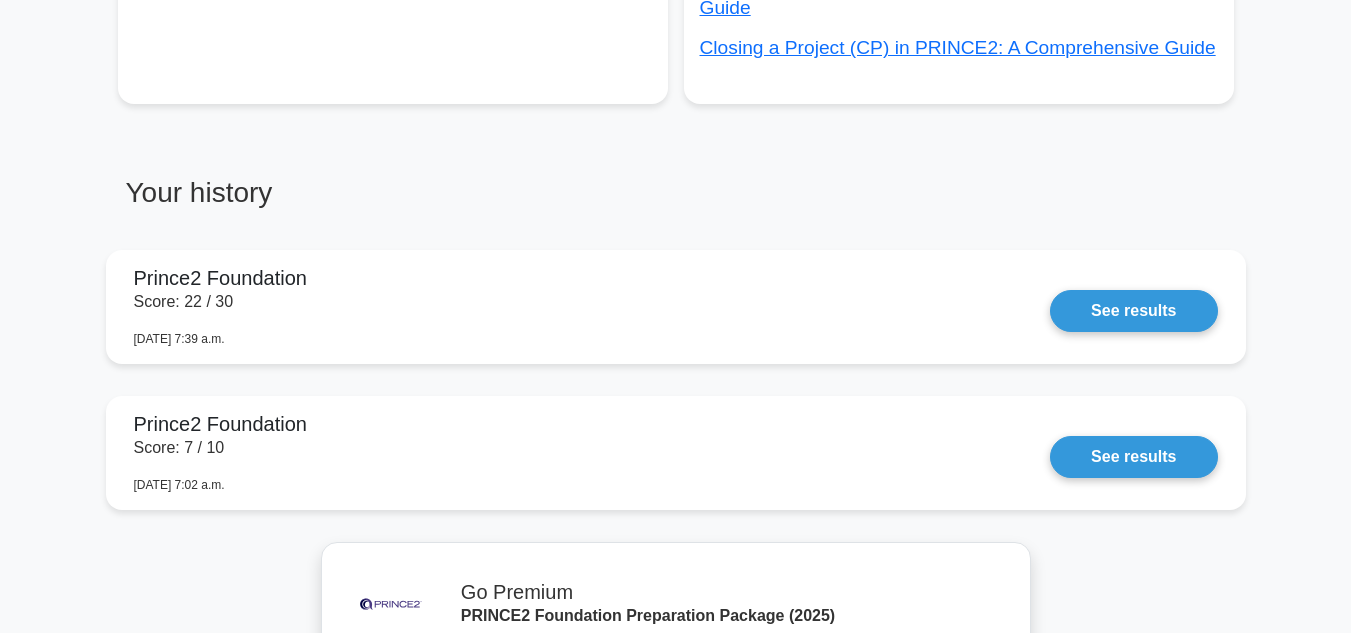 click on "Your level:
Prince2 Foundation  Expert
Continue practicing
Percentile
You are better than 79%
of all  users
0 5 10 15 20 25 30 35 40 45 50 0 20 40 60" at bounding box center (675, -49) 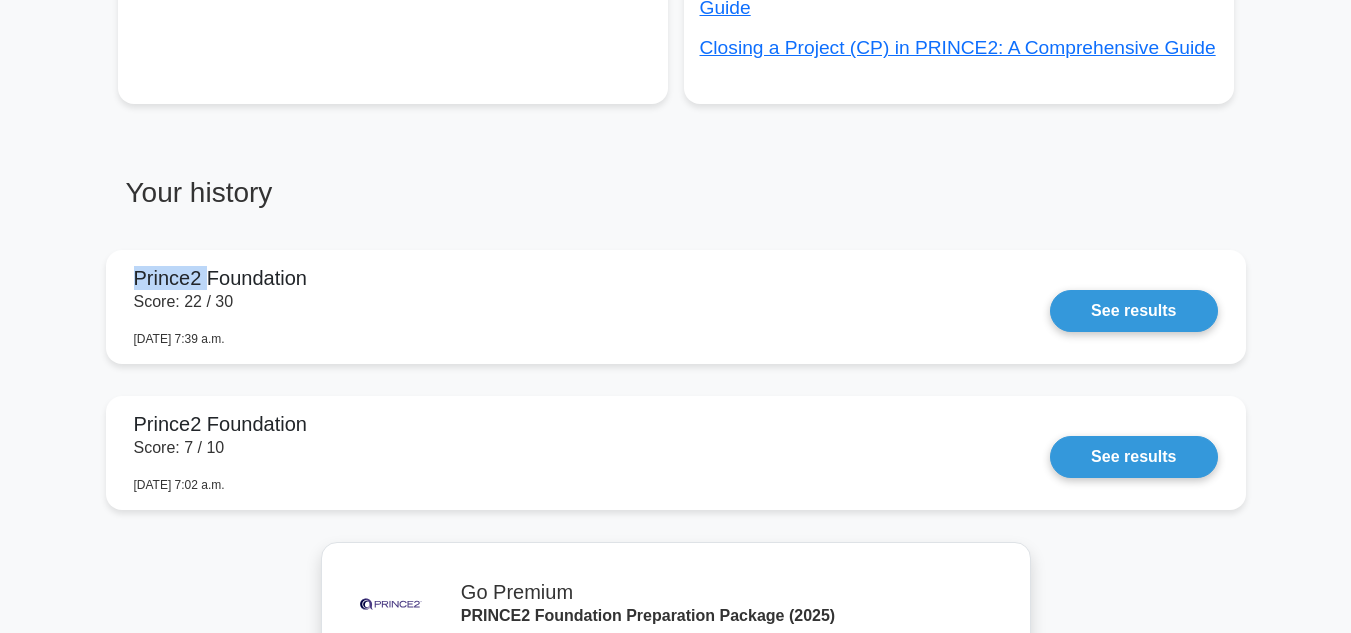click on "Your level:
Prince2 Foundation  Expert
Continue practicing
Percentile
You are better than 79%
of all  users
0 5 10 15 20 25 30 35 40 45 50 0 20 40 60" at bounding box center (675, -49) 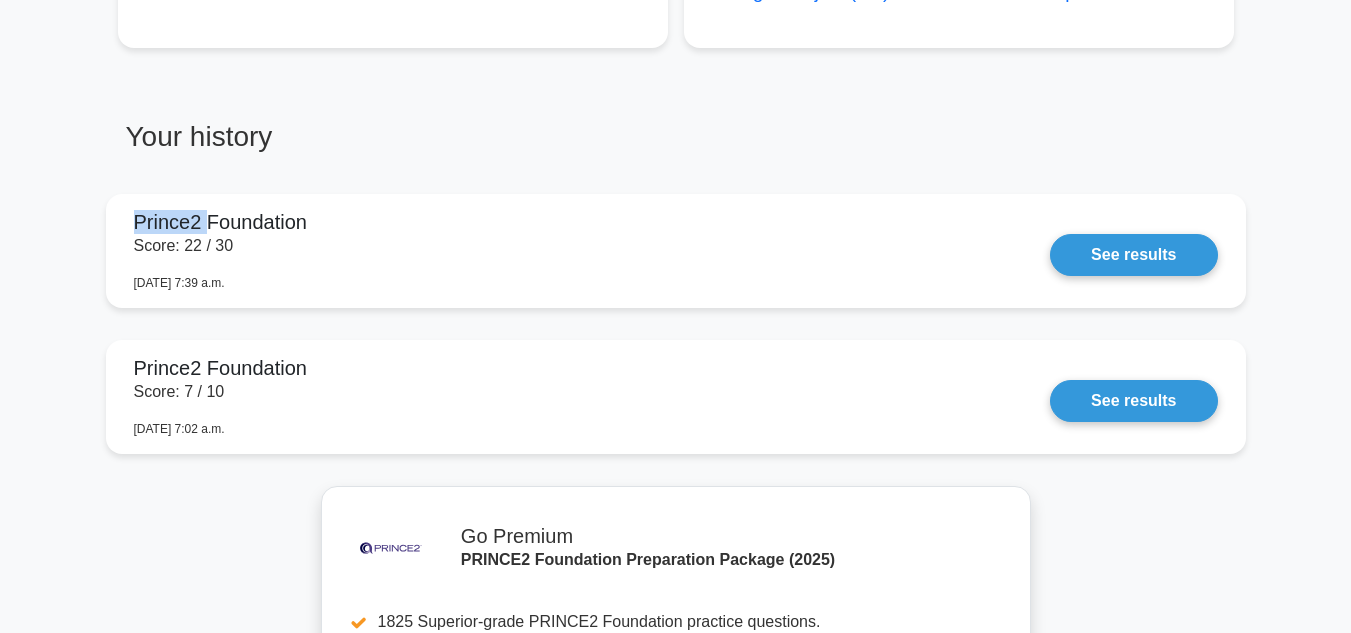 scroll, scrollTop: 1492, scrollLeft: 0, axis: vertical 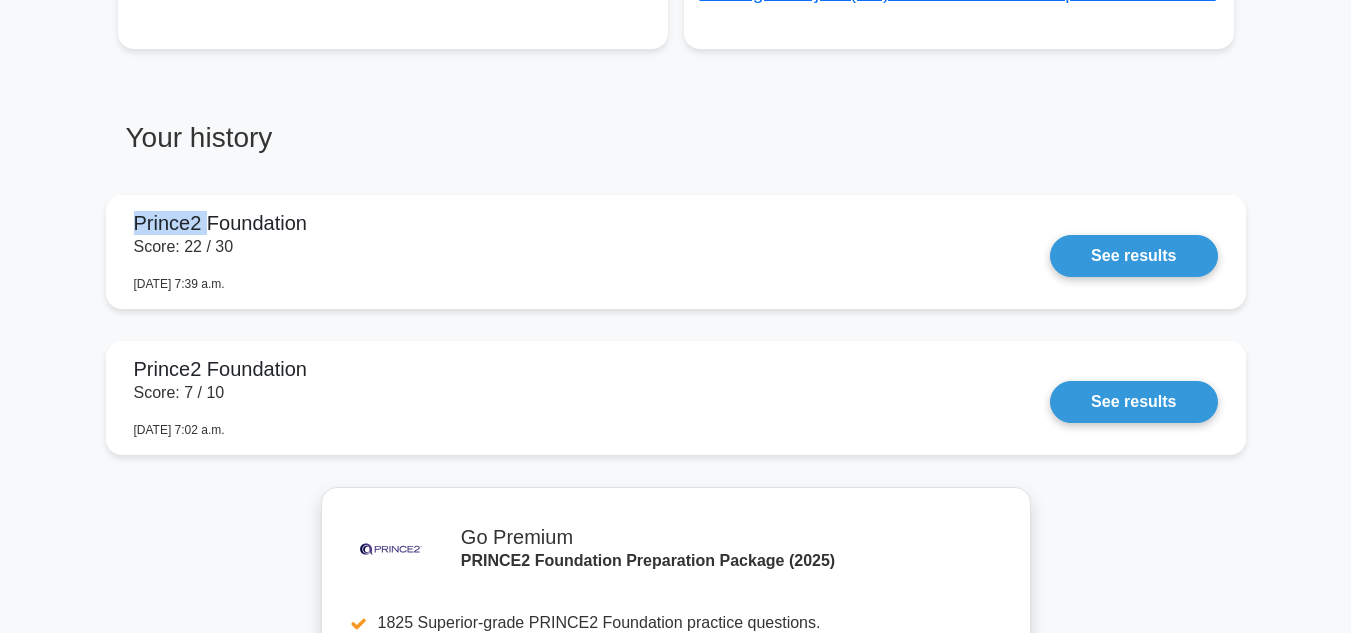 click on "Your level:
Prince2 Foundation  Expert
Continue practicing
Percentile
You are better than 79%
of all  users
0 5 10 15 20 25 30 35 40 45 50 0 20 40 60" at bounding box center [675, -104] 